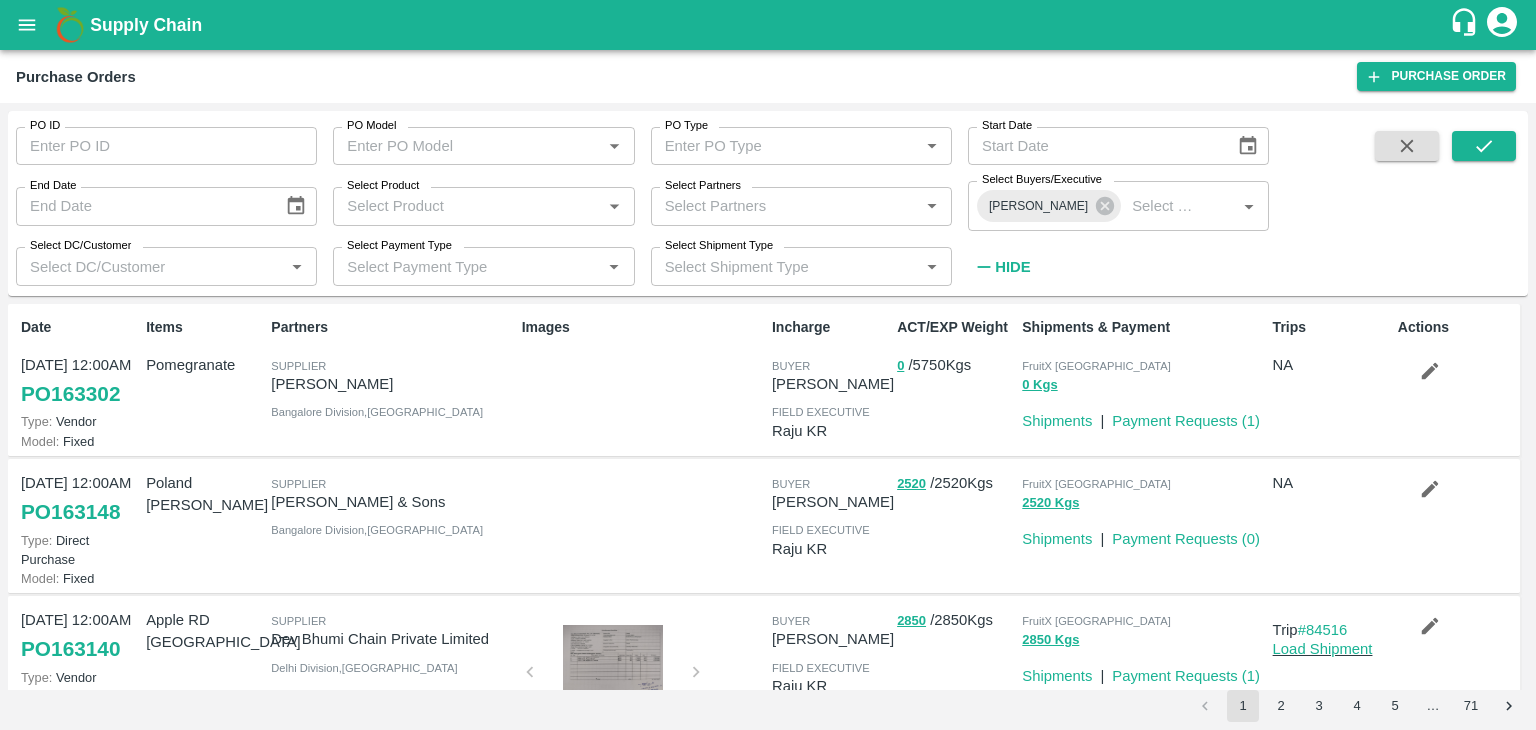 scroll, scrollTop: 0, scrollLeft: 0, axis: both 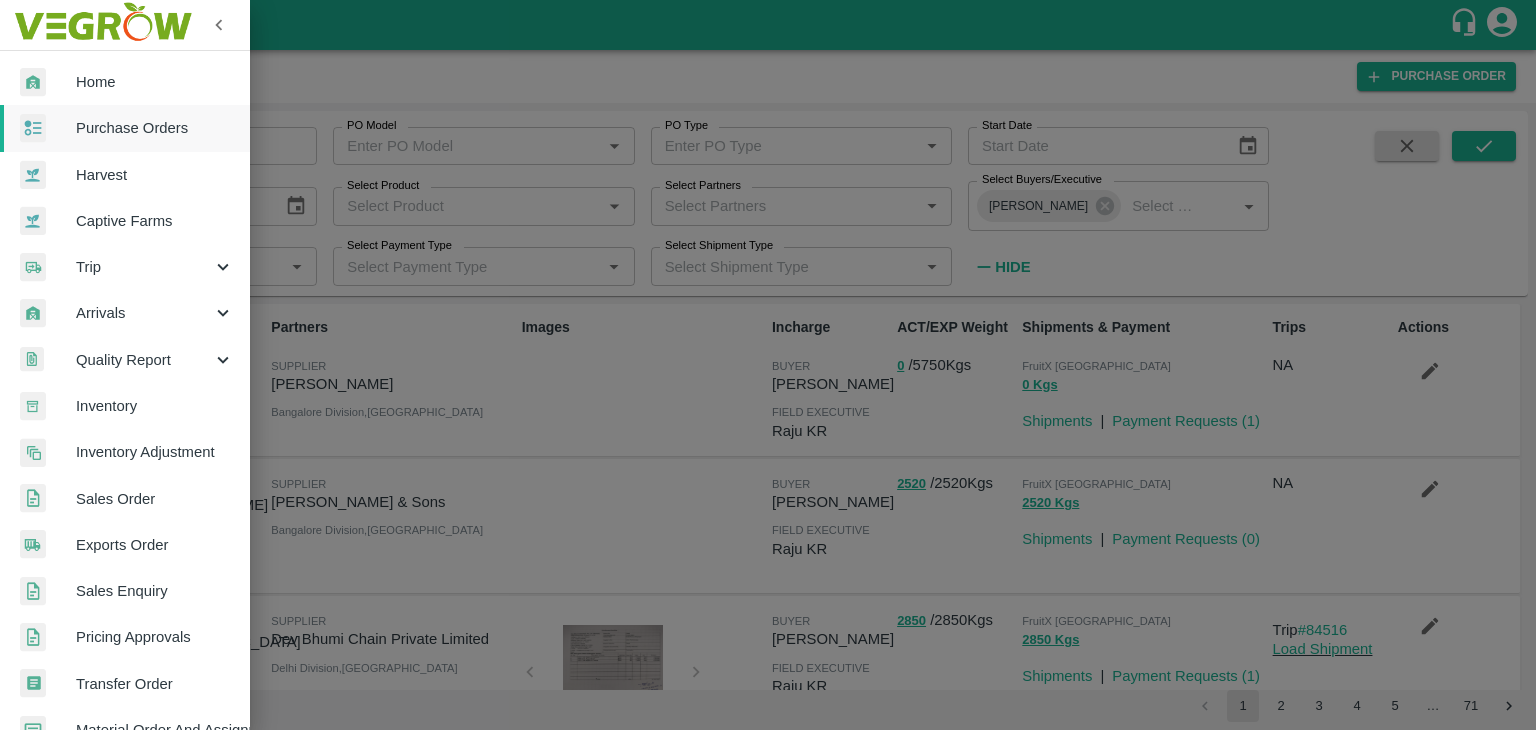 click on "Trip" at bounding box center (144, 267) 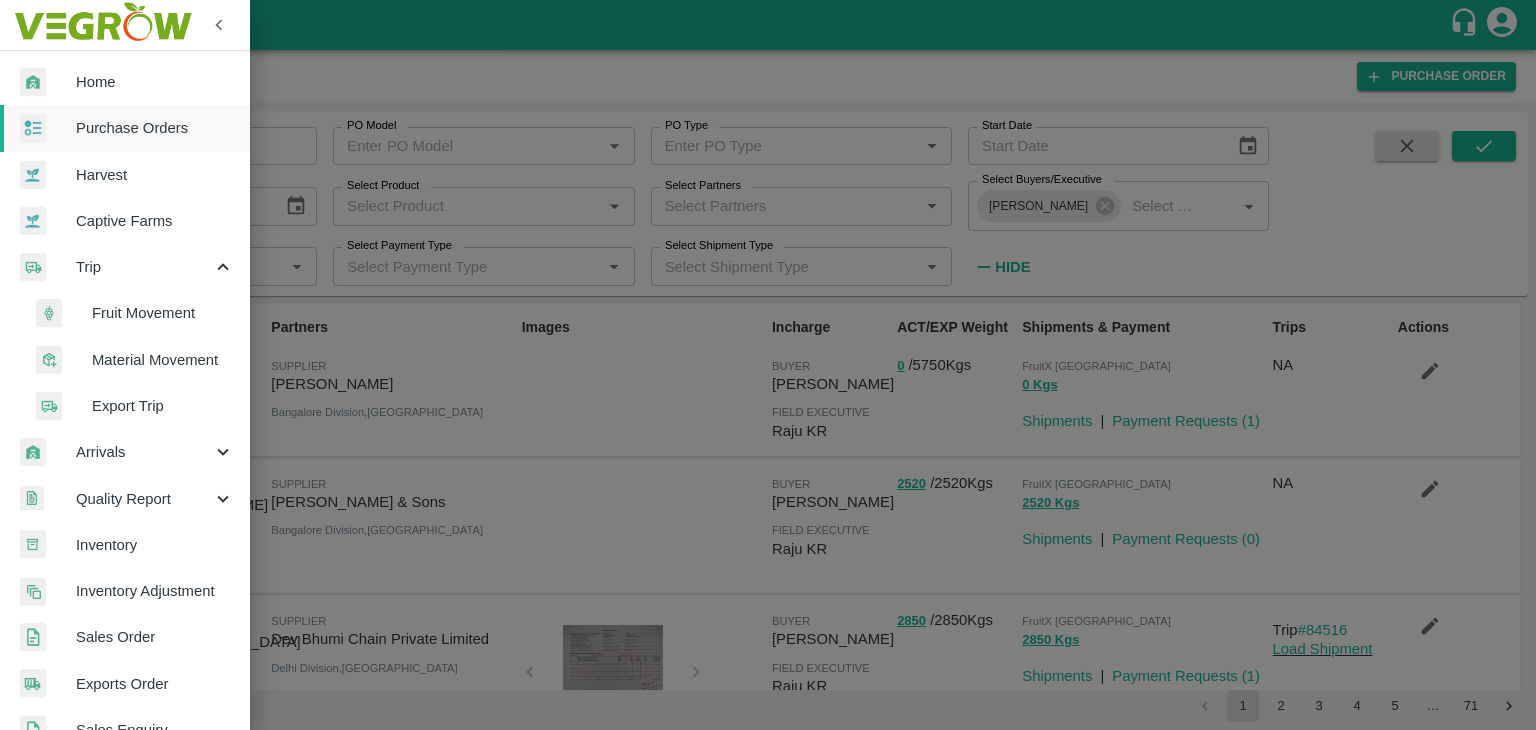 click on "Fruit Movement" at bounding box center [163, 313] 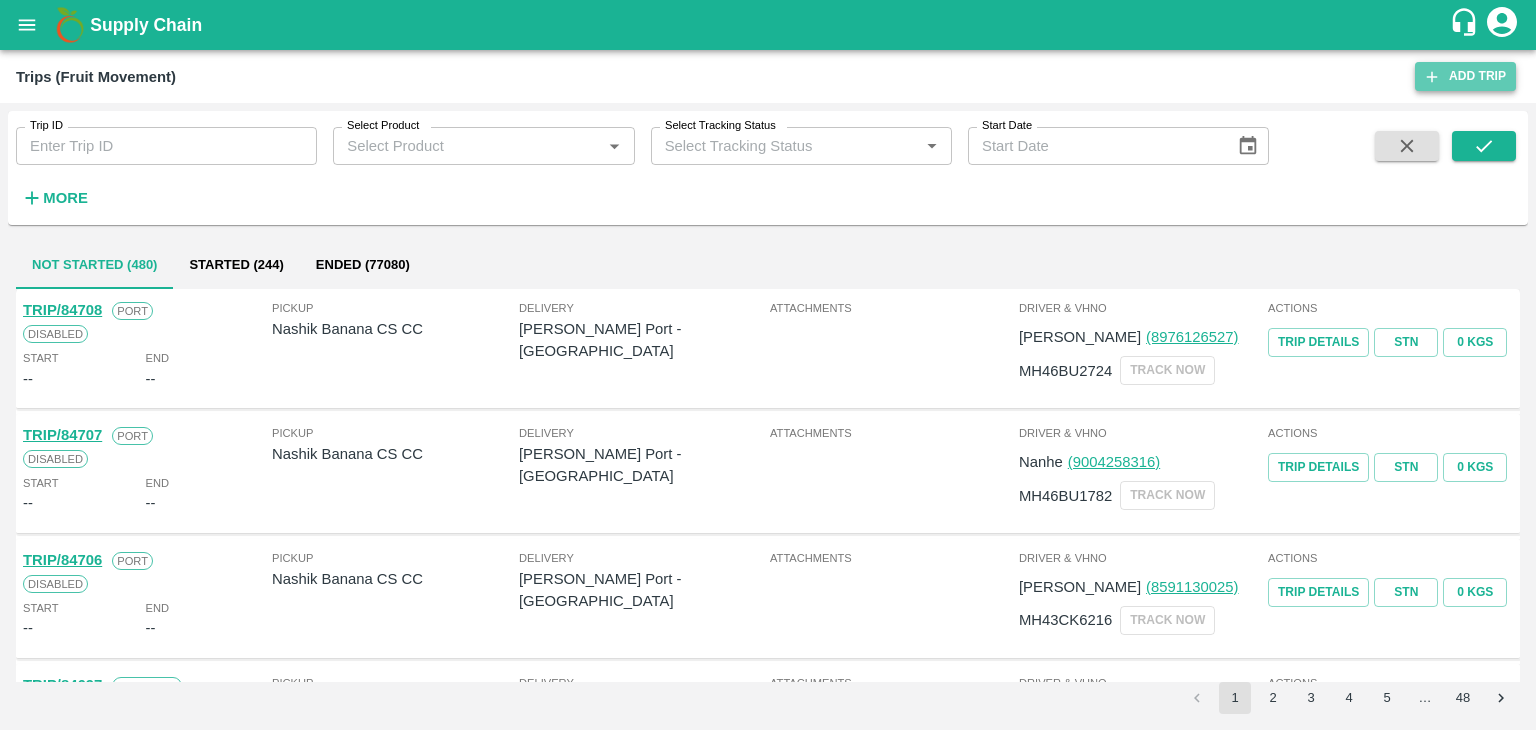 click on "Add Trip" at bounding box center (1465, 76) 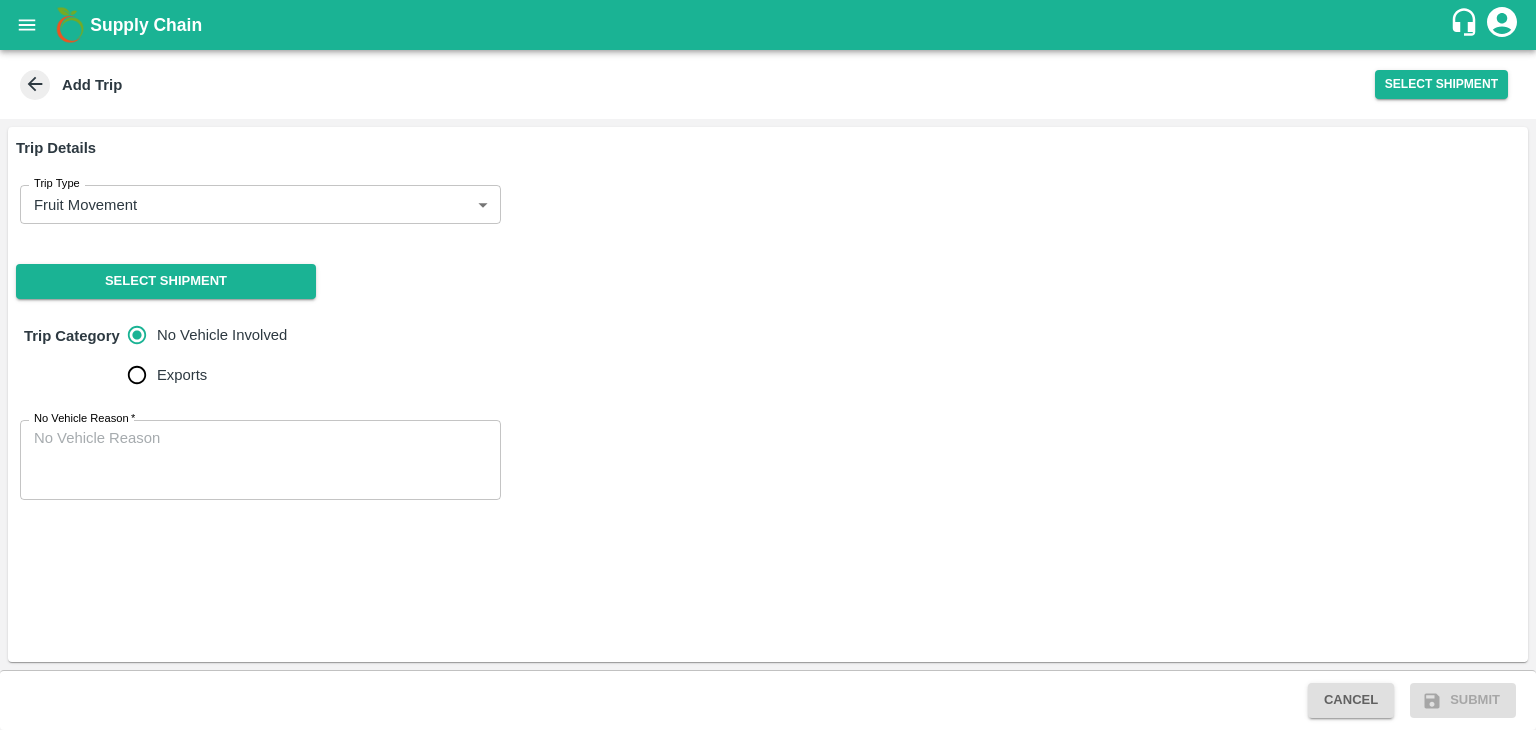 scroll, scrollTop: 0, scrollLeft: 0, axis: both 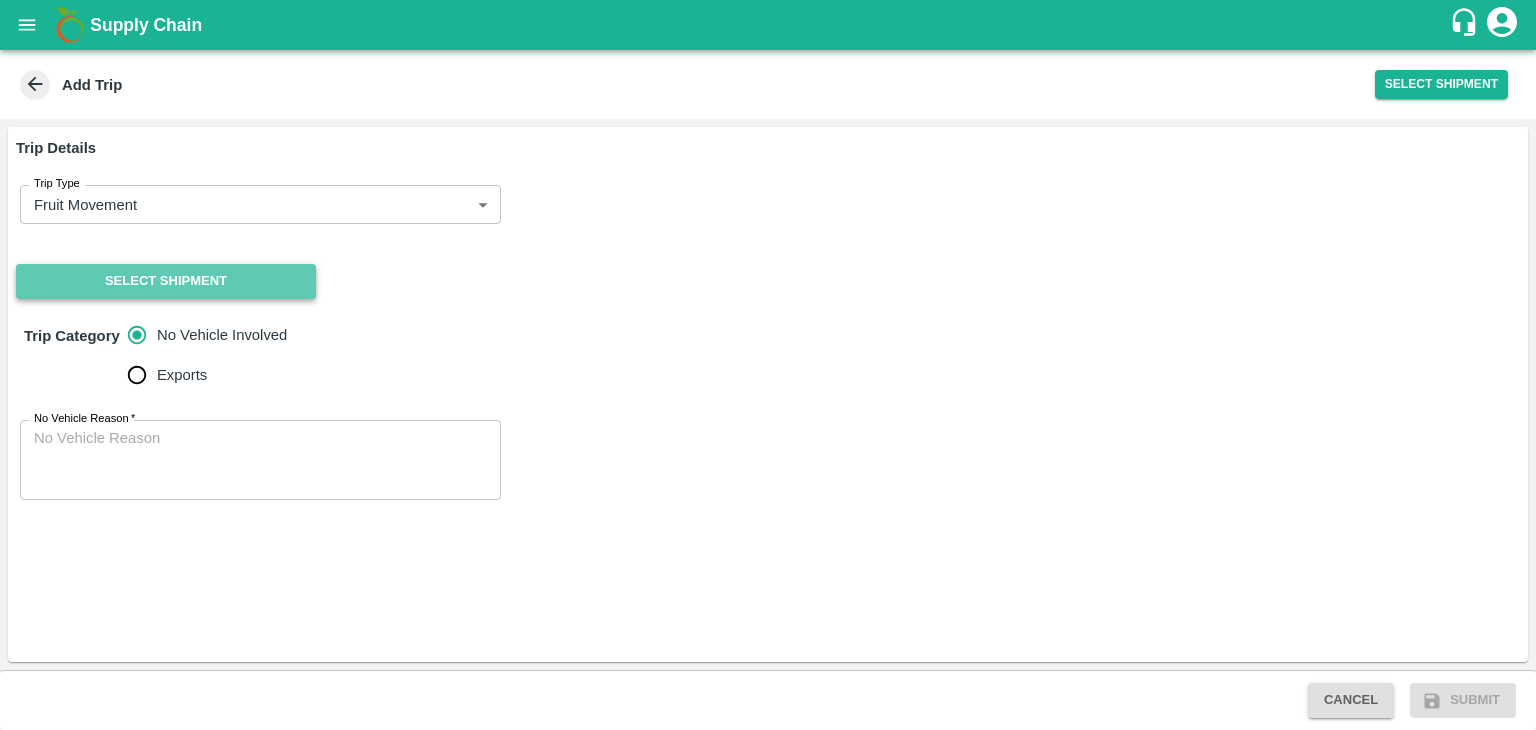 click on "Select Shipment" at bounding box center (166, 281) 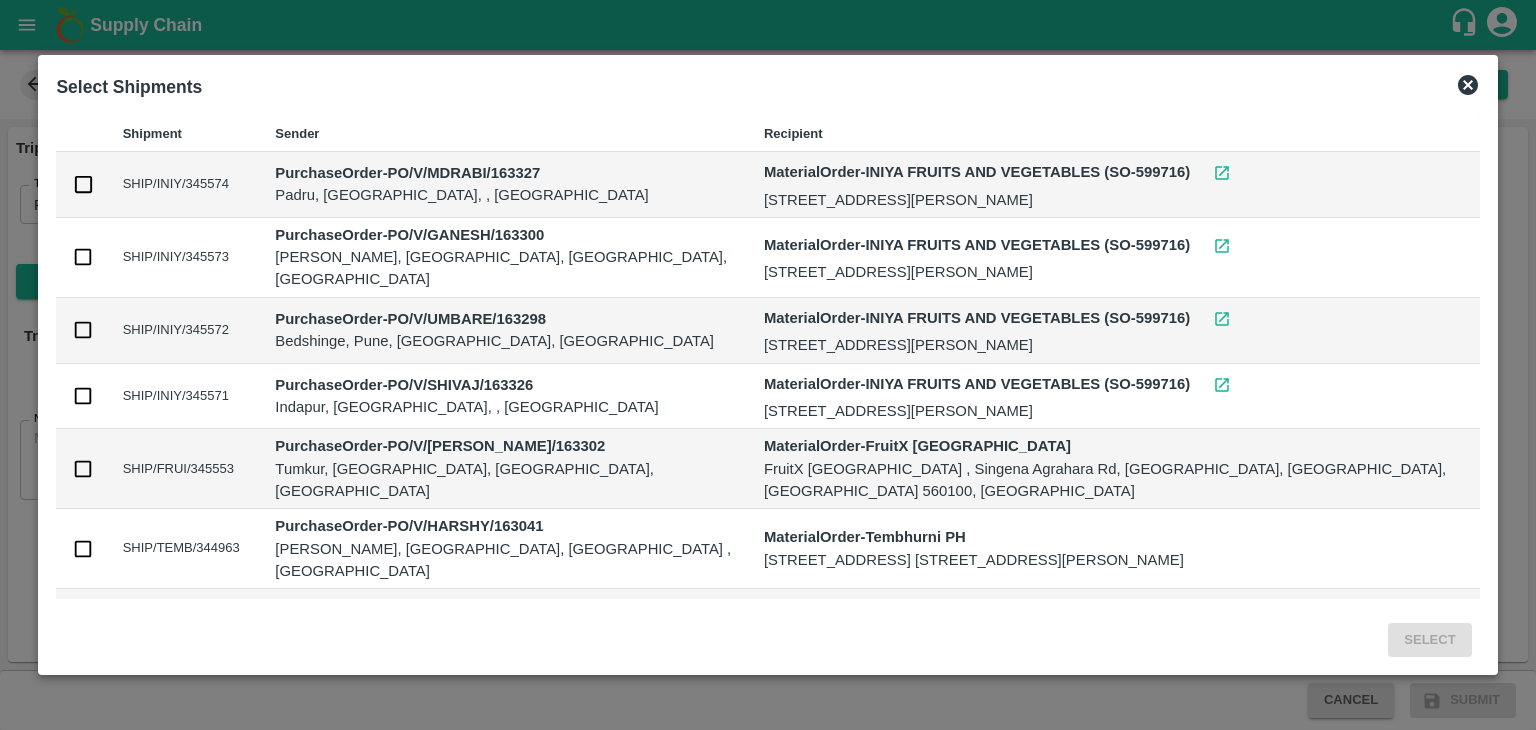 click at bounding box center (83, 469) 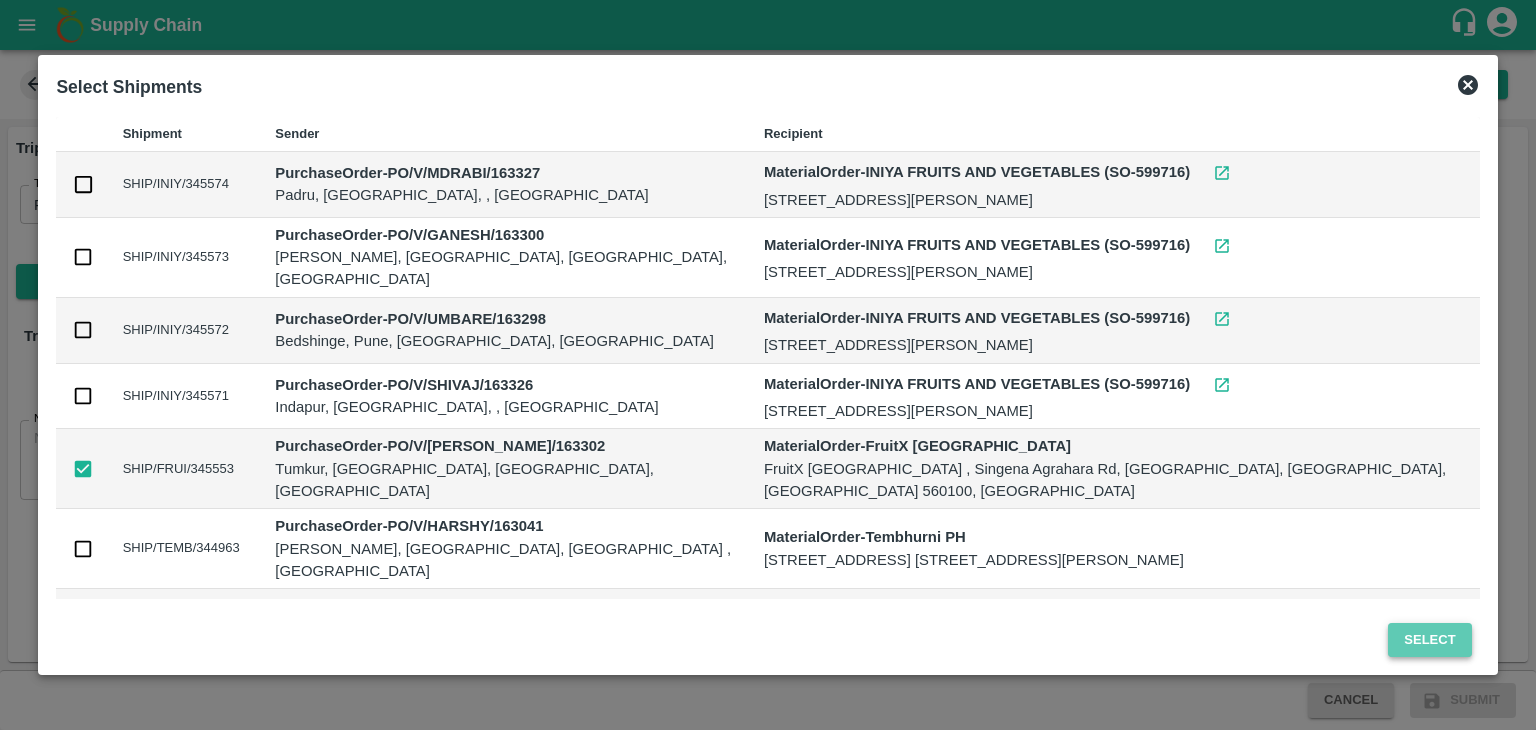 click on "Select" at bounding box center [1429, 640] 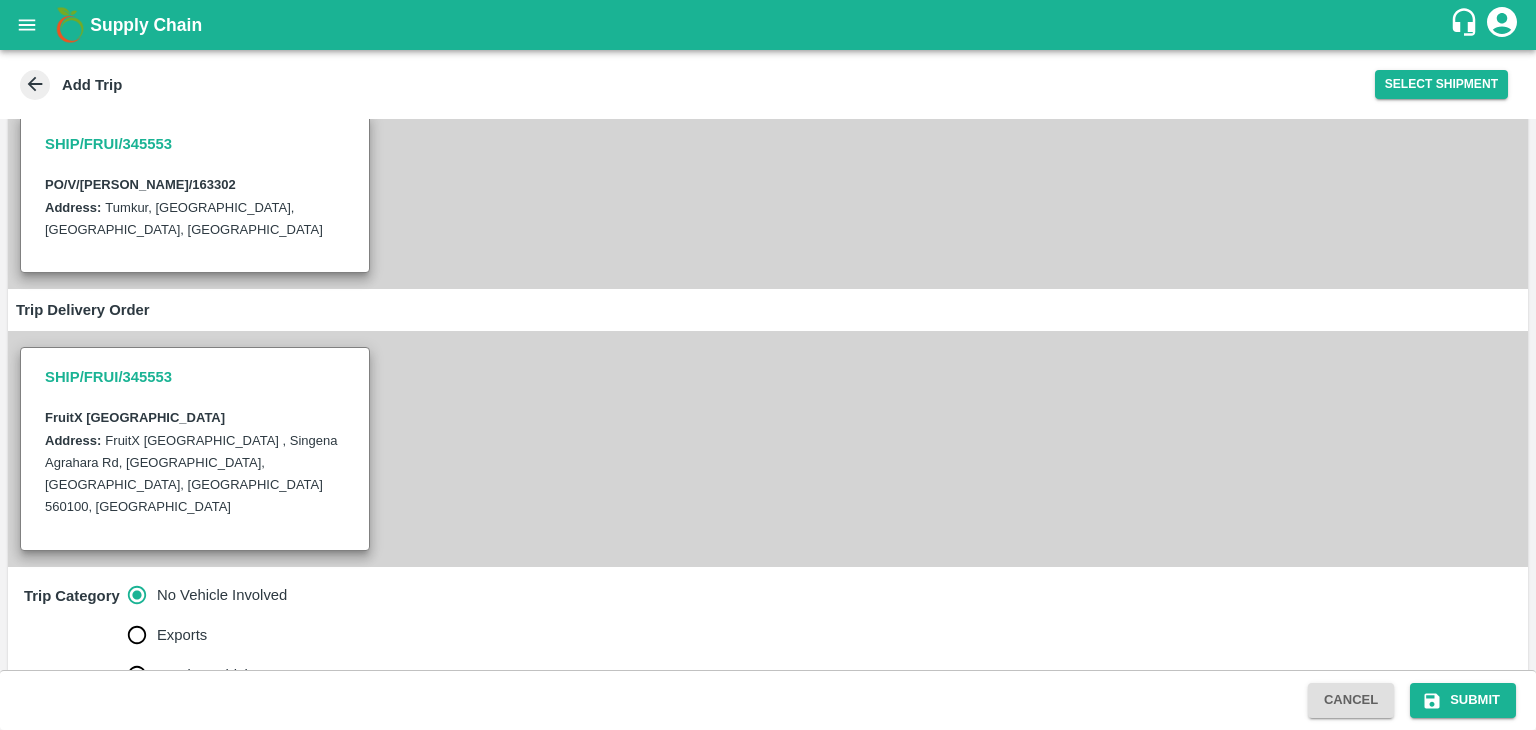 scroll, scrollTop: 285, scrollLeft: 0, axis: vertical 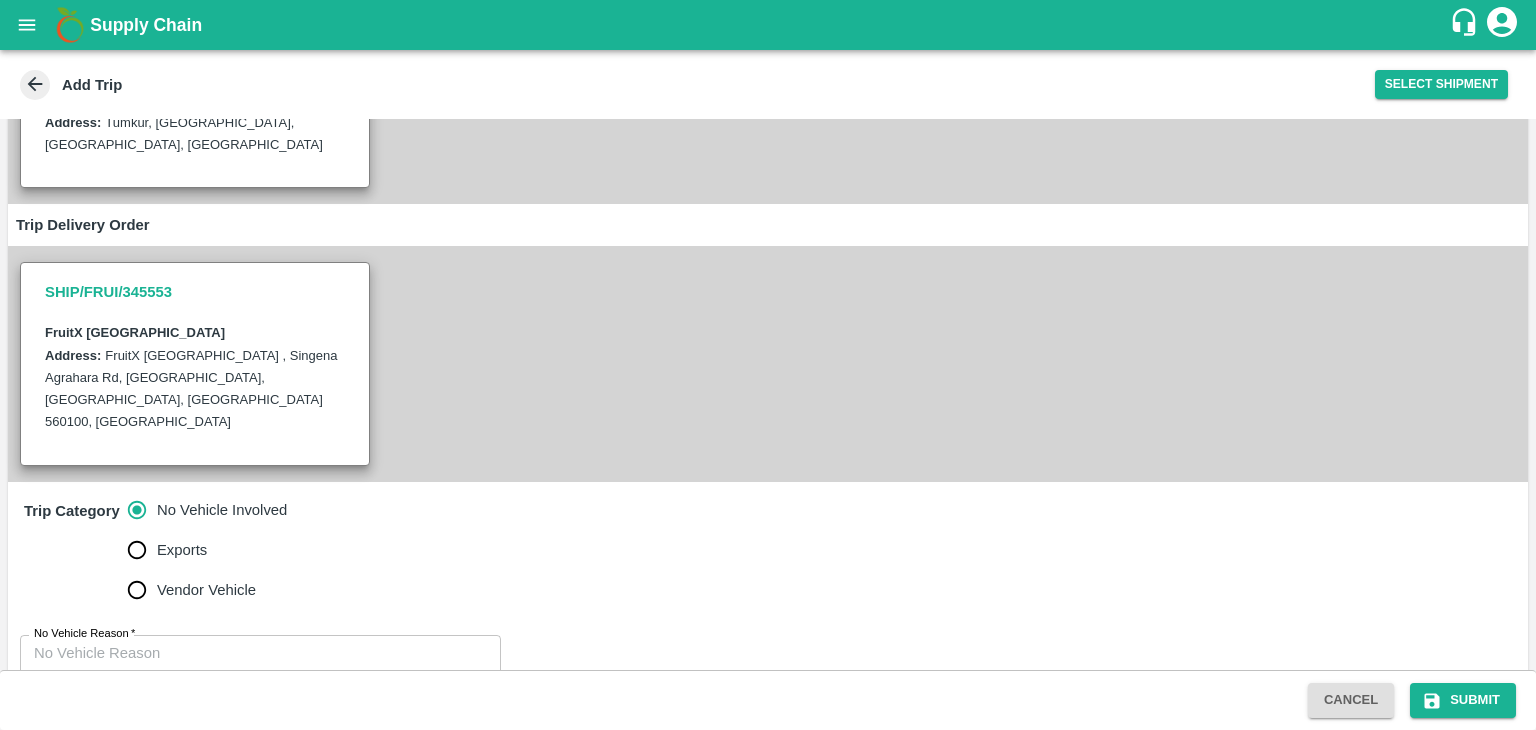 click on "Exports" at bounding box center [137, 550] 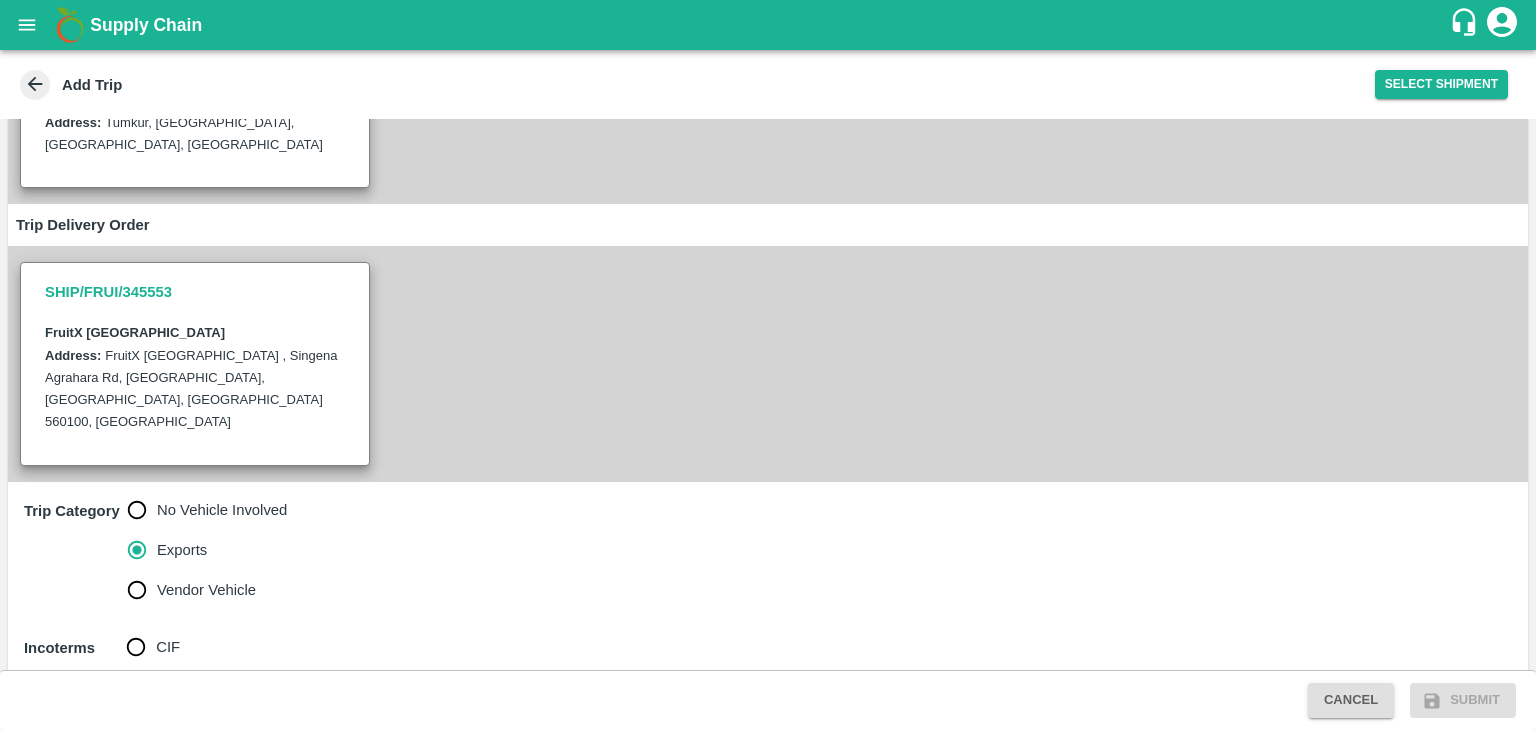 click on "No Vehicle Involved" at bounding box center (137, 510) 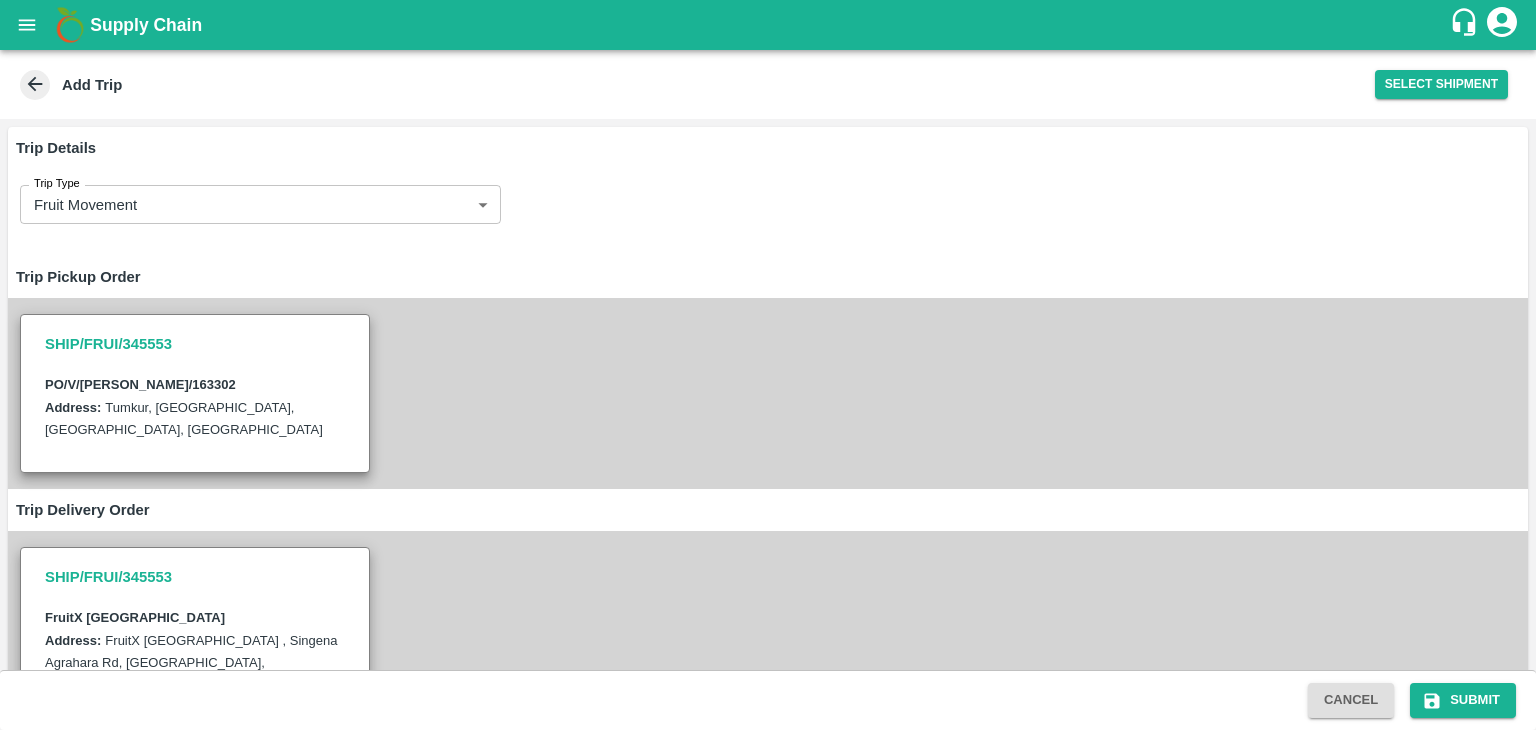scroll, scrollTop: 285, scrollLeft: 0, axis: vertical 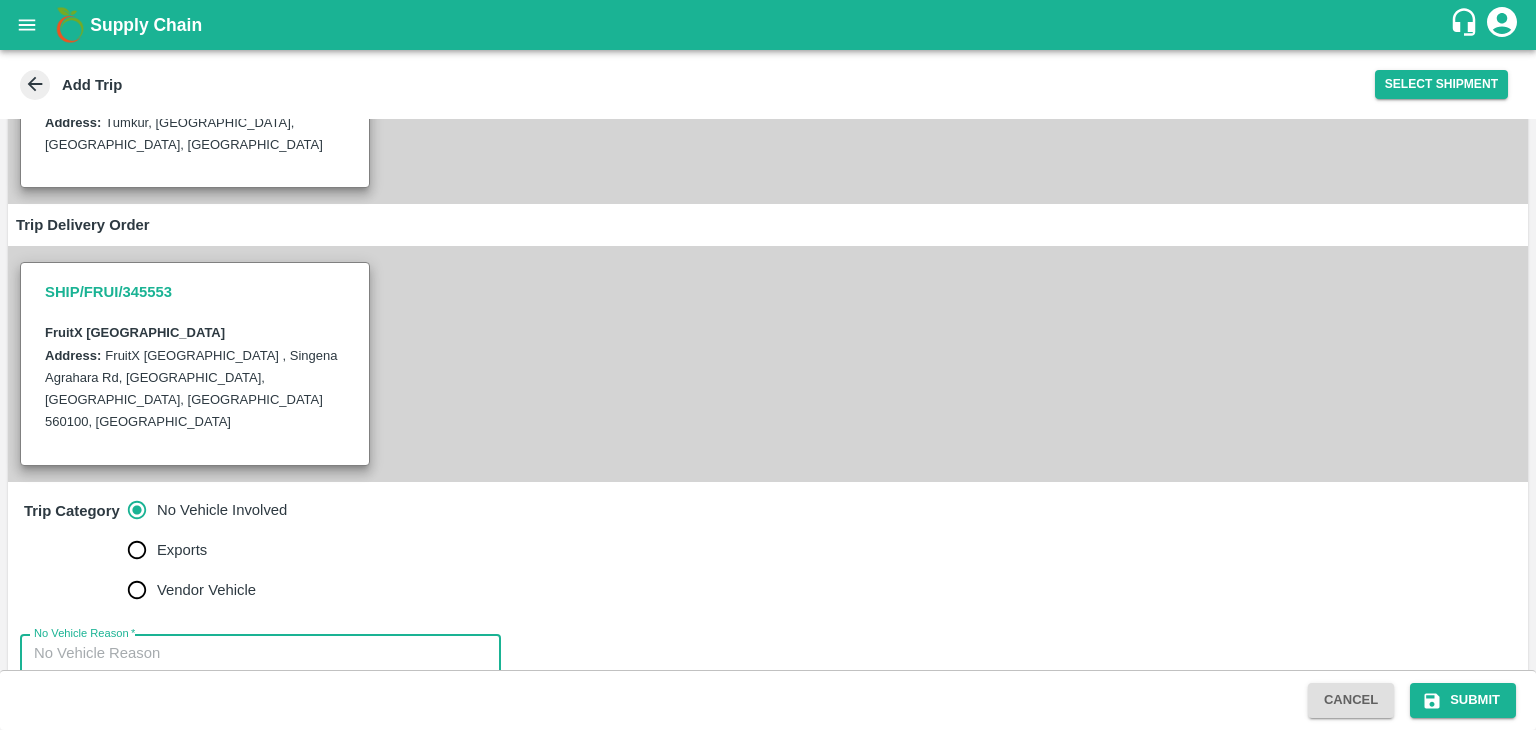 click on "No Vehicle Reason   *" at bounding box center (260, 674) 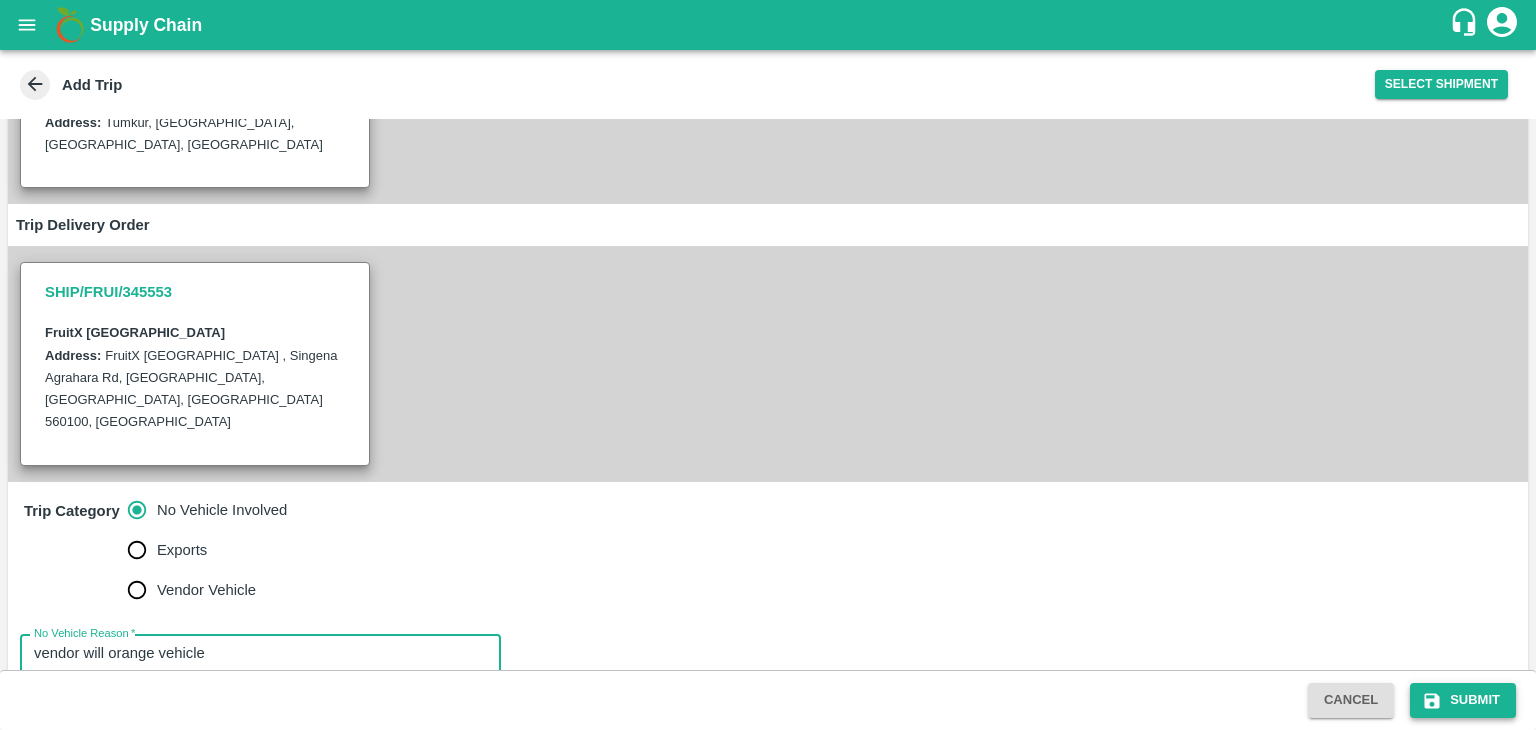 type on "vendor will orange vehicle" 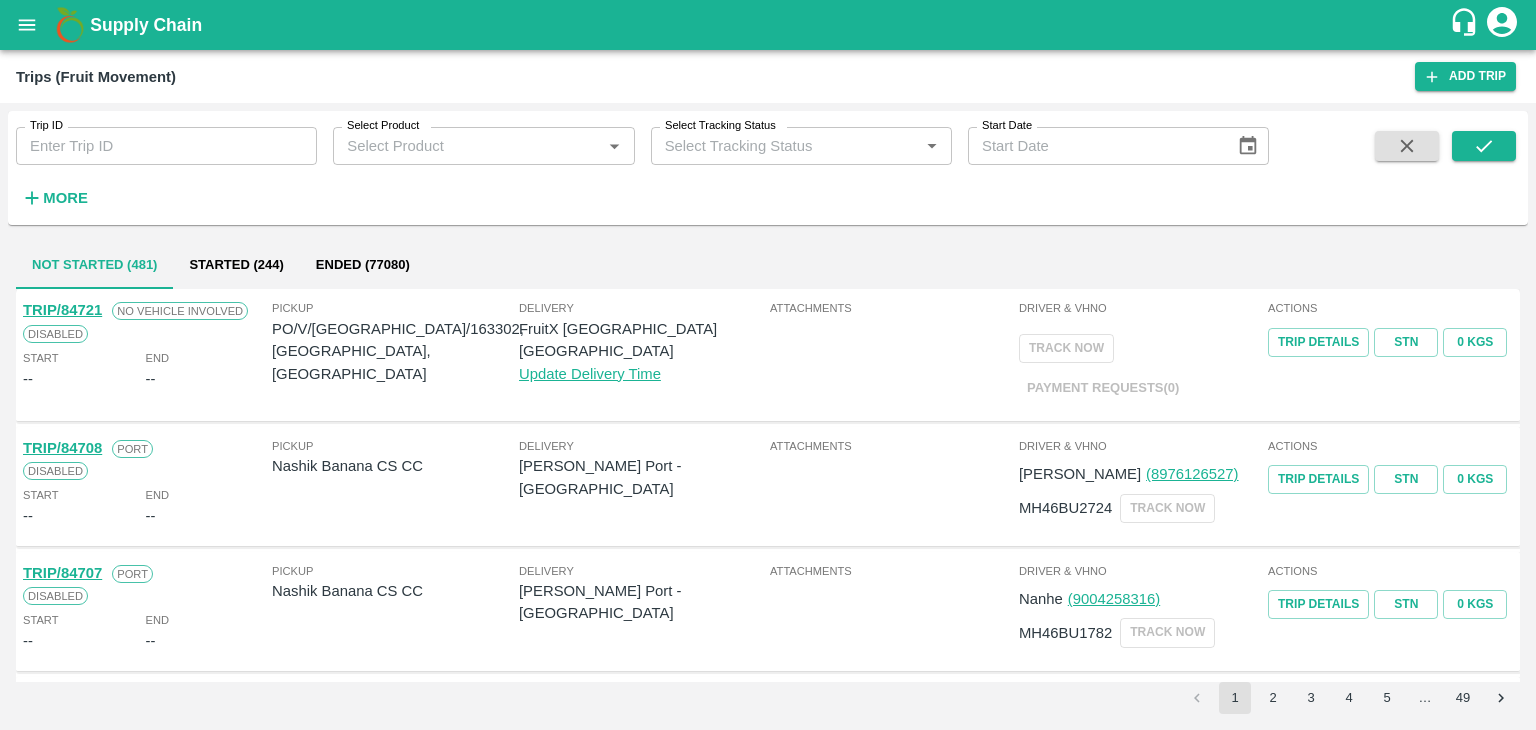 click at bounding box center [27, 25] 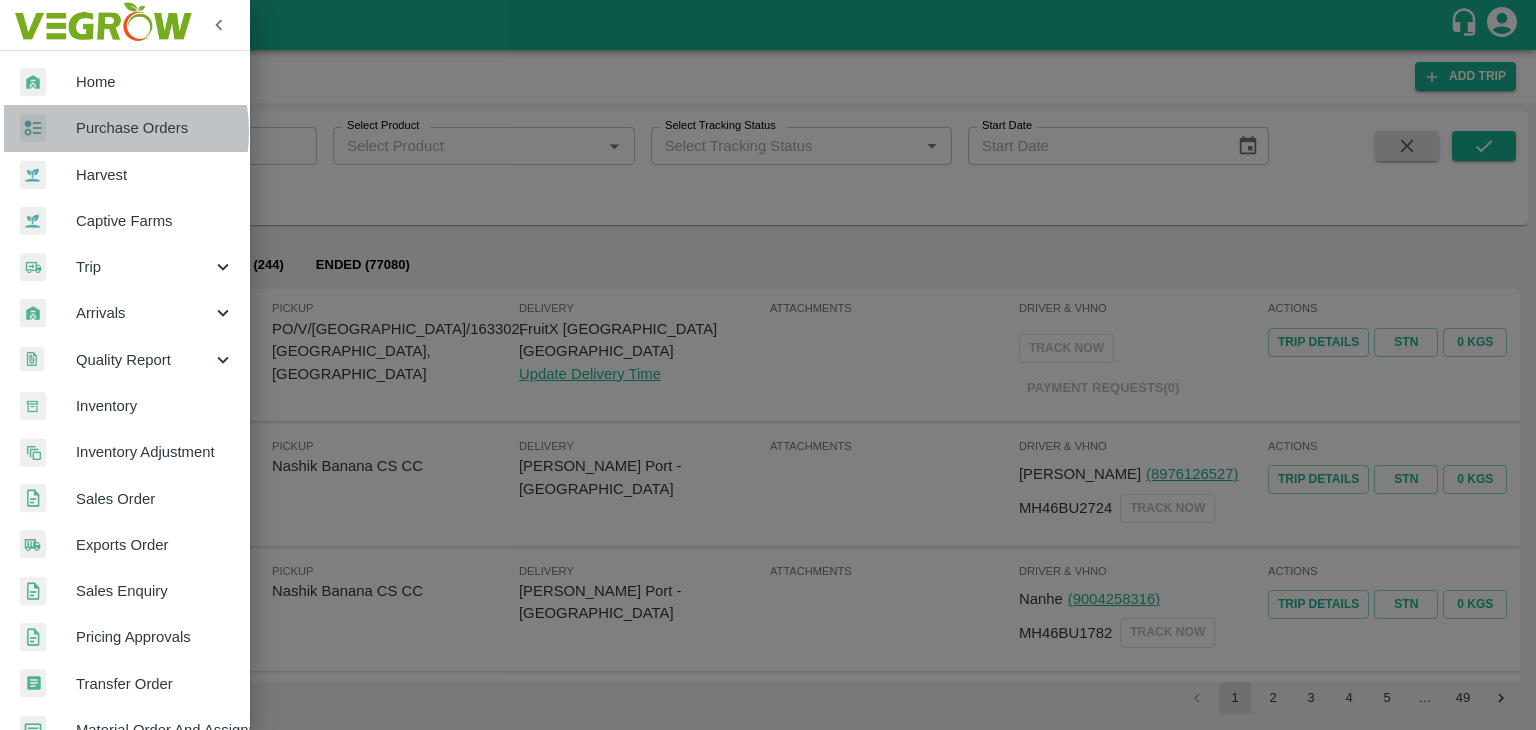 click on "Purchase Orders" at bounding box center [155, 128] 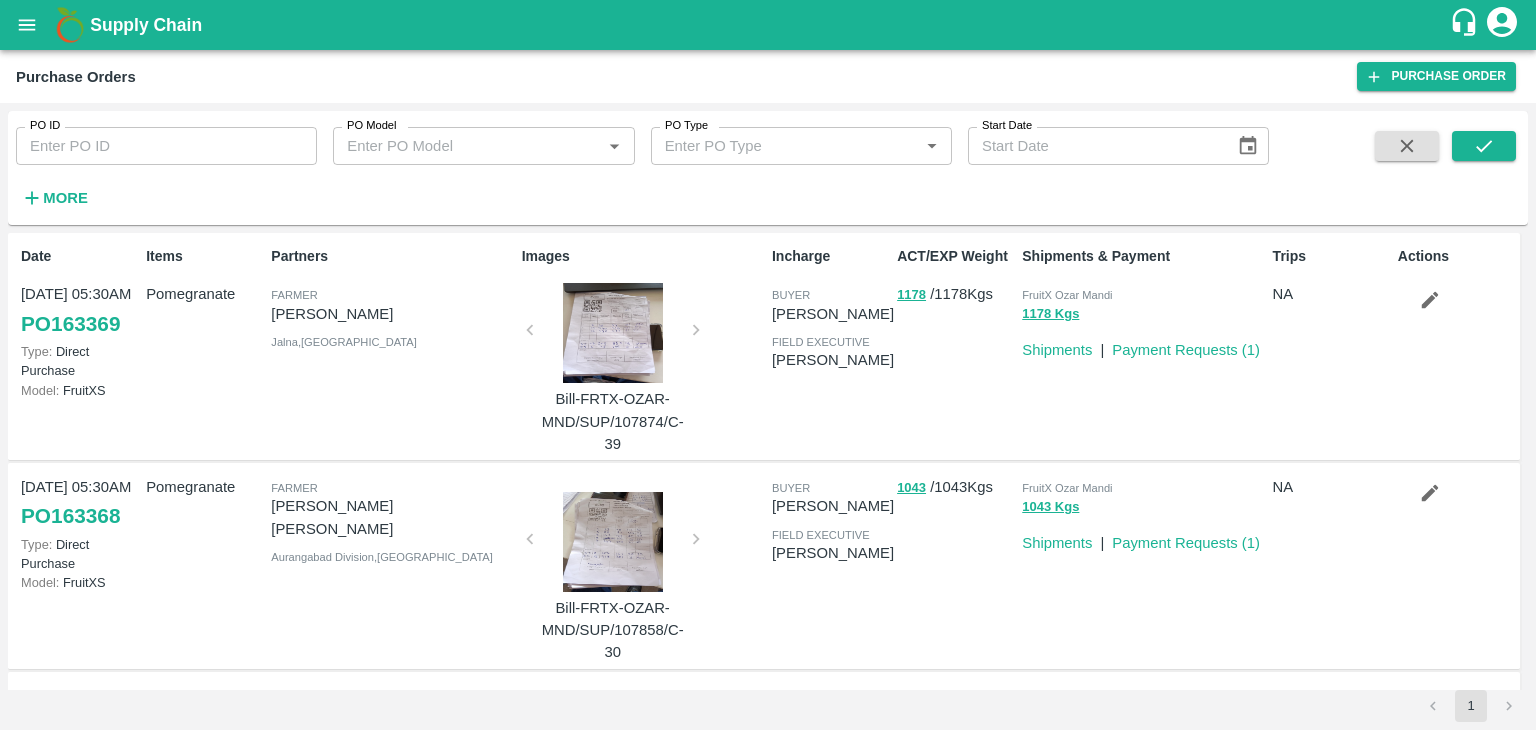 click on "More" at bounding box center [65, 198] 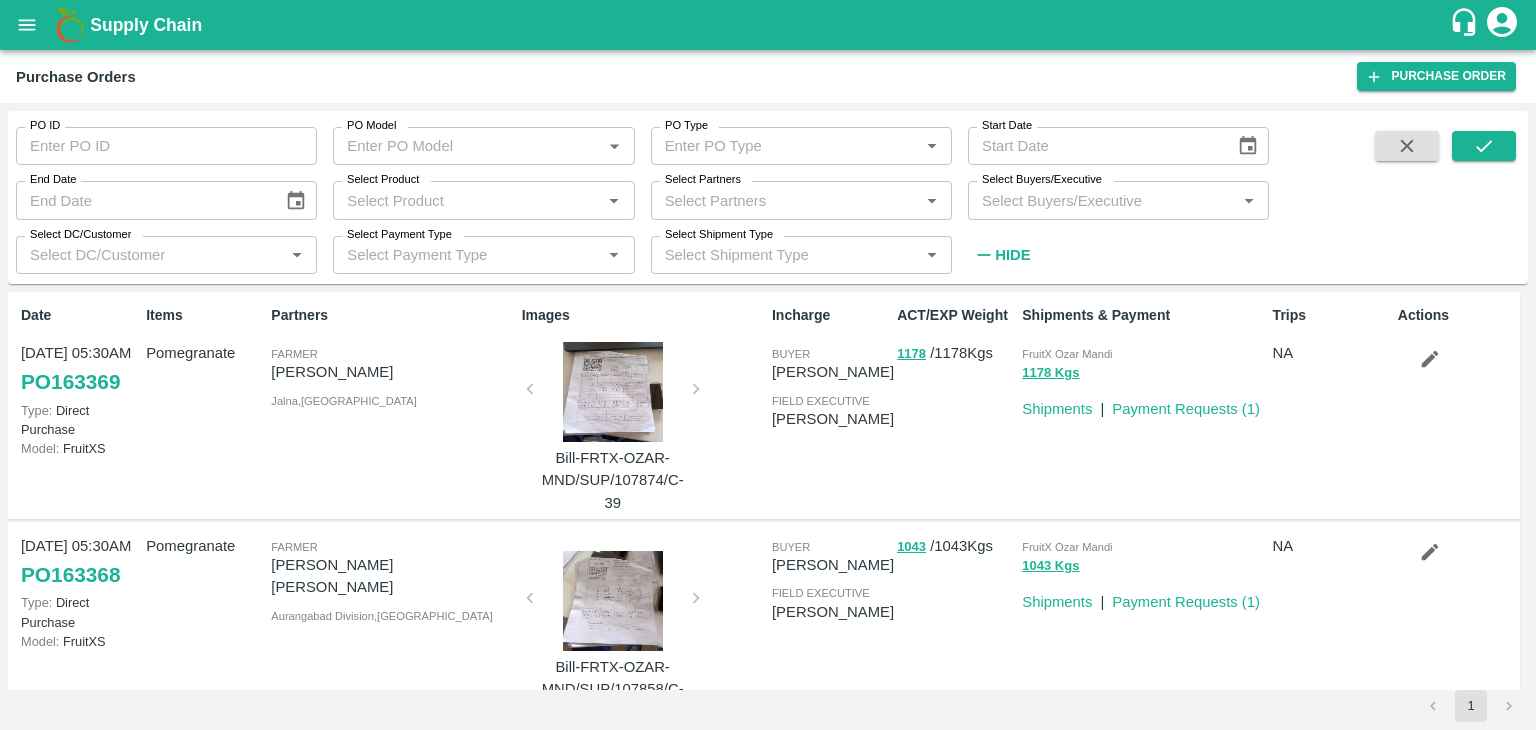 click on "Select Buyers/Executive" at bounding box center (1102, 200) 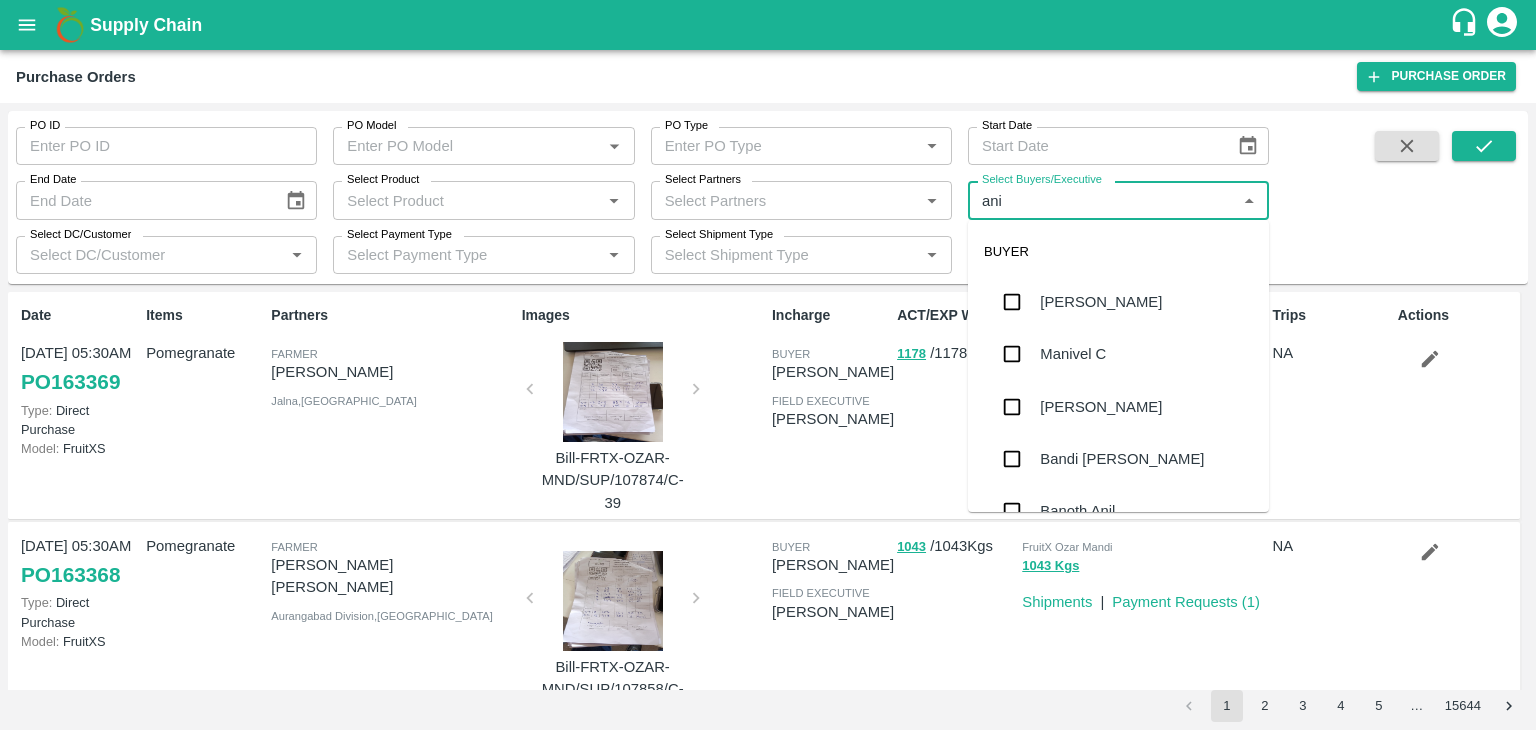 type on "anil" 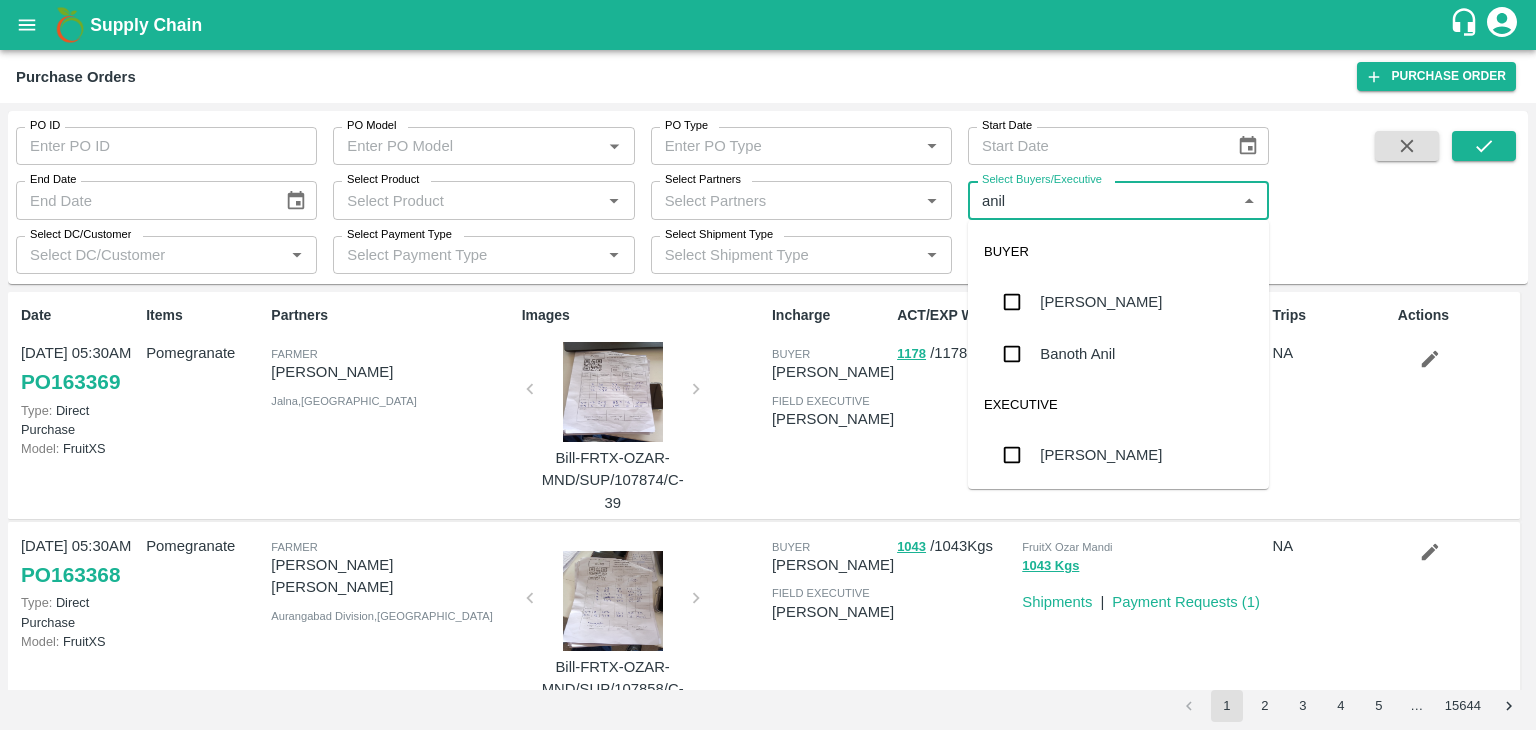 click on "[PERSON_NAME]" at bounding box center (1101, 302) 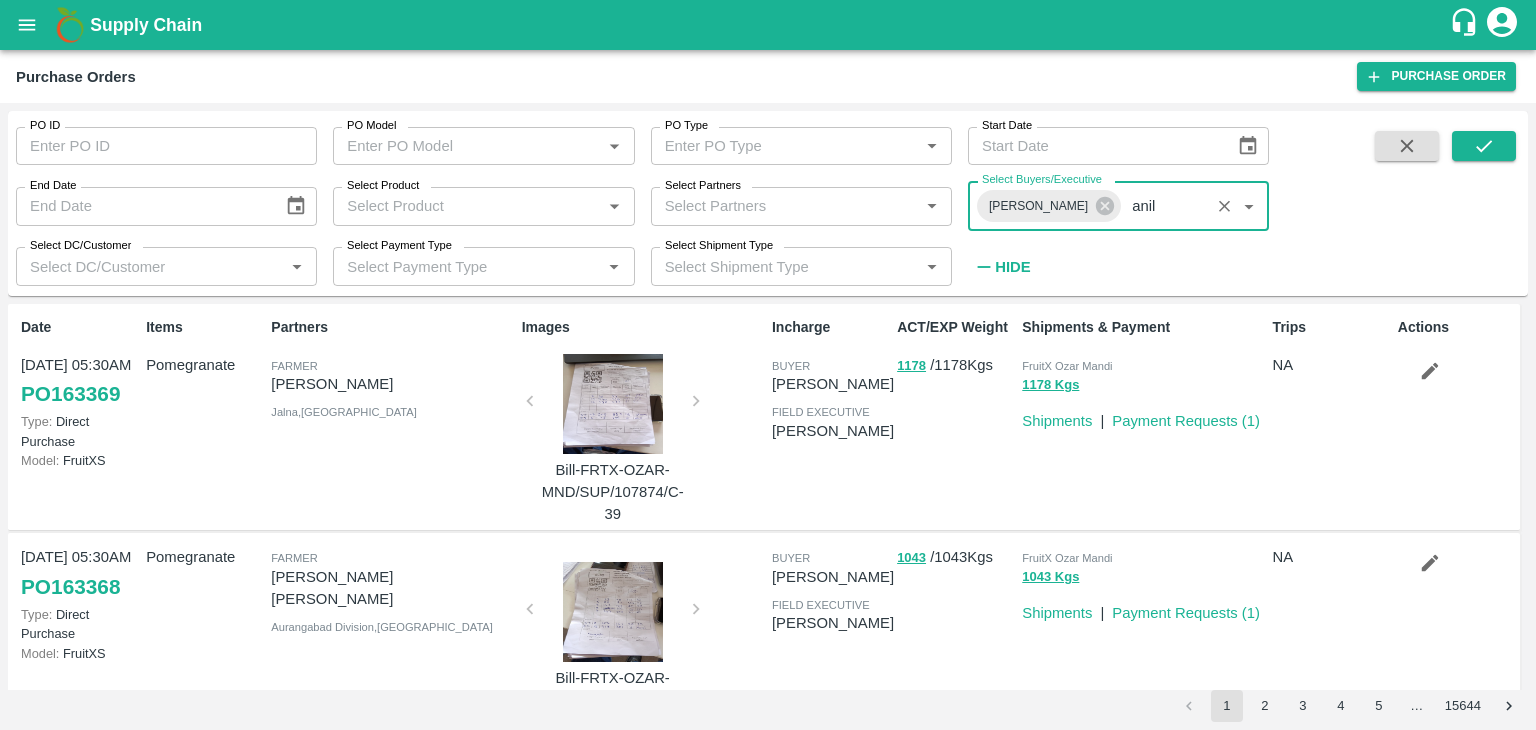 type 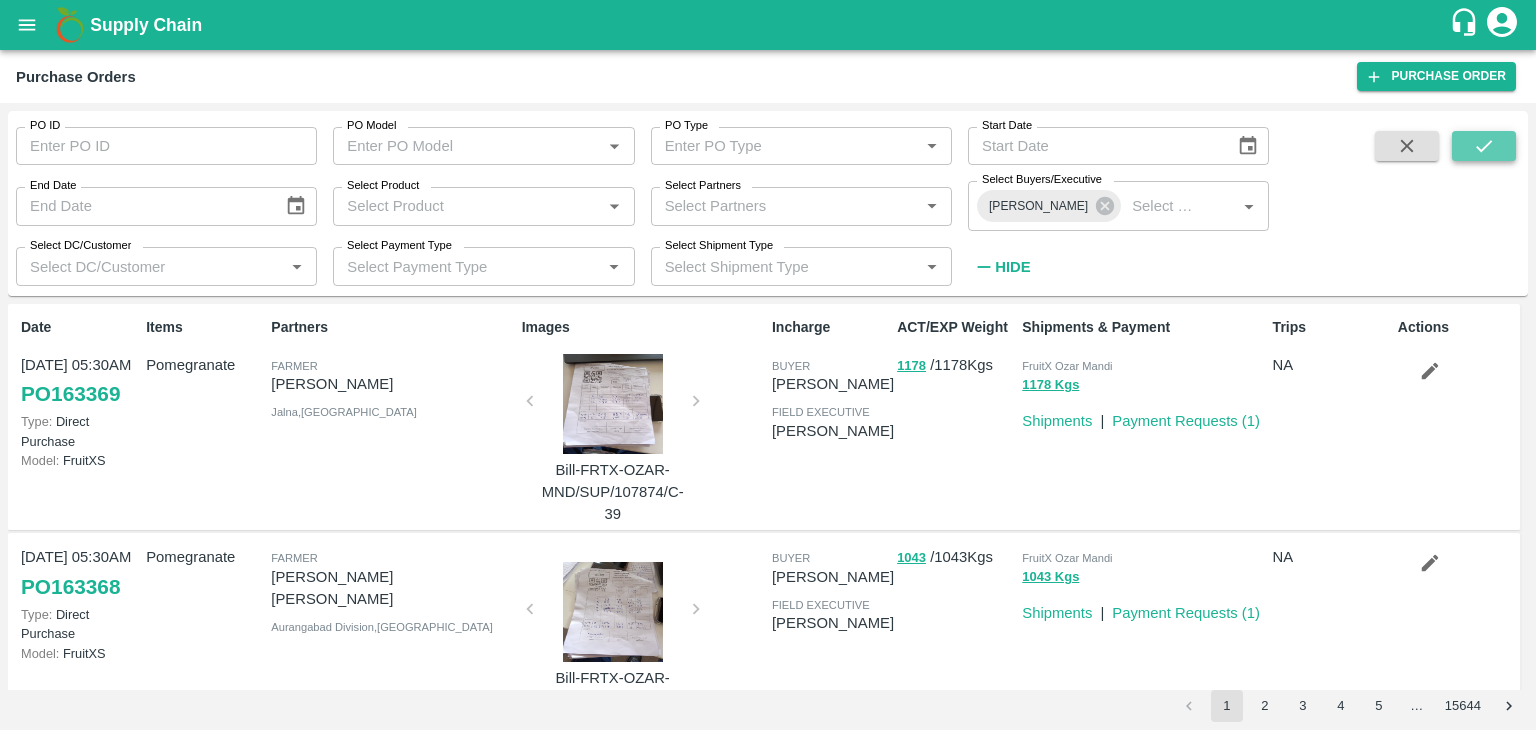 click 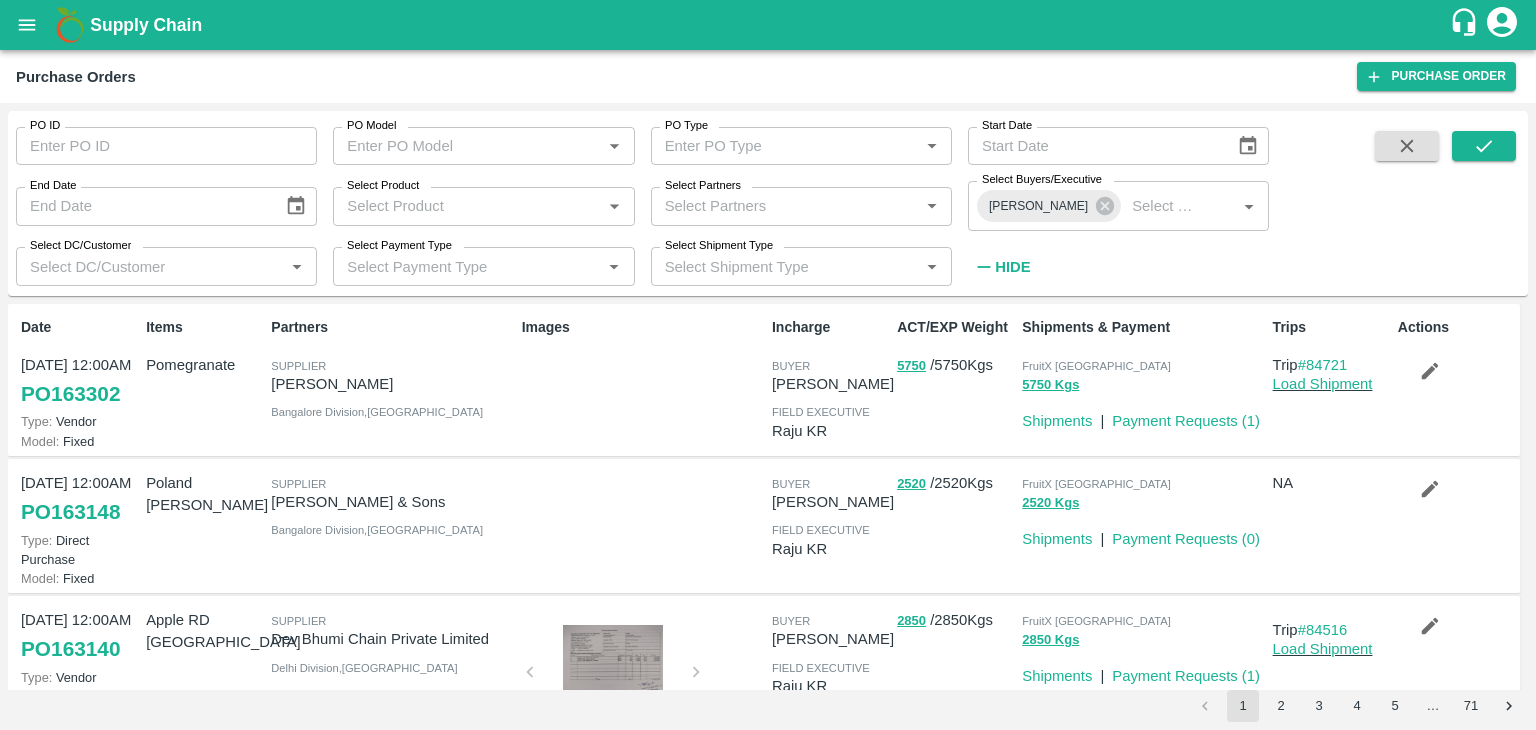 click 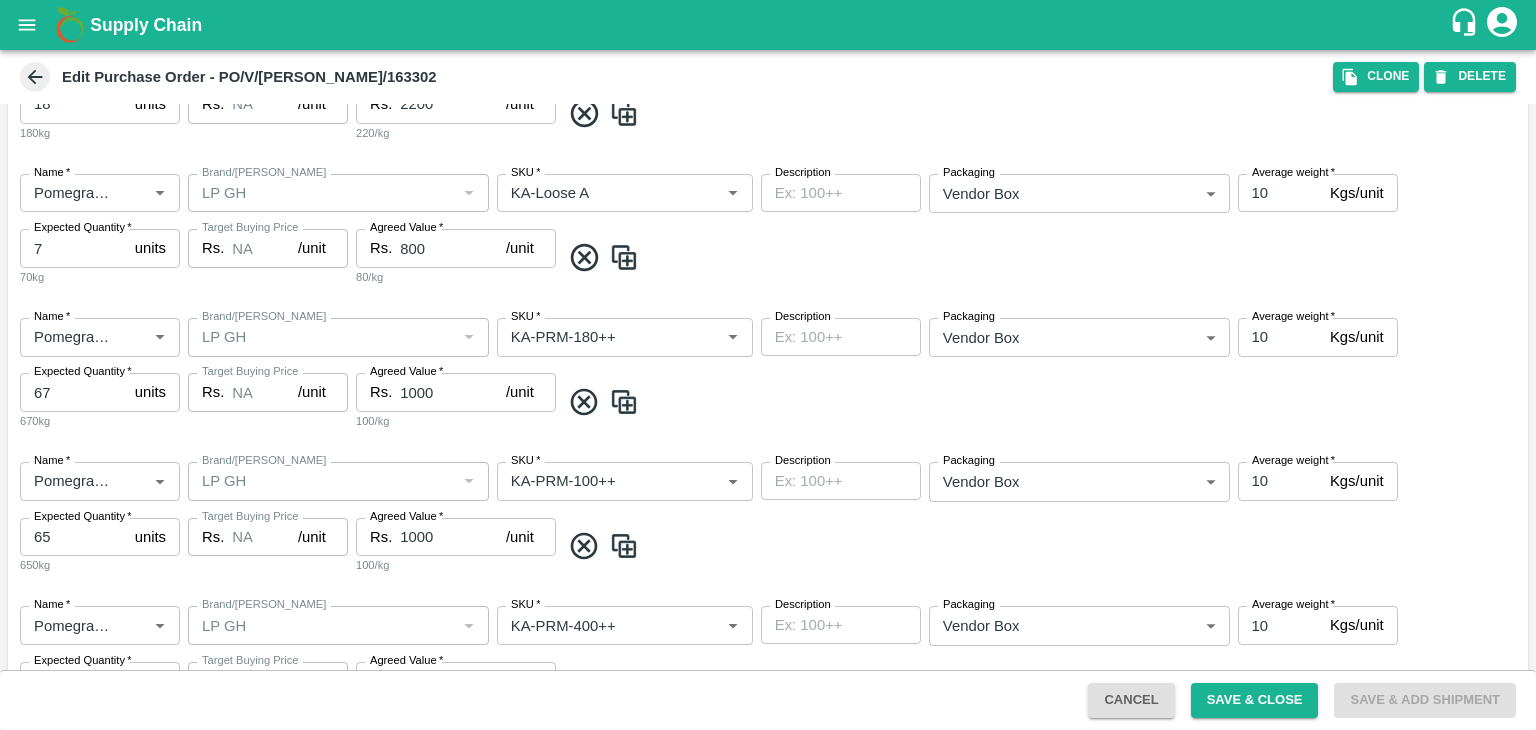 scroll, scrollTop: 1567, scrollLeft: 0, axis: vertical 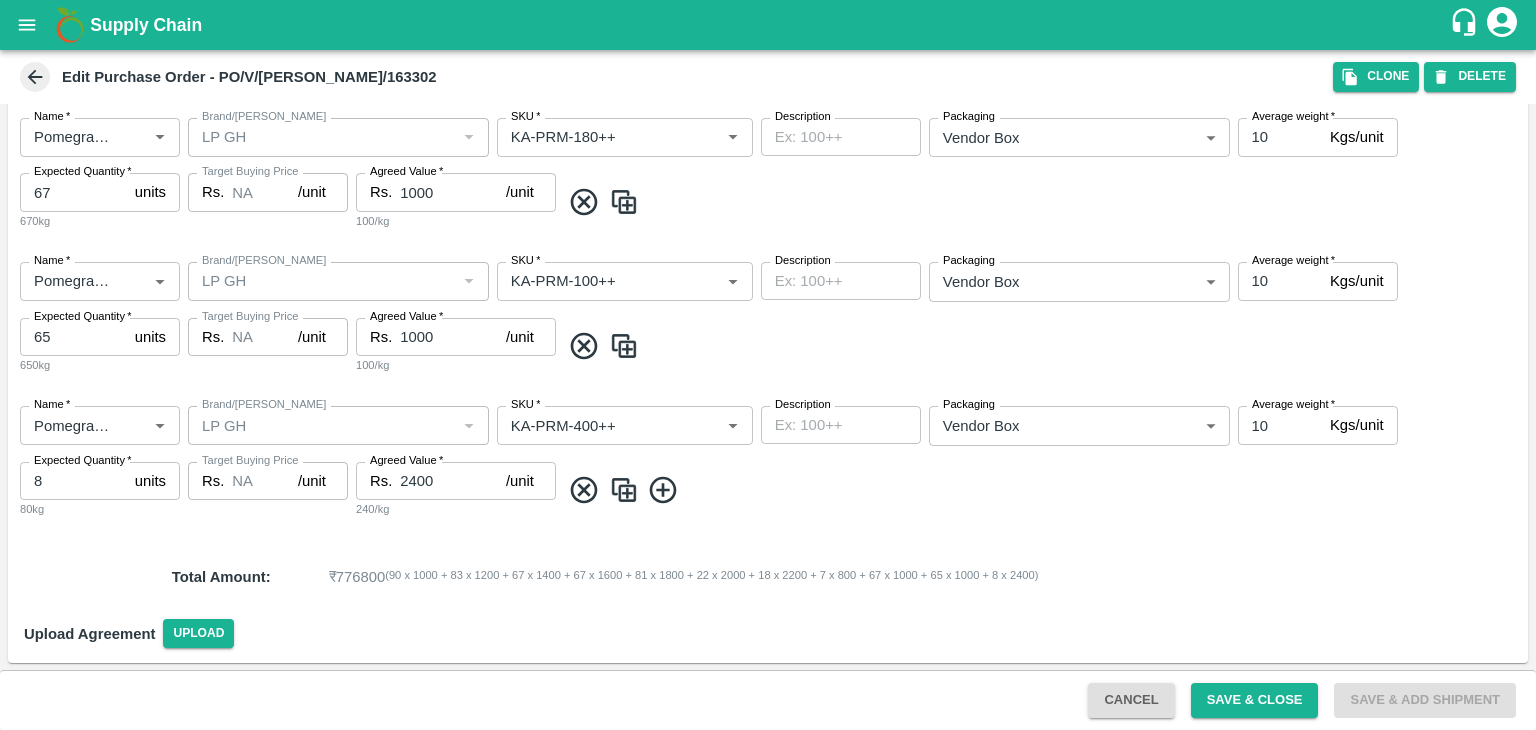 click on "1000" at bounding box center (453, 337) 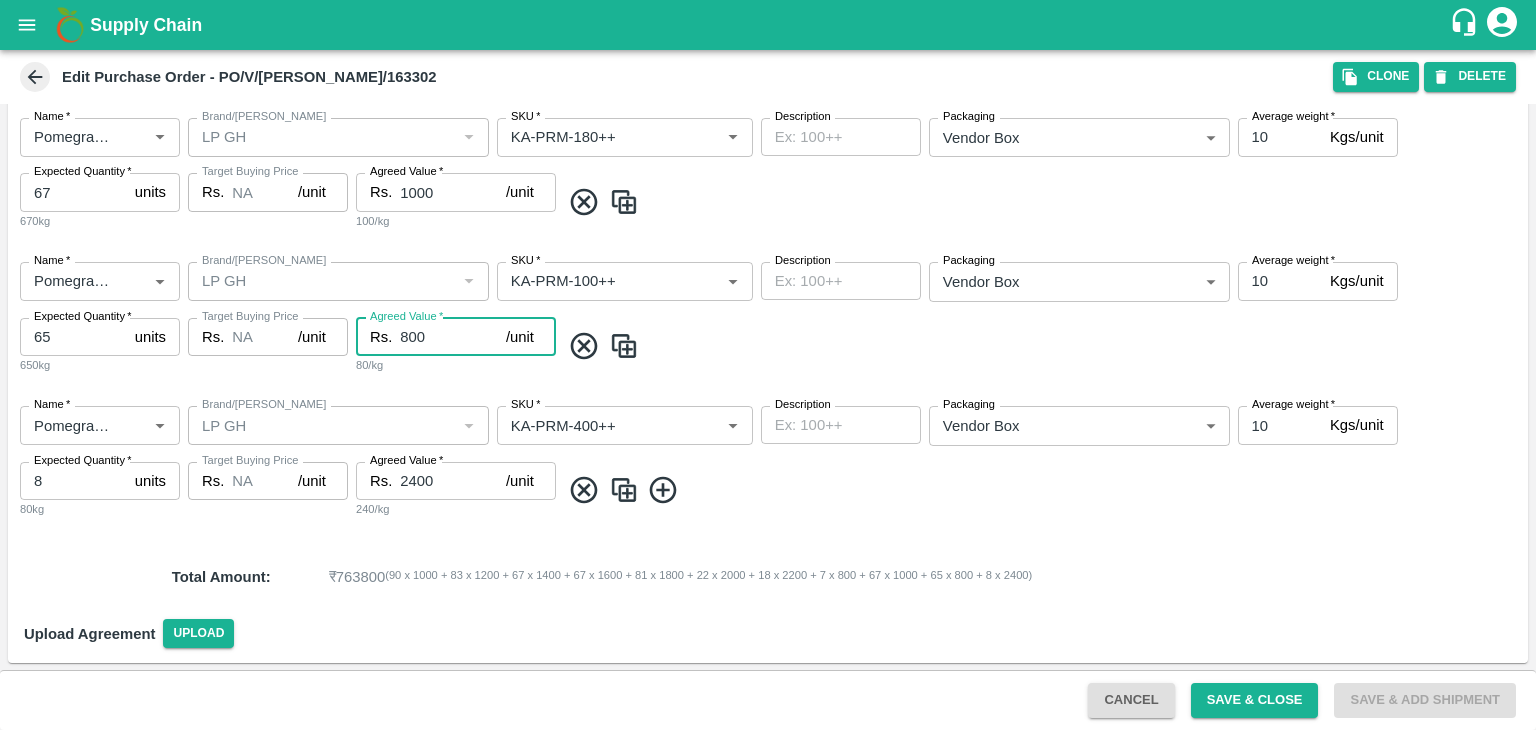 scroll, scrollTop: 1467, scrollLeft: 0, axis: vertical 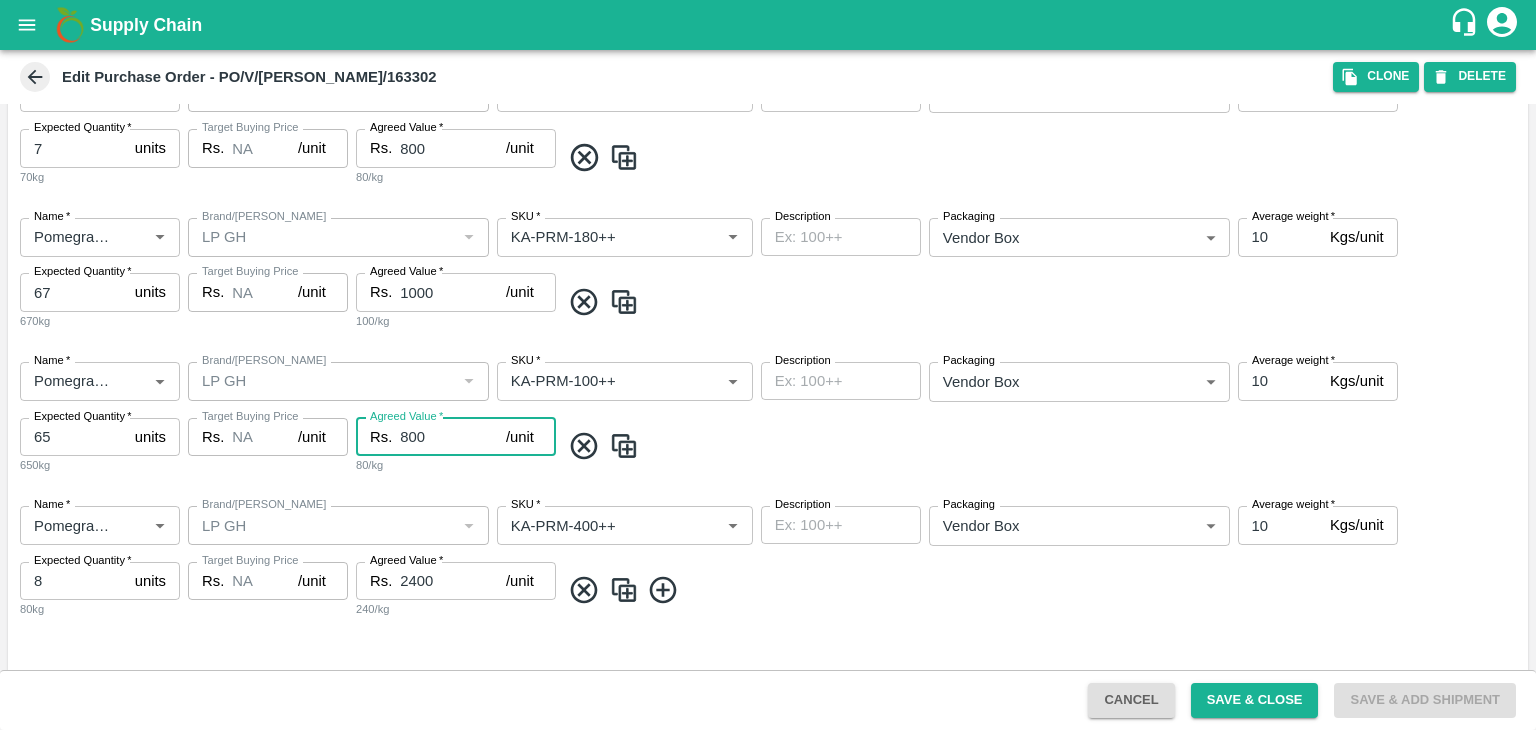 type on "800" 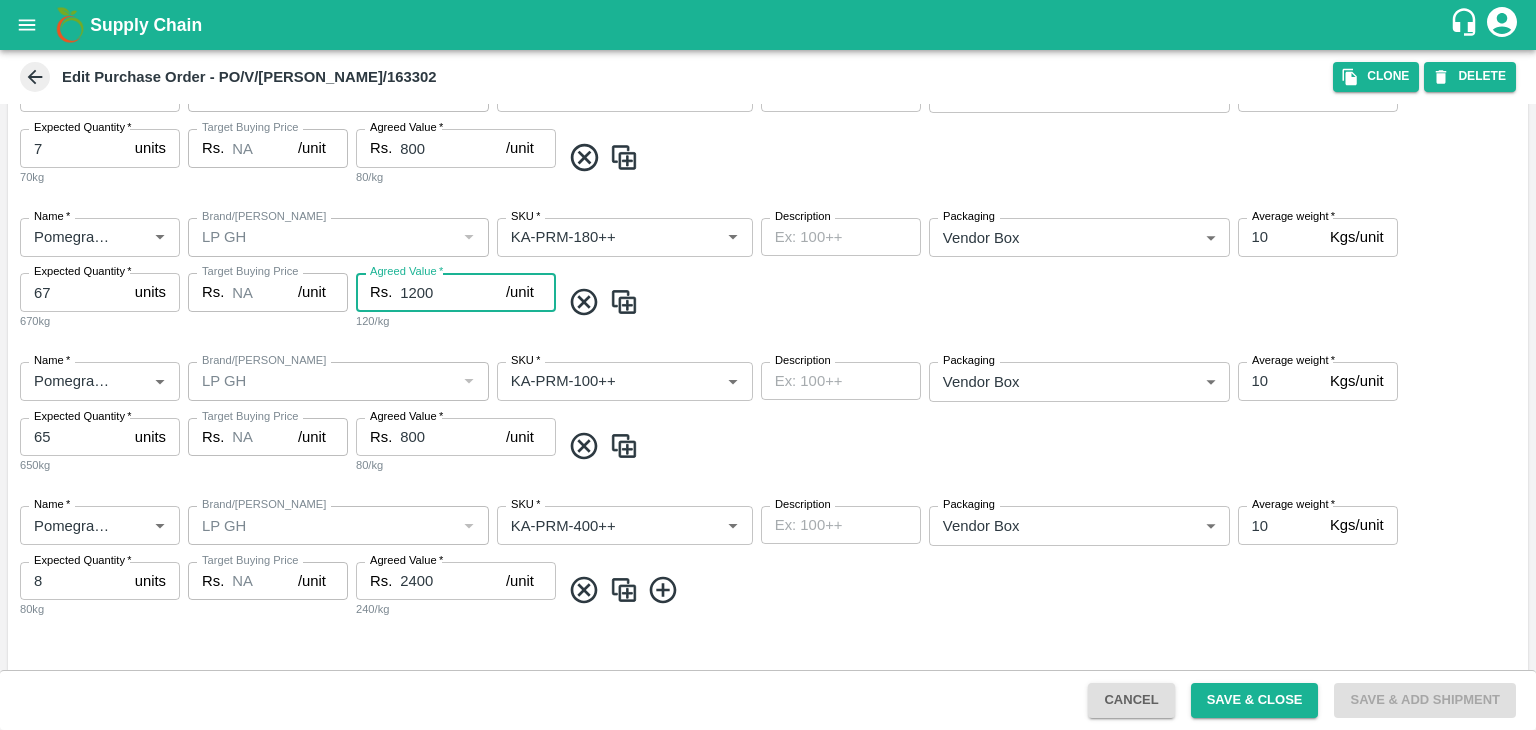 type on "1200" 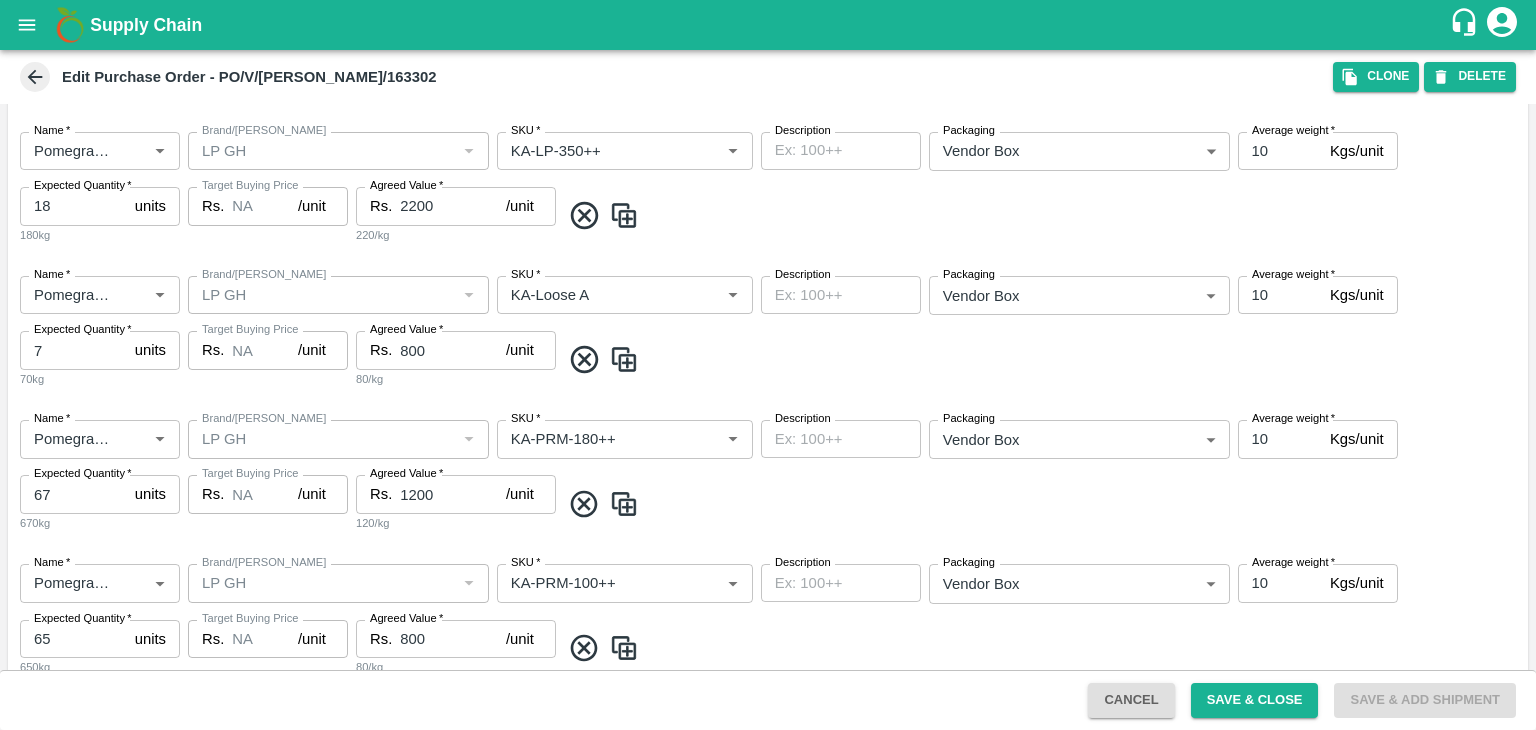 scroll, scrollTop: 1167, scrollLeft: 0, axis: vertical 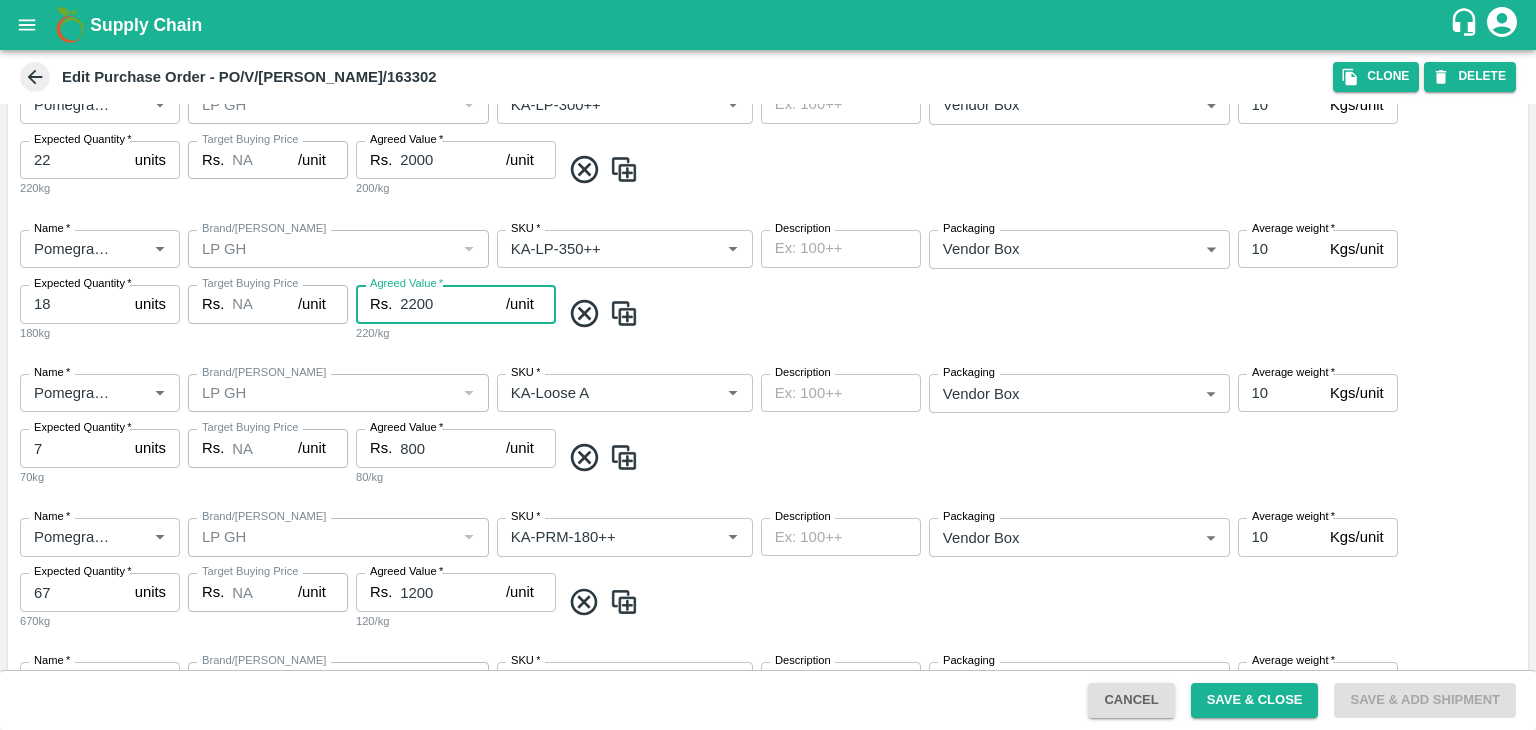 click on "2200" at bounding box center (453, 304) 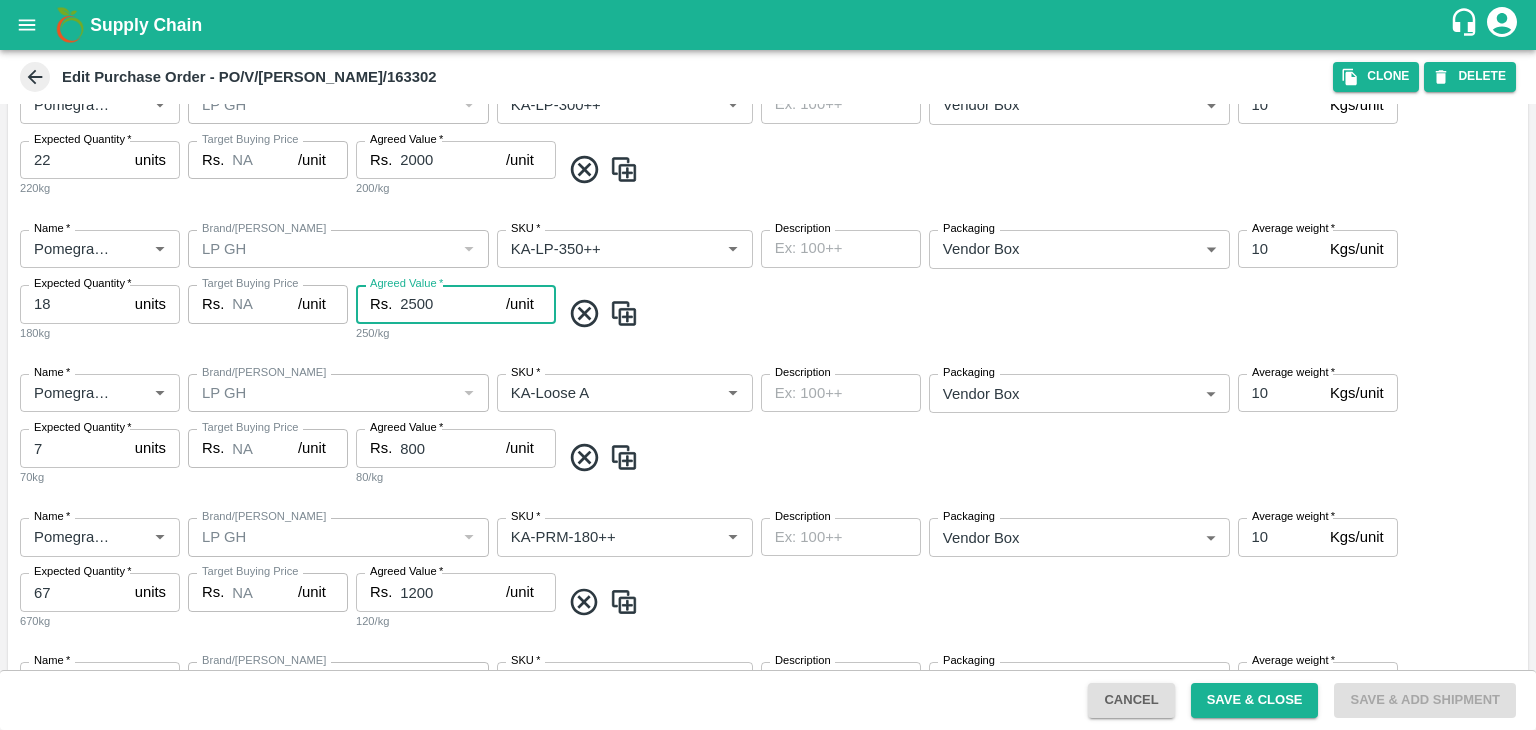 type on "2500" 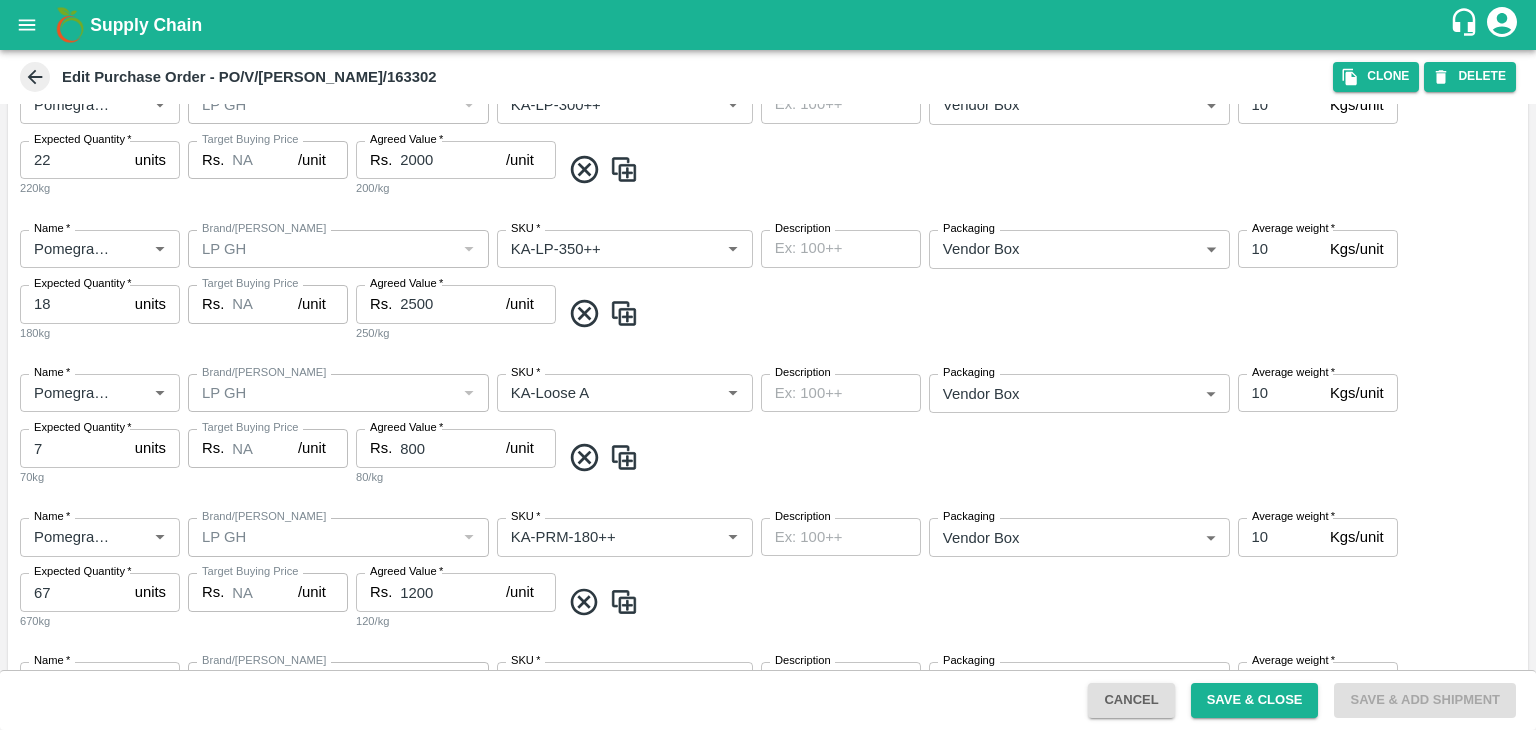 scroll, scrollTop: 1467, scrollLeft: 0, axis: vertical 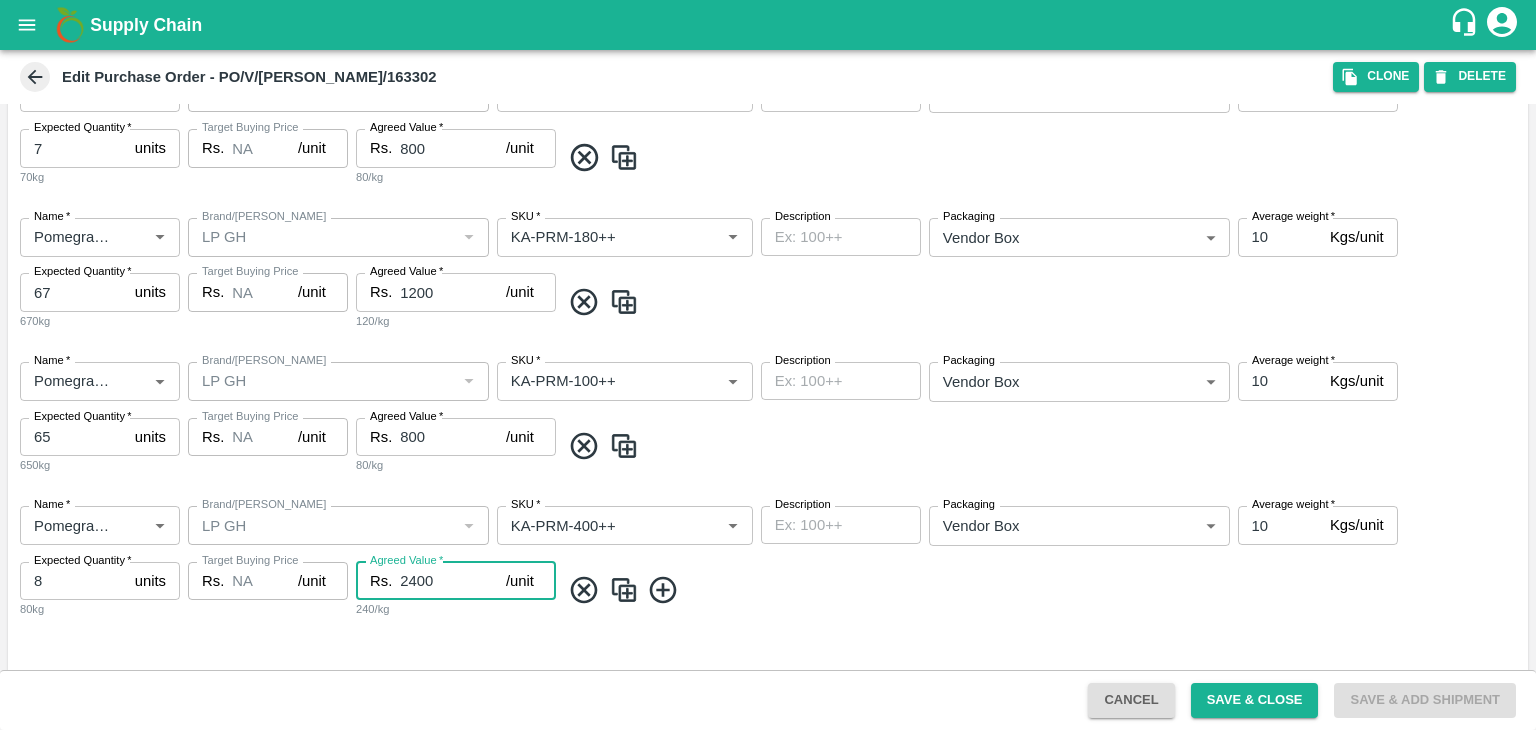 click on "2400" at bounding box center [453, 581] 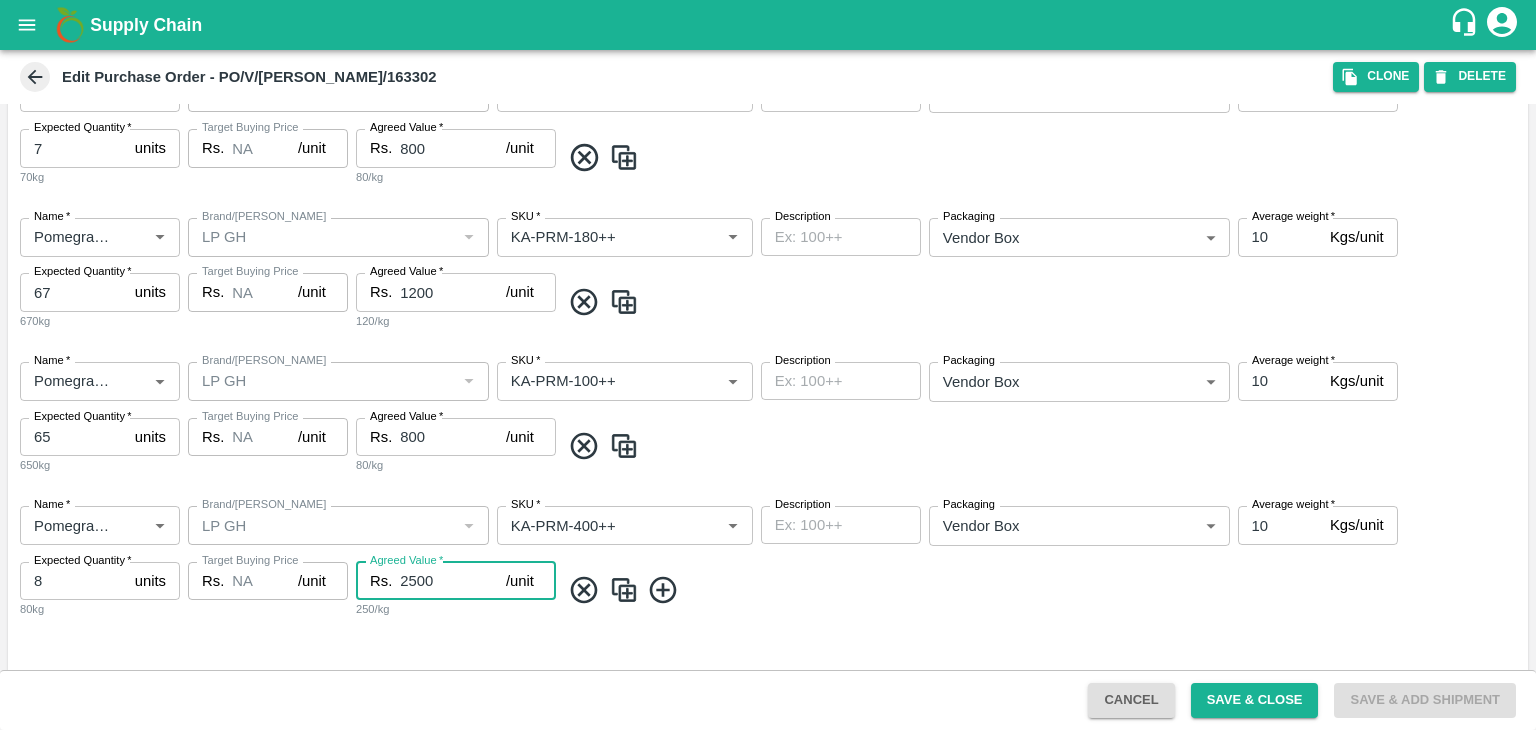 type on "2500" 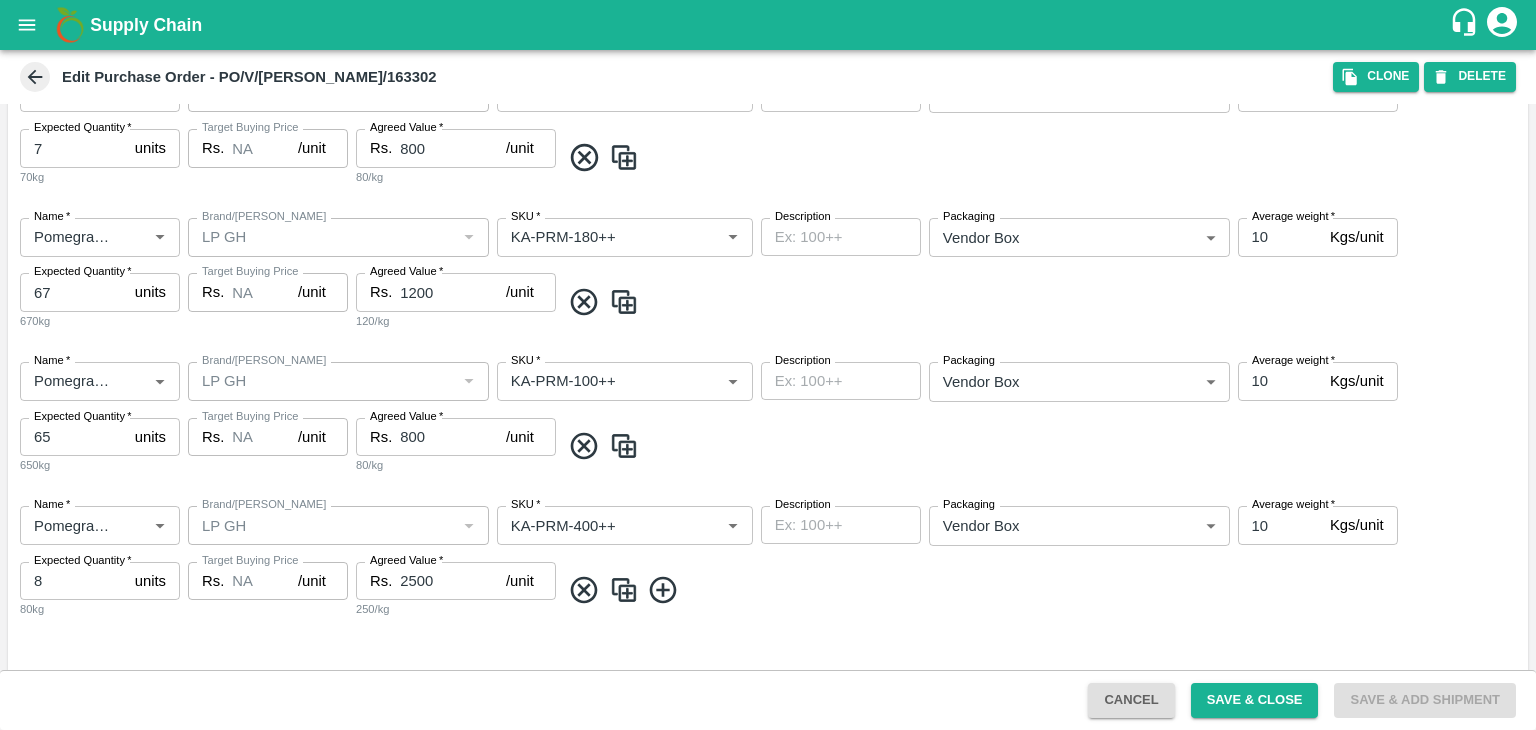 scroll, scrollTop: 967, scrollLeft: 0, axis: vertical 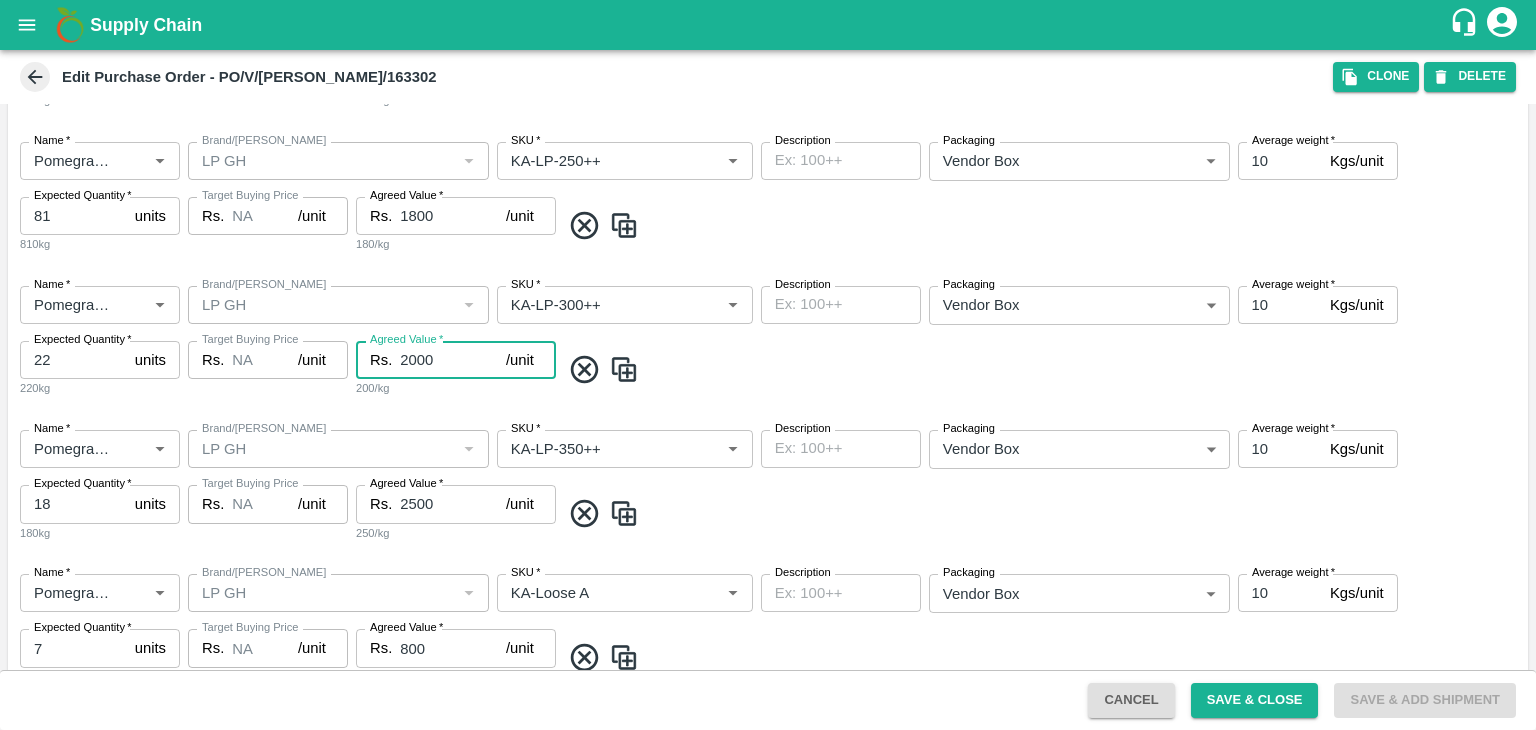 click on "2000" at bounding box center (453, 360) 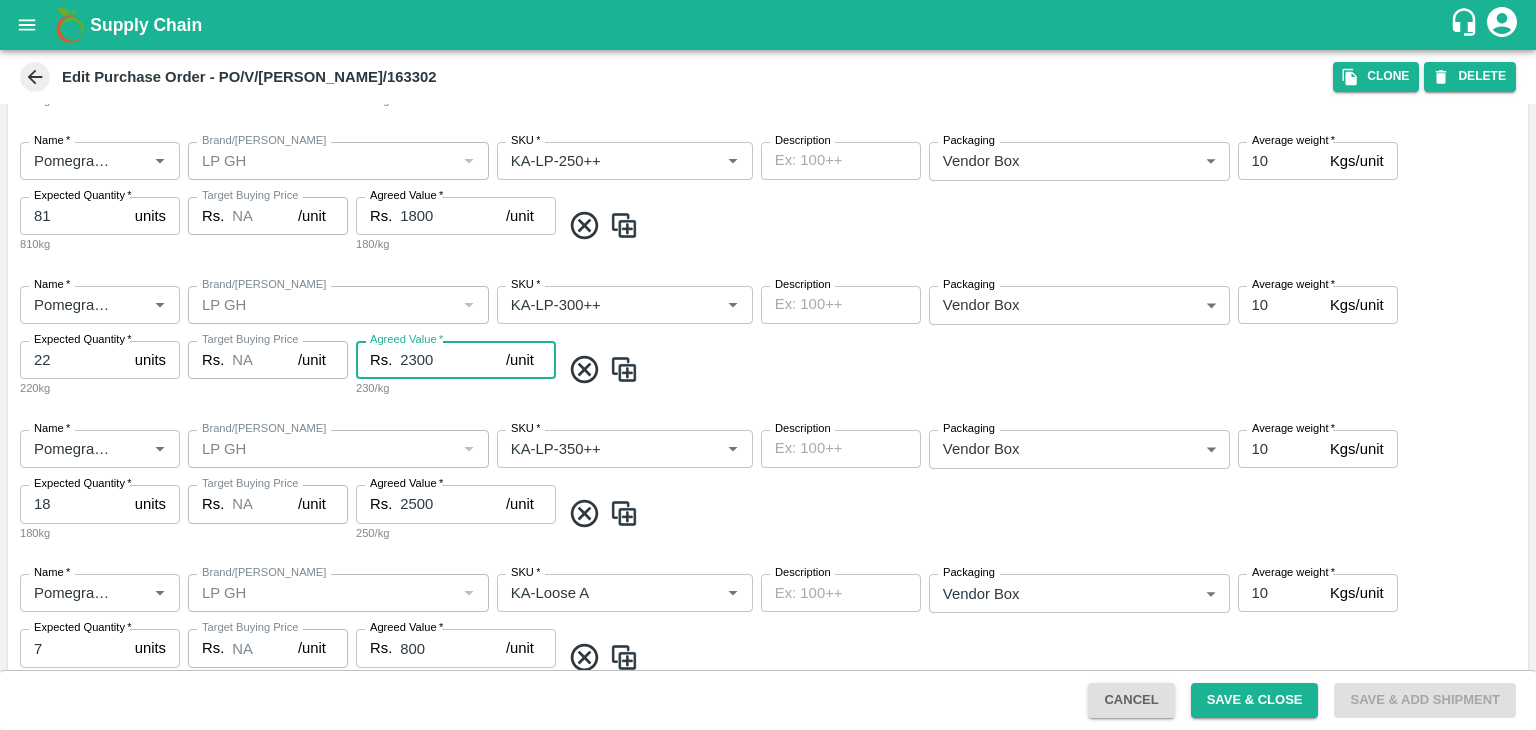 type on "2300" 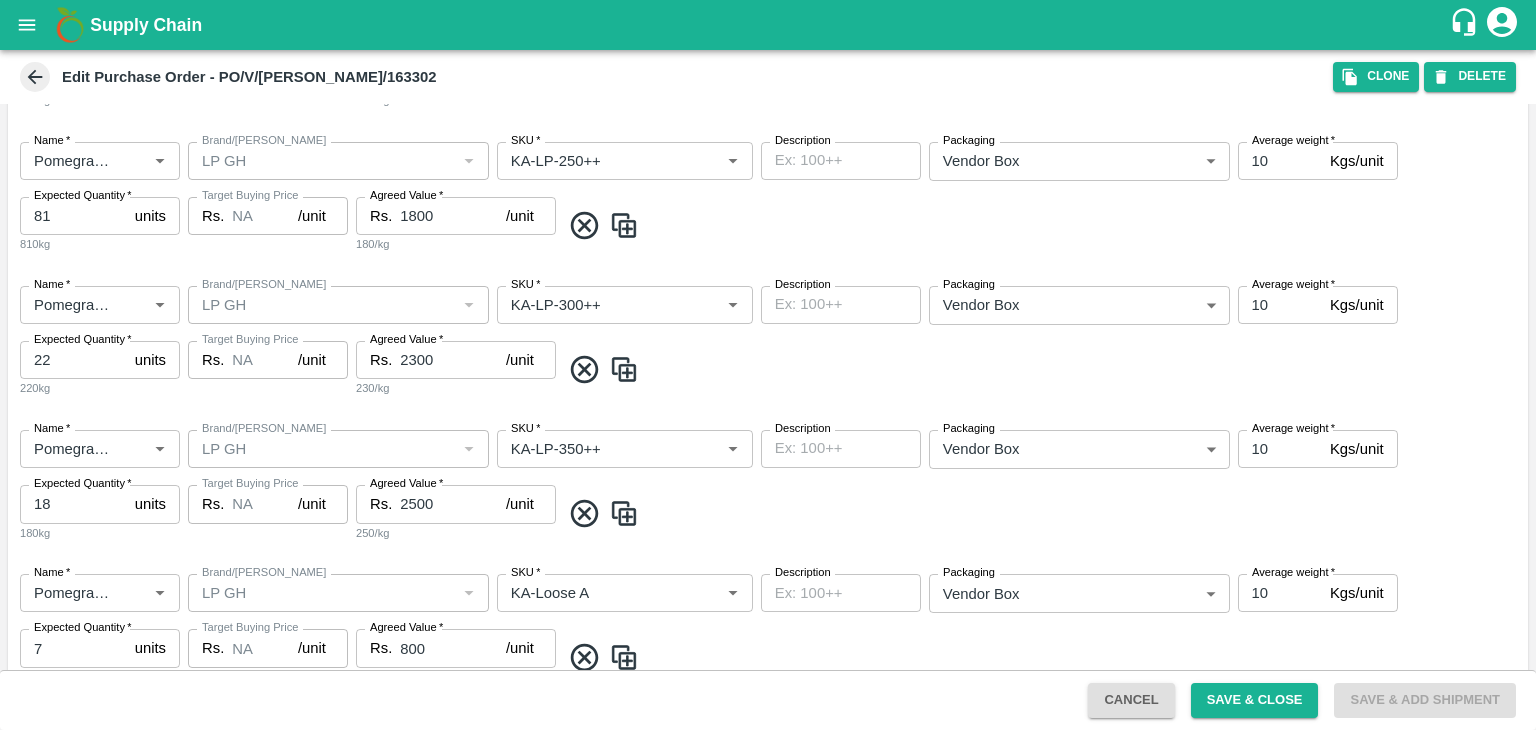 scroll, scrollTop: 867, scrollLeft: 0, axis: vertical 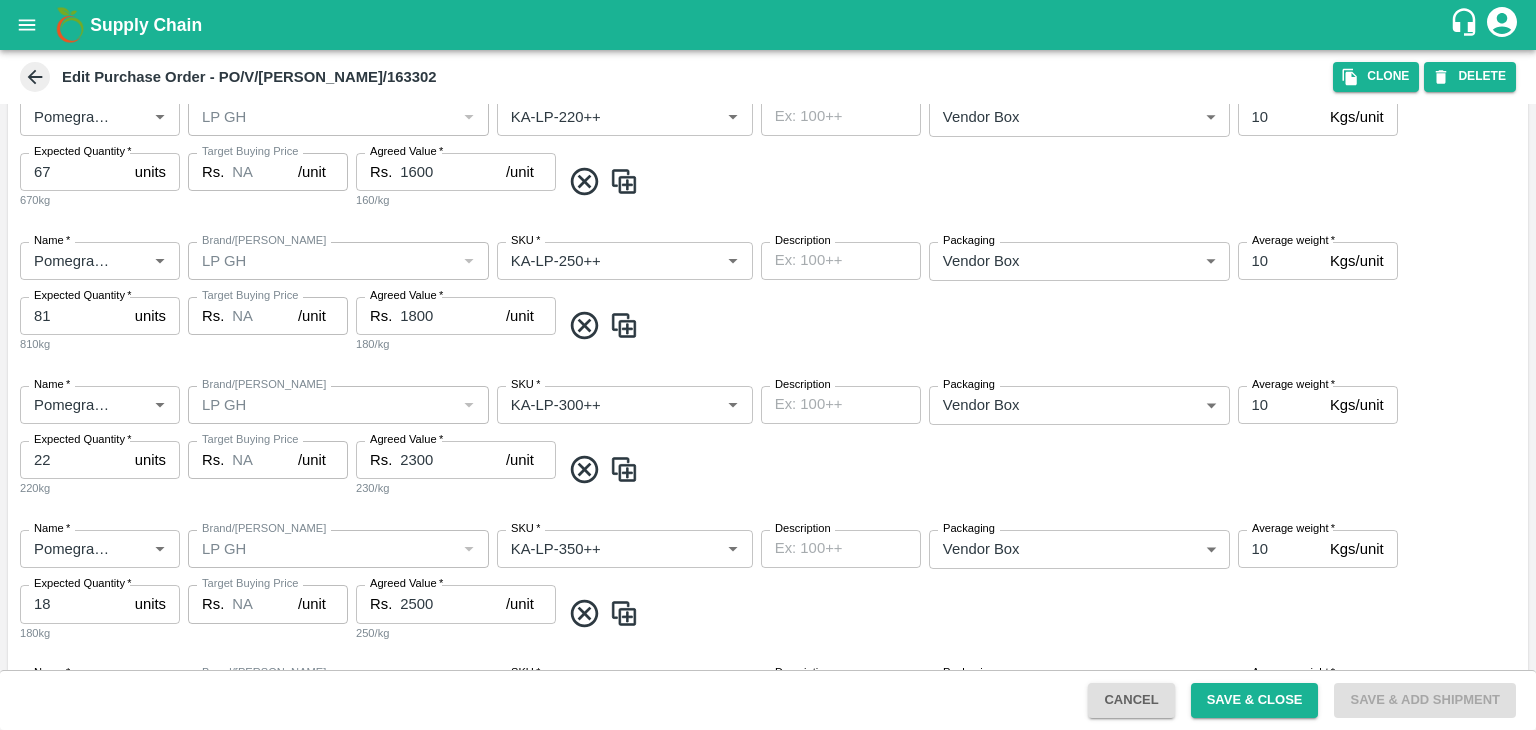 click on "1800" at bounding box center [453, 316] 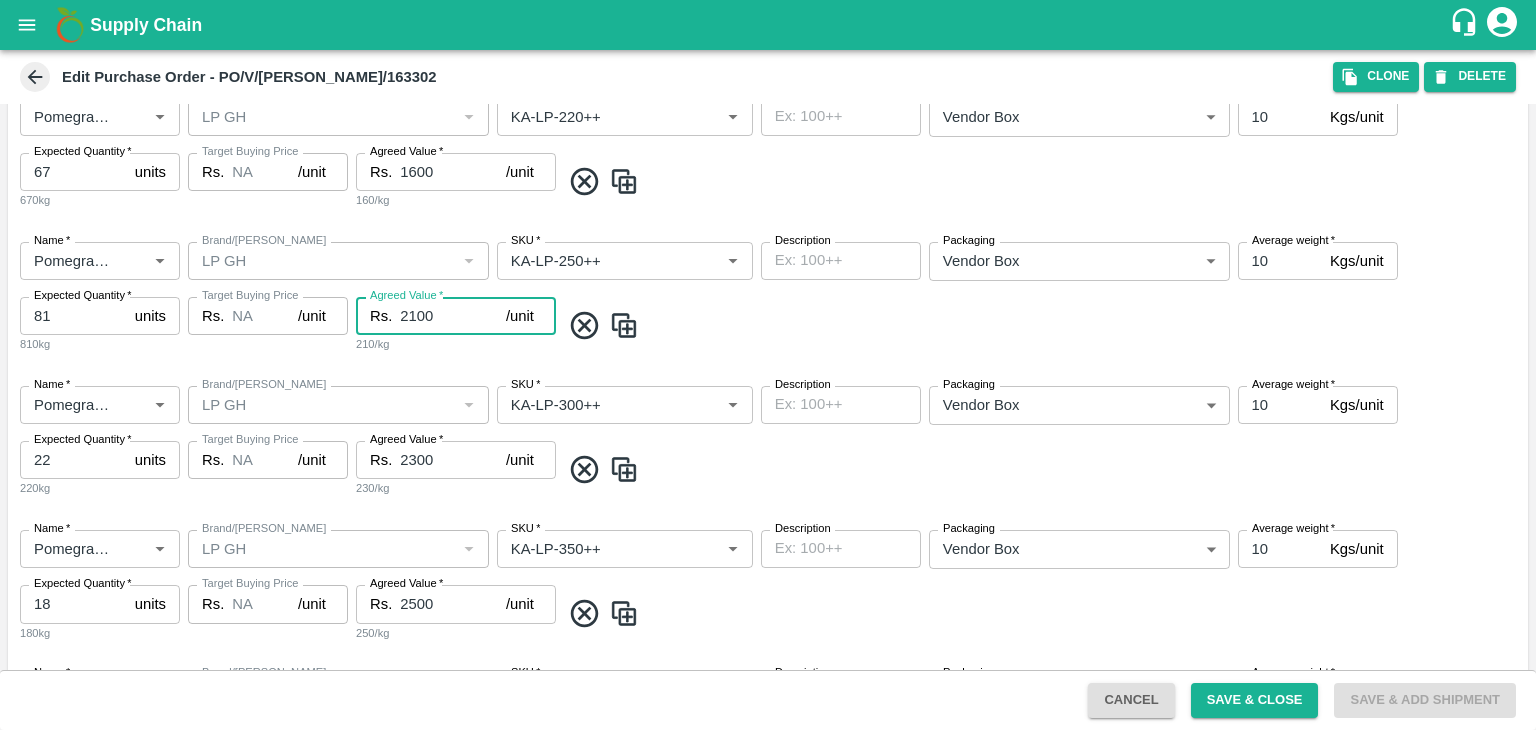 type on "2100" 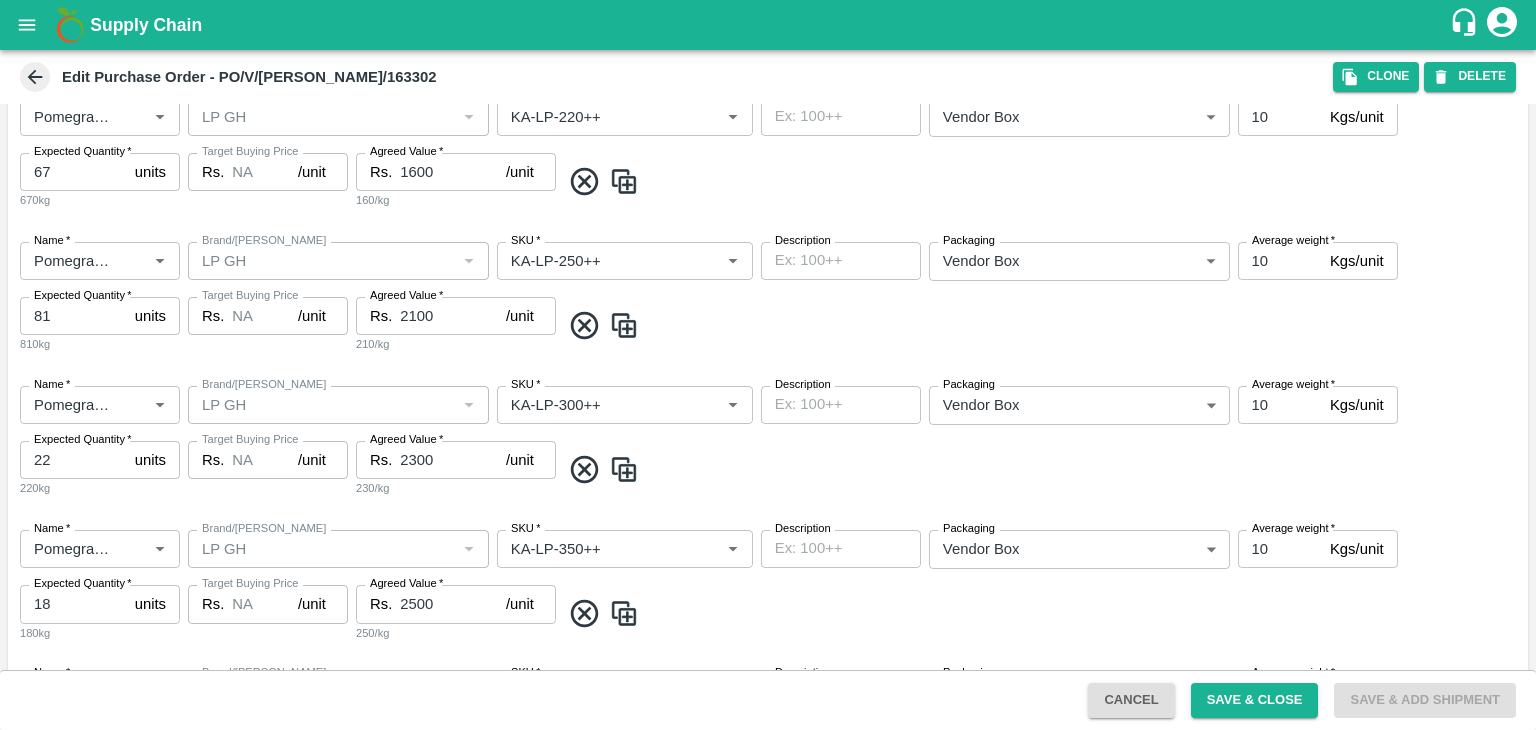 scroll, scrollTop: 767, scrollLeft: 0, axis: vertical 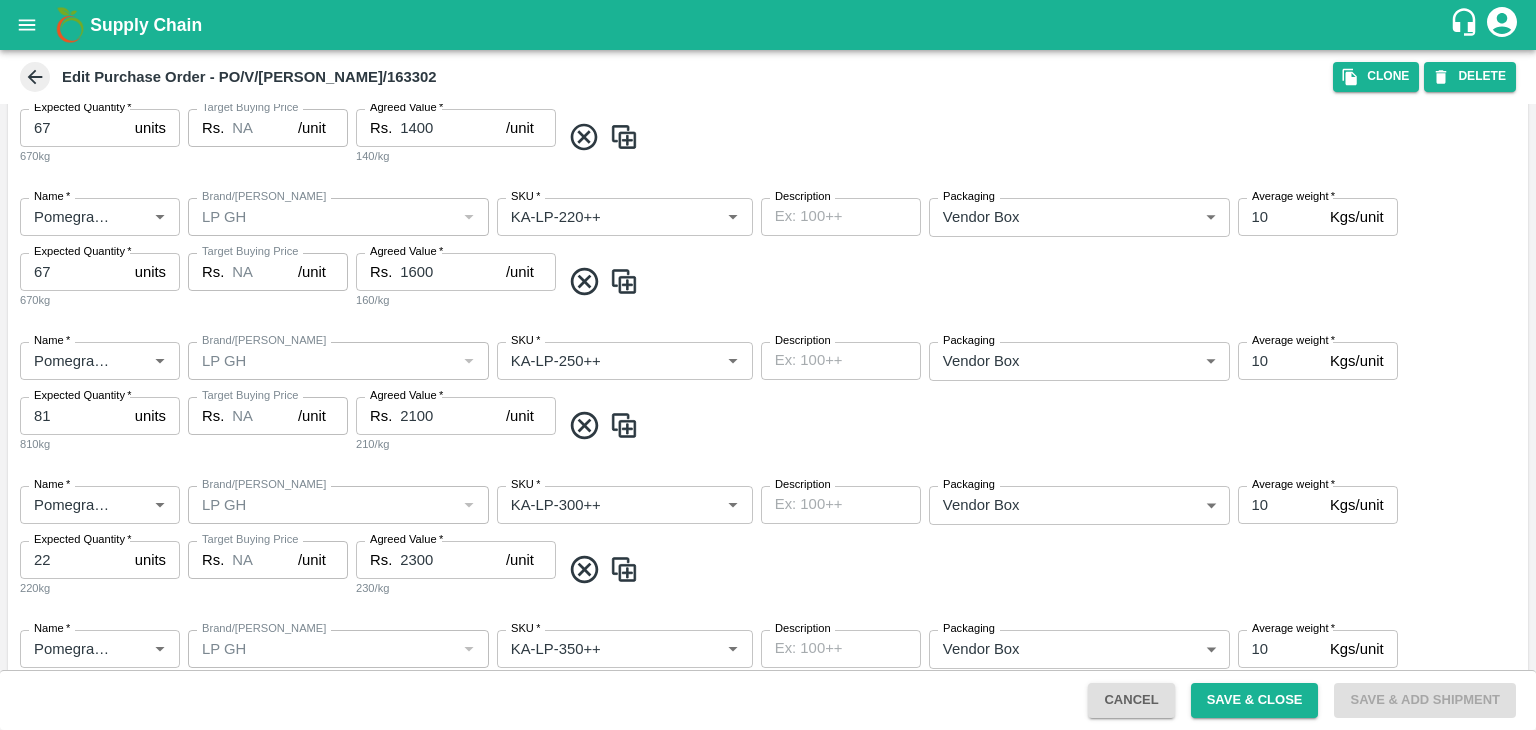 click on "1600" at bounding box center (453, 272) 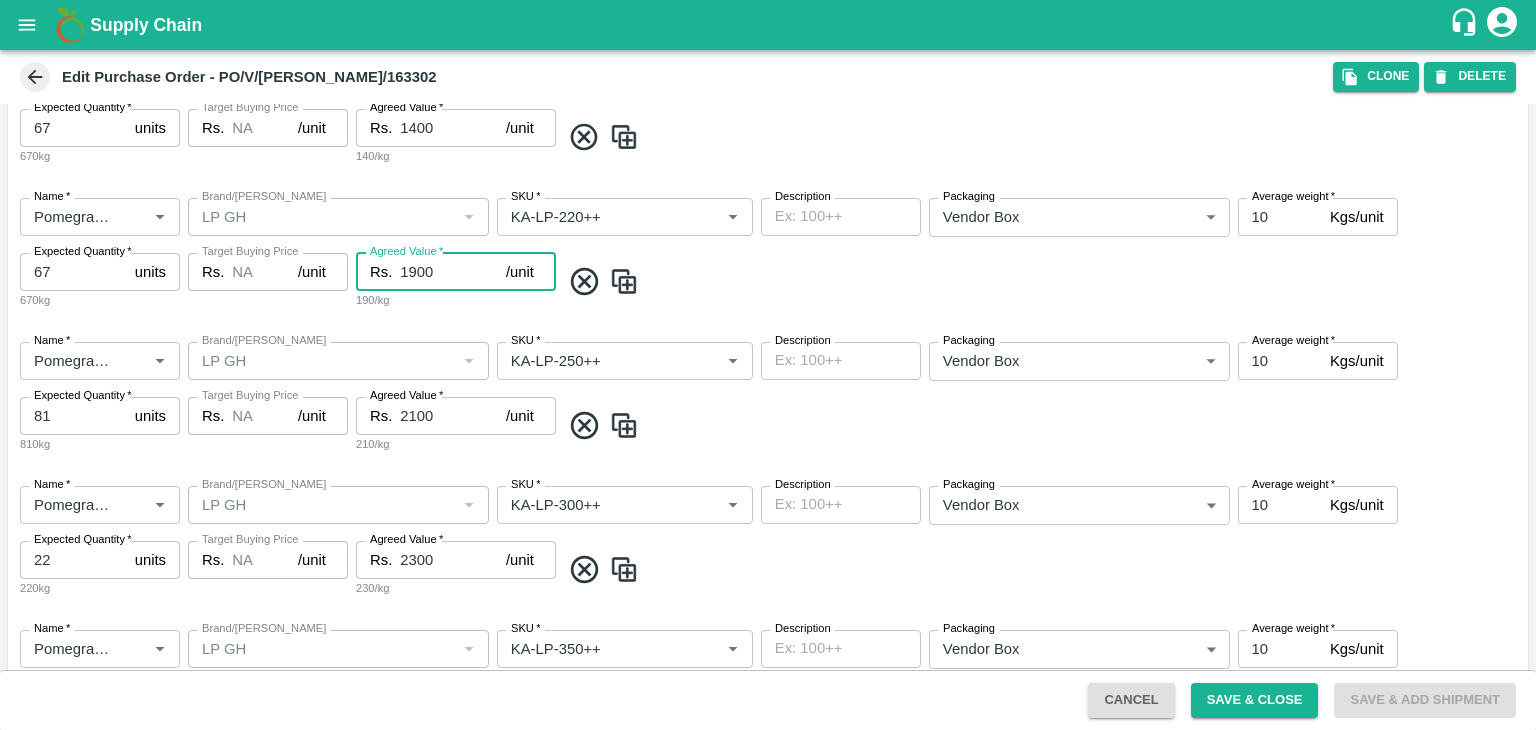 type on "1900" 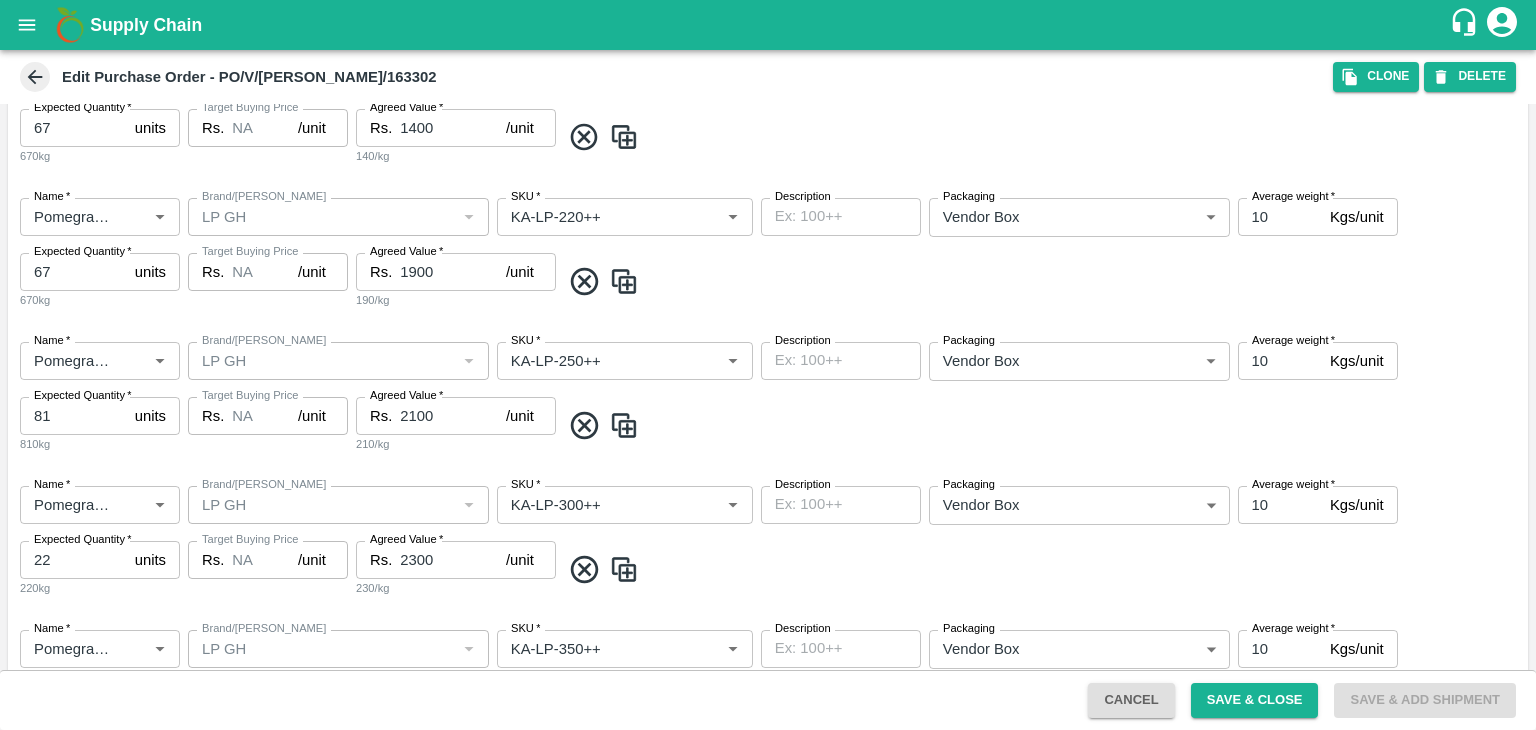 scroll, scrollTop: 667, scrollLeft: 0, axis: vertical 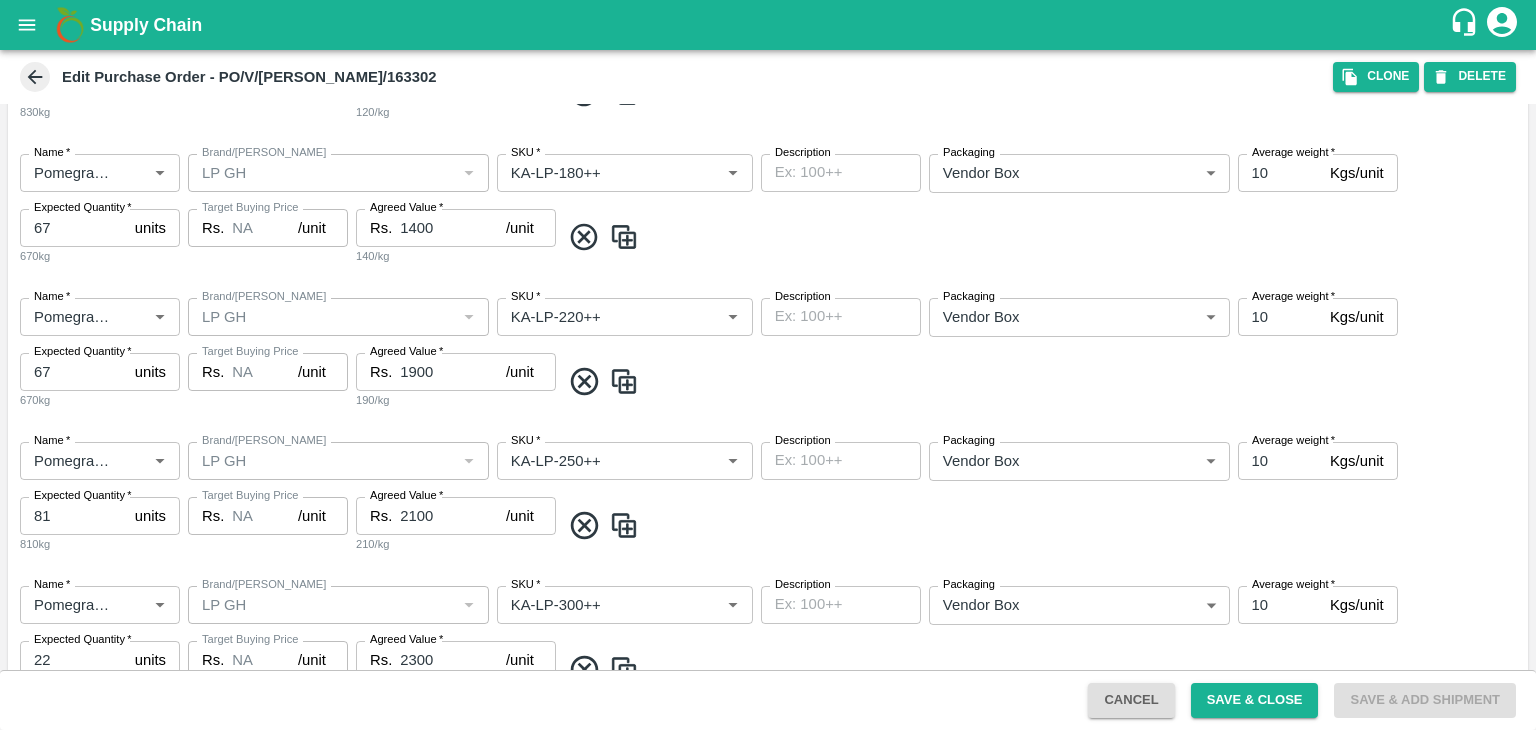click on "1400" at bounding box center [453, 228] 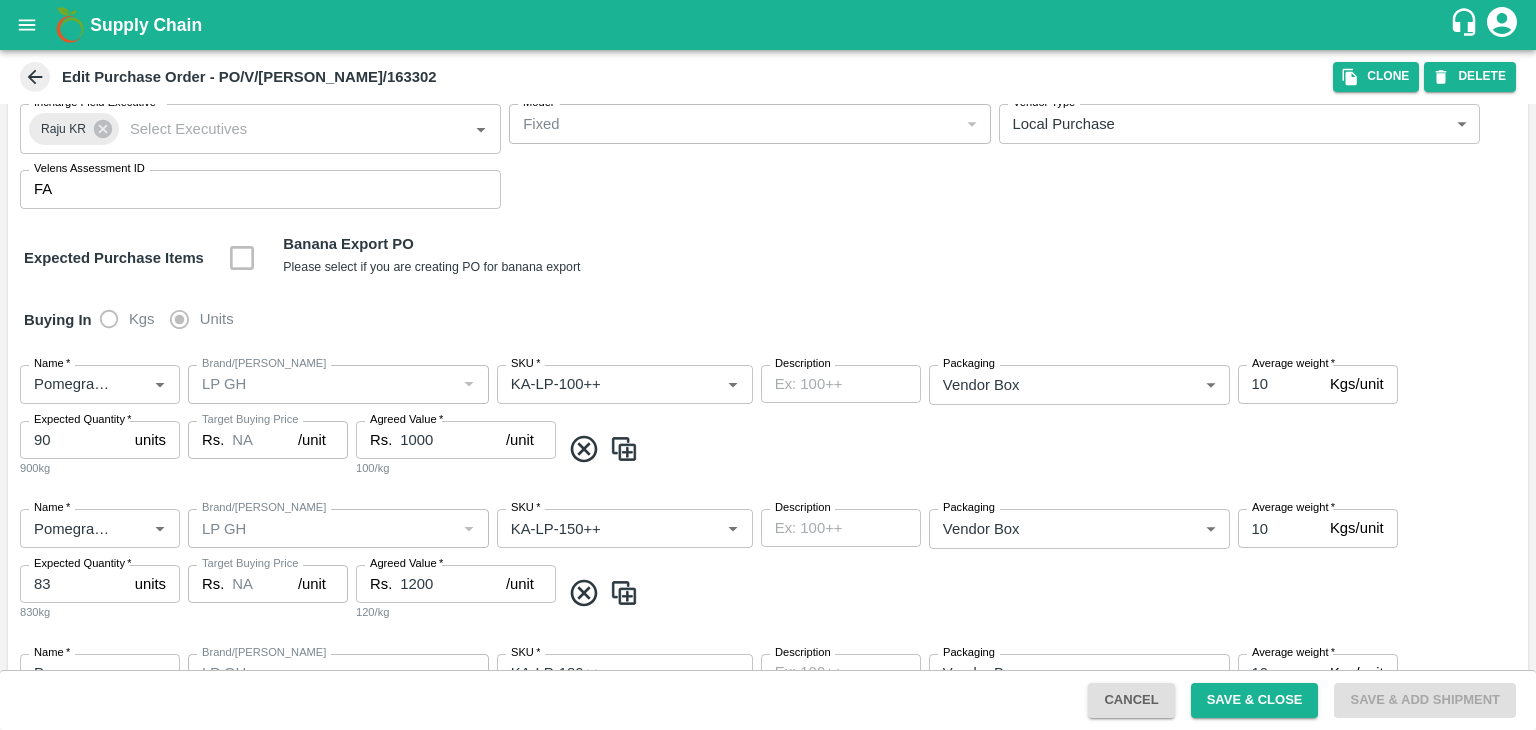 scroll, scrollTop: 467, scrollLeft: 0, axis: vertical 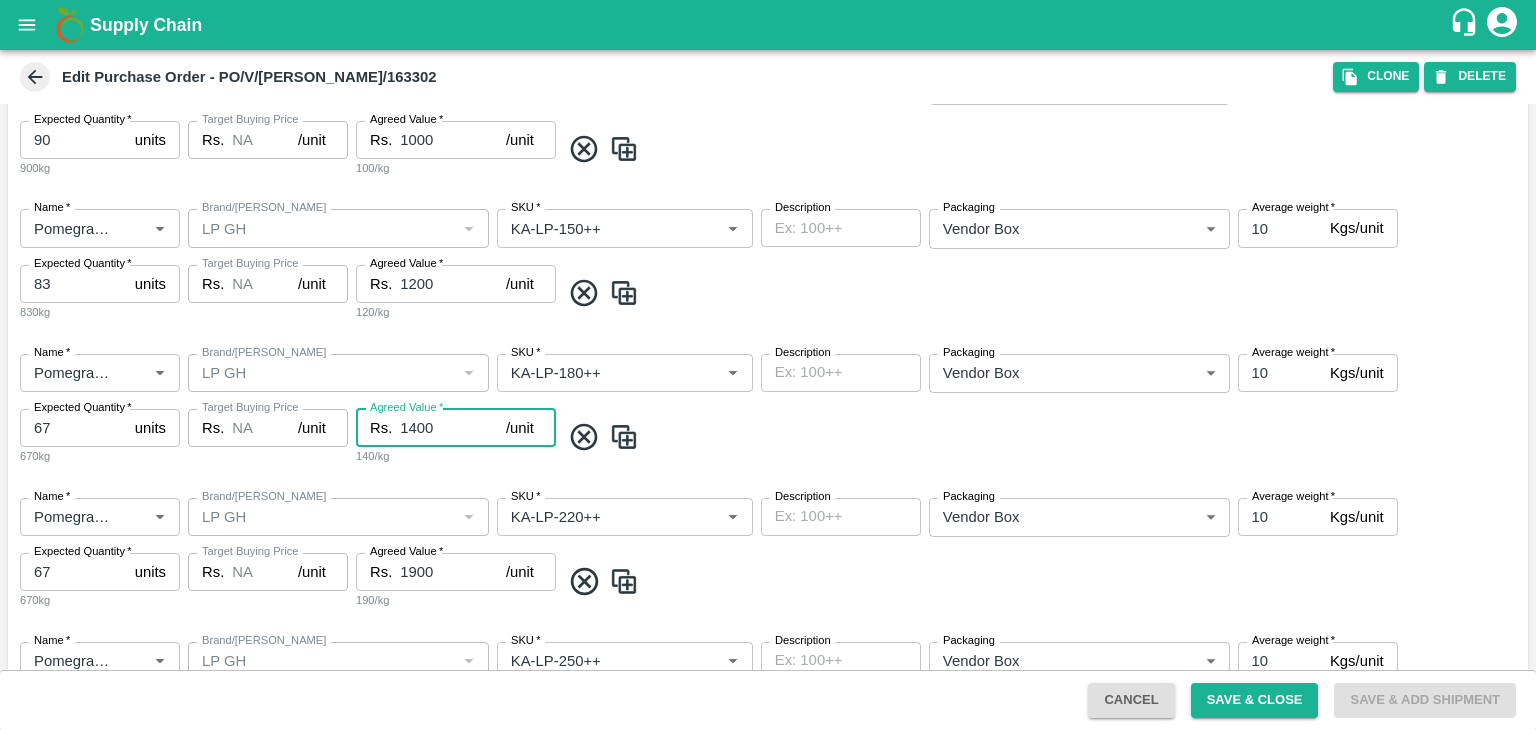 click on "1400" at bounding box center (453, 428) 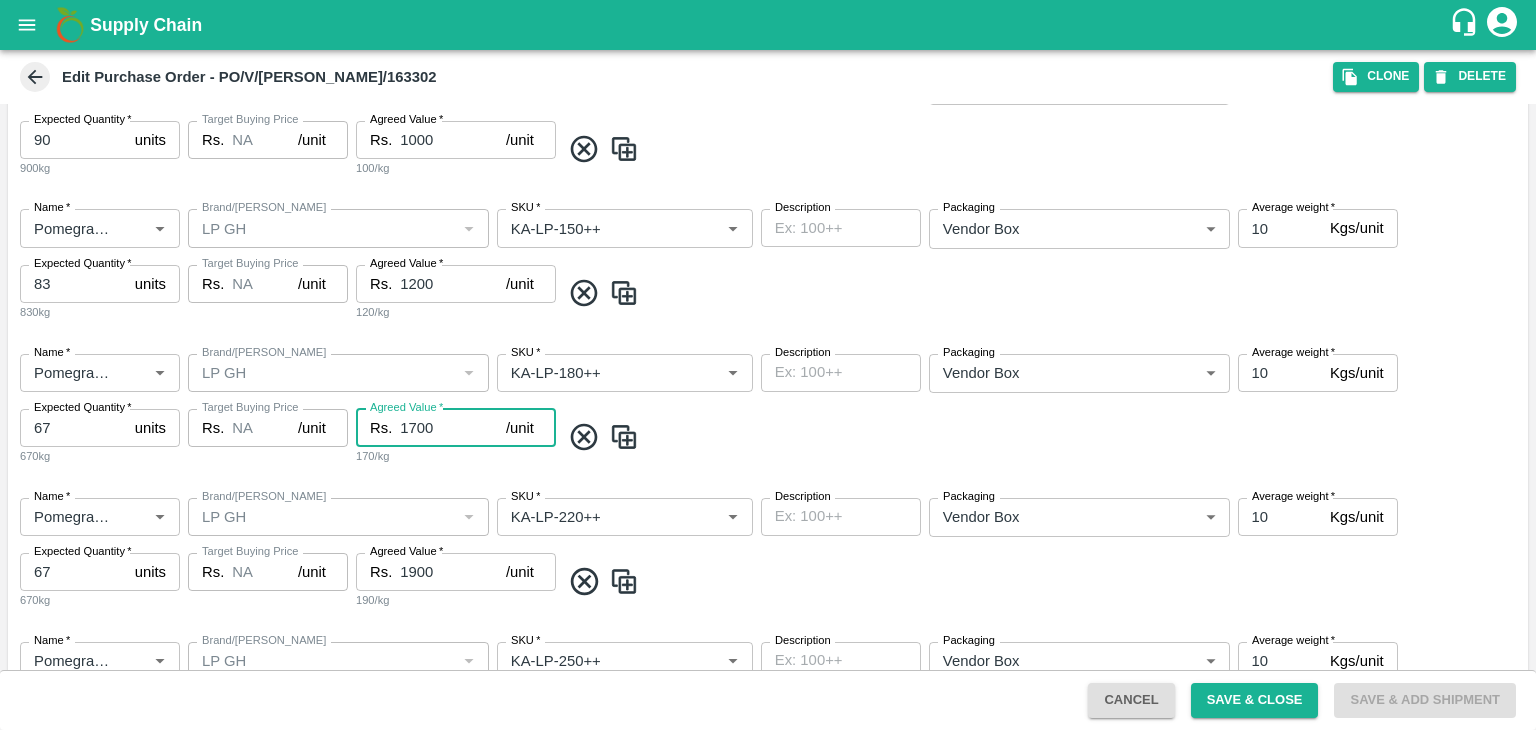 type on "1700" 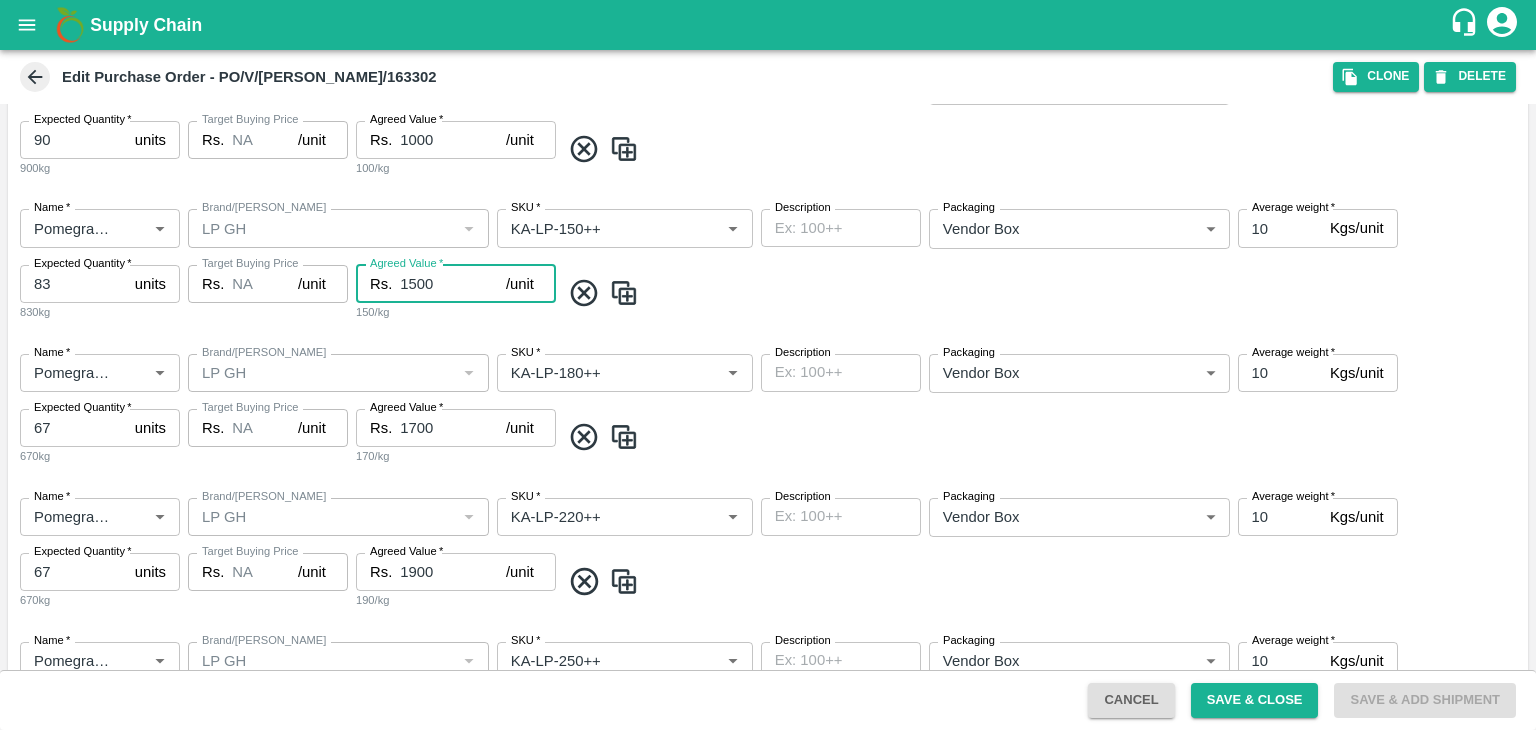 type on "1500" 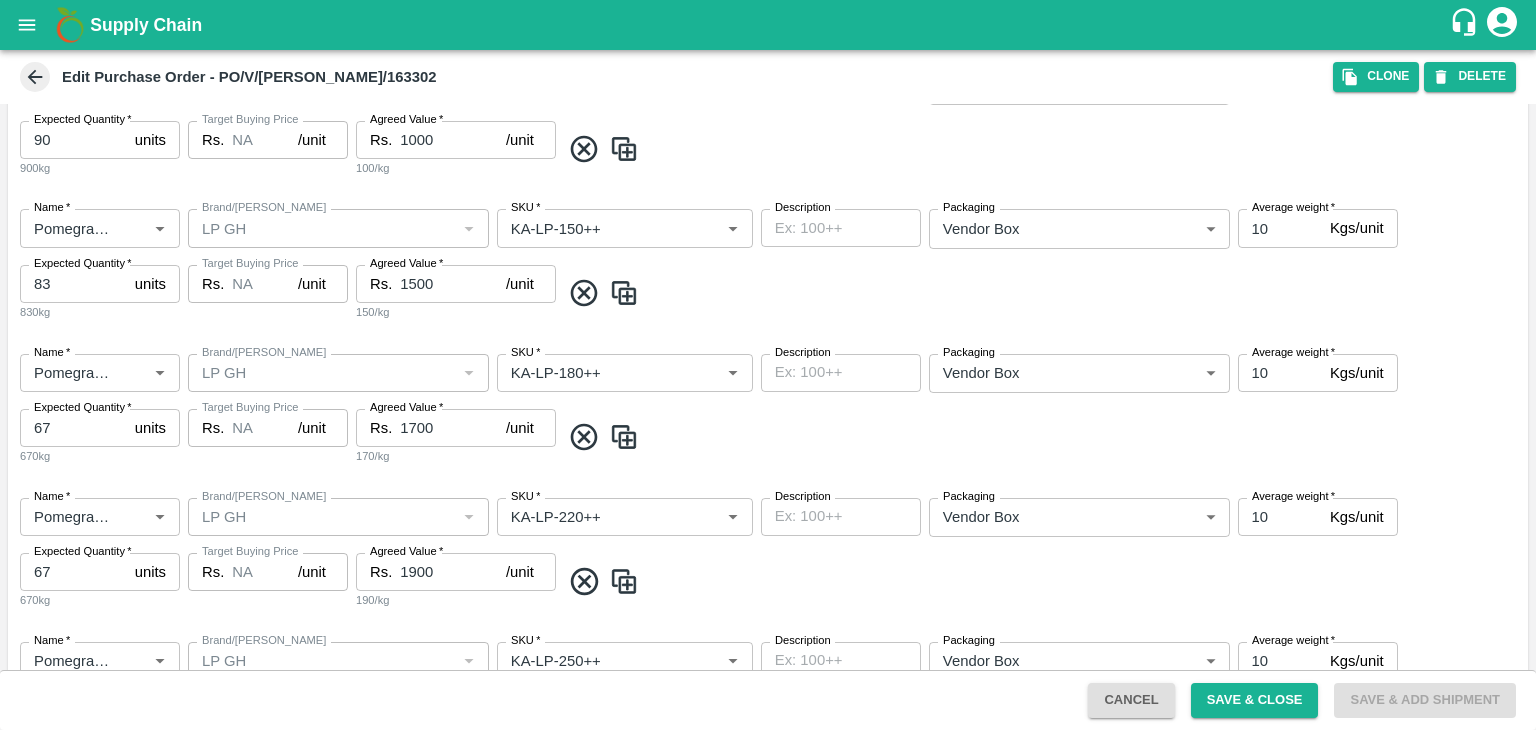 scroll, scrollTop: 367, scrollLeft: 0, axis: vertical 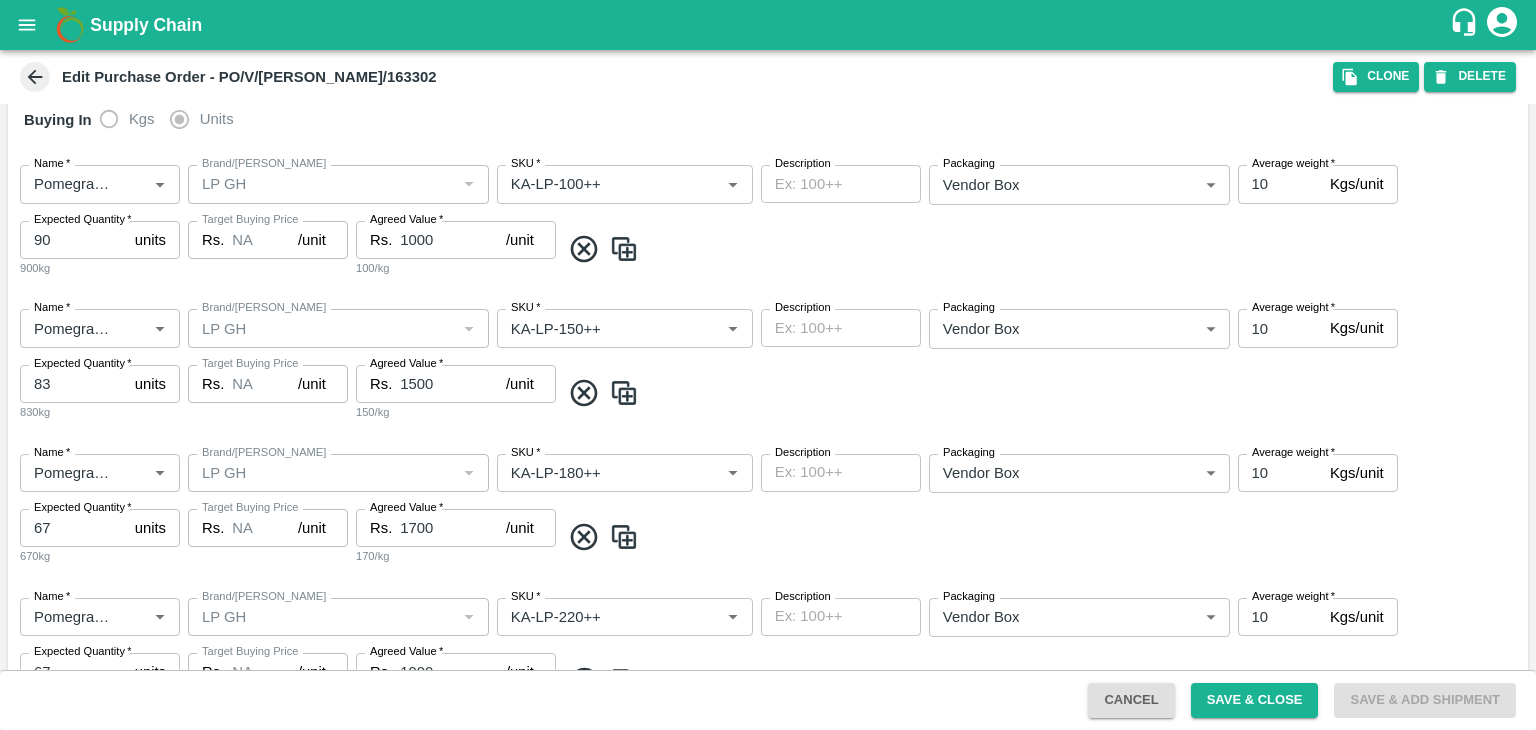 click on "1000" at bounding box center (453, 240) 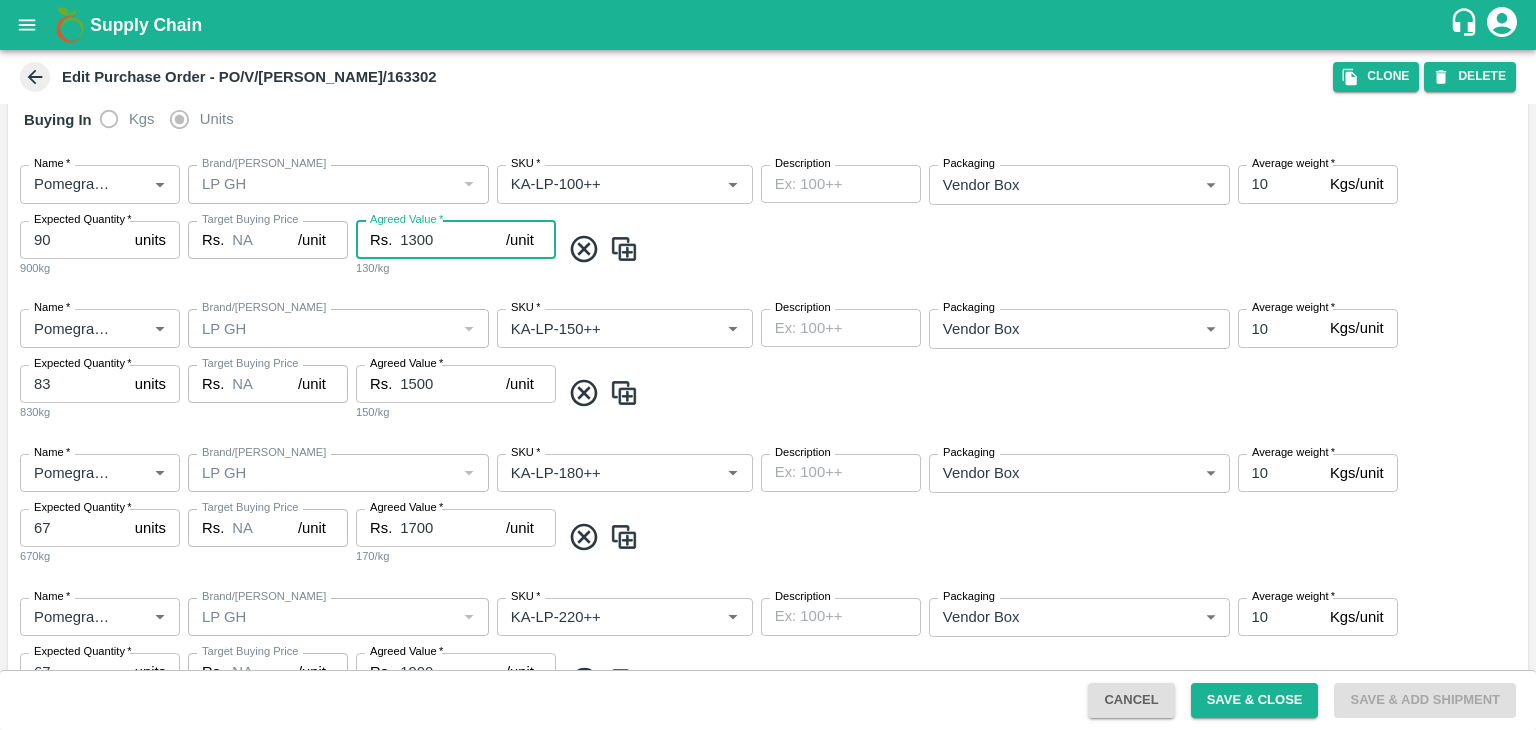 click at bounding box center (1040, 249) 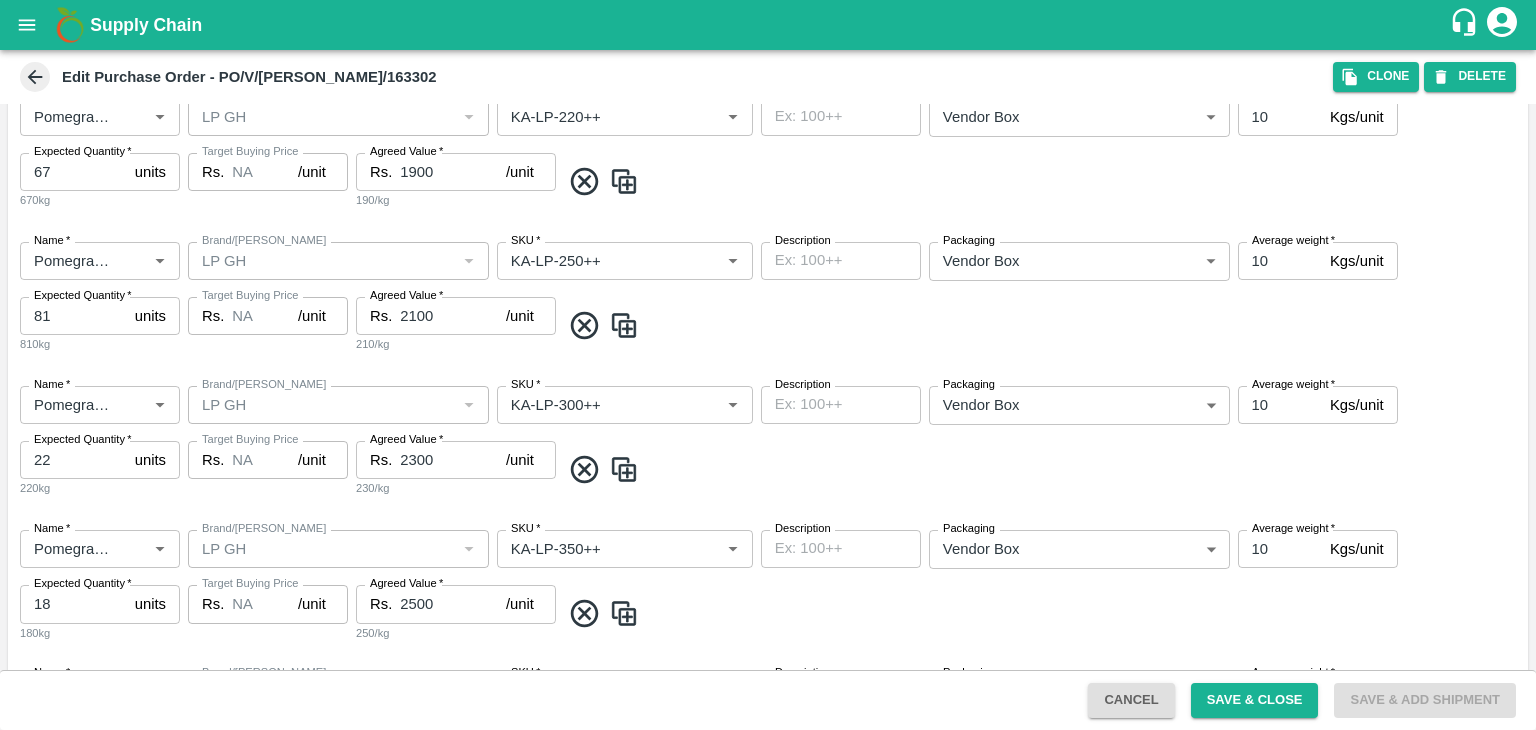 scroll, scrollTop: 367, scrollLeft: 0, axis: vertical 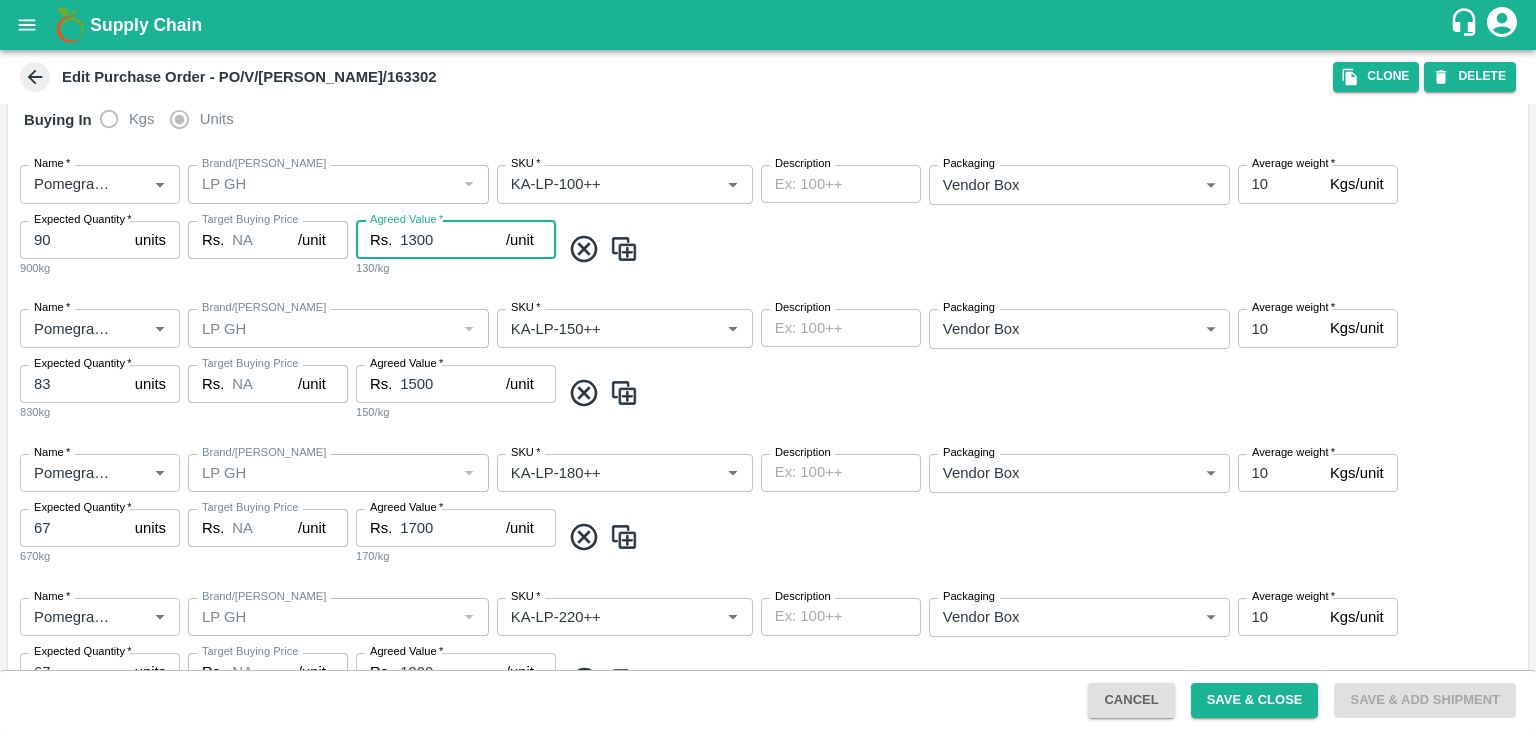 click on "1300" at bounding box center [453, 240] 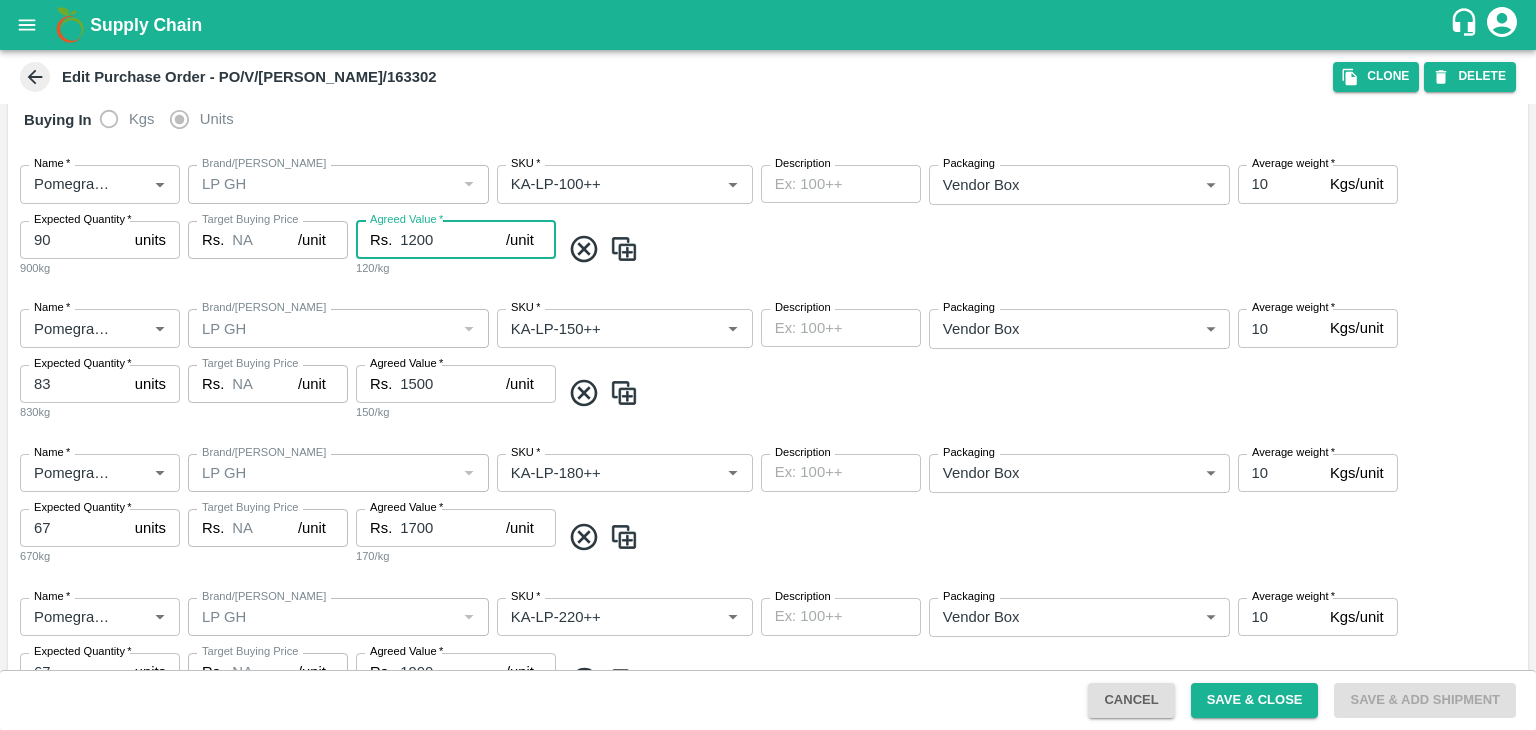 type on "1200" 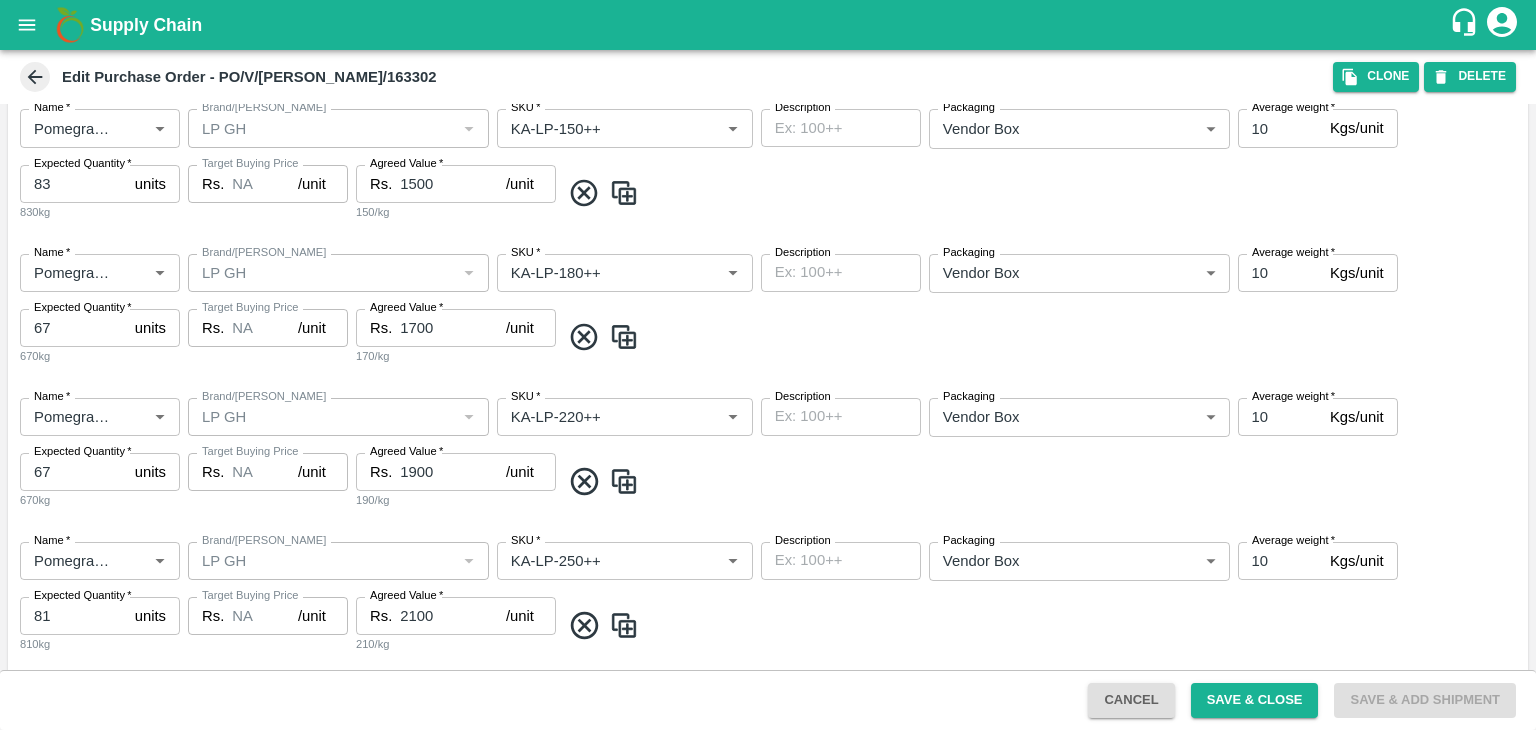 scroll, scrollTop: 267, scrollLeft: 0, axis: vertical 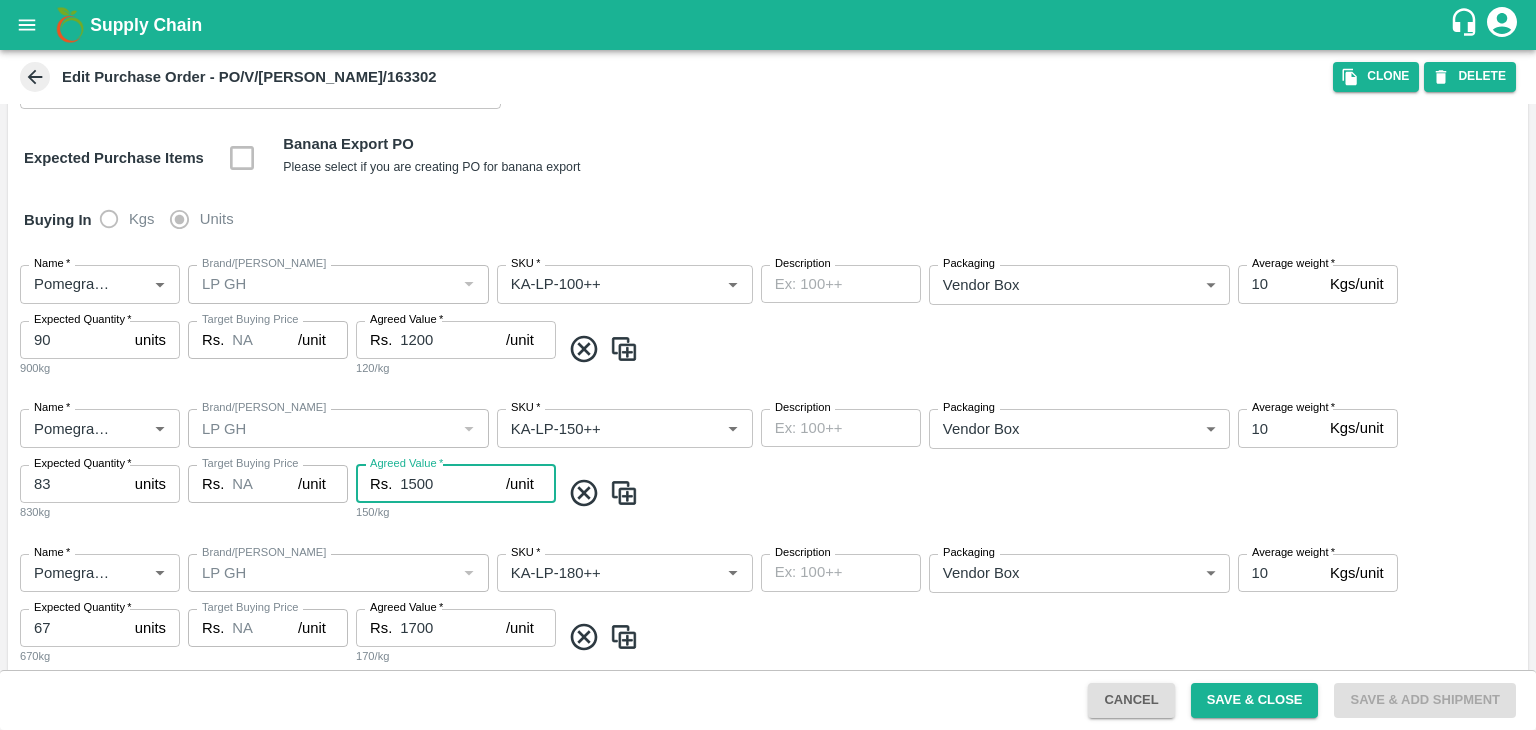 click on "1500" at bounding box center (453, 484) 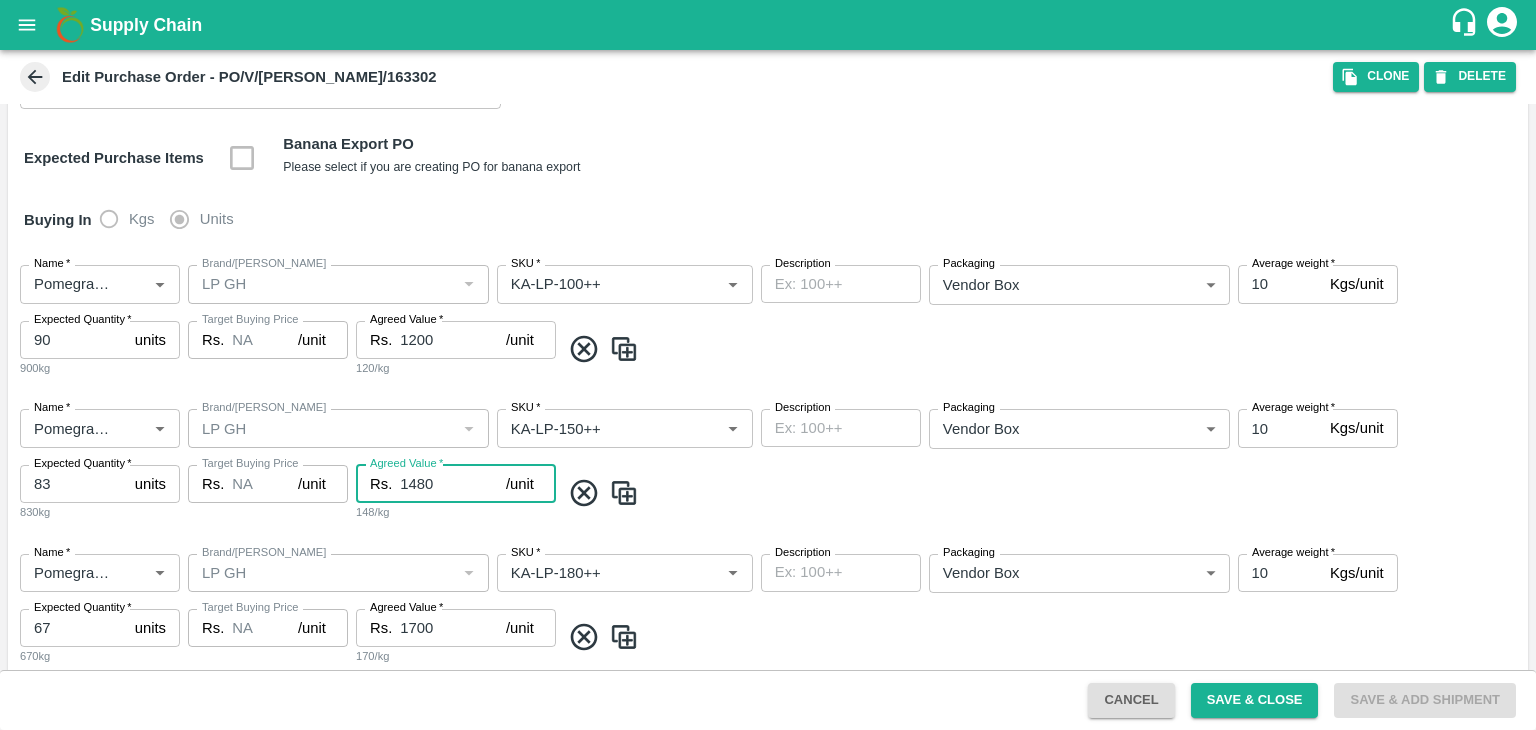 type on "1480" 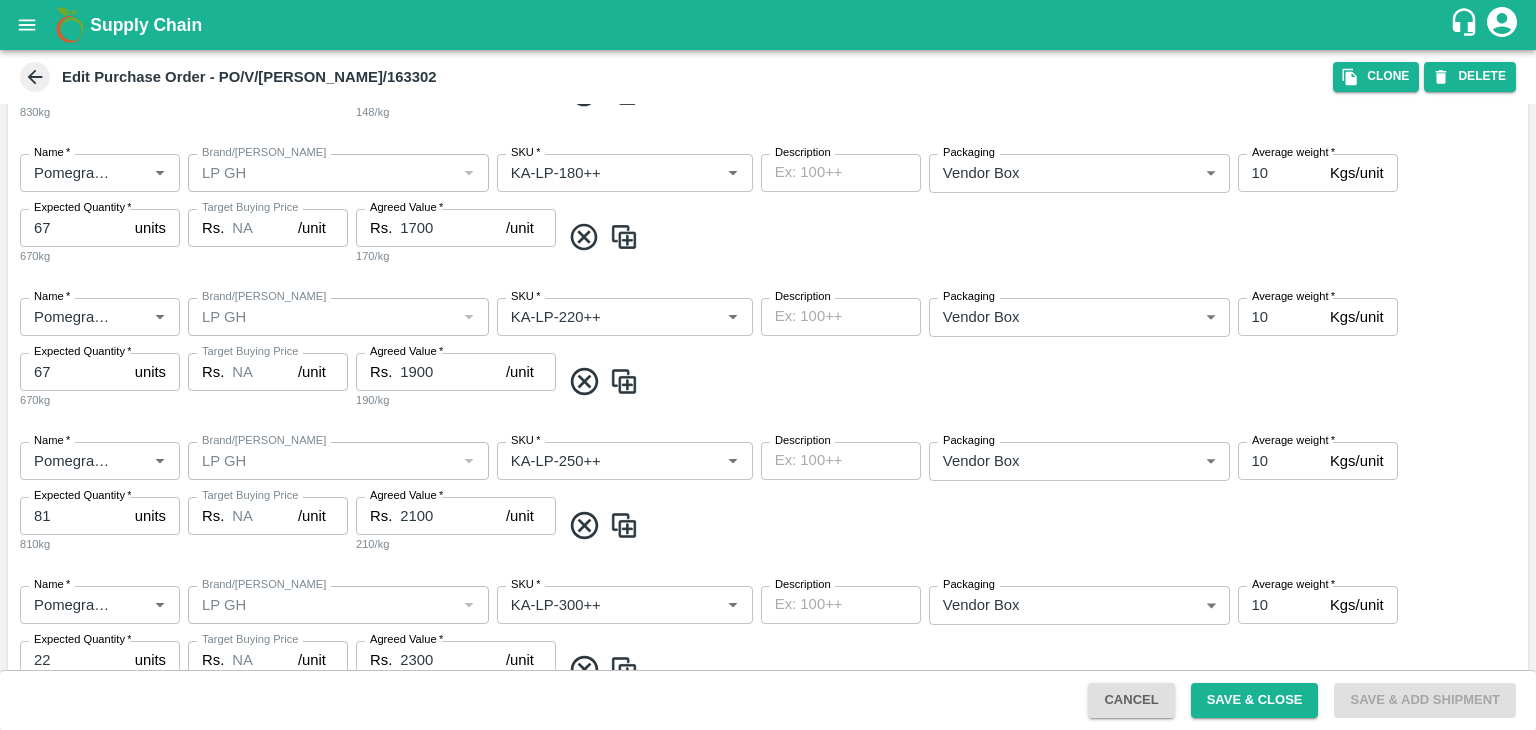scroll, scrollTop: 1567, scrollLeft: 0, axis: vertical 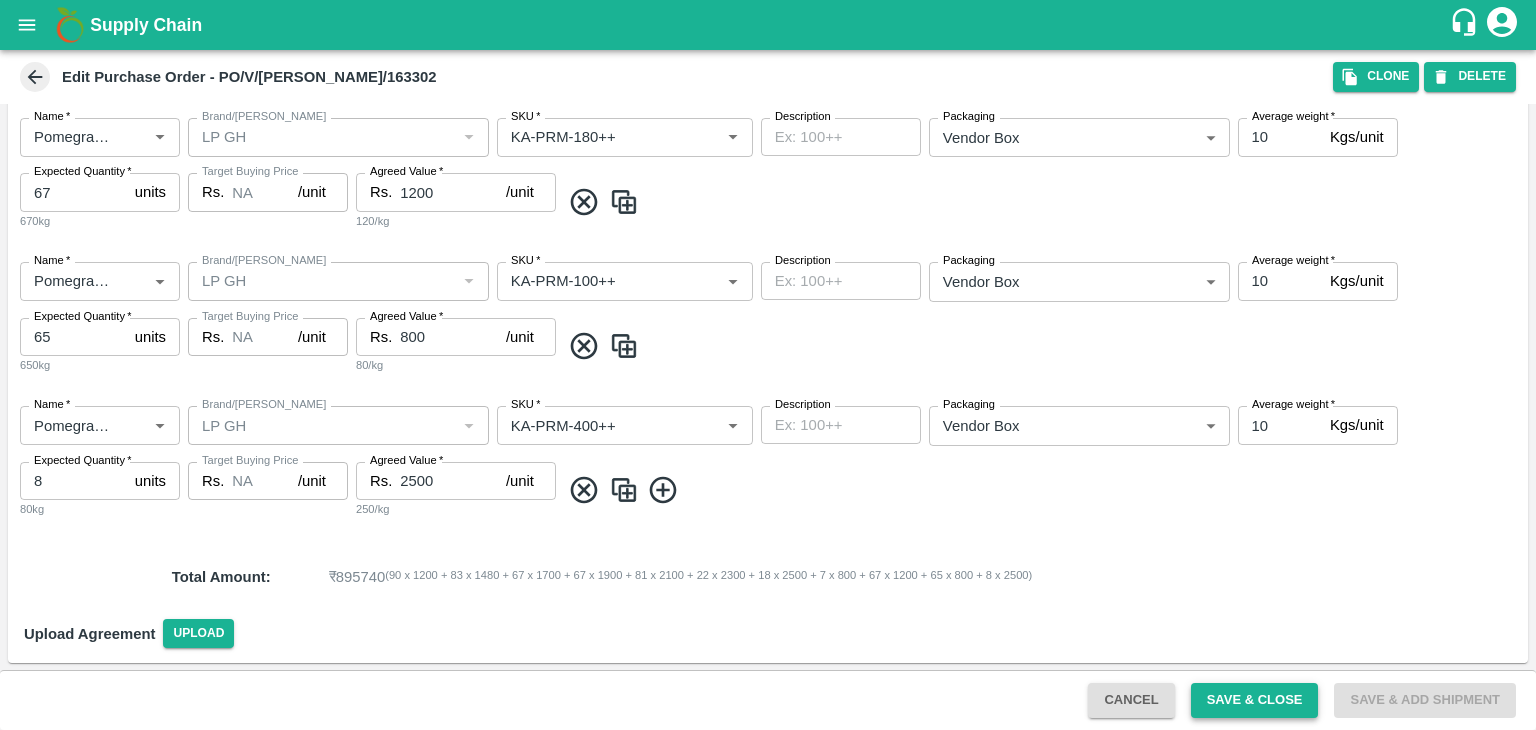 click on "Save & Close" at bounding box center [1255, 700] 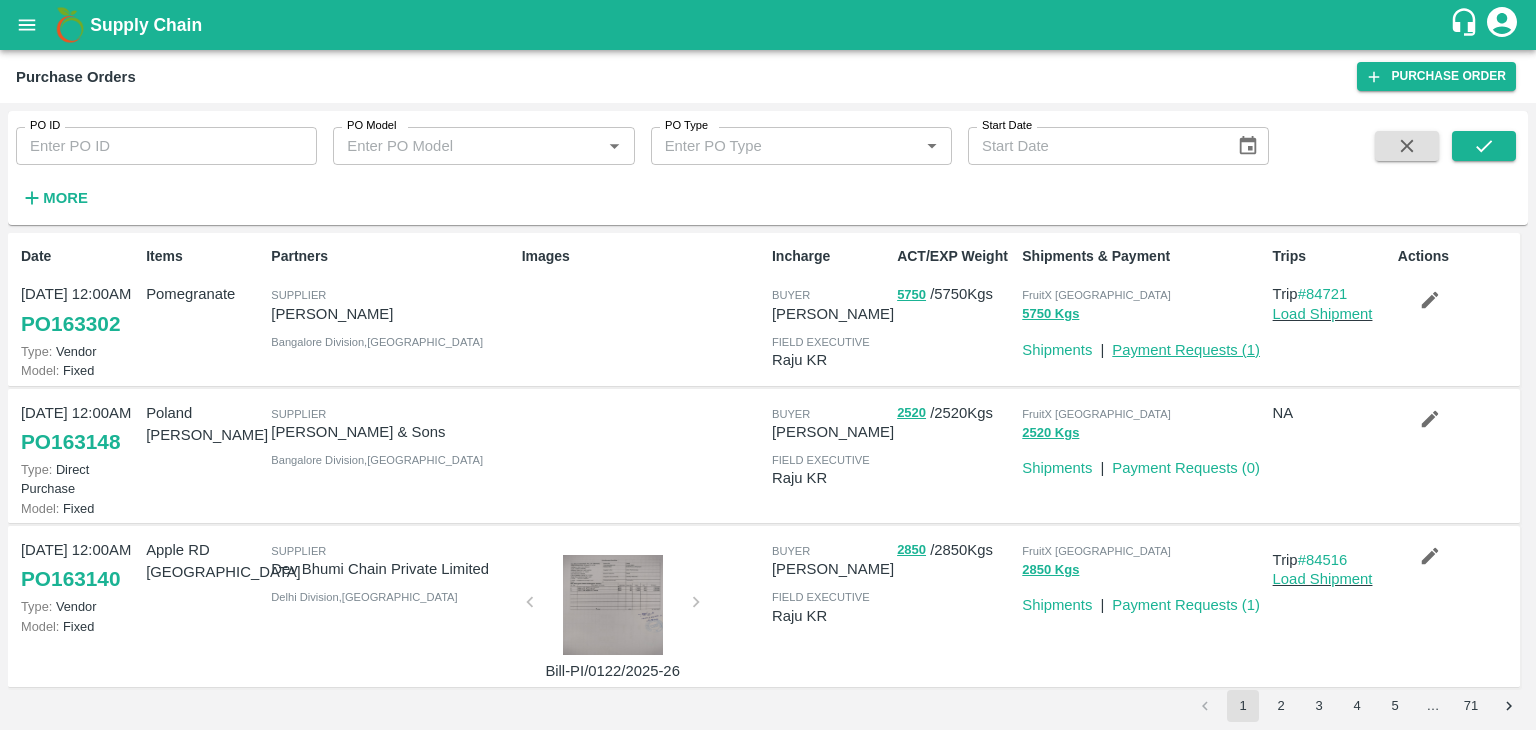 click on "Payment Requests ( 1 )" at bounding box center (1186, 350) 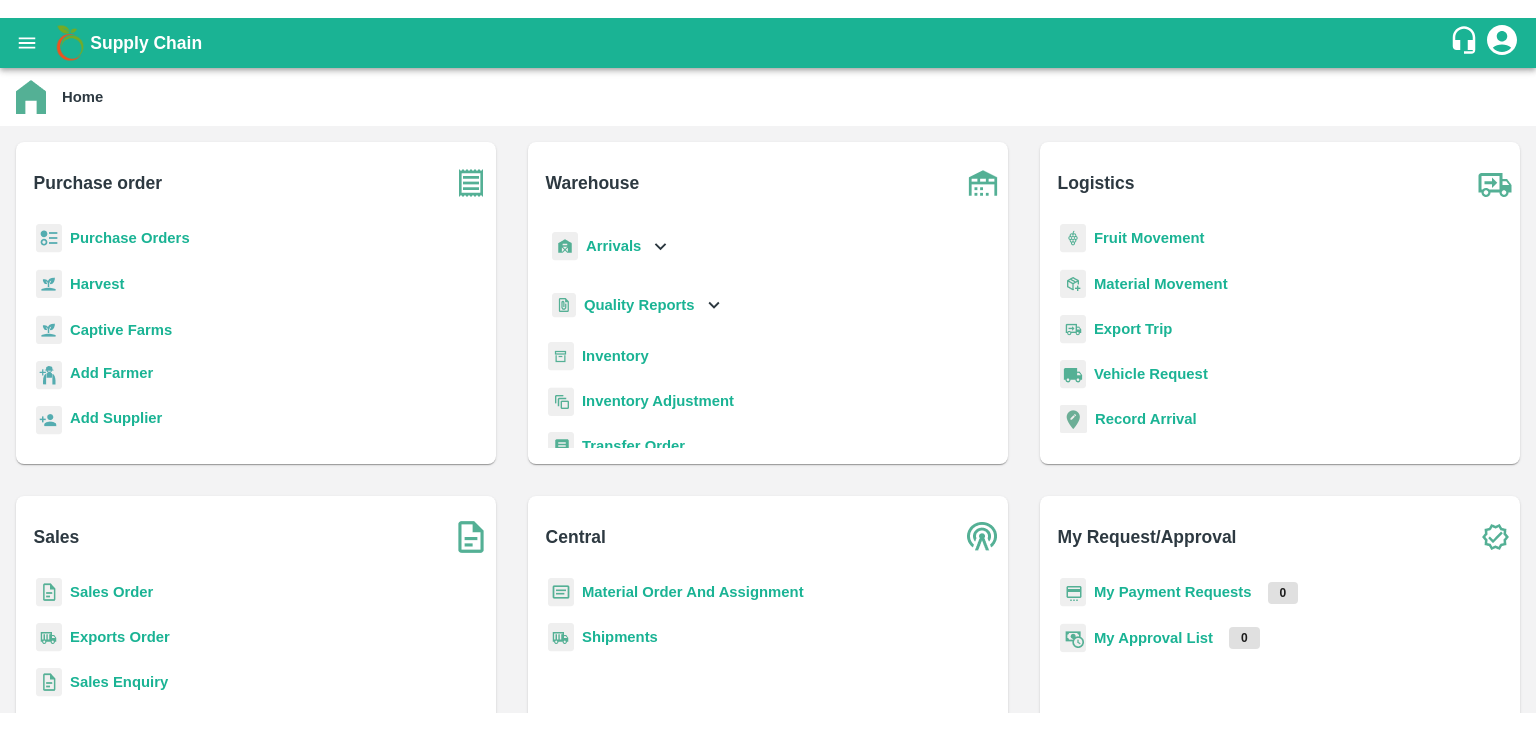 scroll, scrollTop: 0, scrollLeft: 0, axis: both 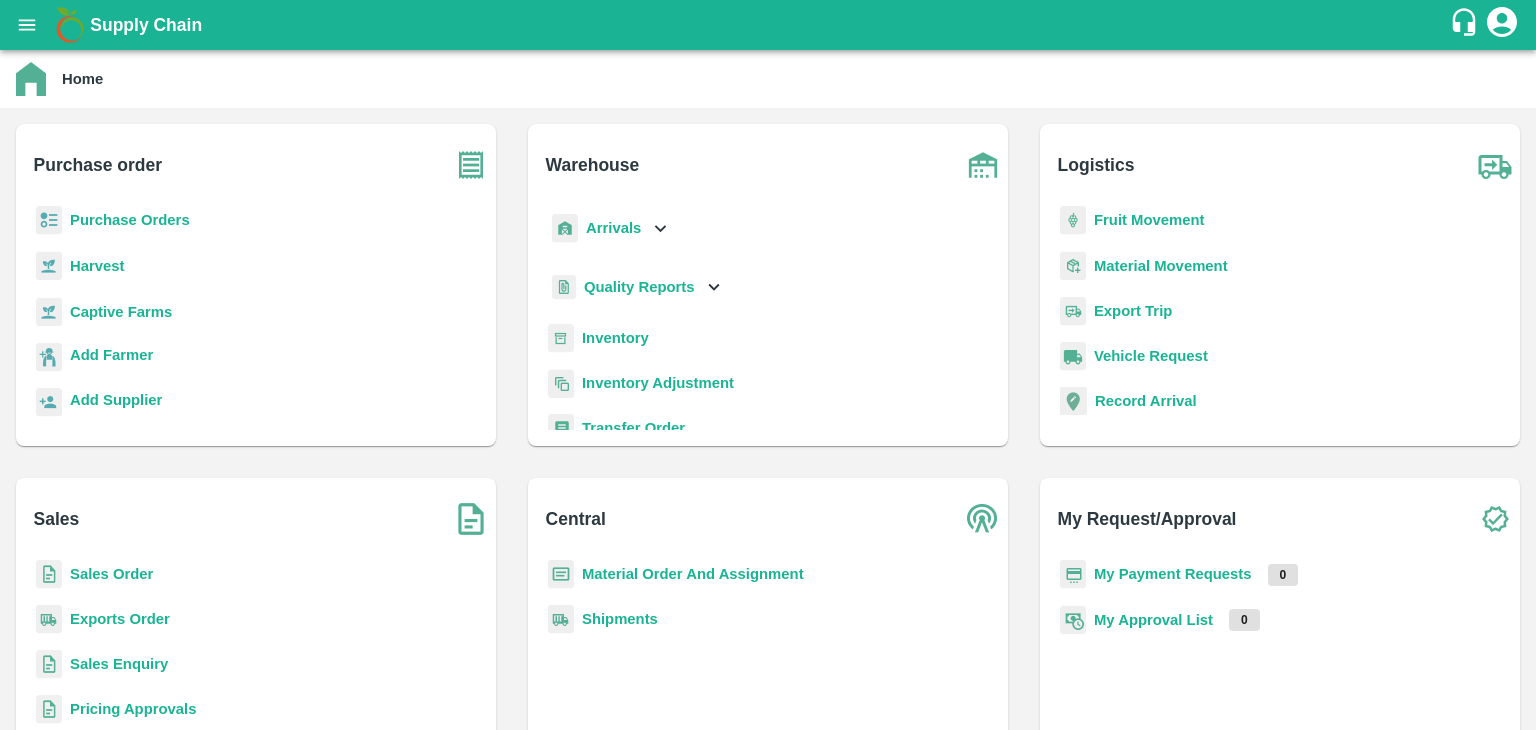 click on "Purchase Orders" at bounding box center (130, 220) 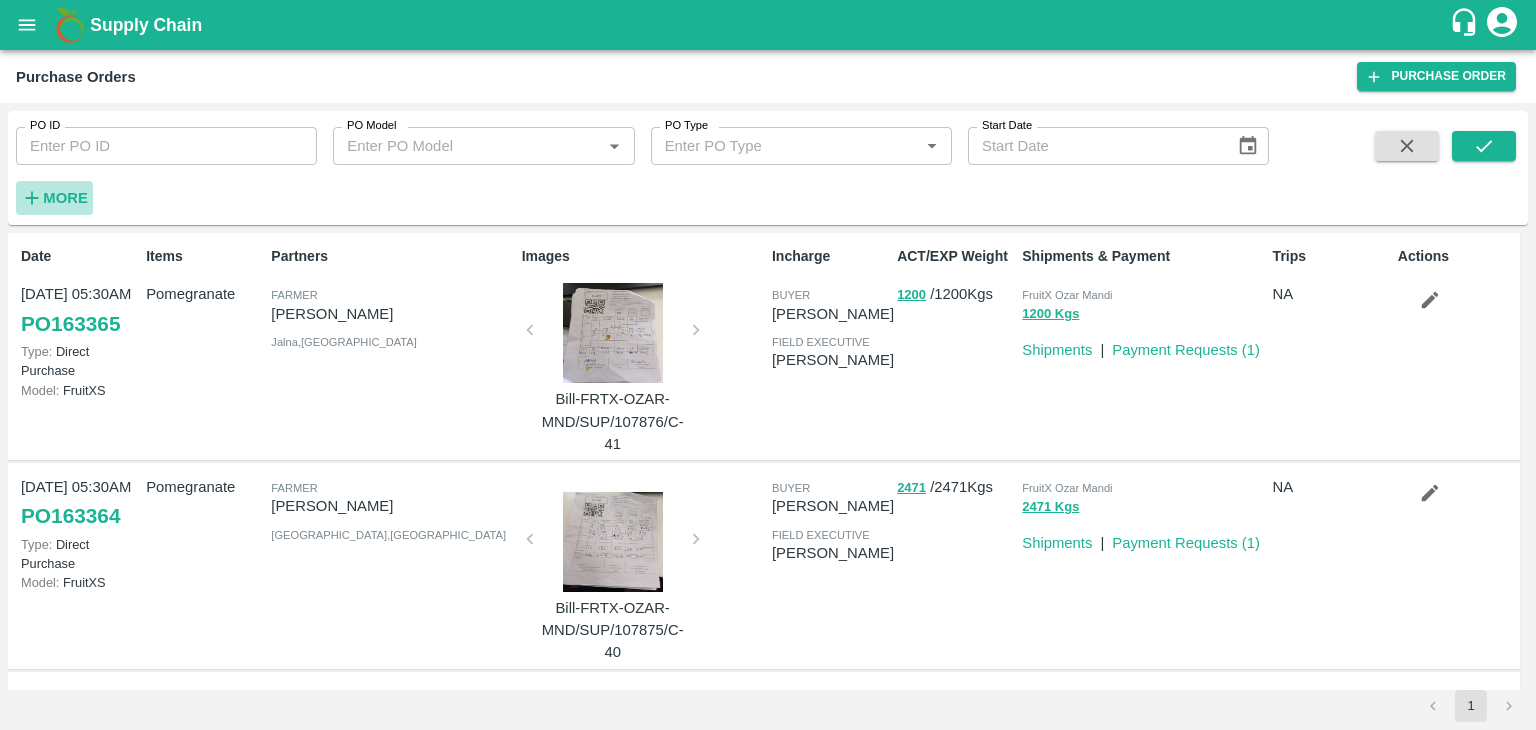 click on "More" at bounding box center [54, 198] 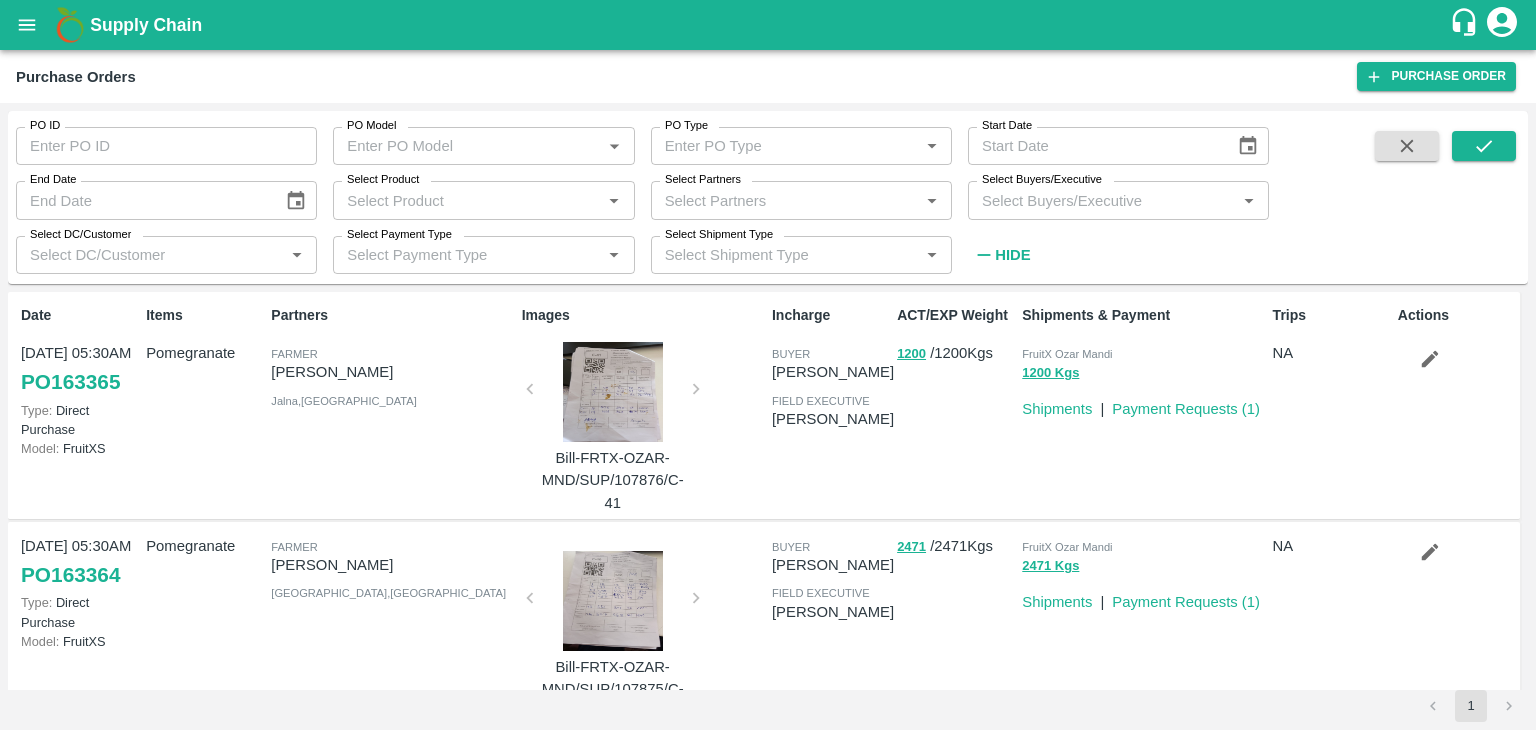 click on "Select Buyers/Executive" at bounding box center (1102, 200) 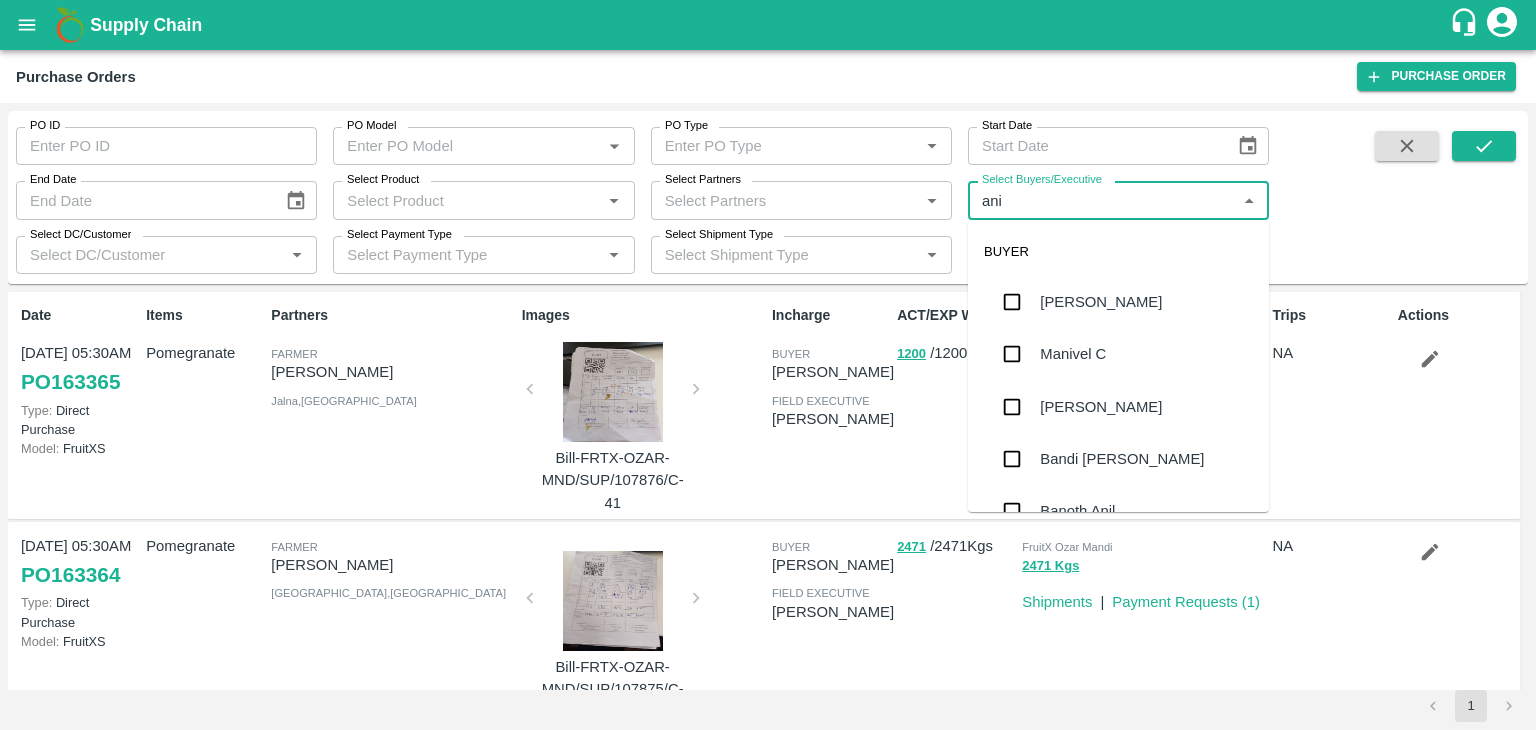 type on "anil" 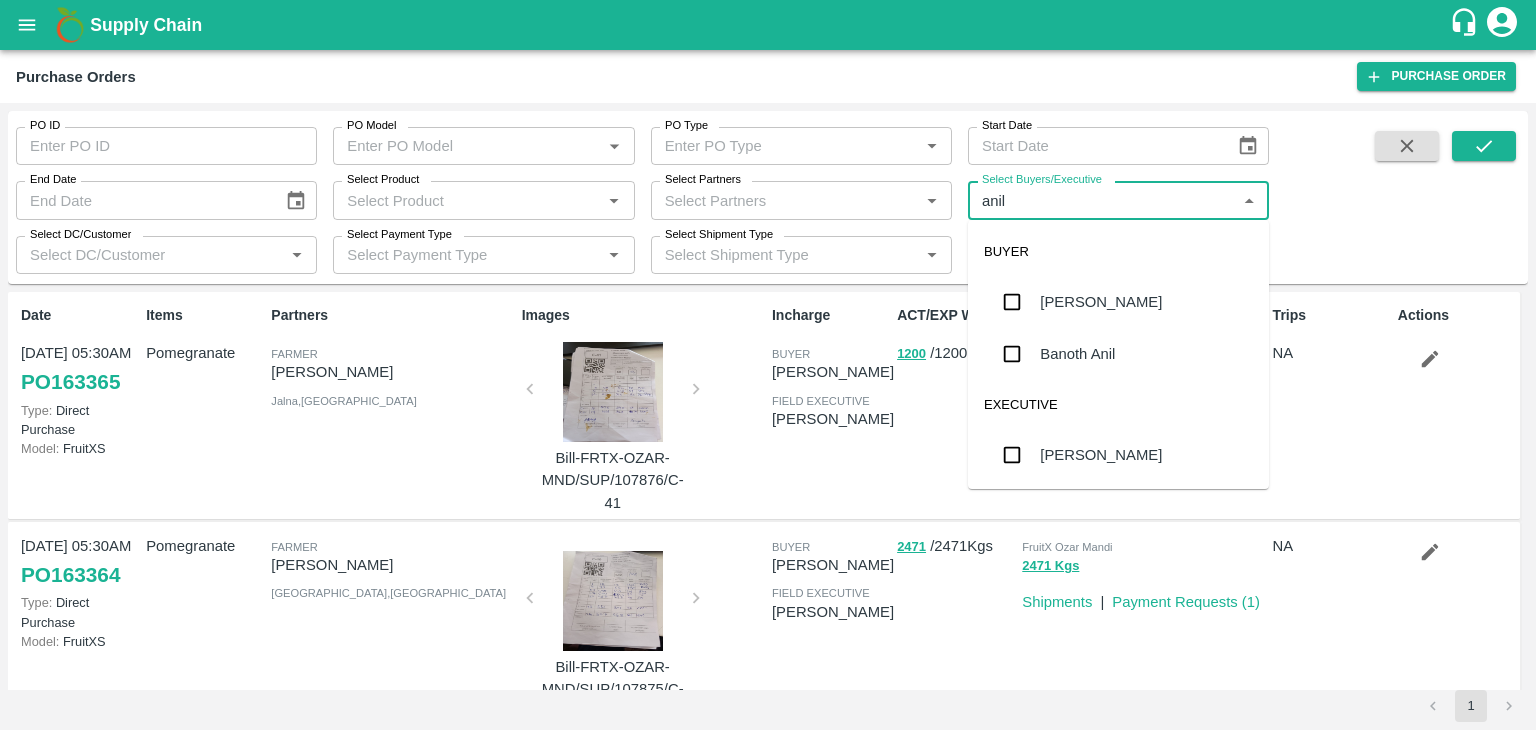 click on "[PERSON_NAME]" at bounding box center (1101, 302) 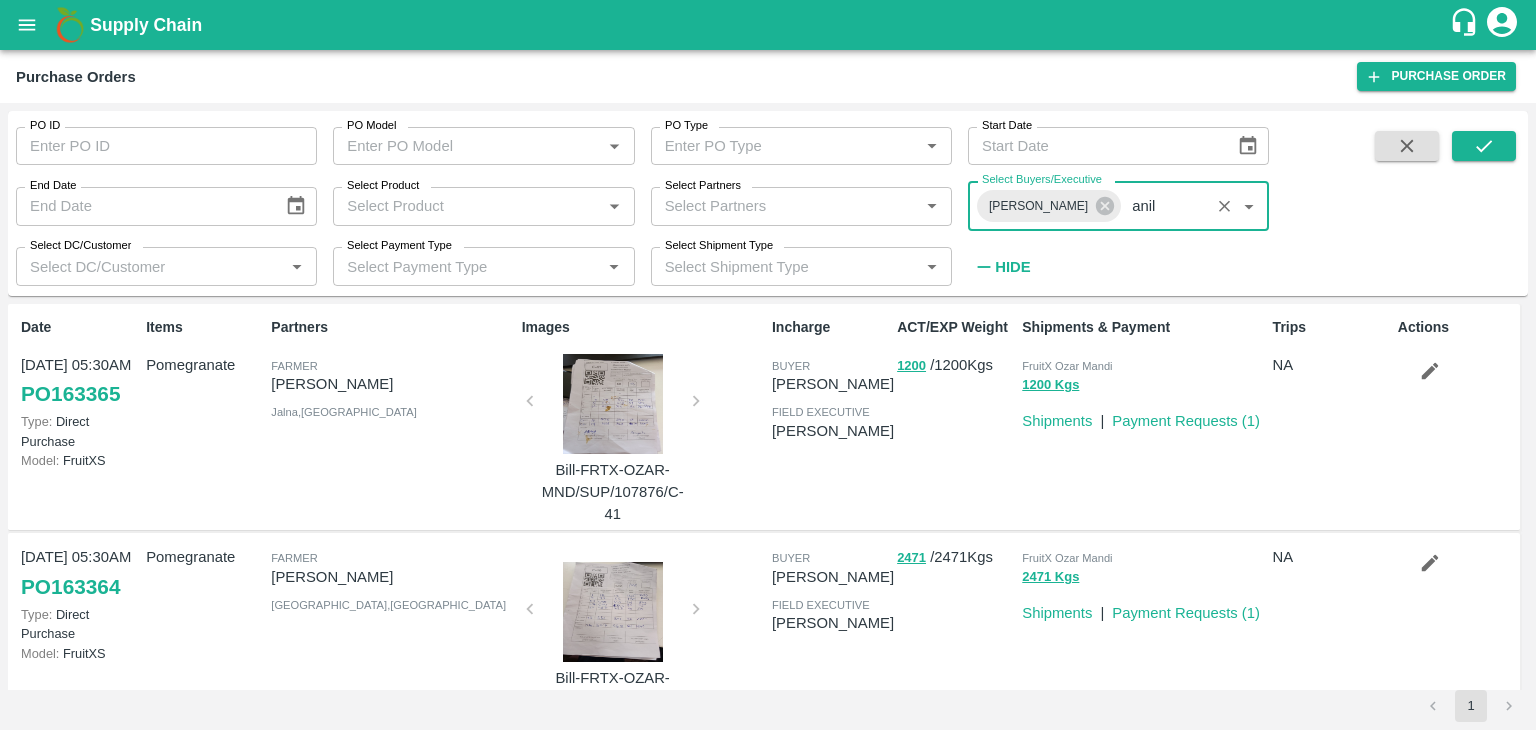 type 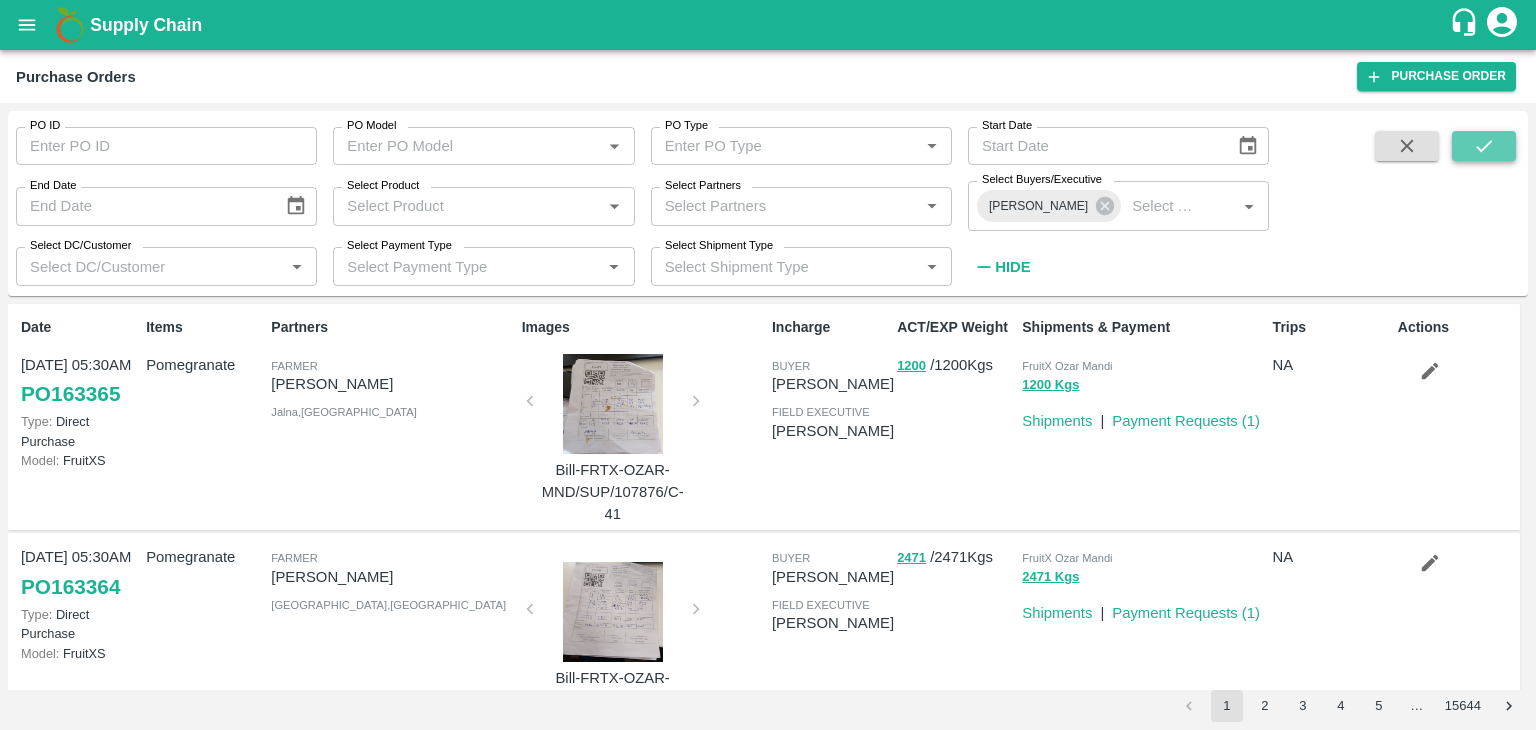 click at bounding box center (1484, 146) 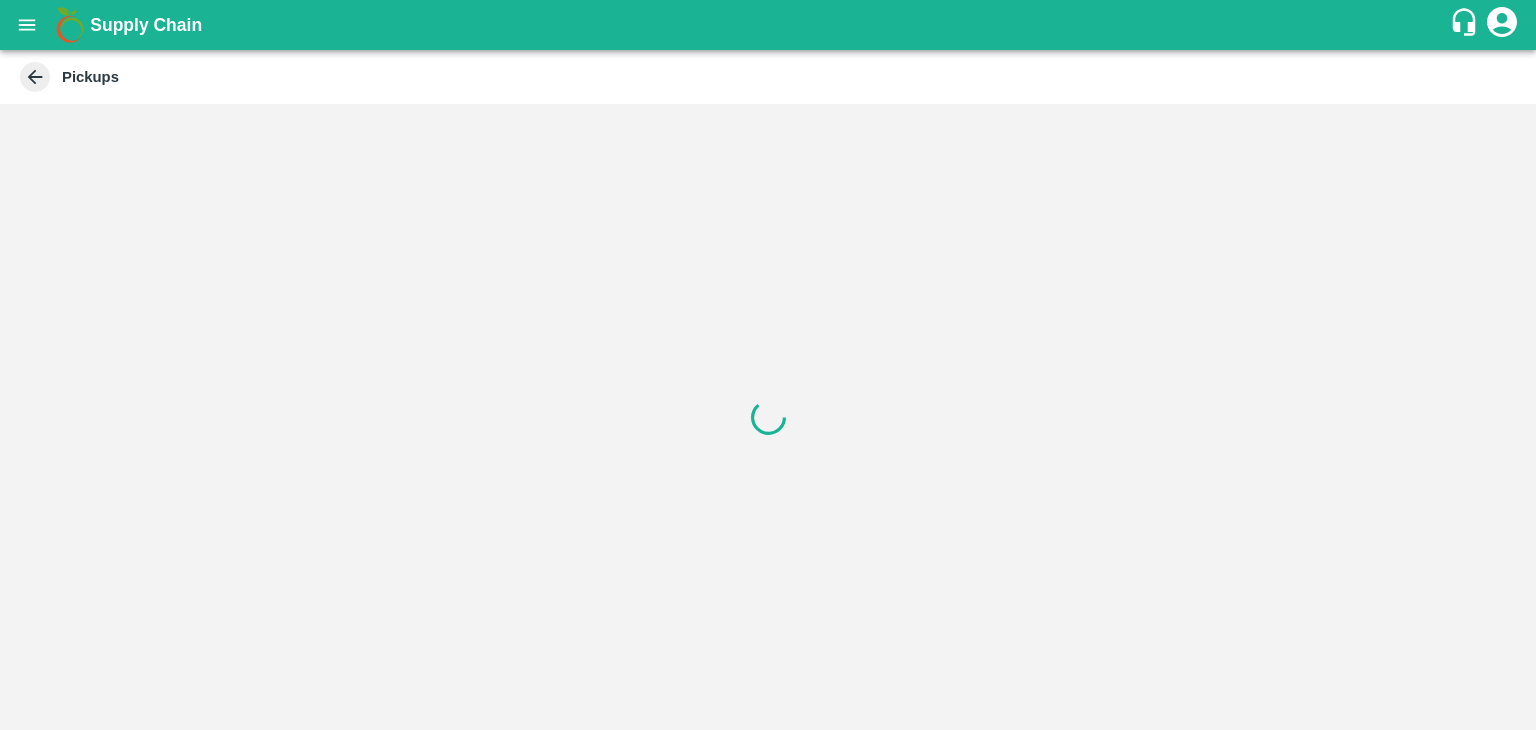 scroll, scrollTop: 0, scrollLeft: 0, axis: both 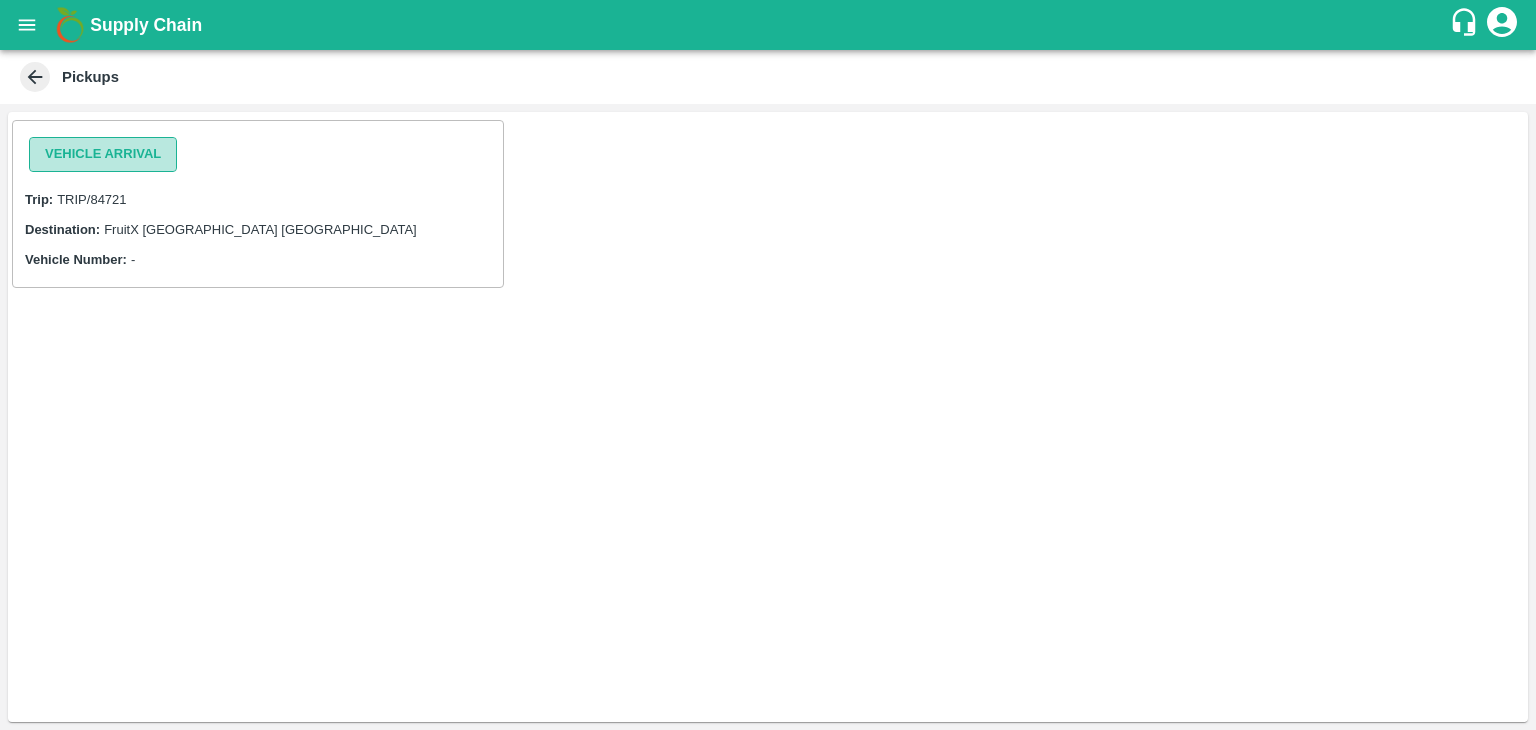 click on "Vehicle Arrival" at bounding box center (103, 154) 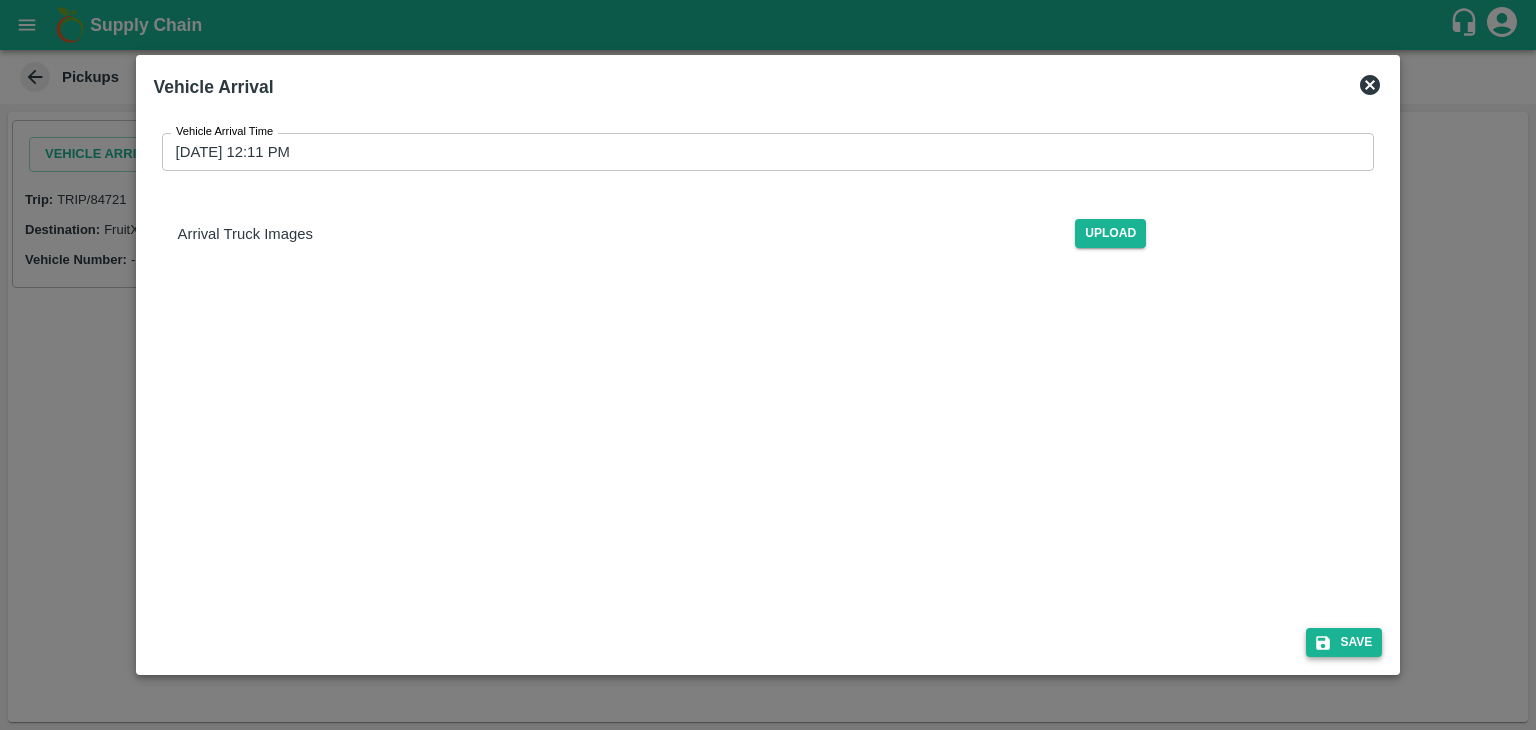 click on "Save" at bounding box center (1344, 642) 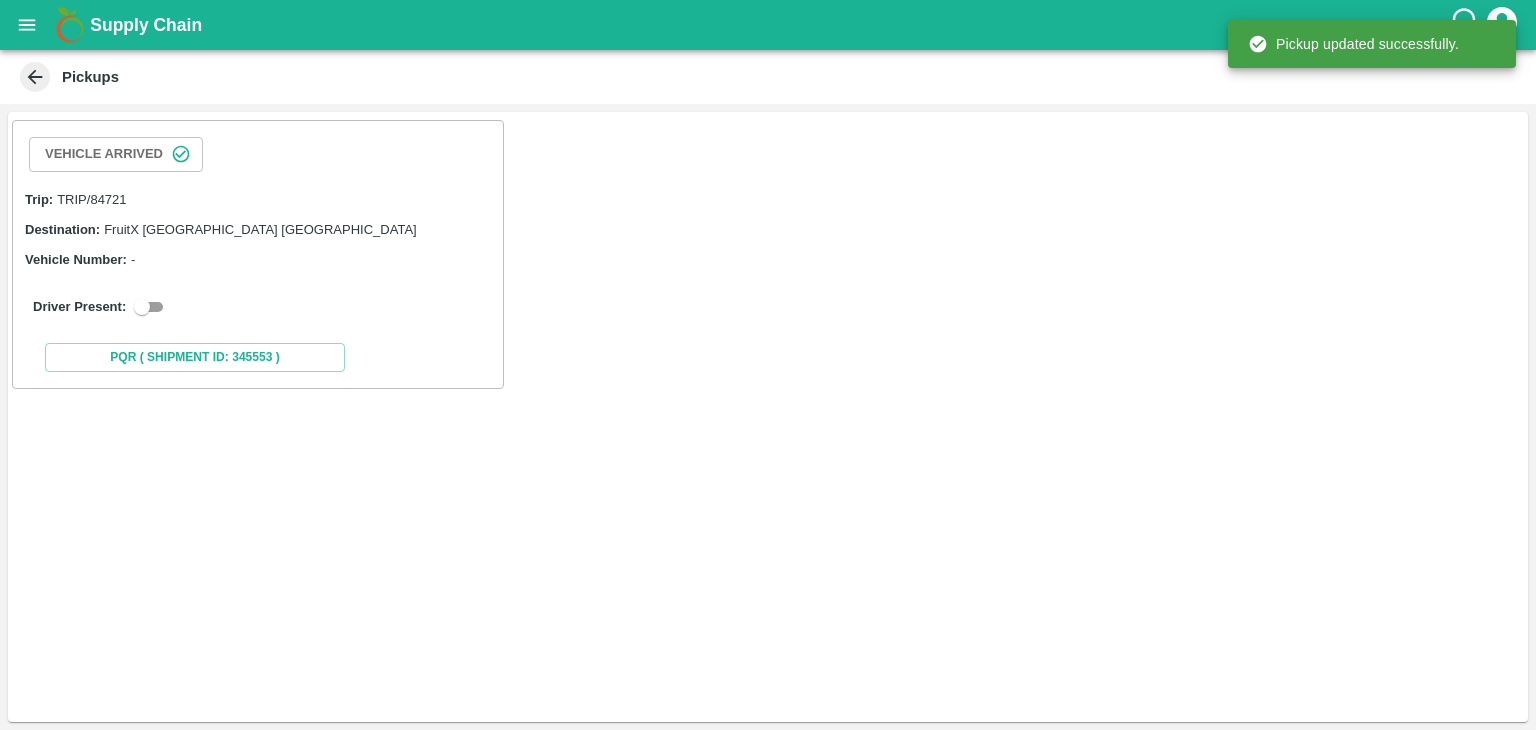 click at bounding box center (142, 307) 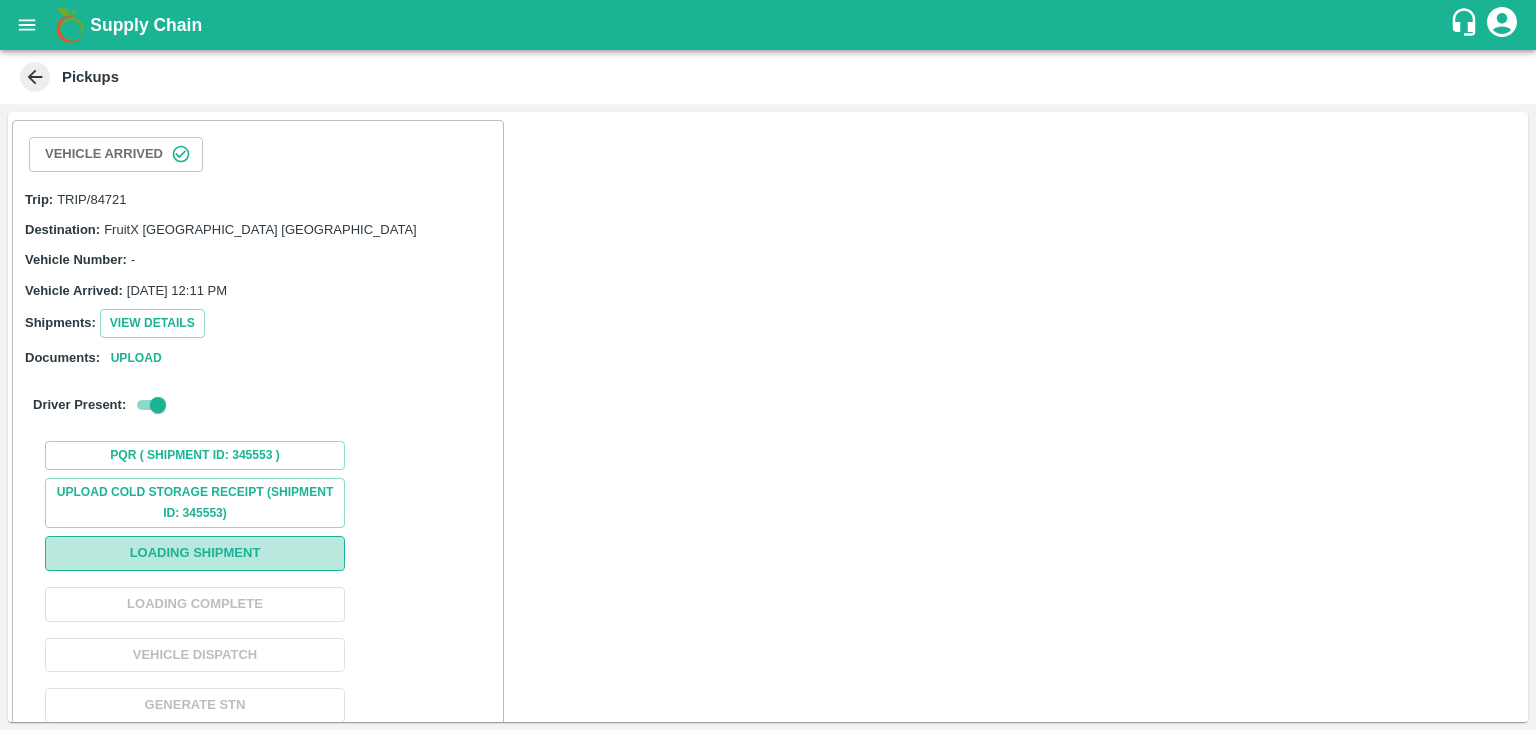 click on "Loading Shipment" at bounding box center [195, 553] 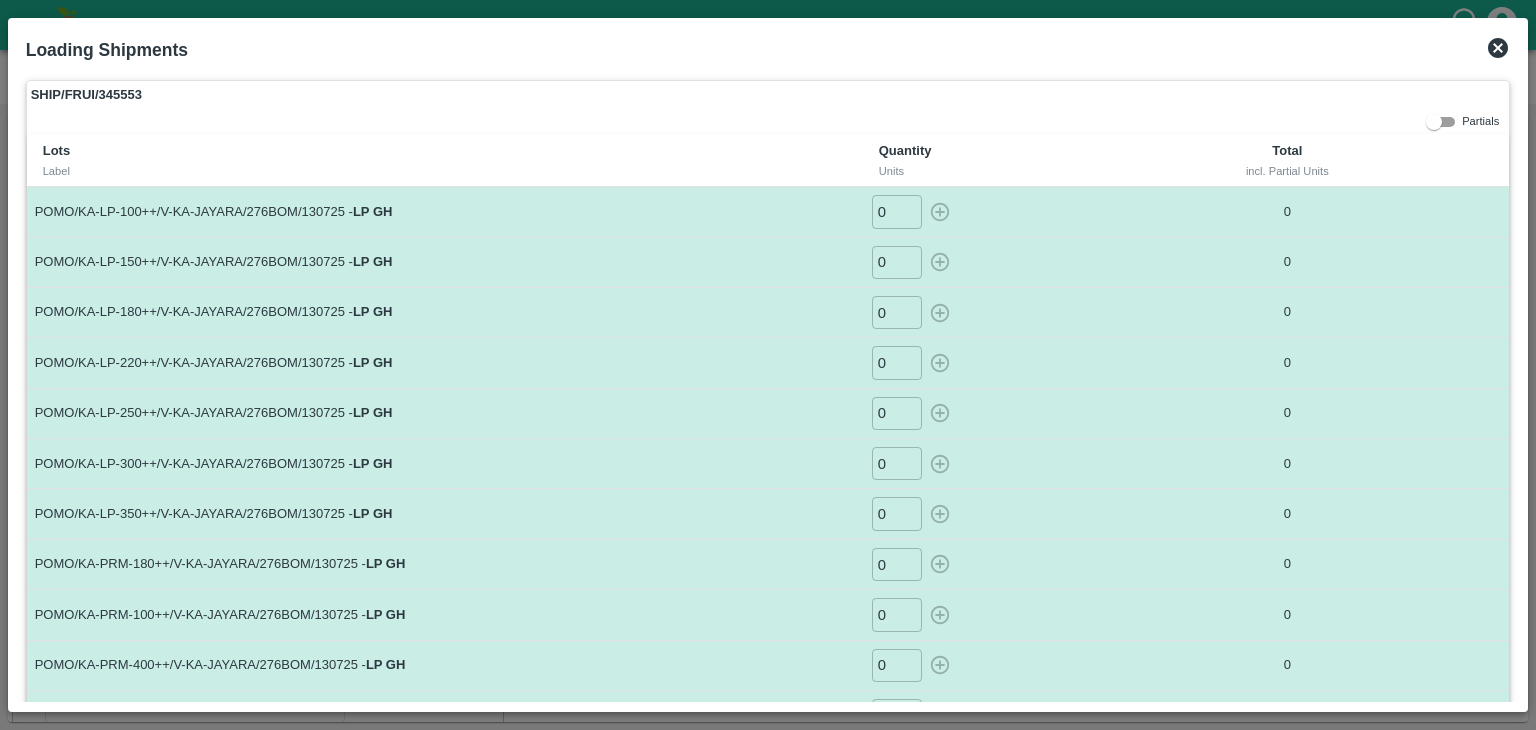 click on "0" at bounding box center [897, 211] 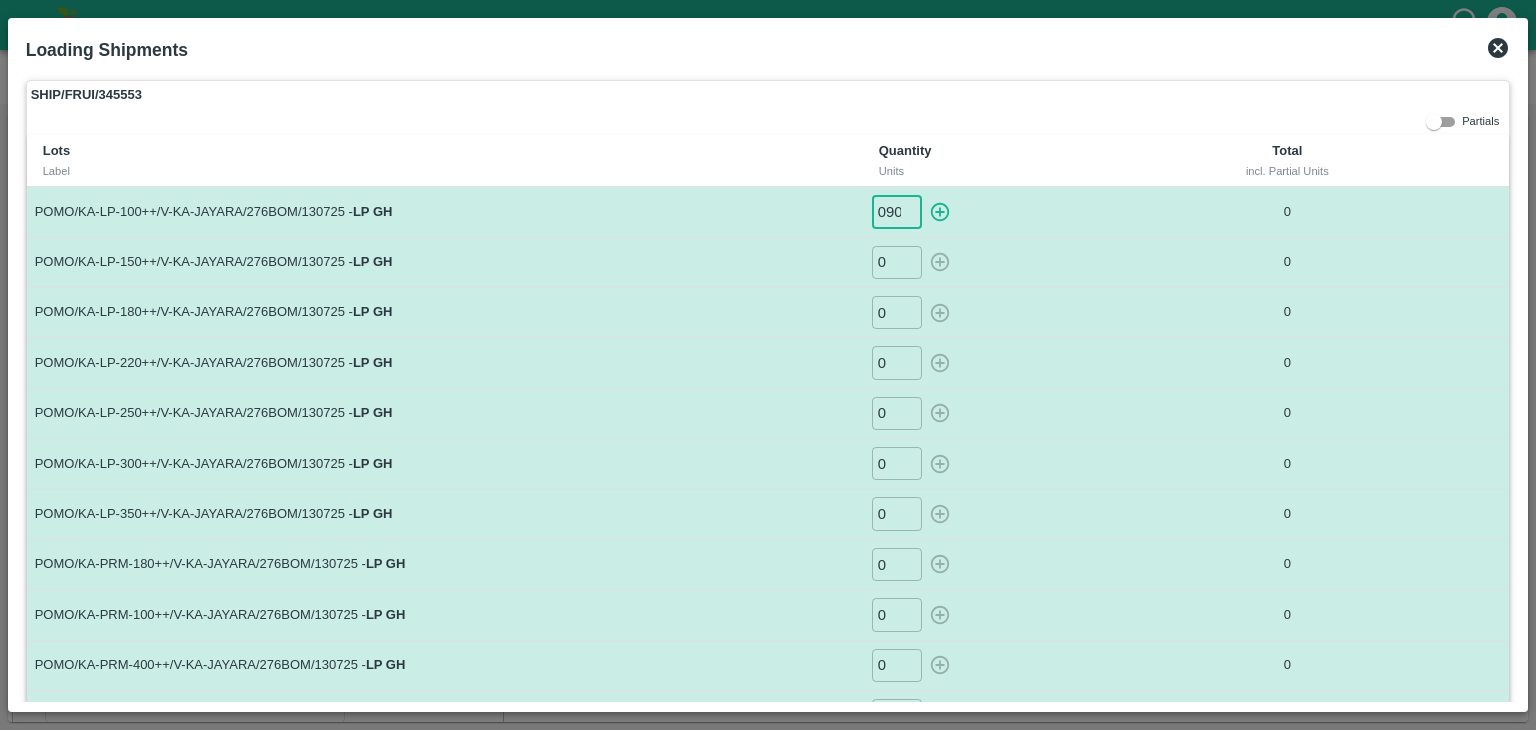 scroll, scrollTop: 0, scrollLeft: 1, axis: horizontal 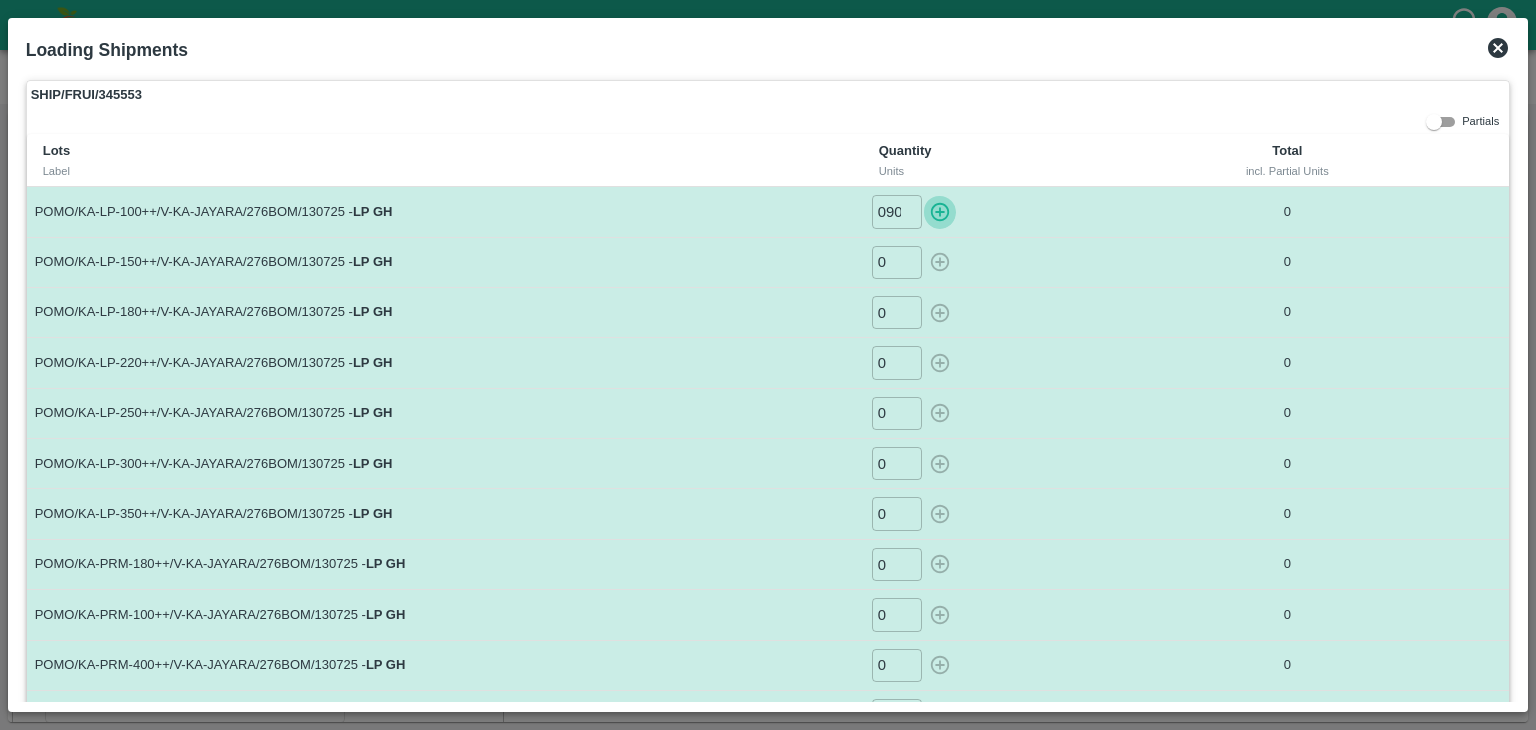 click 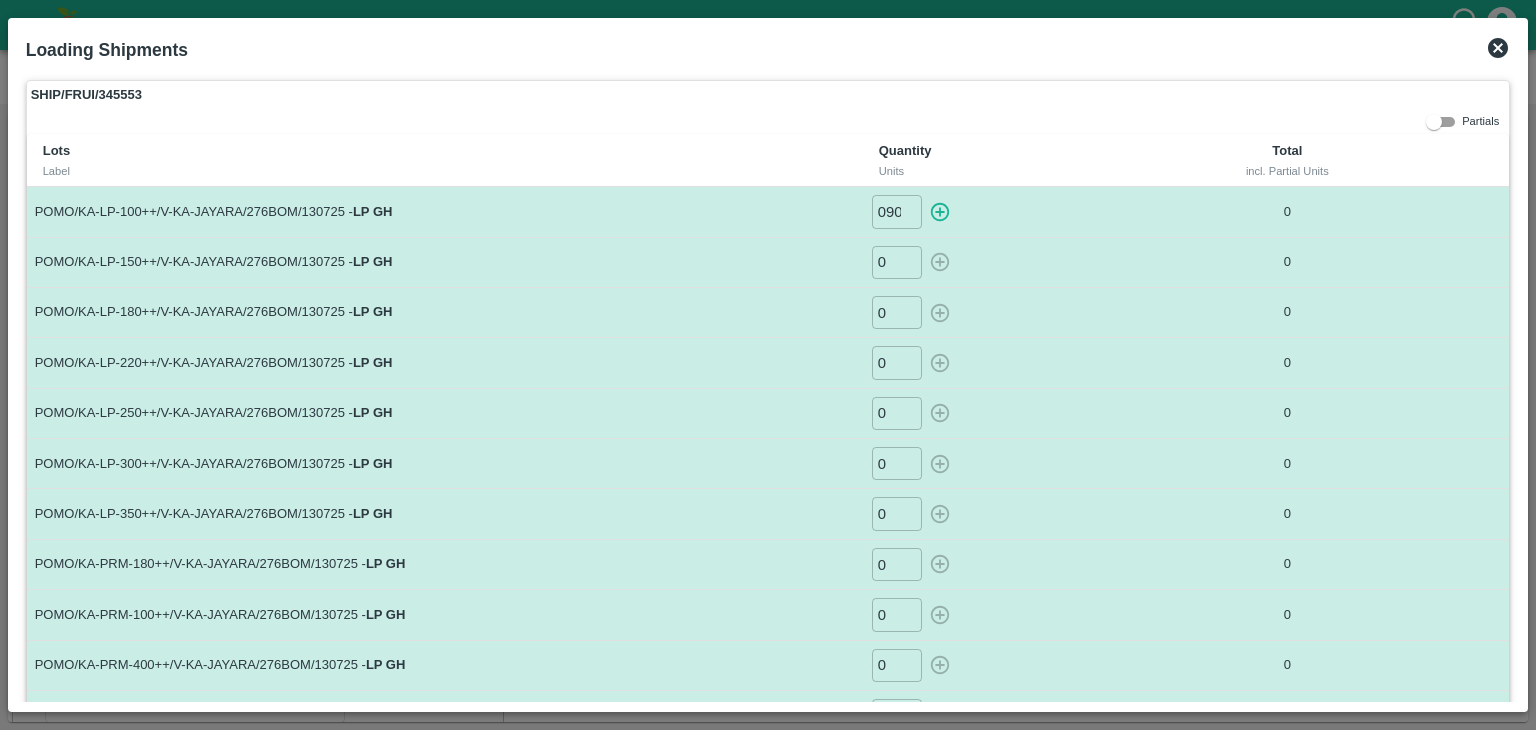 type on "0" 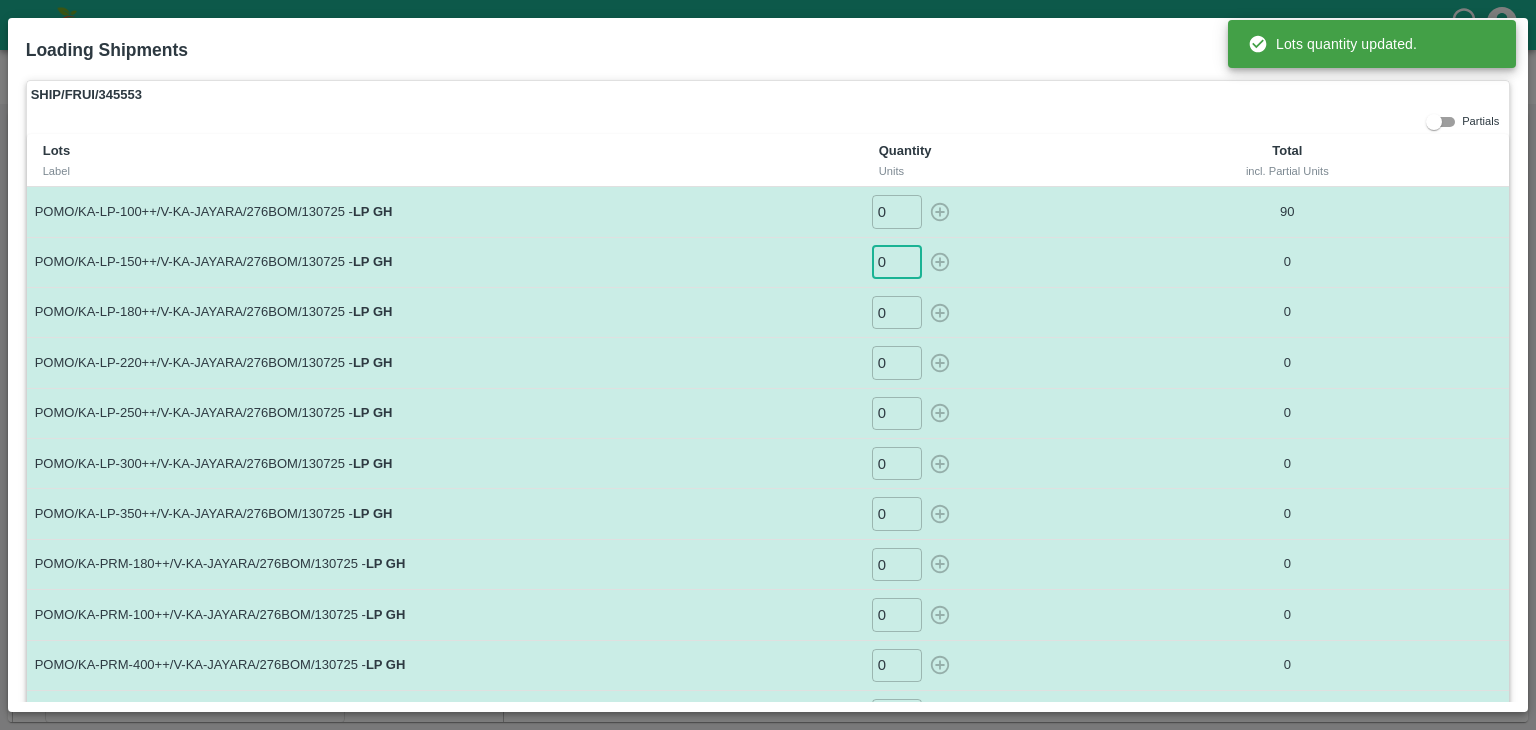 click on "0" at bounding box center [897, 262] 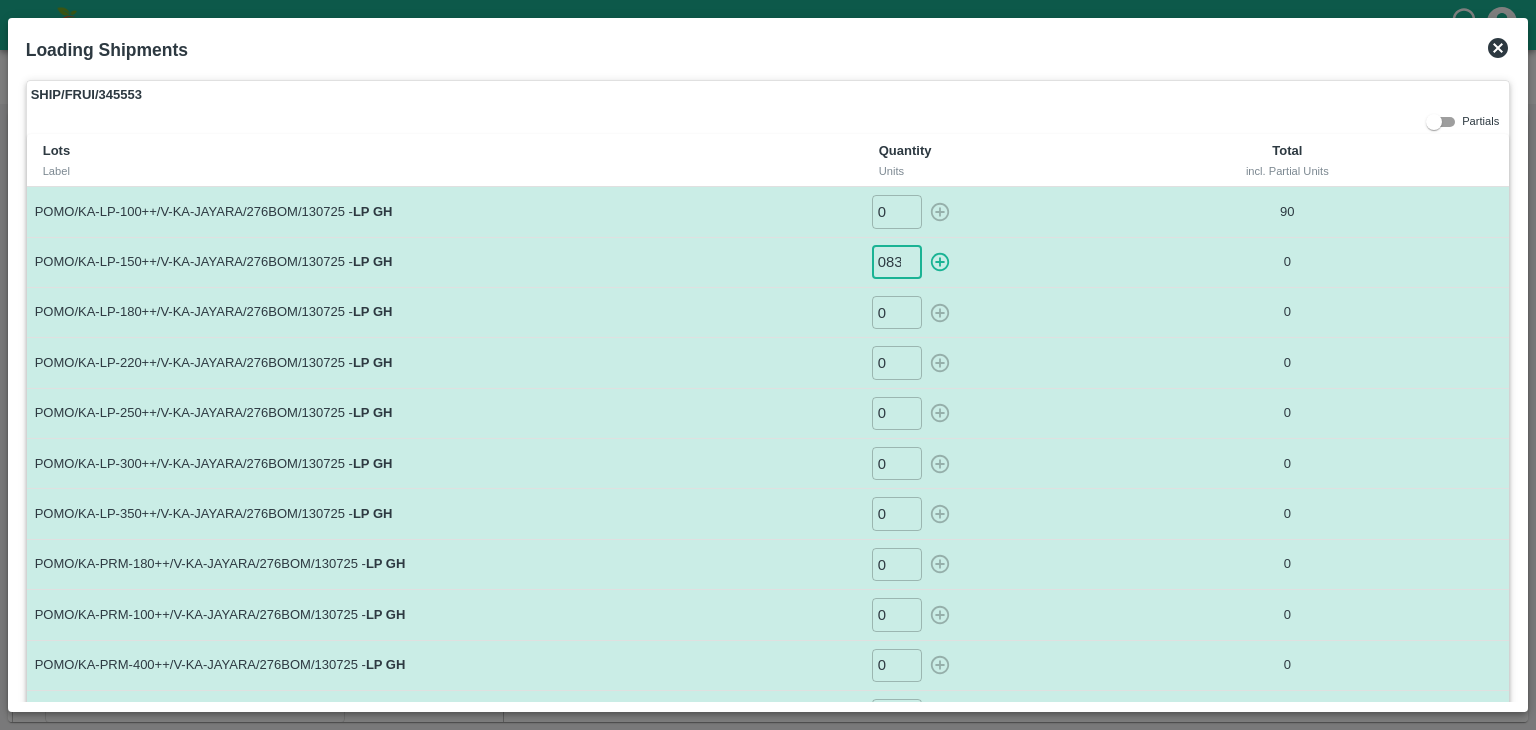 scroll, scrollTop: 0, scrollLeft: 1, axis: horizontal 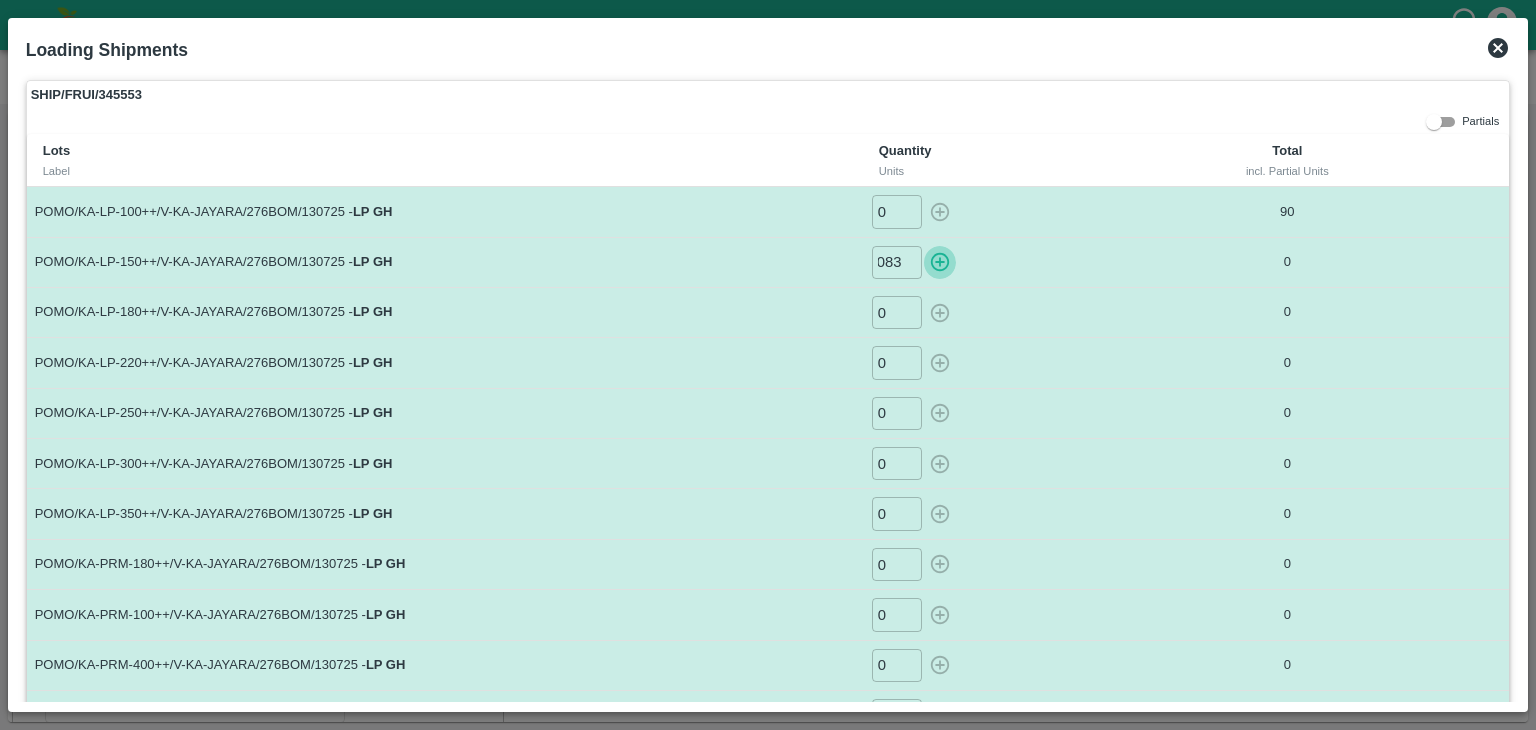 click 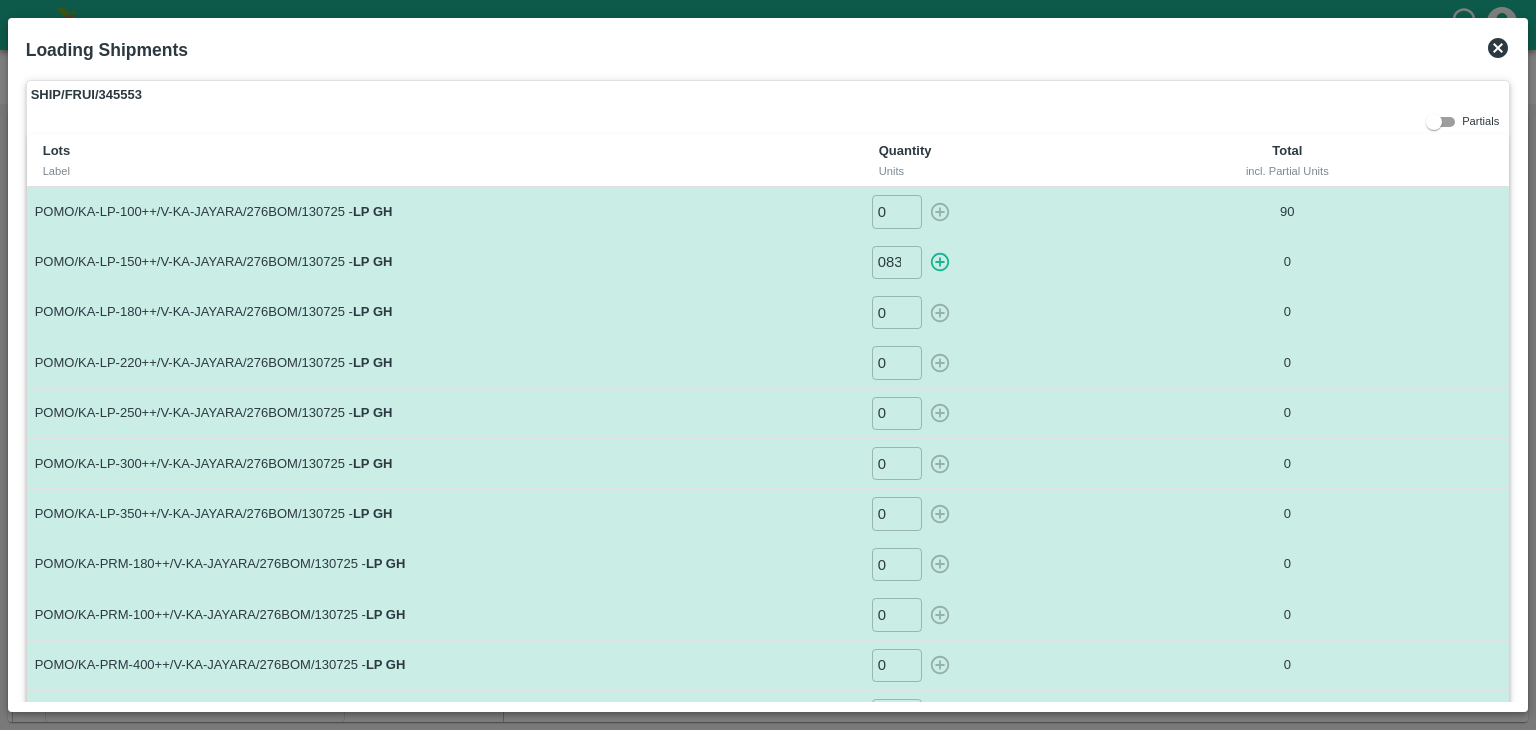 type on "0" 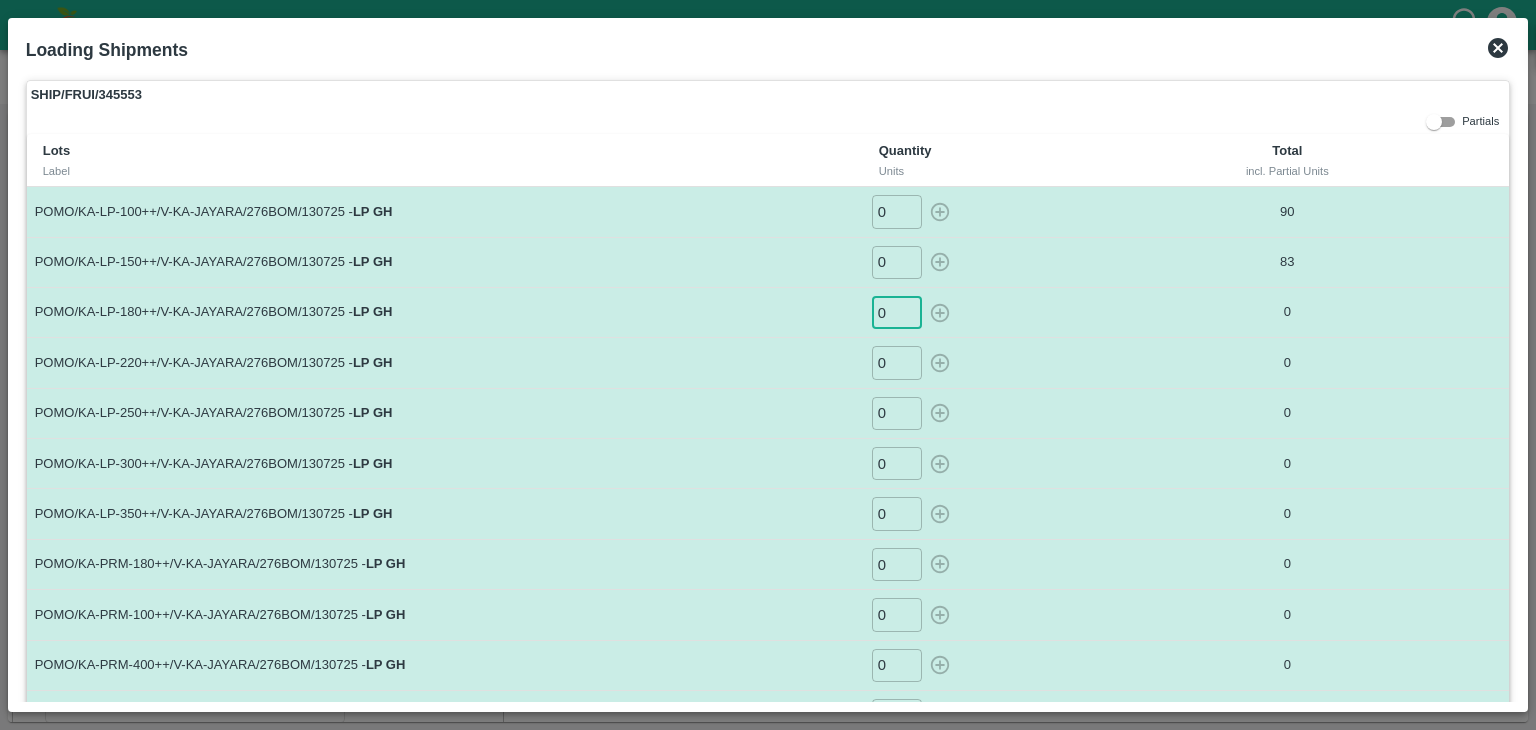 click on "0" at bounding box center [897, 312] 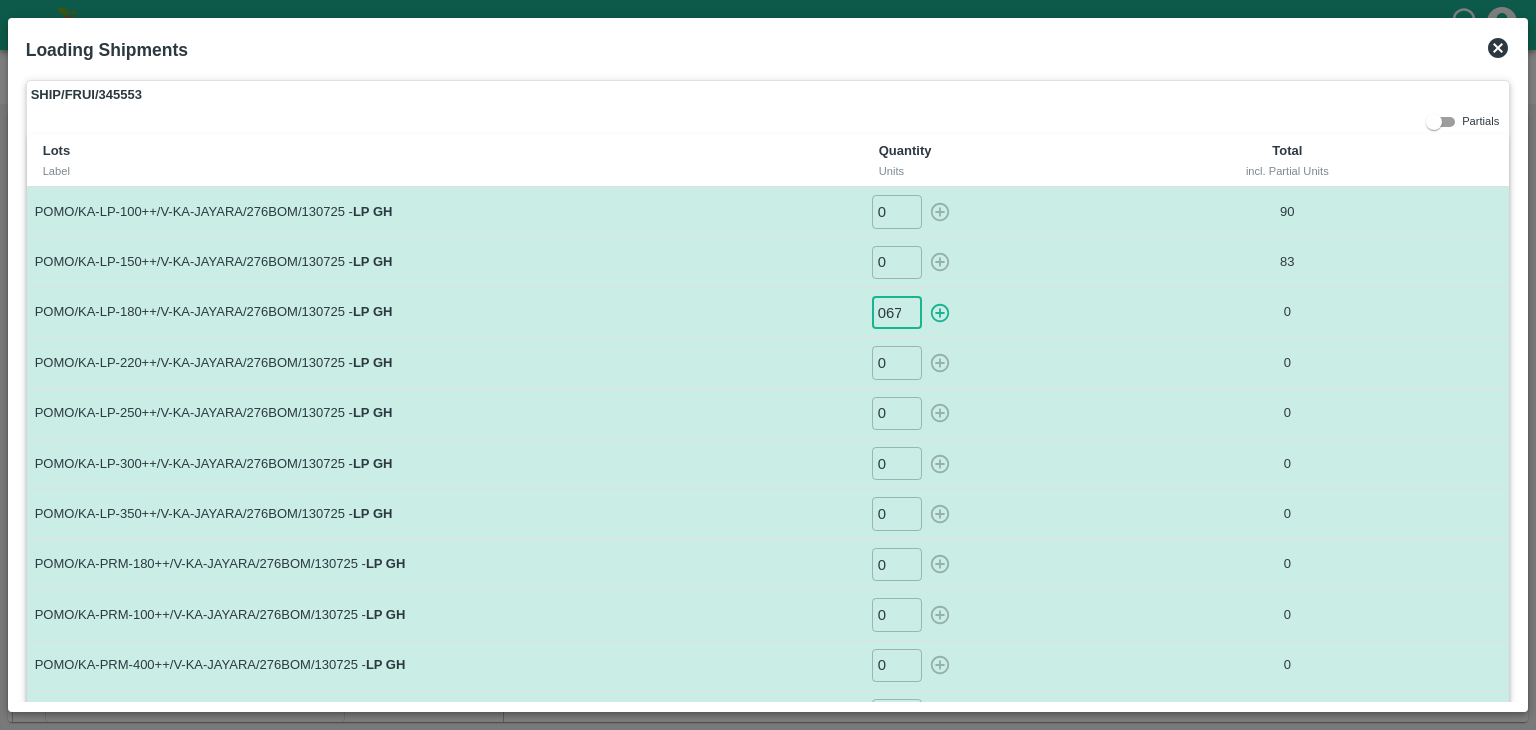 scroll, scrollTop: 0, scrollLeft: 1, axis: horizontal 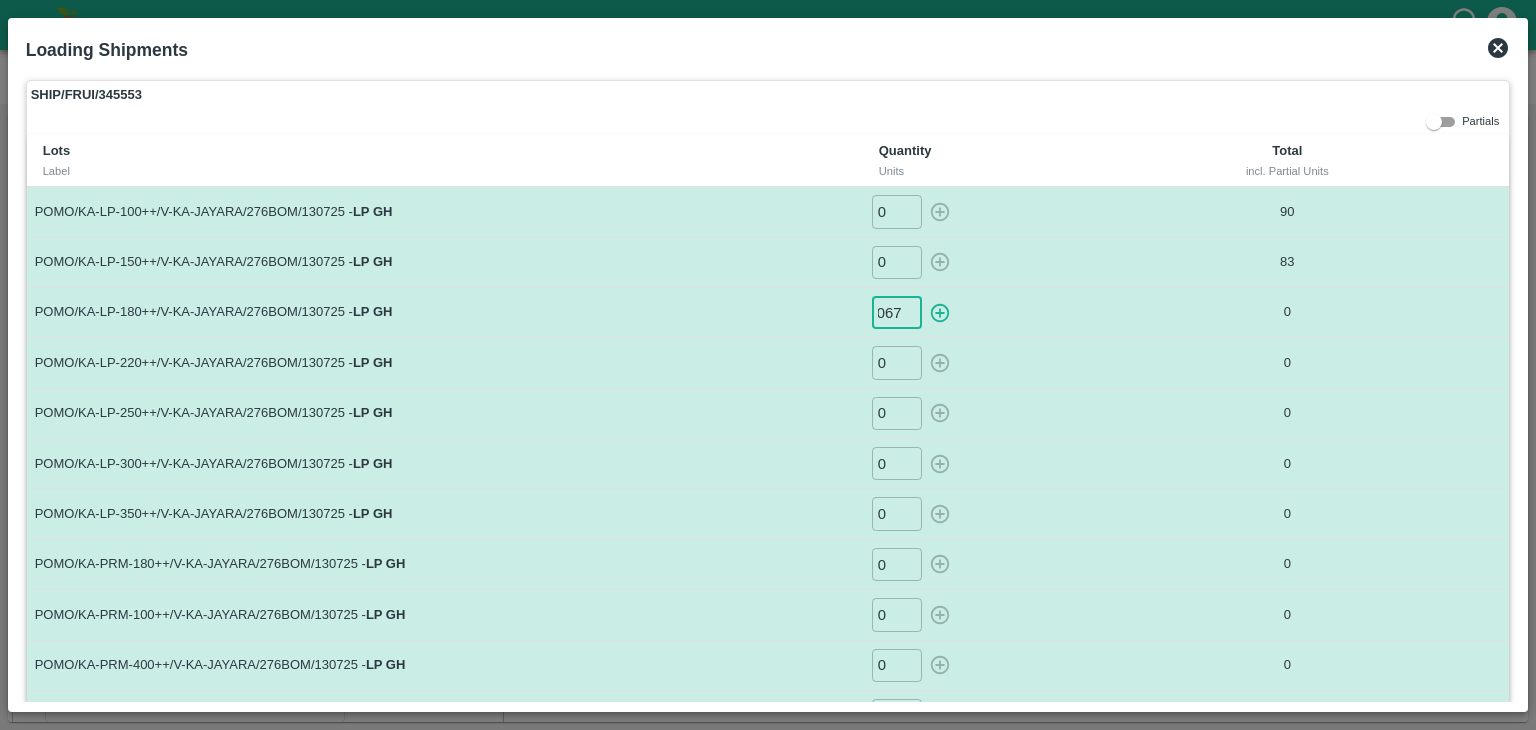 click 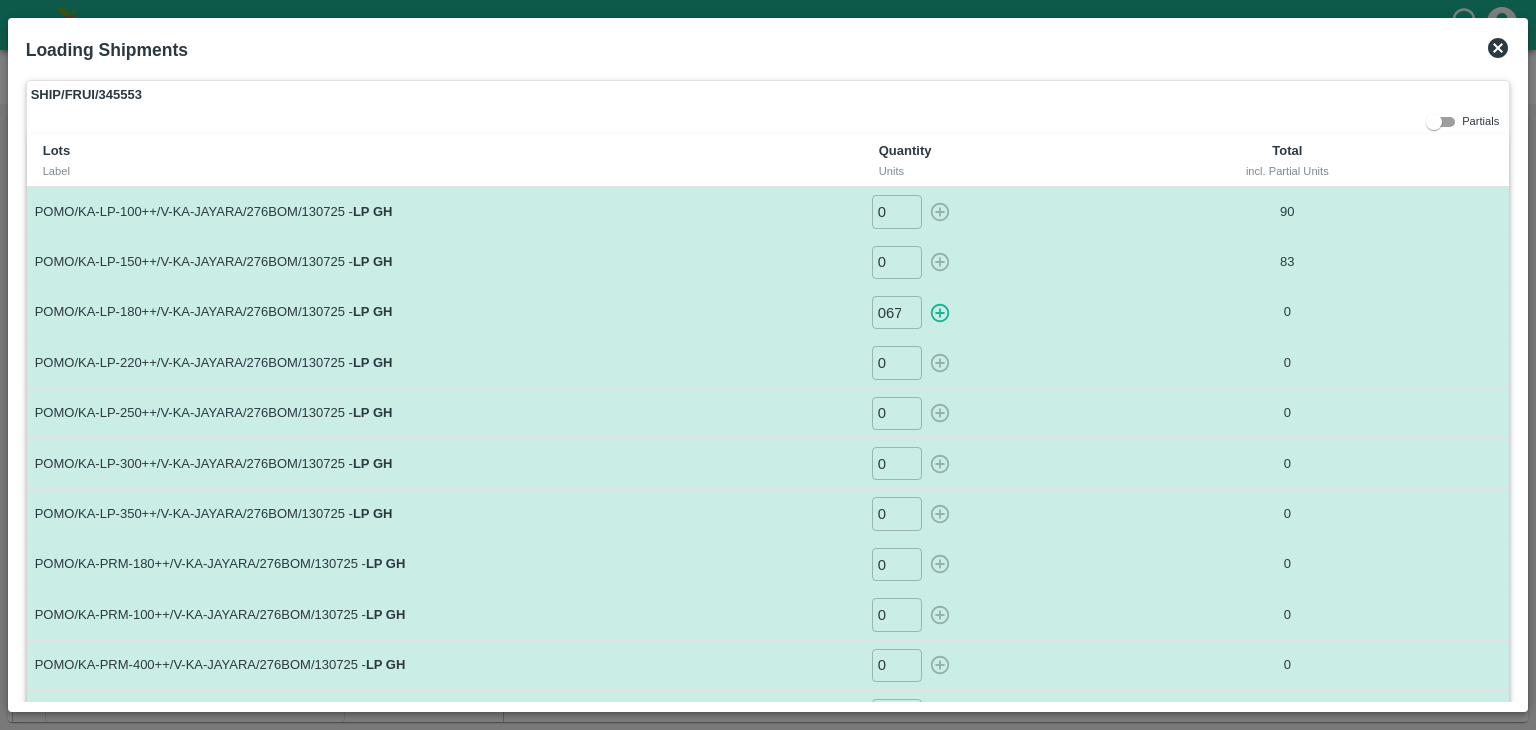 type on "0" 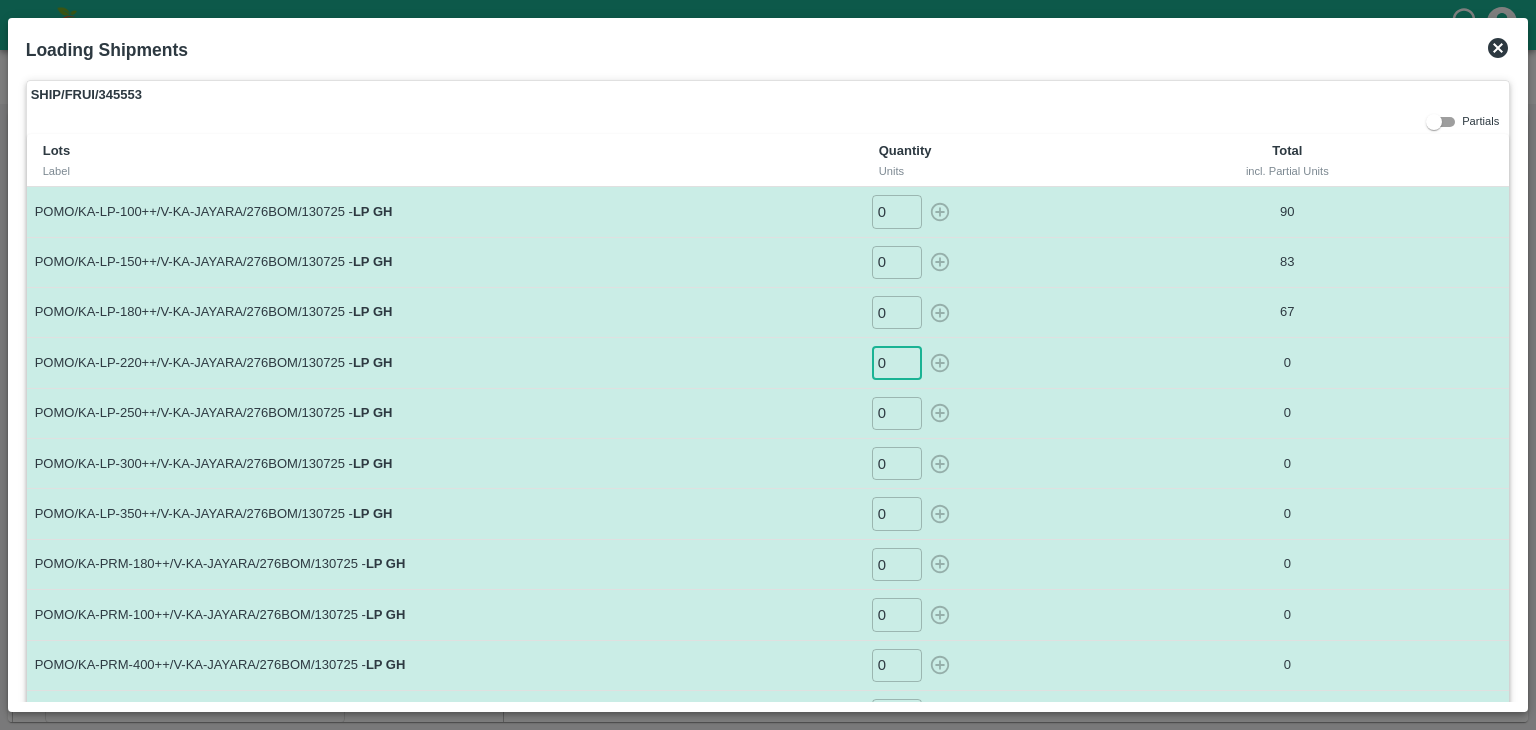 click on "0" at bounding box center [897, 362] 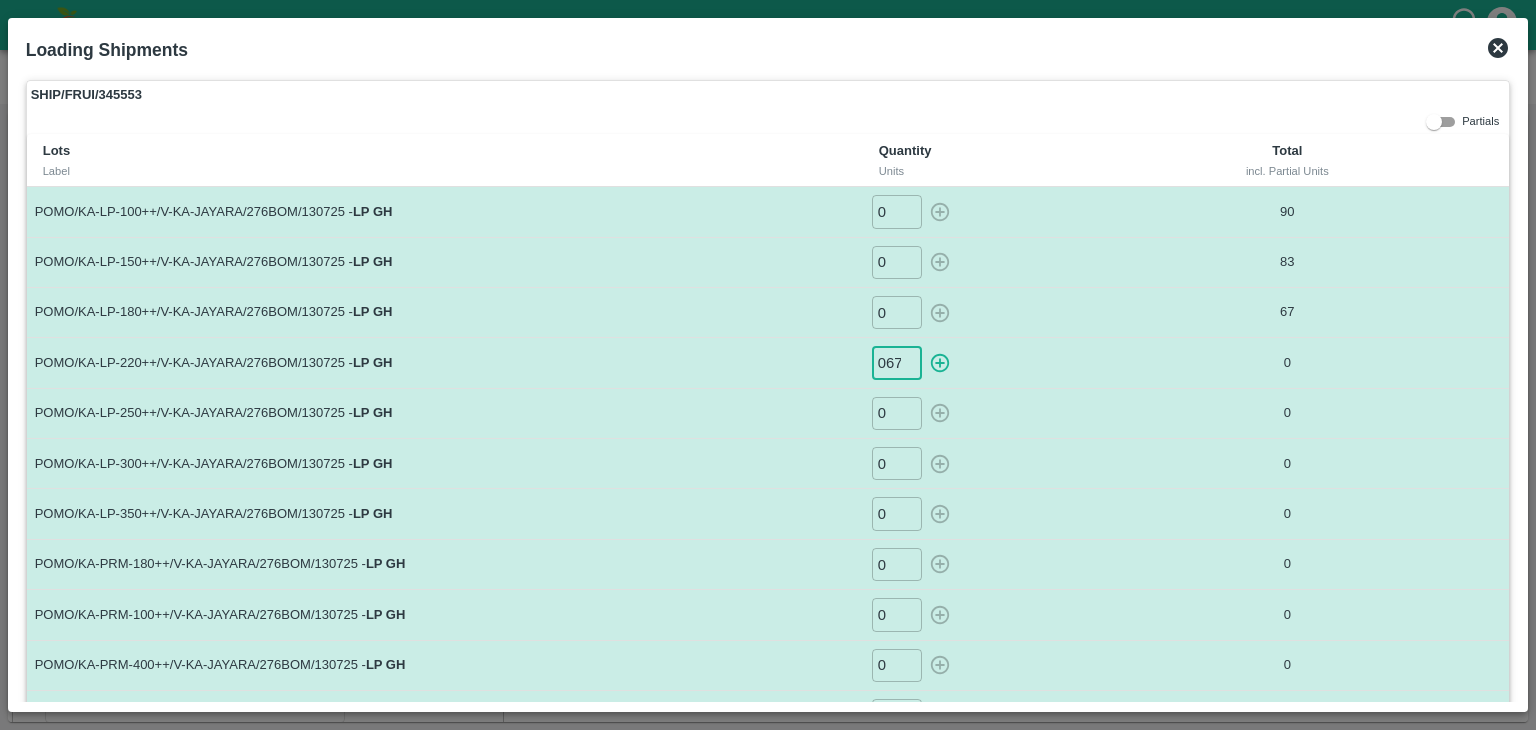 scroll, scrollTop: 0, scrollLeft: 1, axis: horizontal 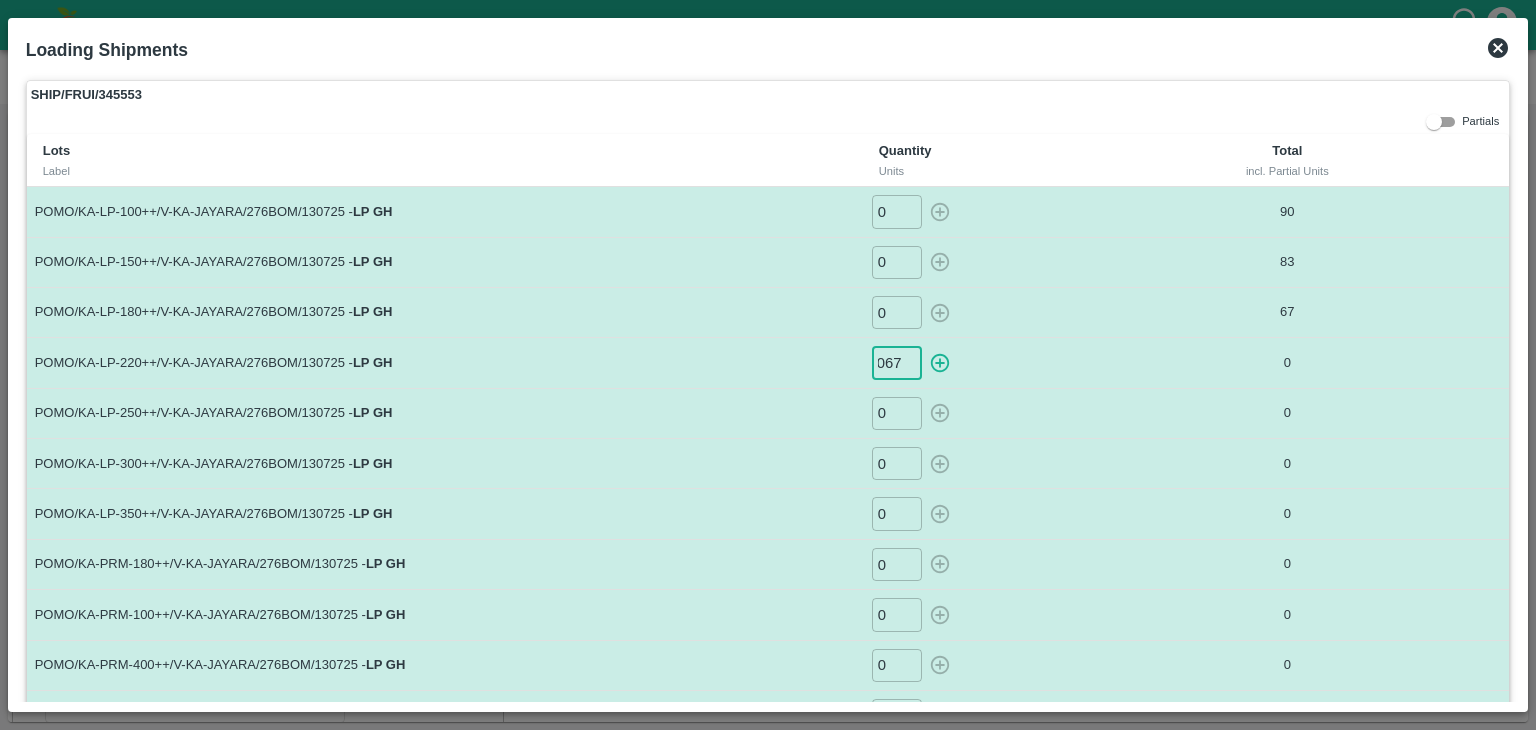 click 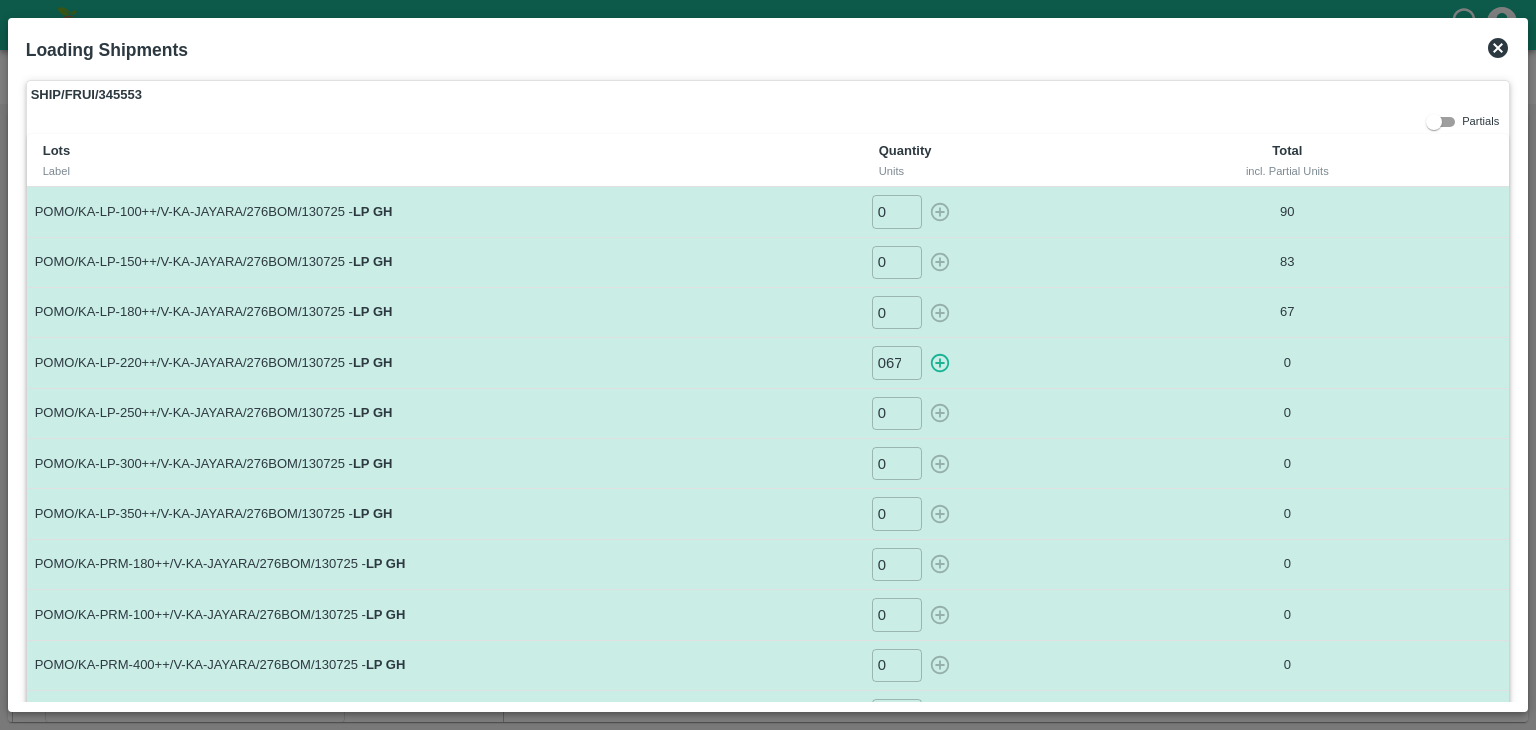 type on "0" 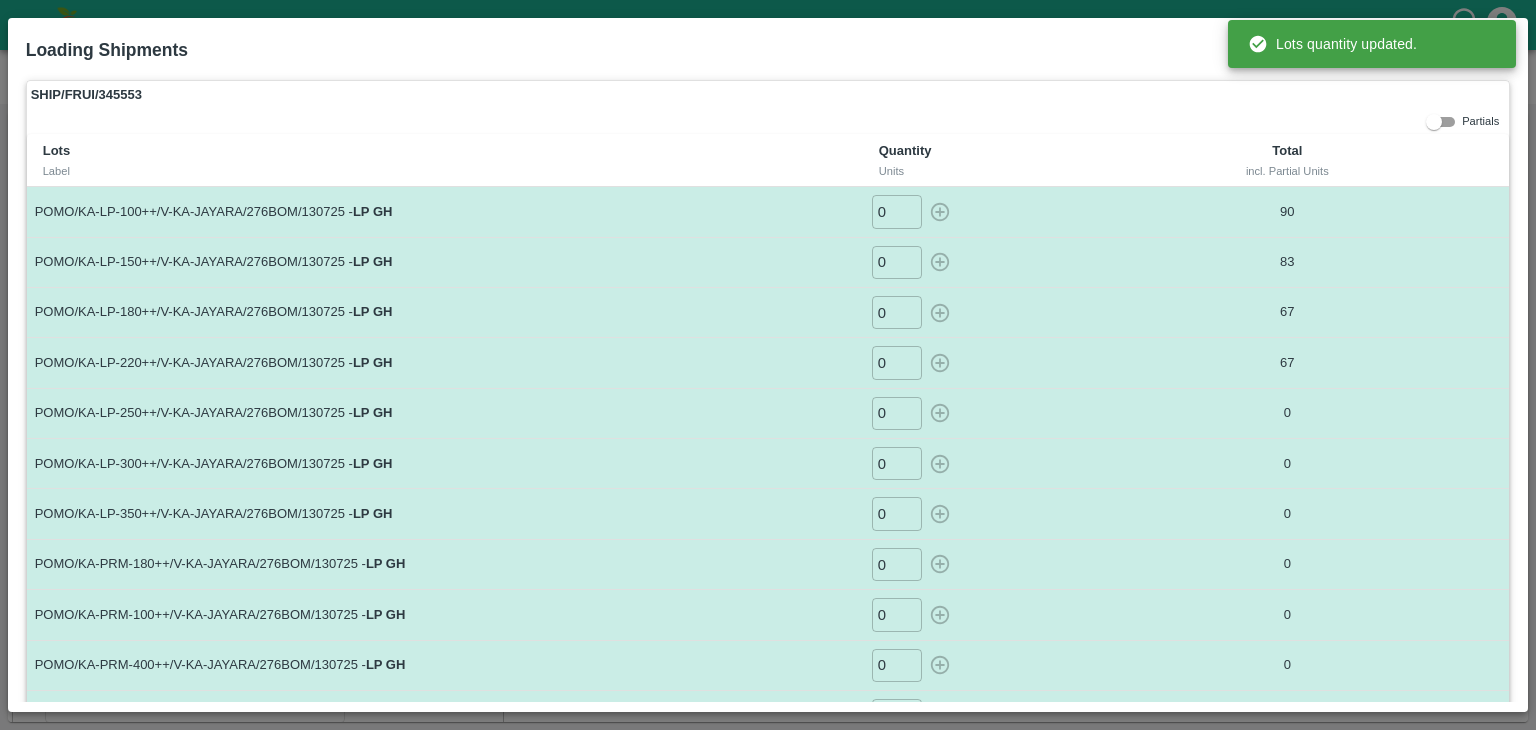 click on "0" at bounding box center [897, 413] 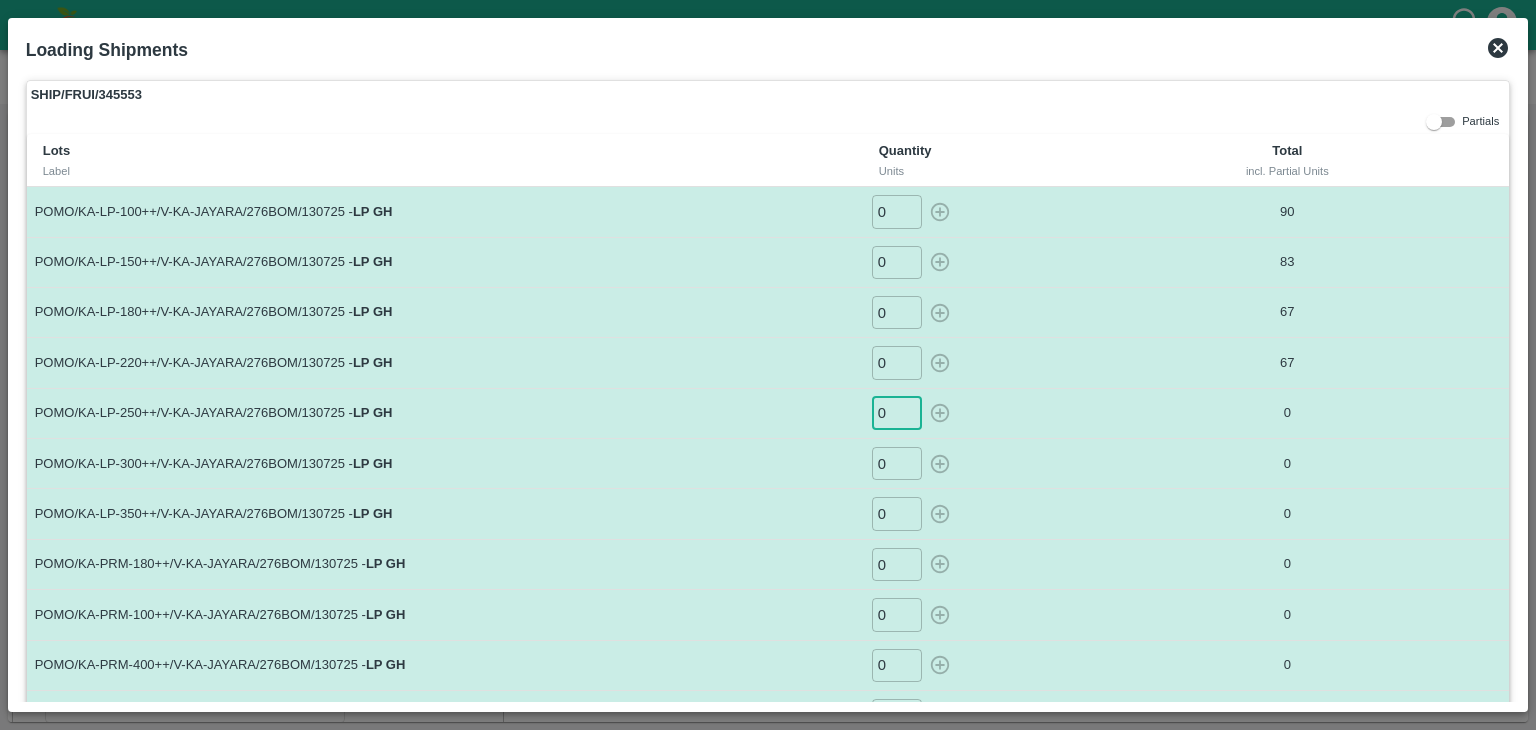 click on "0" at bounding box center (897, 463) 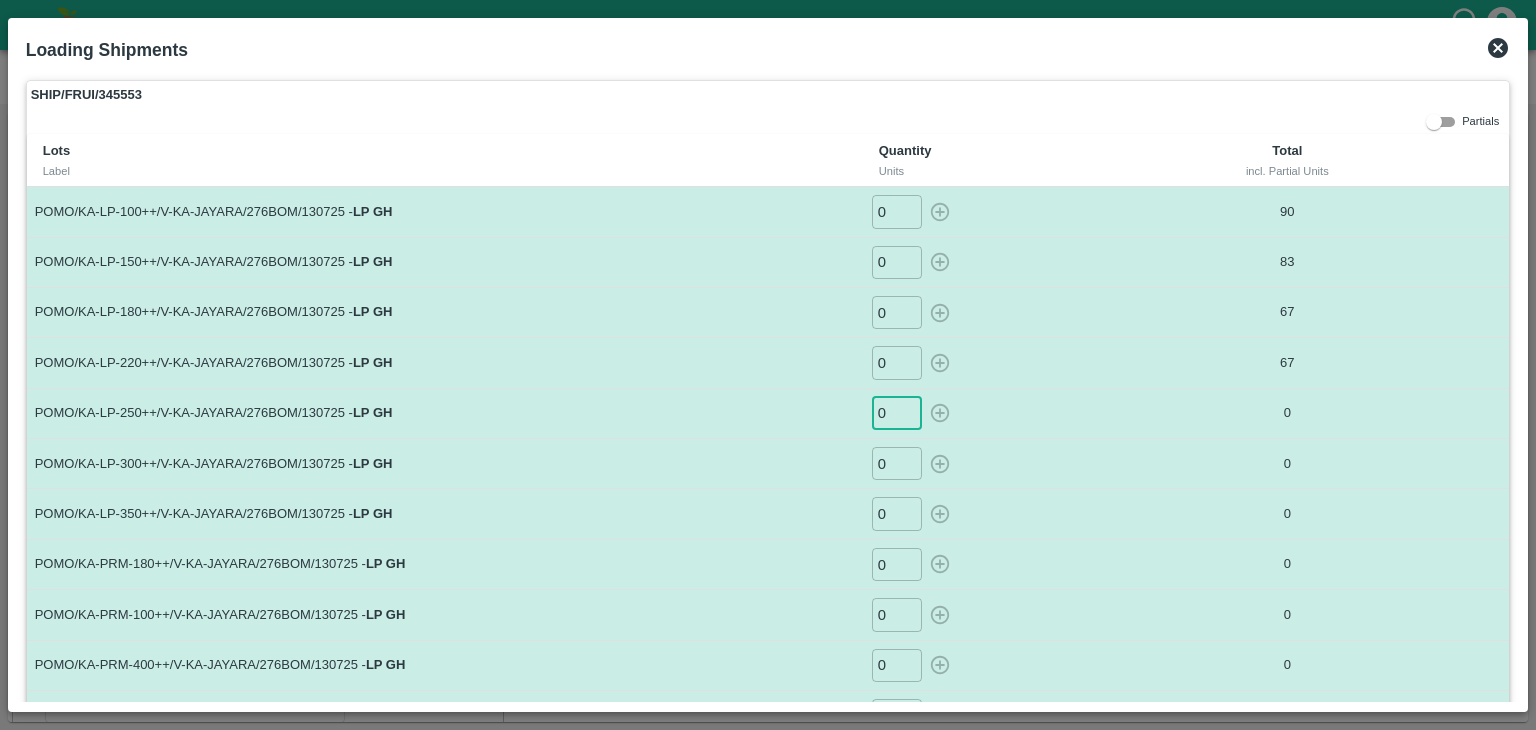 click on "0" at bounding box center (897, 413) 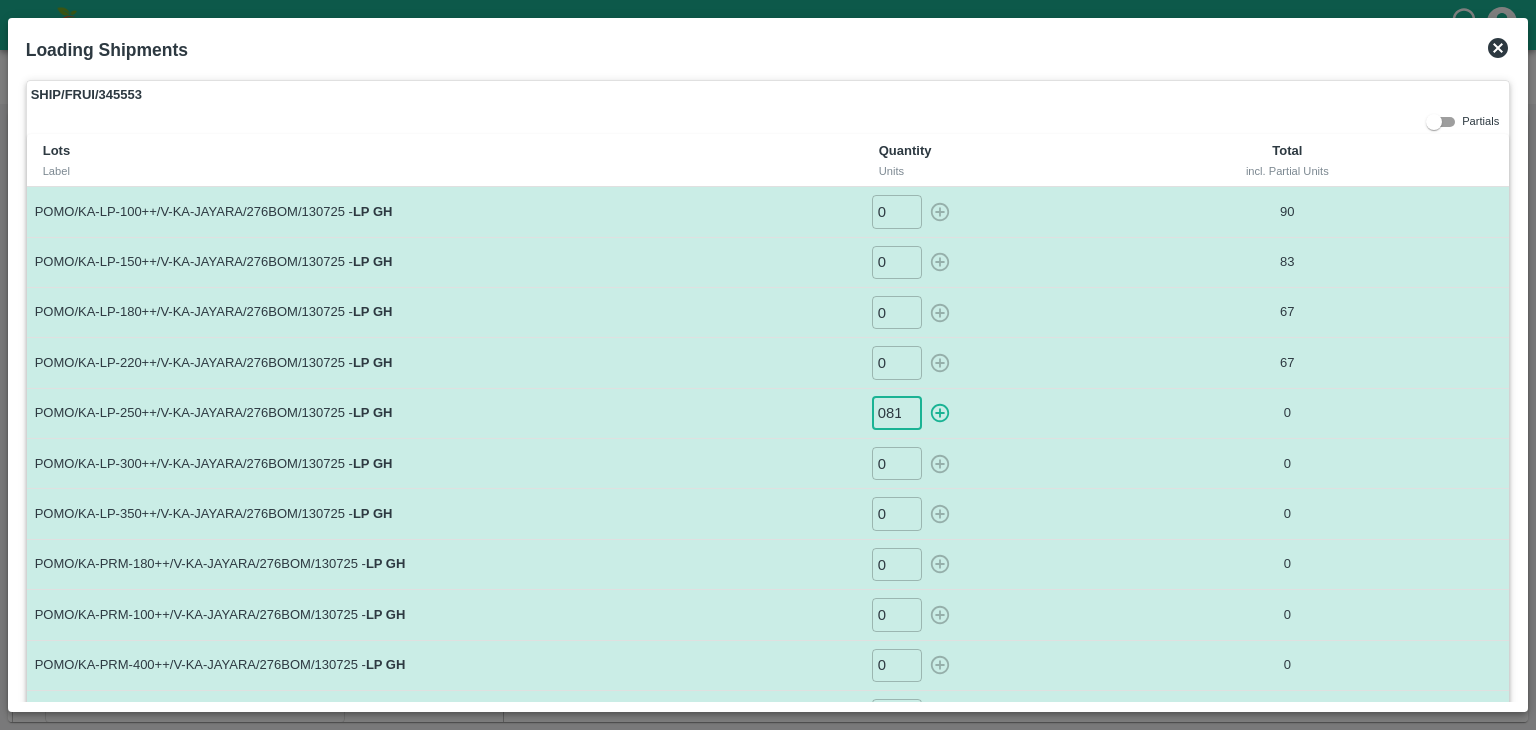 scroll, scrollTop: 0, scrollLeft: 1, axis: horizontal 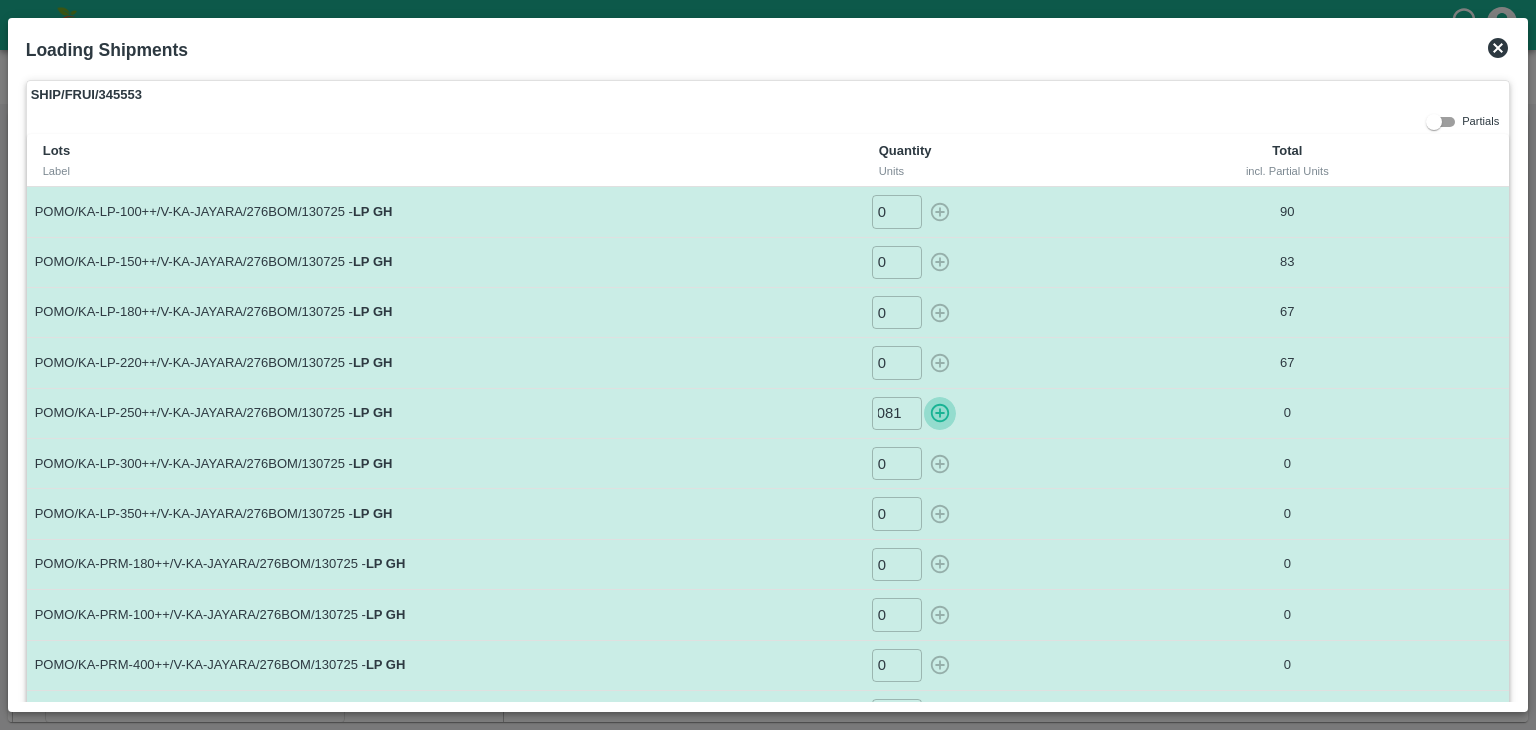 click 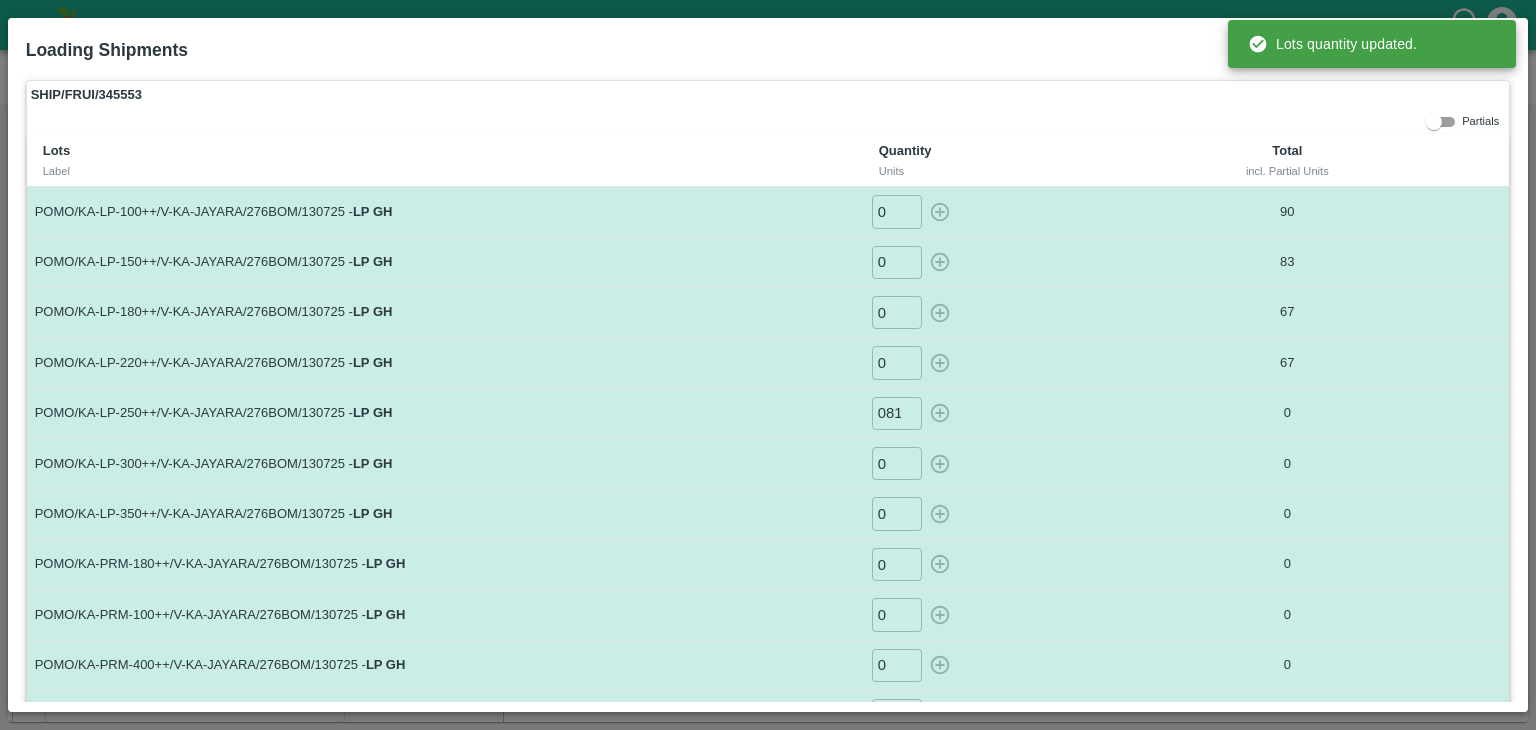 type on "0" 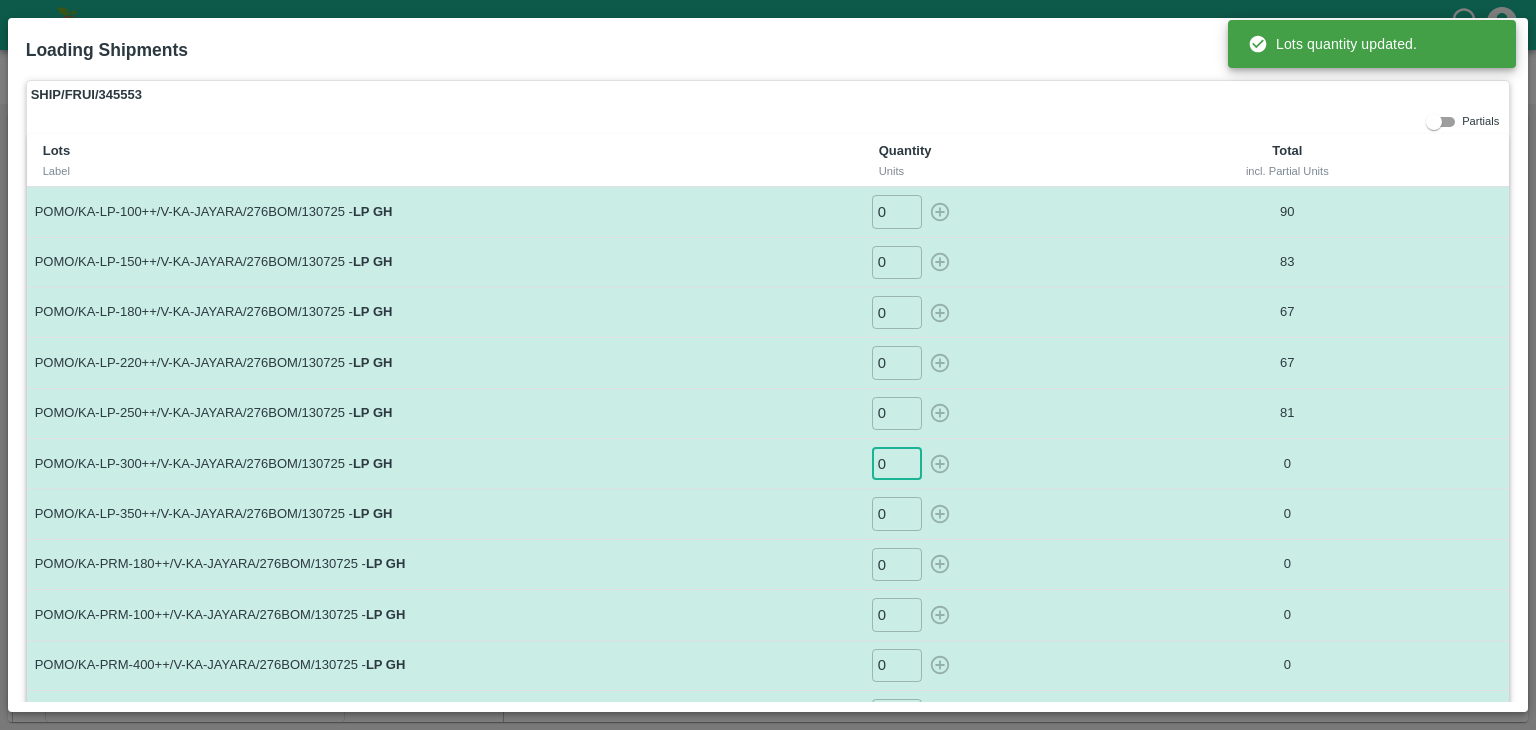 click on "0" at bounding box center [897, 463] 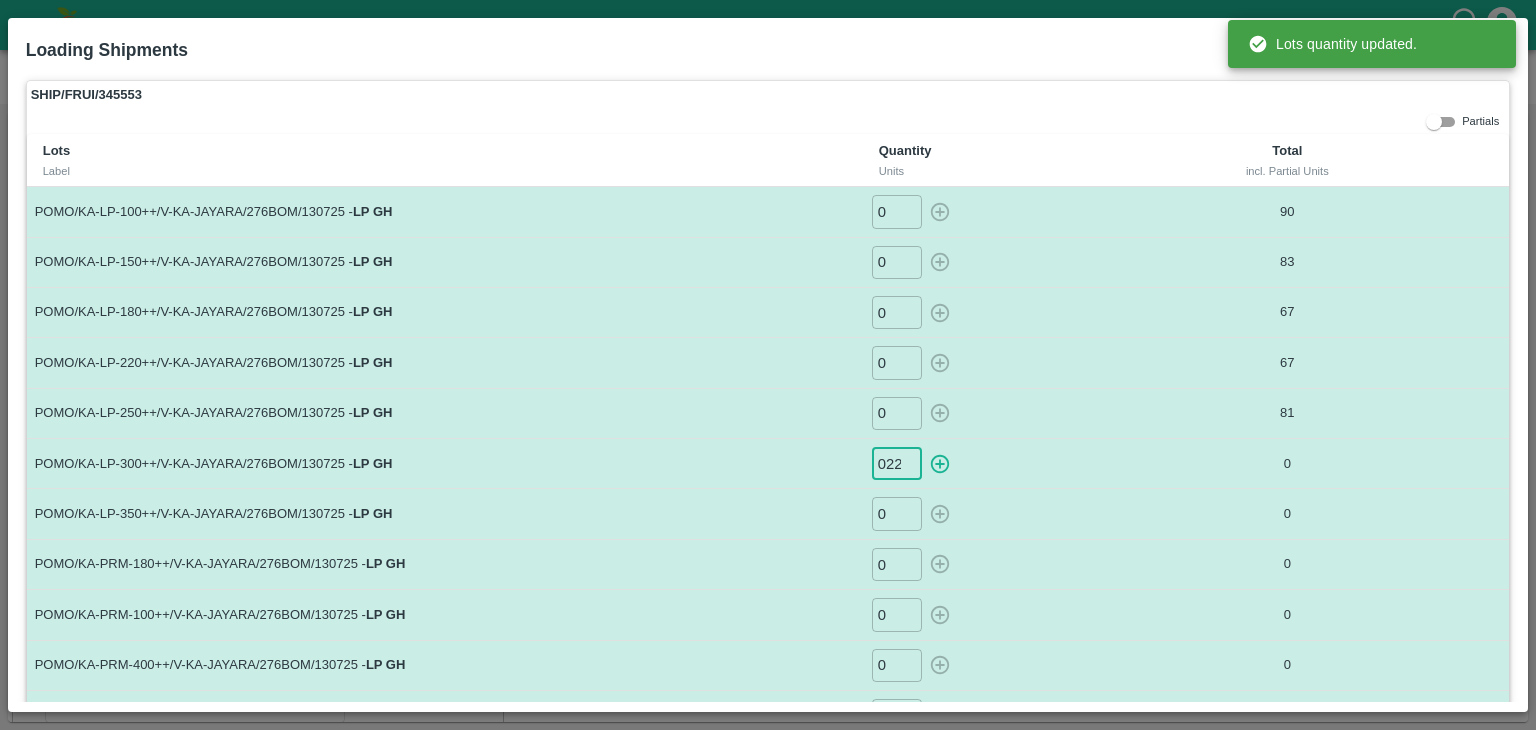 scroll, scrollTop: 0, scrollLeft: 1, axis: horizontal 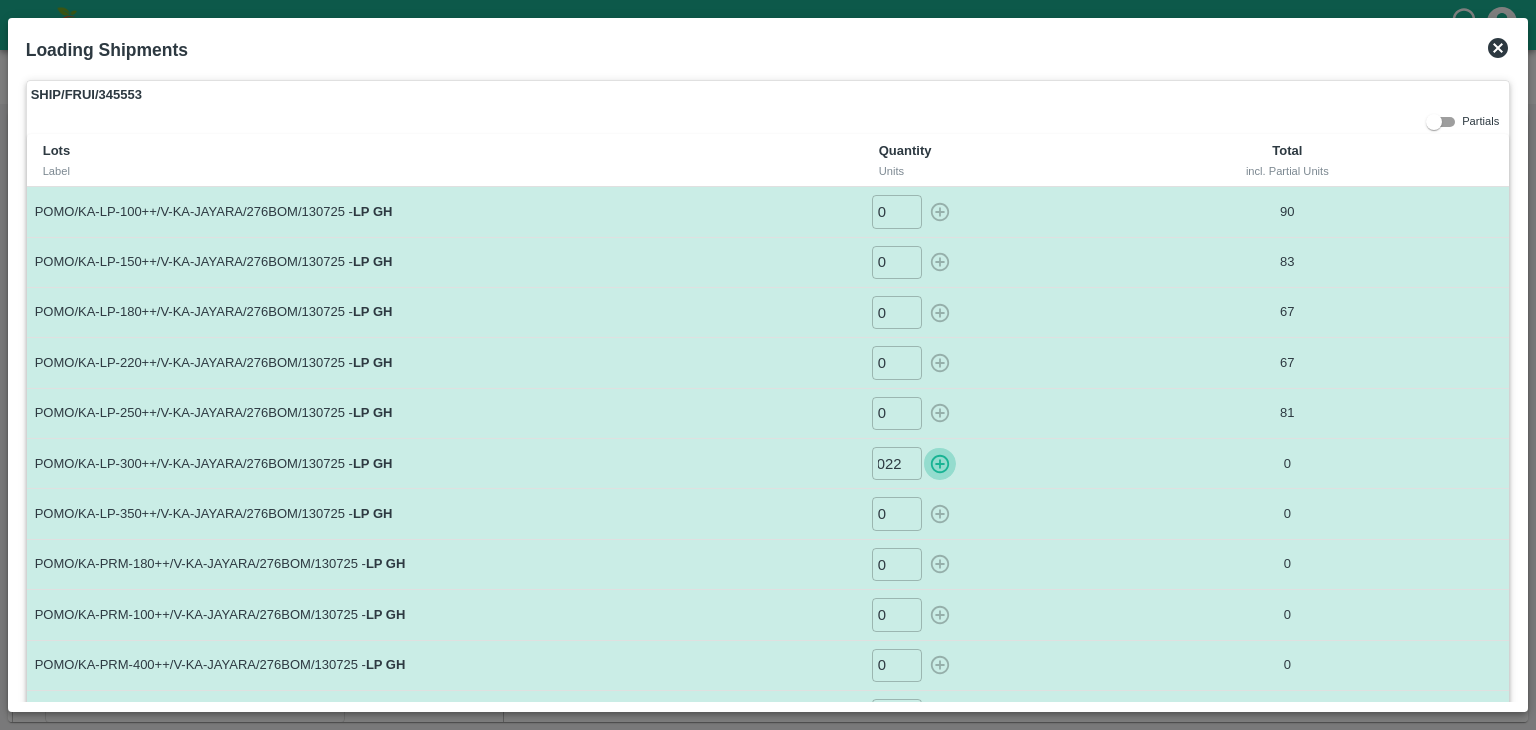 click 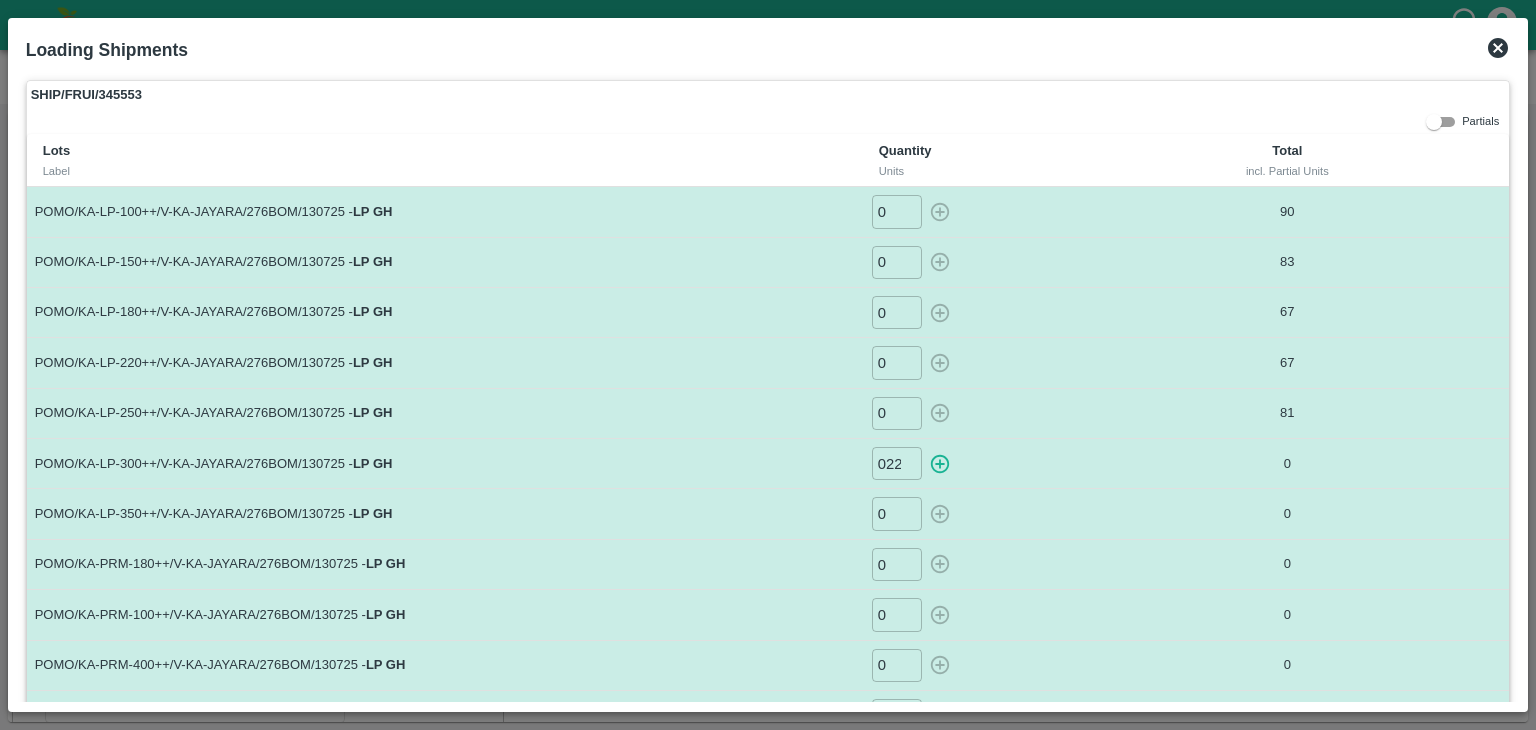 type on "0" 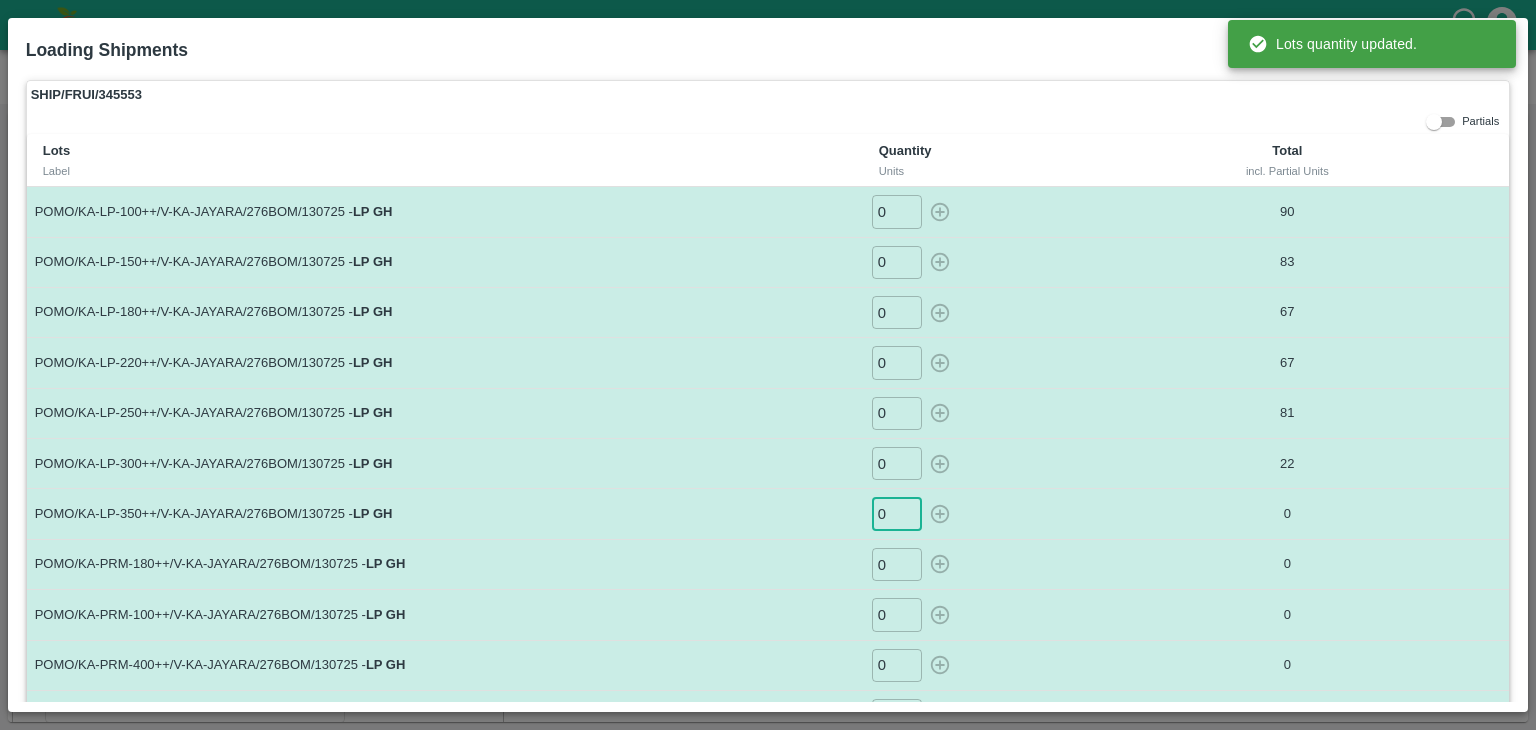 click on "0" at bounding box center [897, 513] 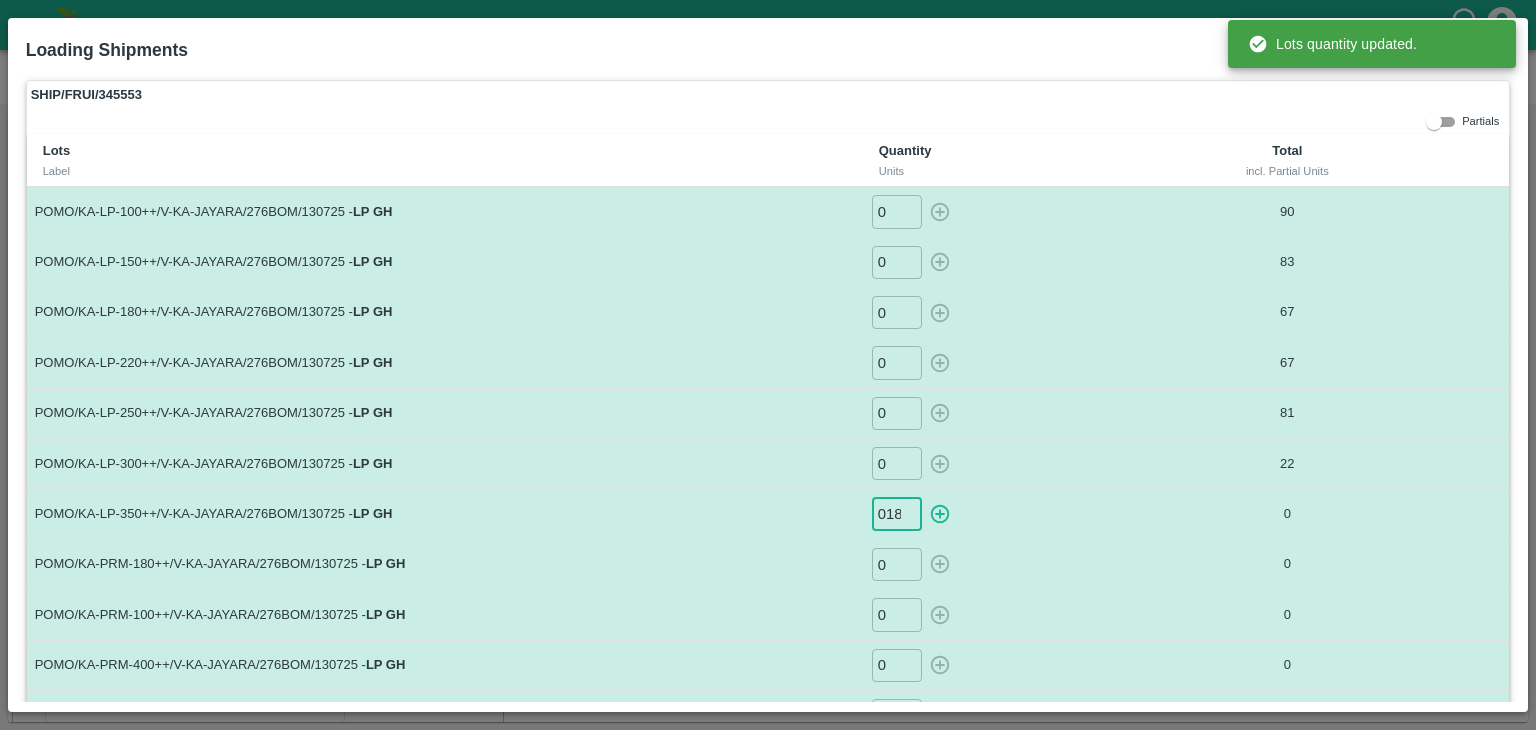 scroll, scrollTop: 0, scrollLeft: 1, axis: horizontal 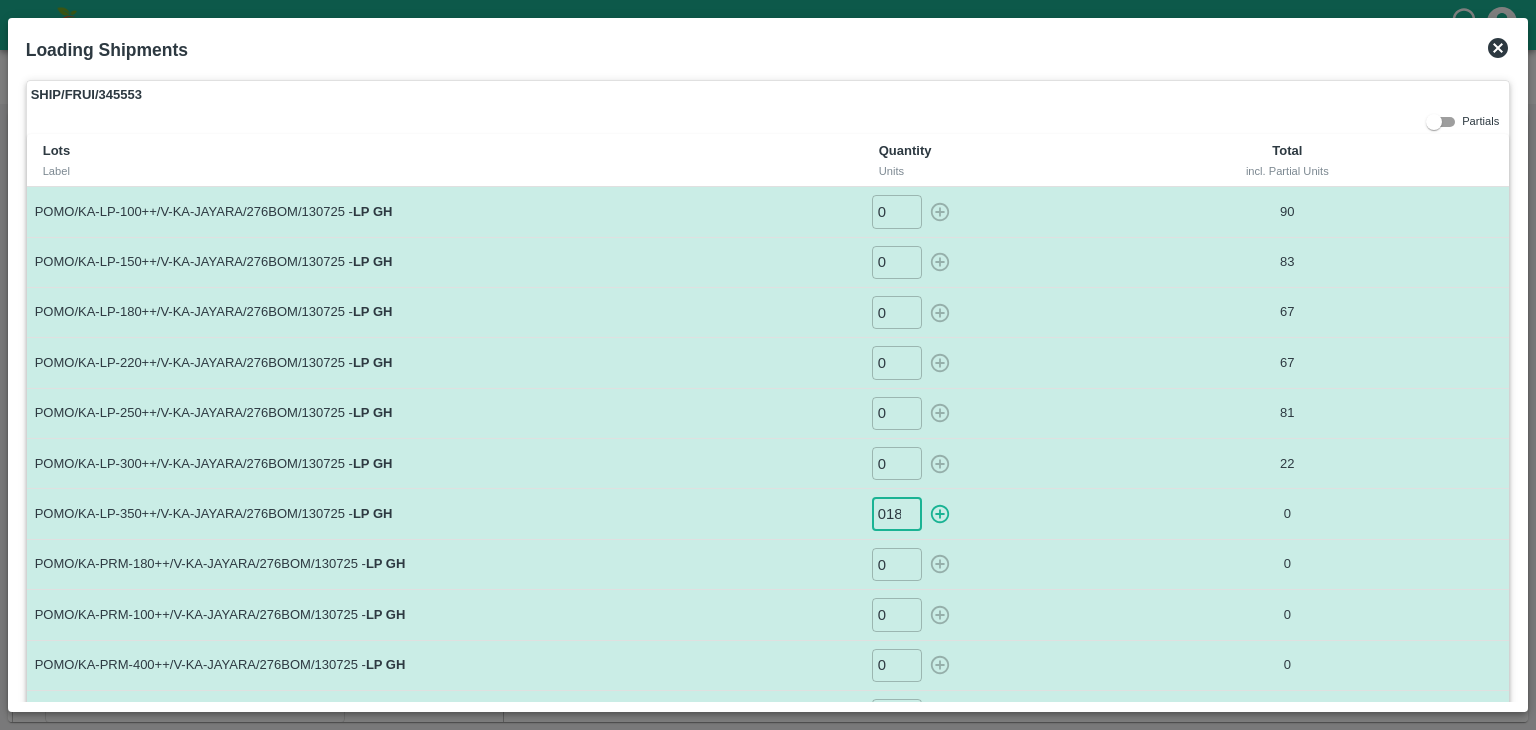 click 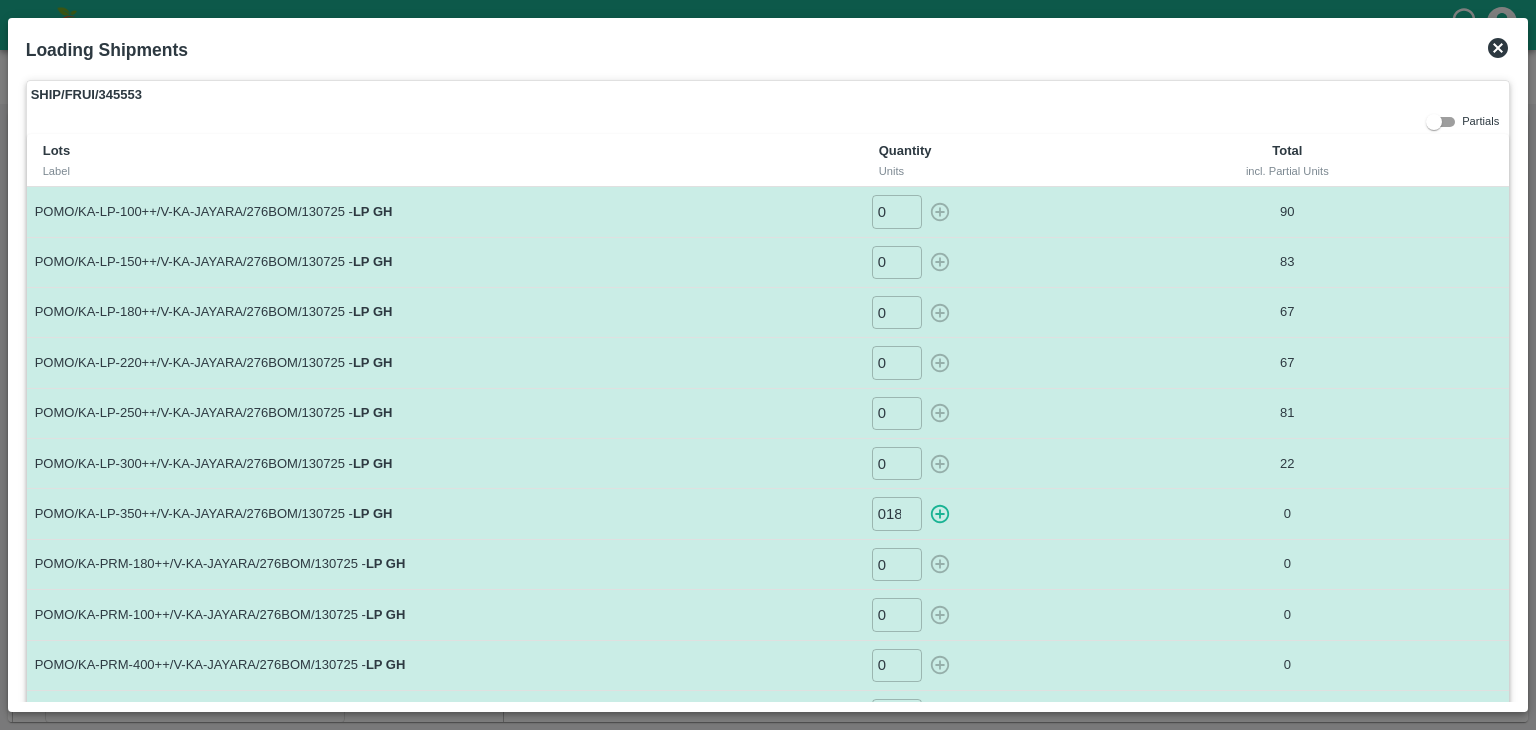 type on "0" 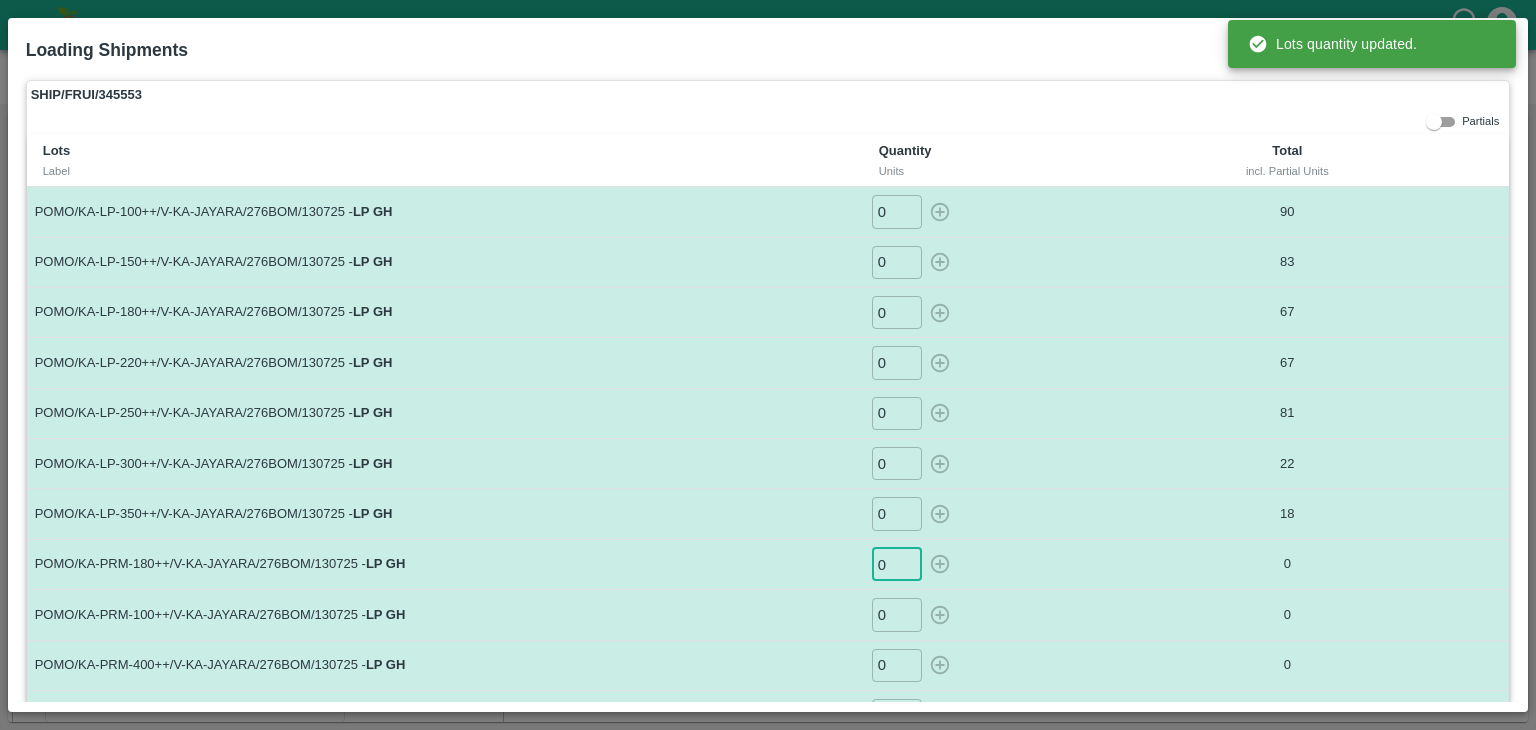 click on "0" at bounding box center (897, 564) 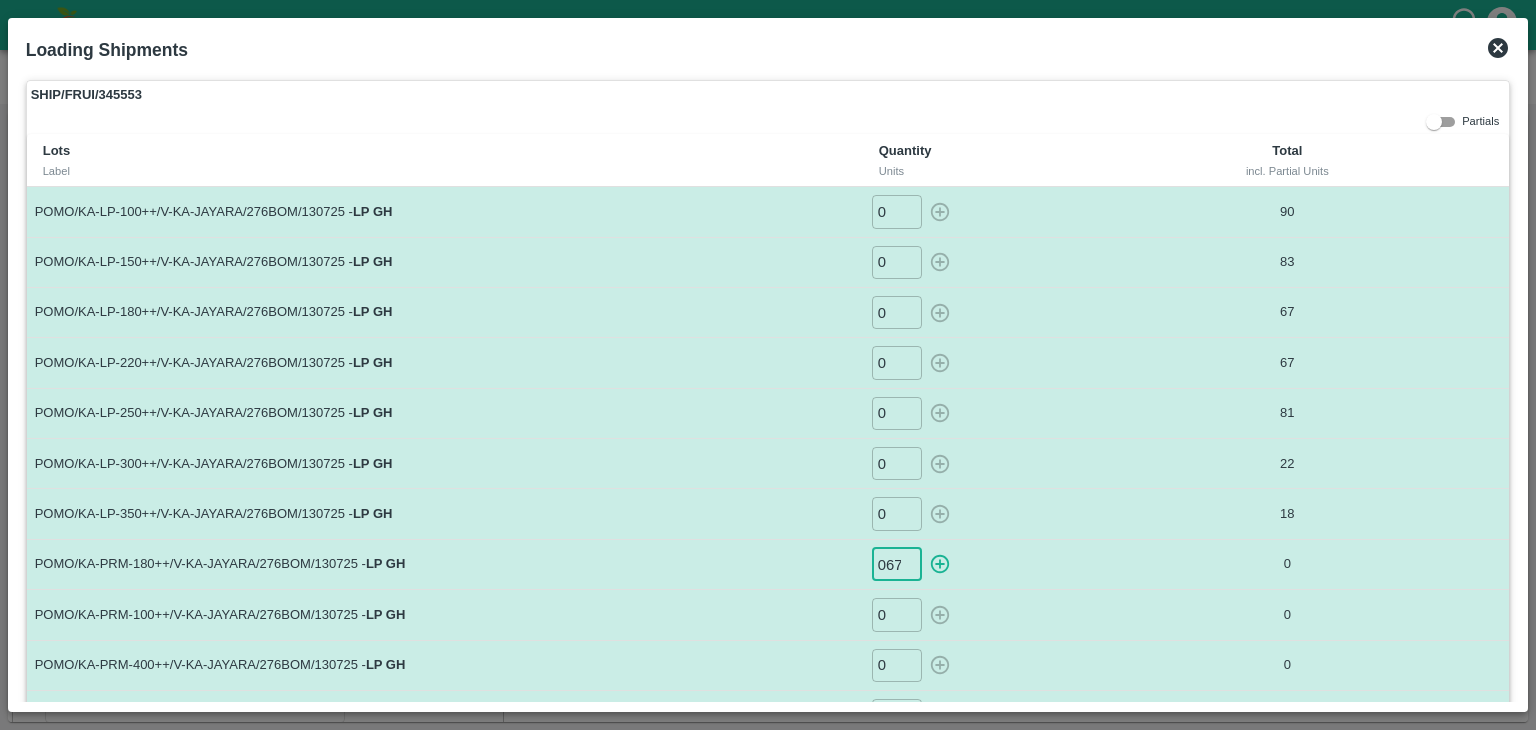 scroll, scrollTop: 0, scrollLeft: 1, axis: horizontal 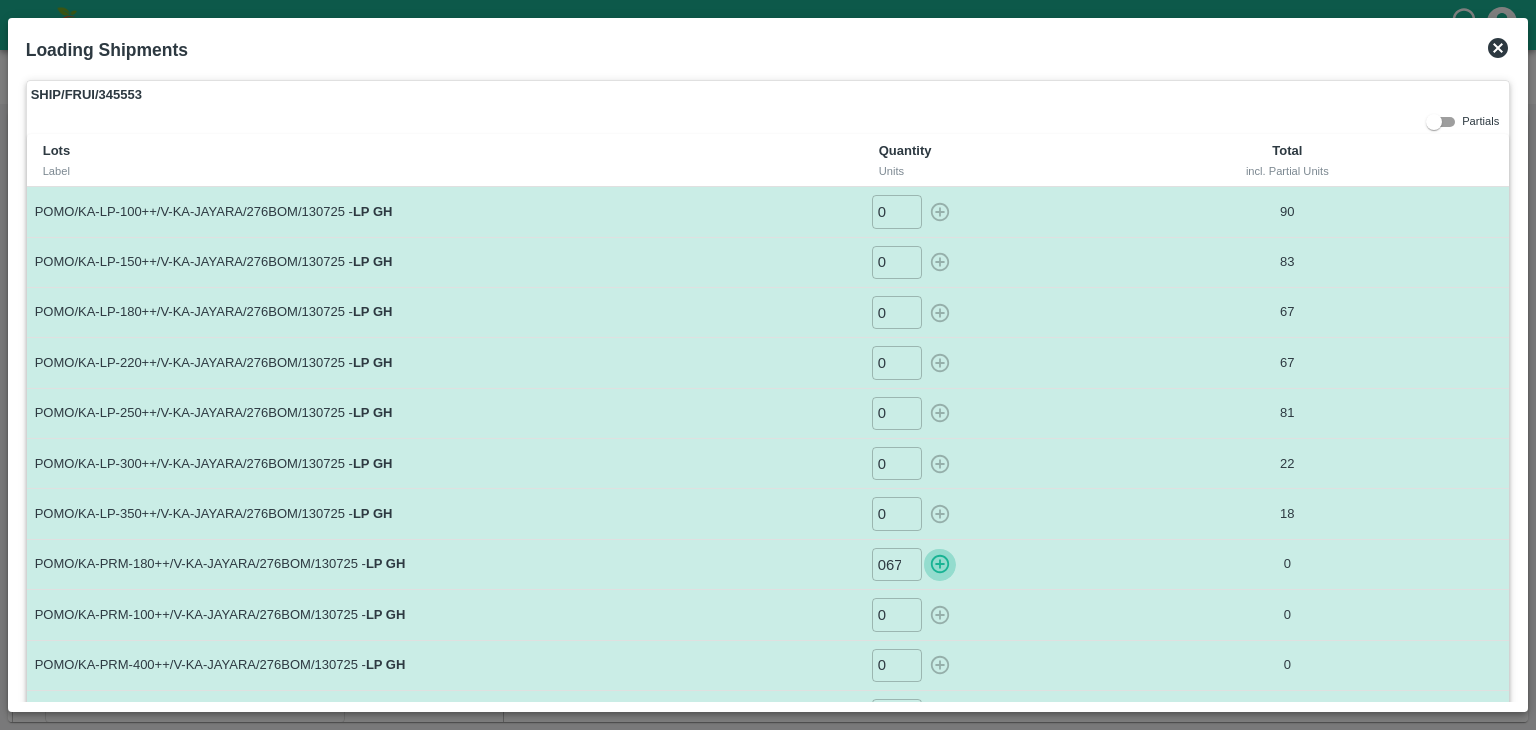 click 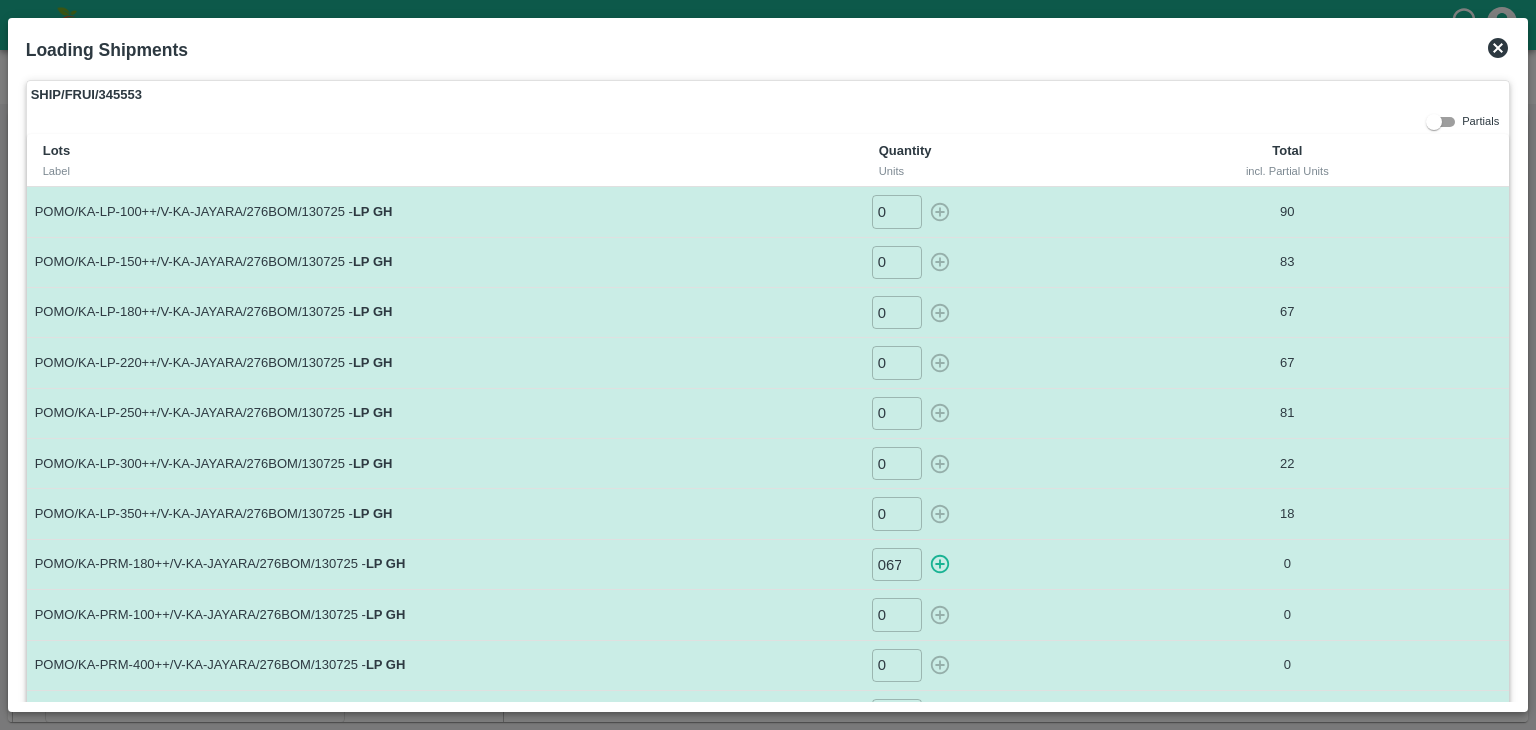 type on "0" 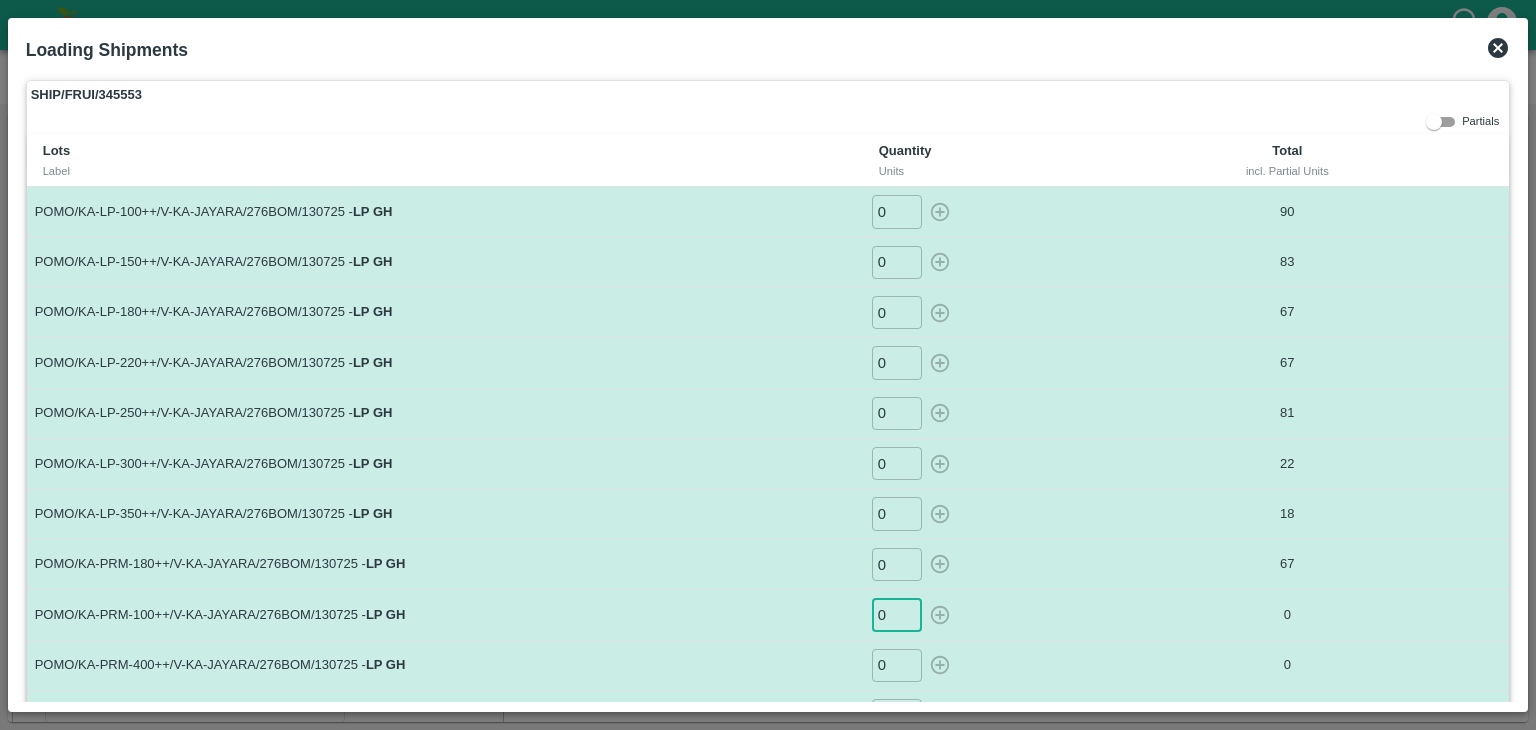 click on "0" at bounding box center [897, 614] 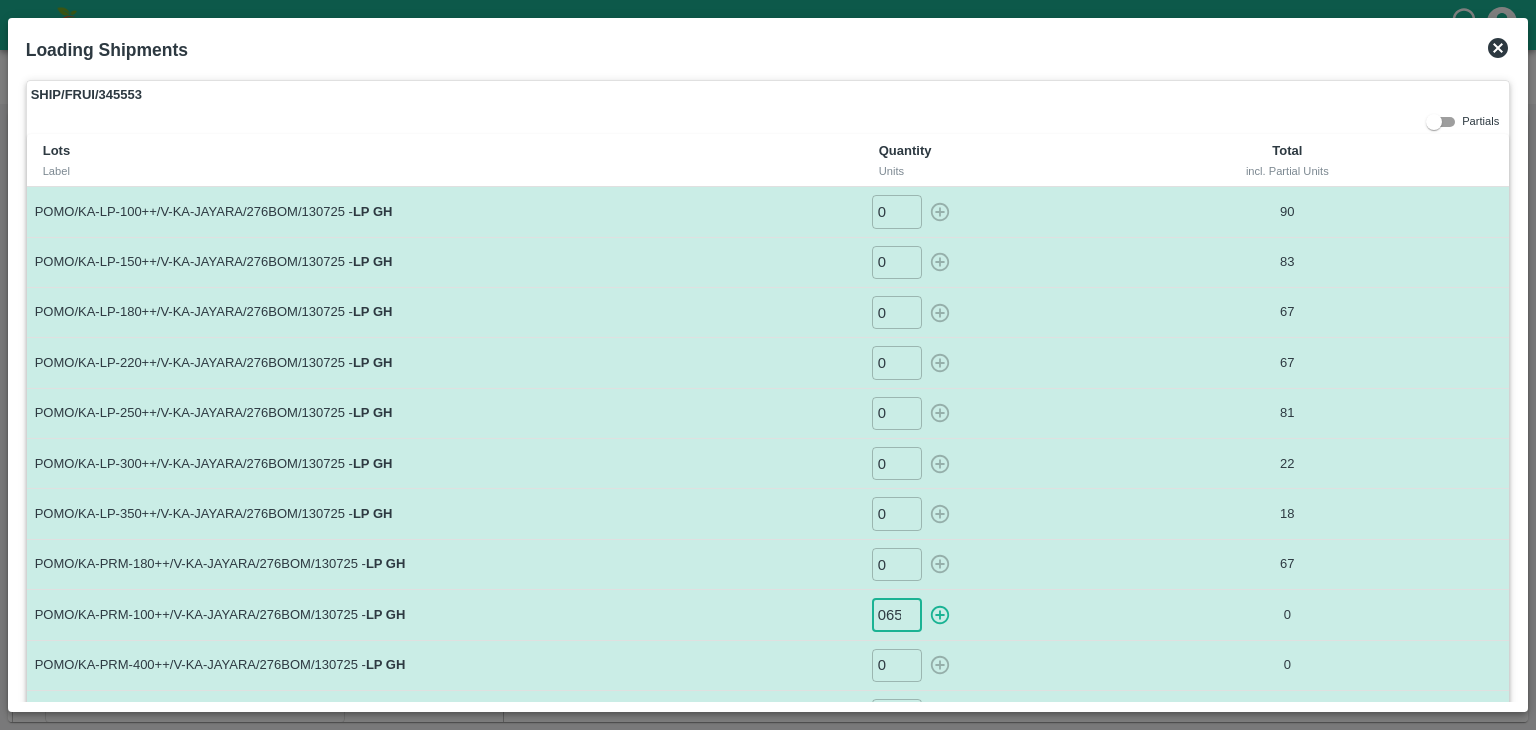 scroll, scrollTop: 0, scrollLeft: 1, axis: horizontal 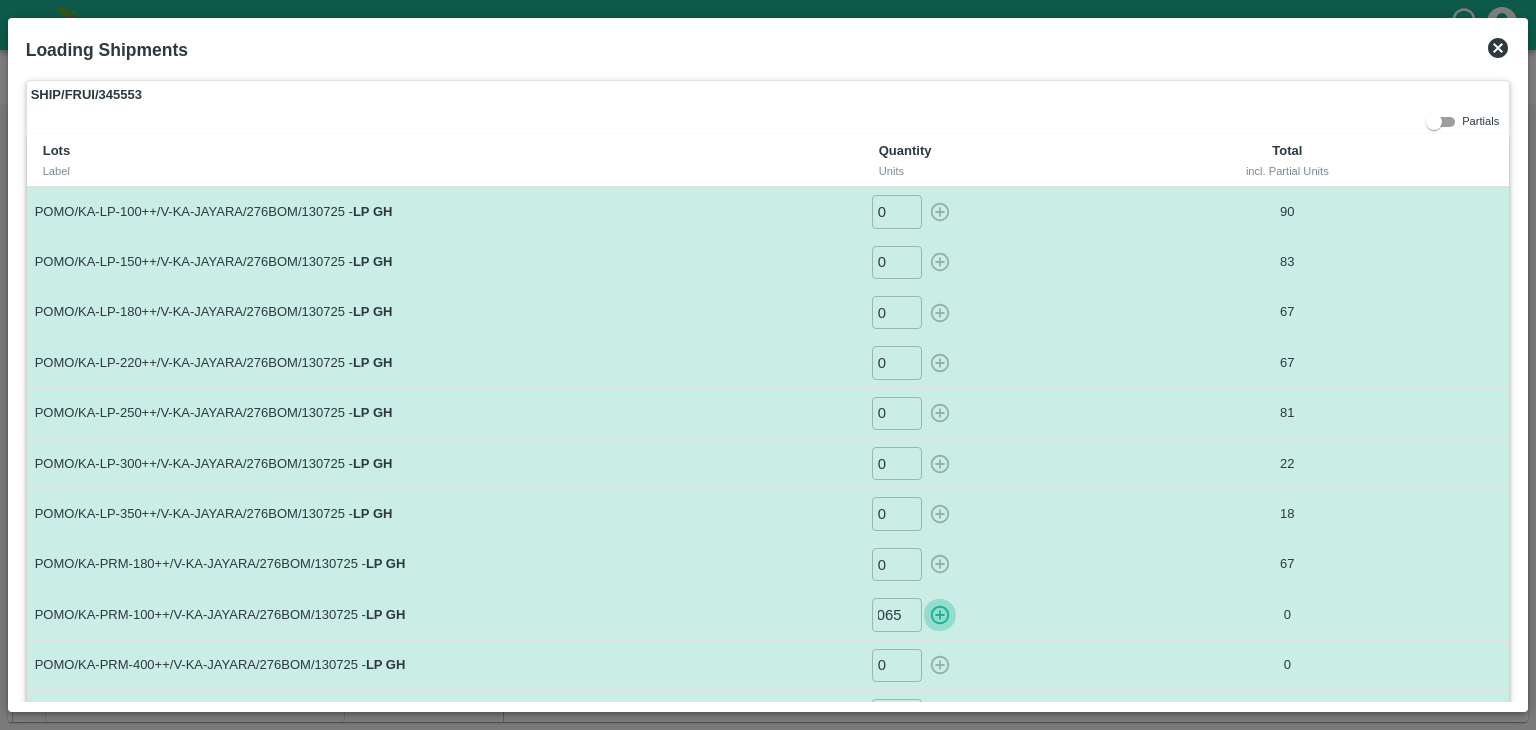 click 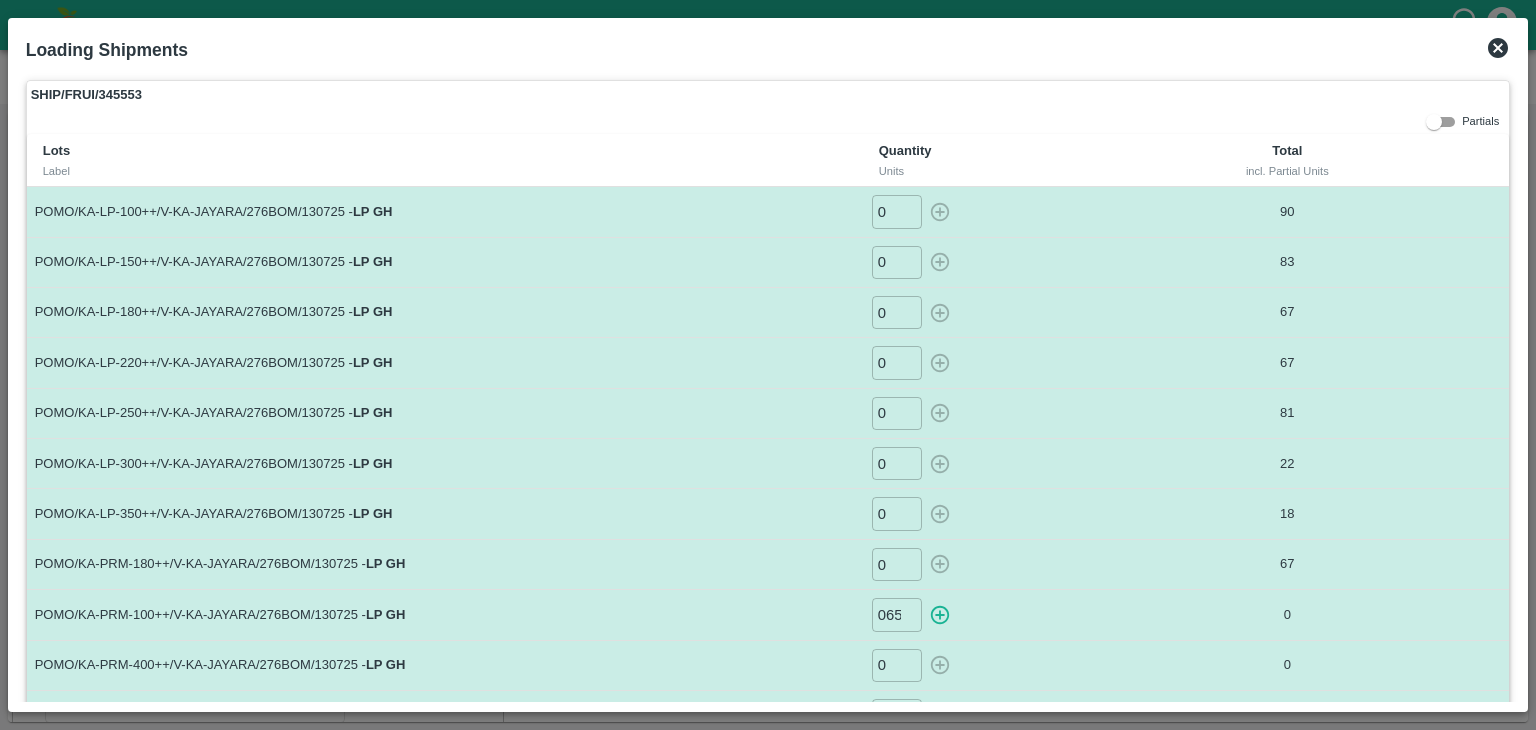 type on "0" 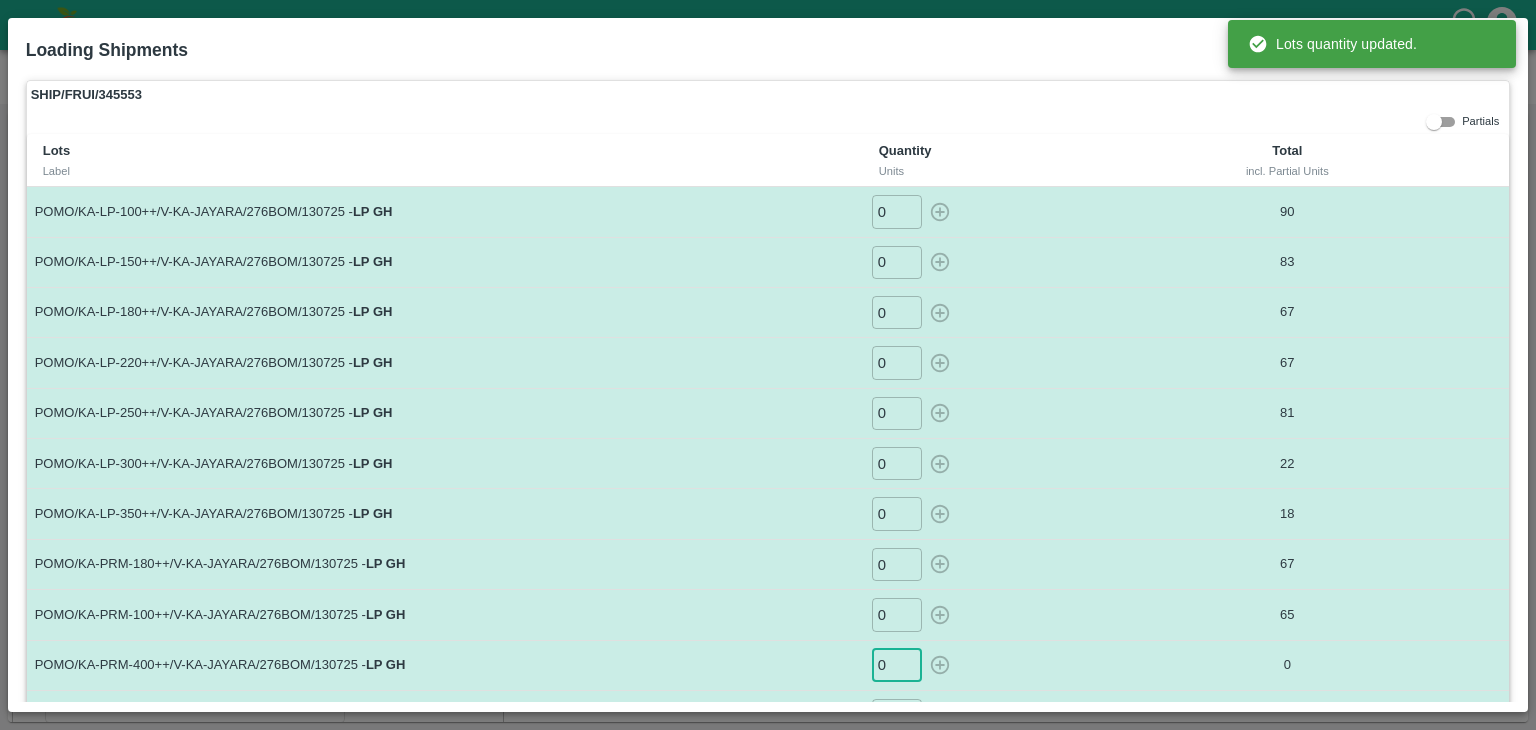 click on "0" at bounding box center (897, 665) 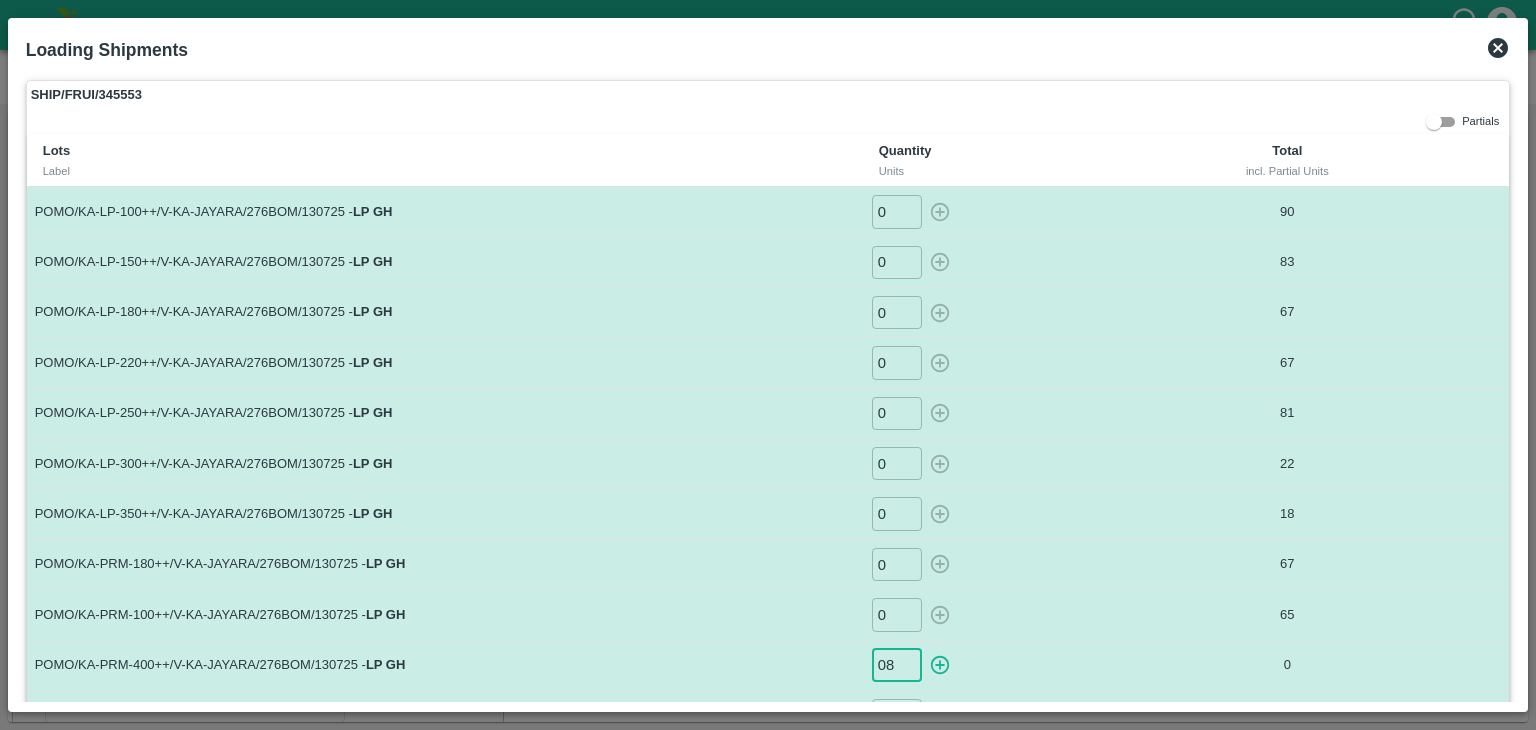 click 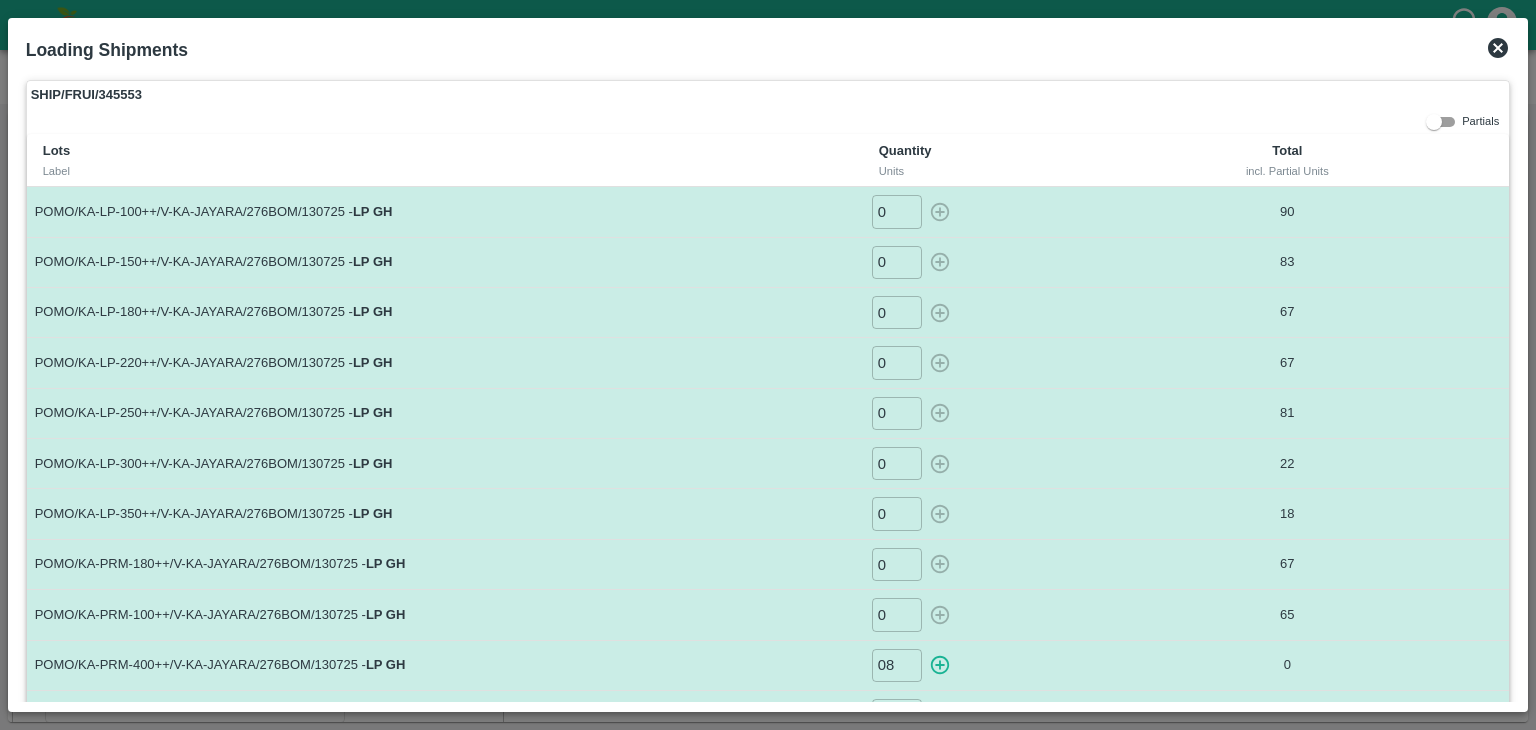type on "0" 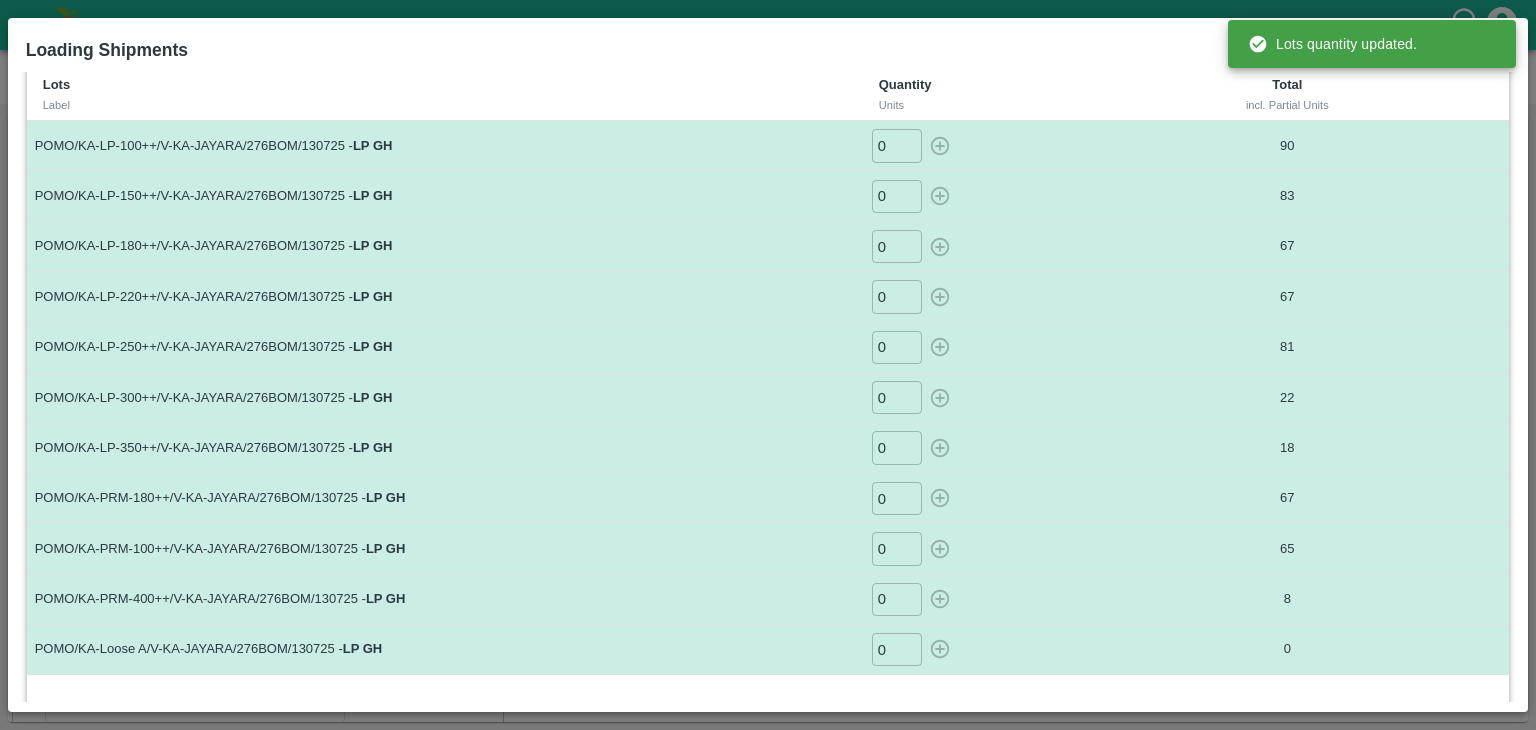 scroll, scrollTop: 100, scrollLeft: 0, axis: vertical 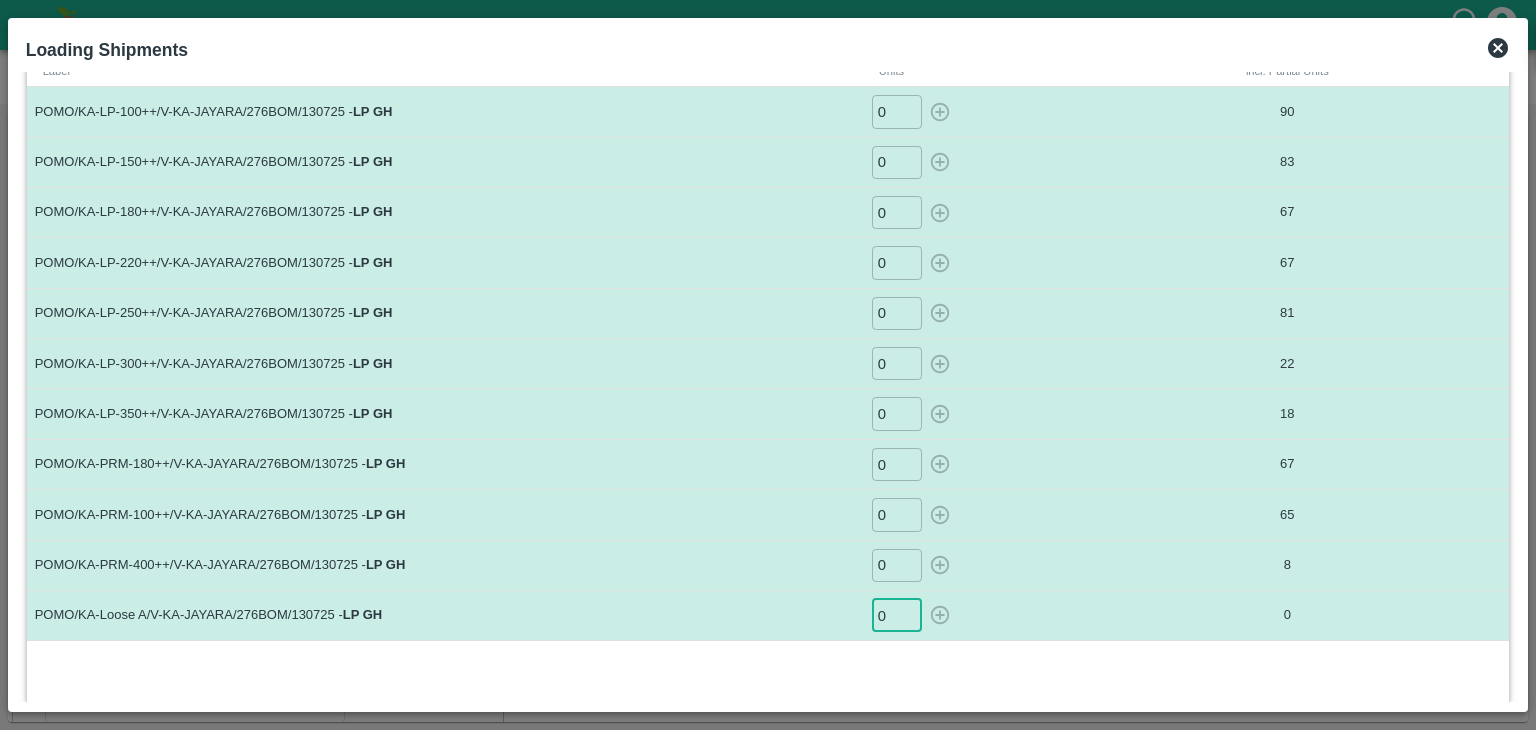 click on "0" at bounding box center (897, 615) 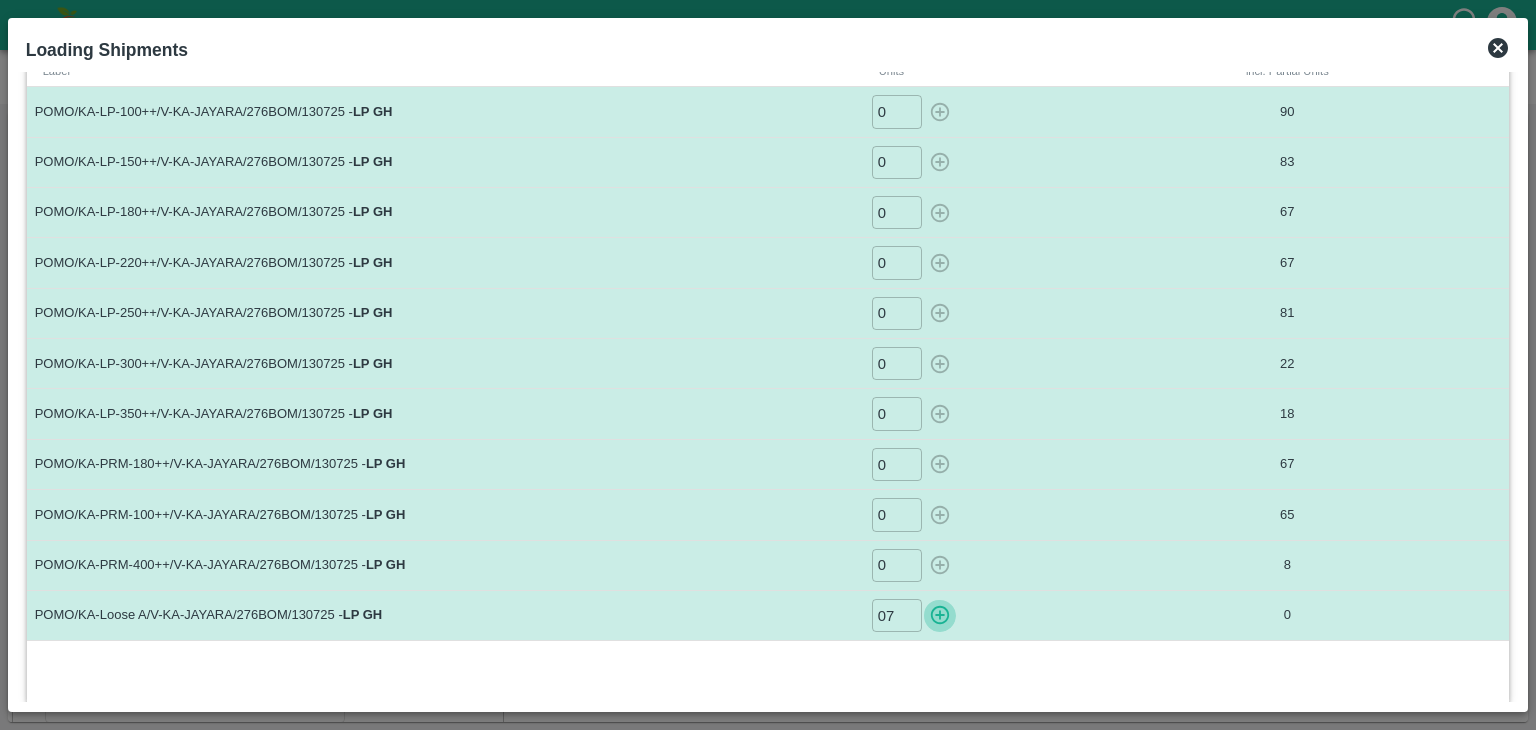 click 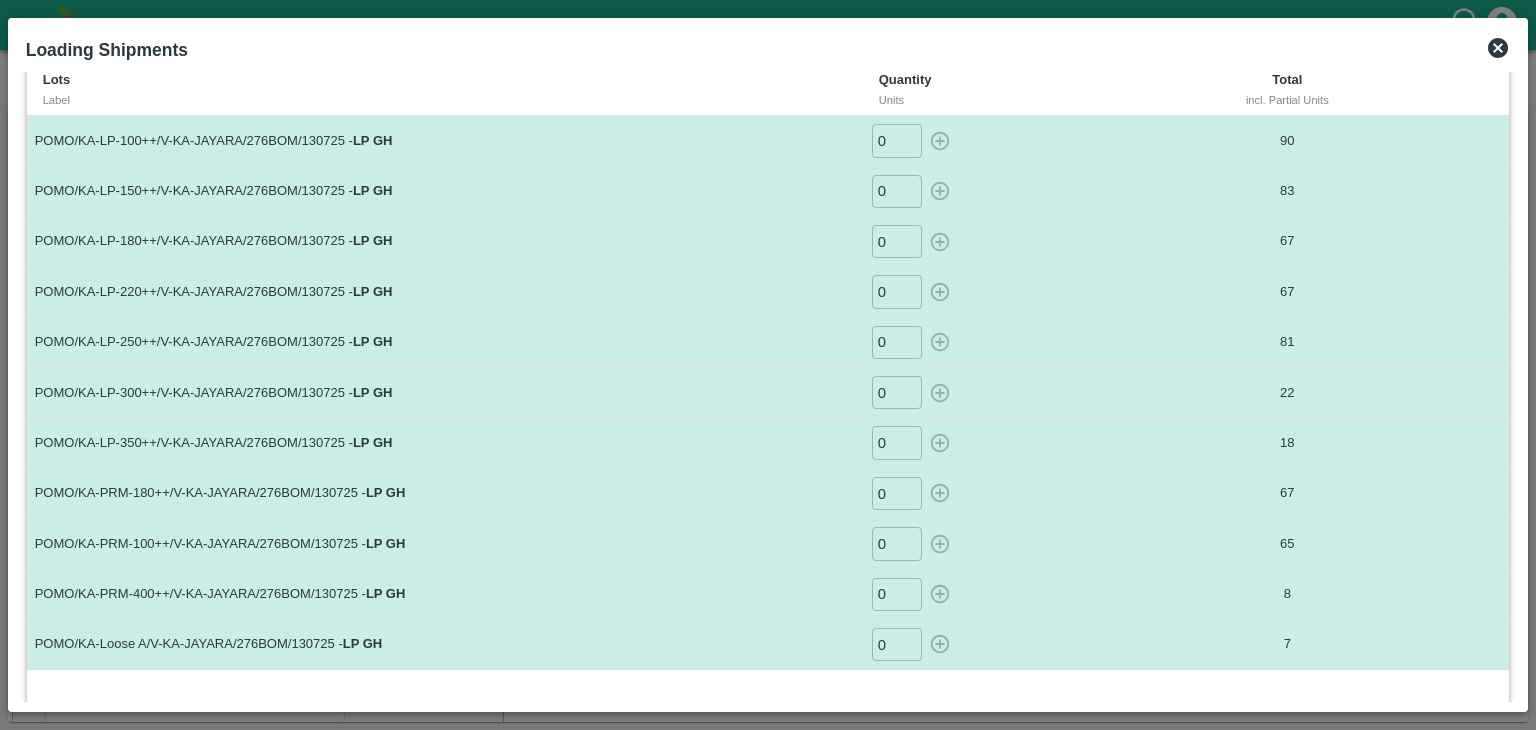 scroll, scrollTop: 0, scrollLeft: 0, axis: both 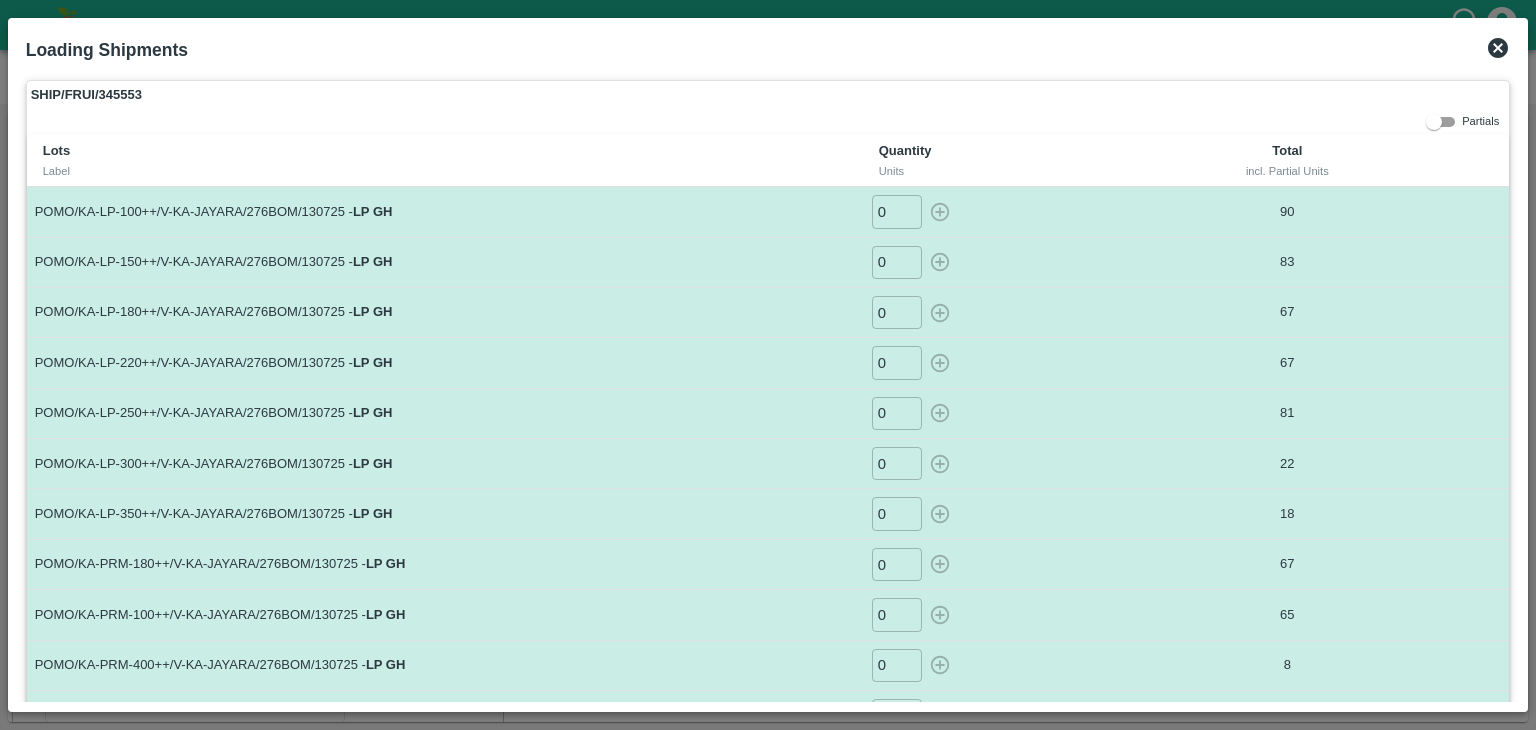 click 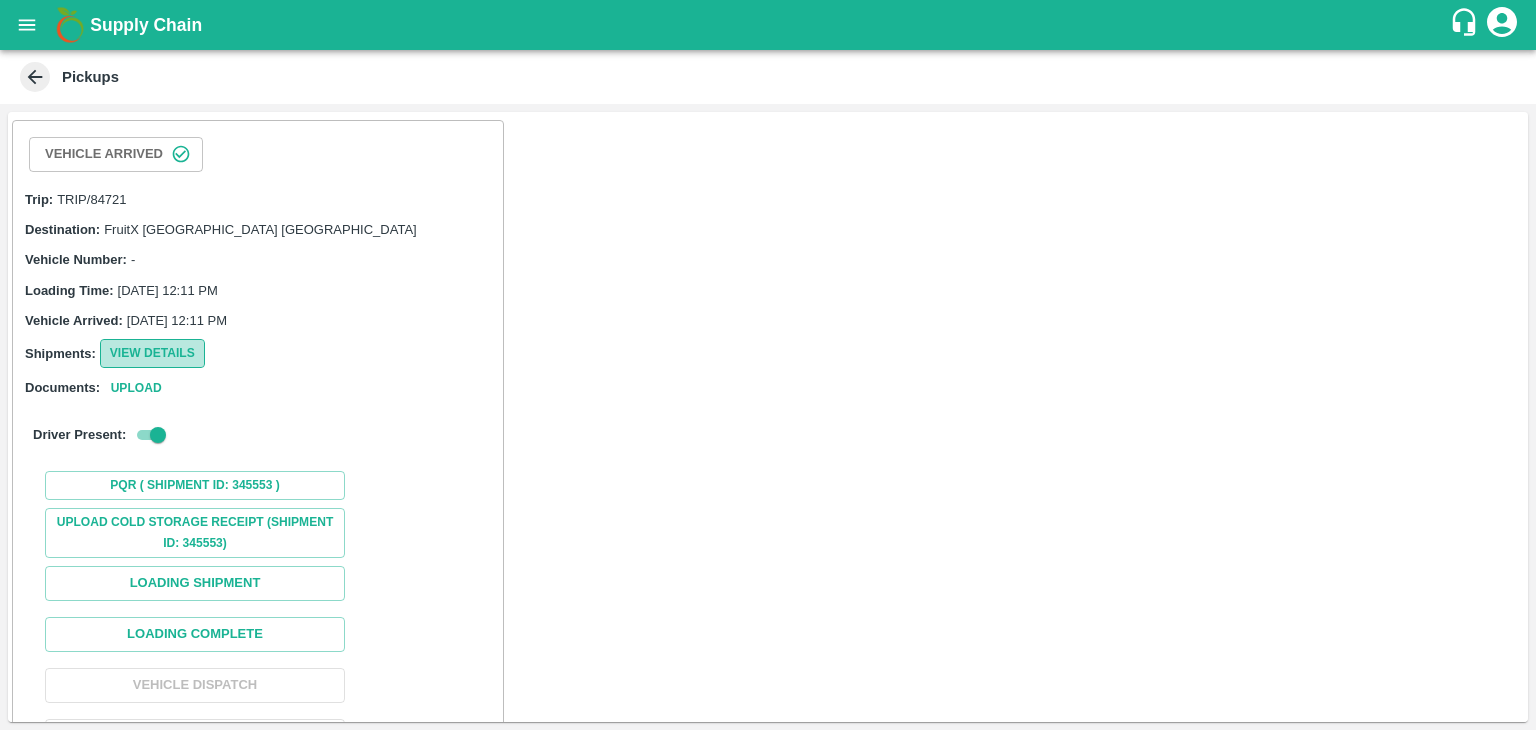 click on "View Details" at bounding box center (152, 353) 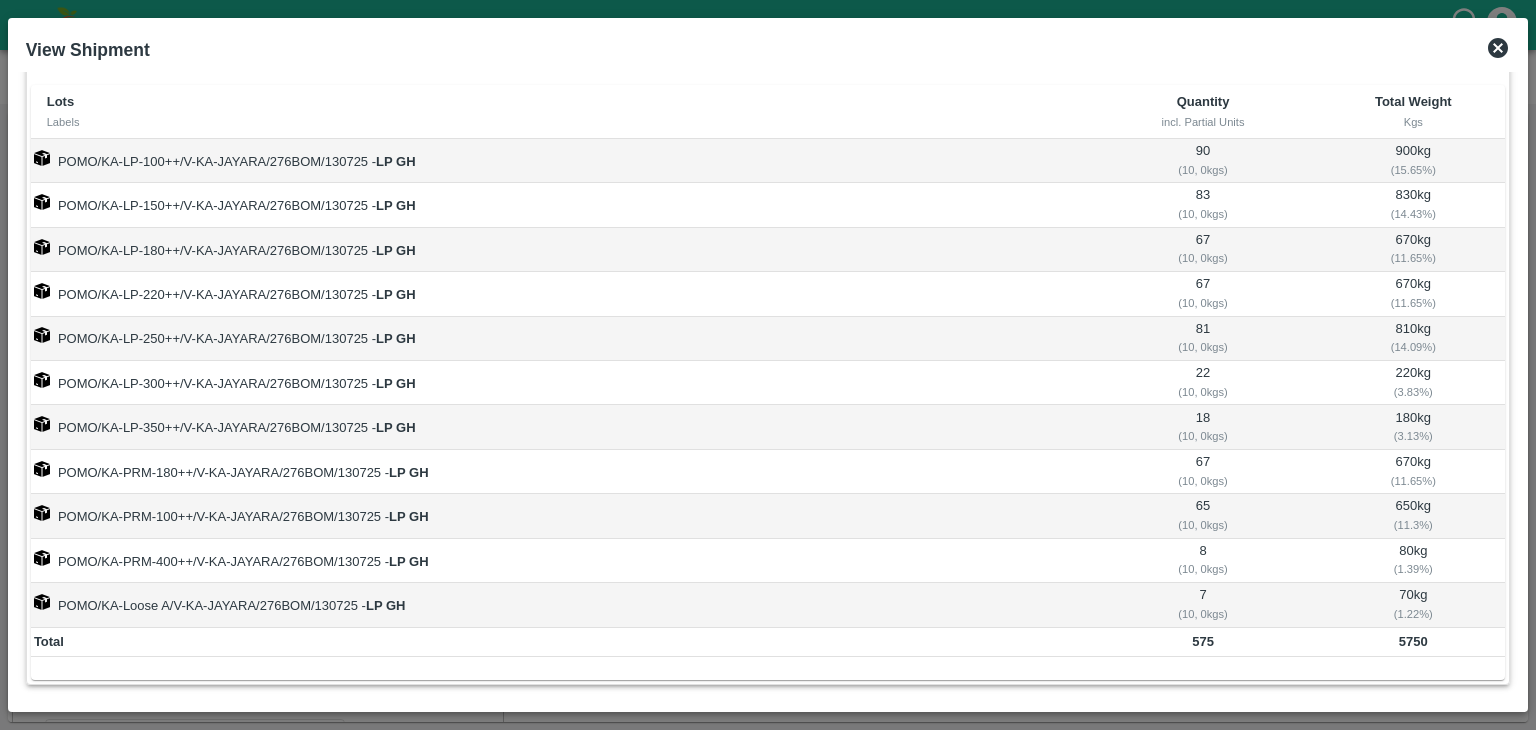 scroll, scrollTop: 60, scrollLeft: 0, axis: vertical 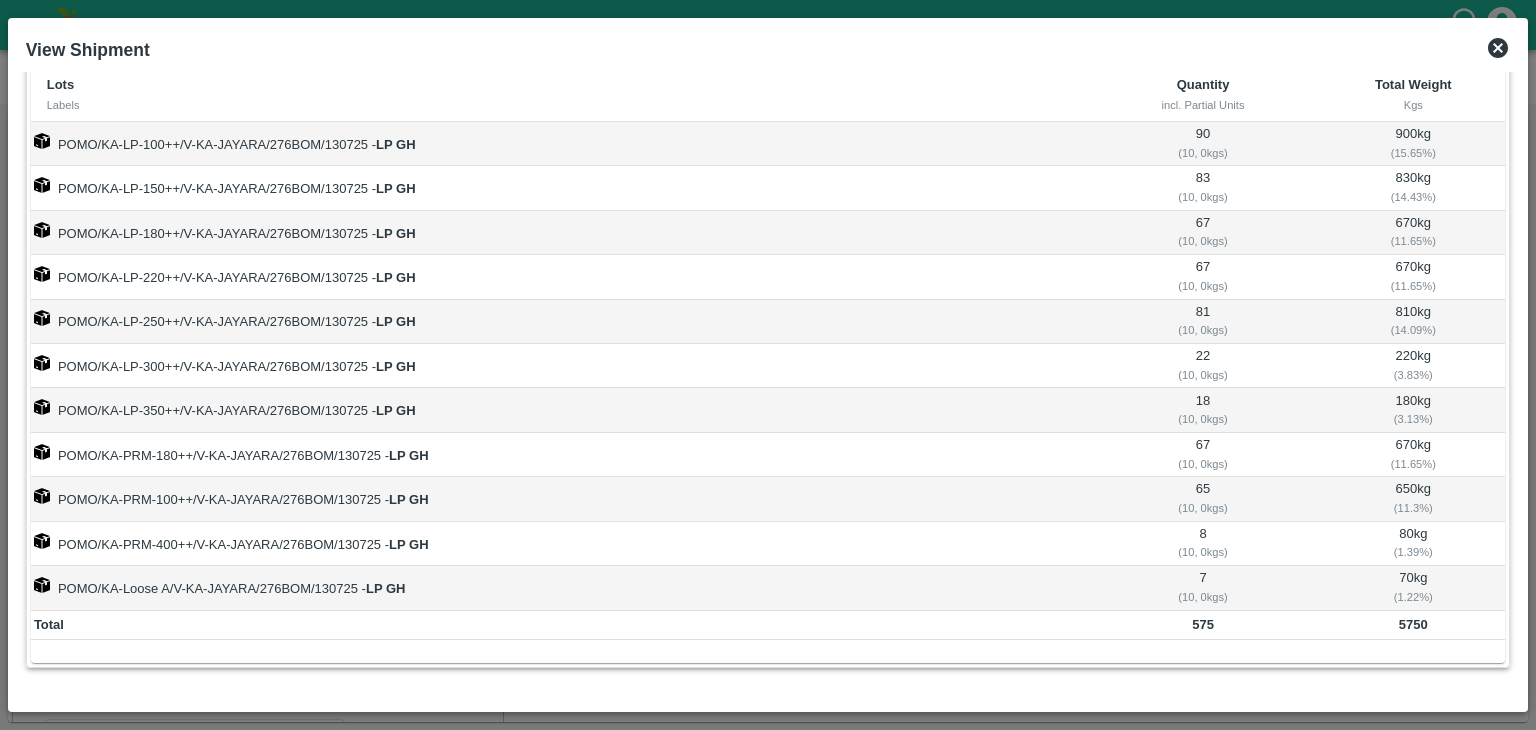 click 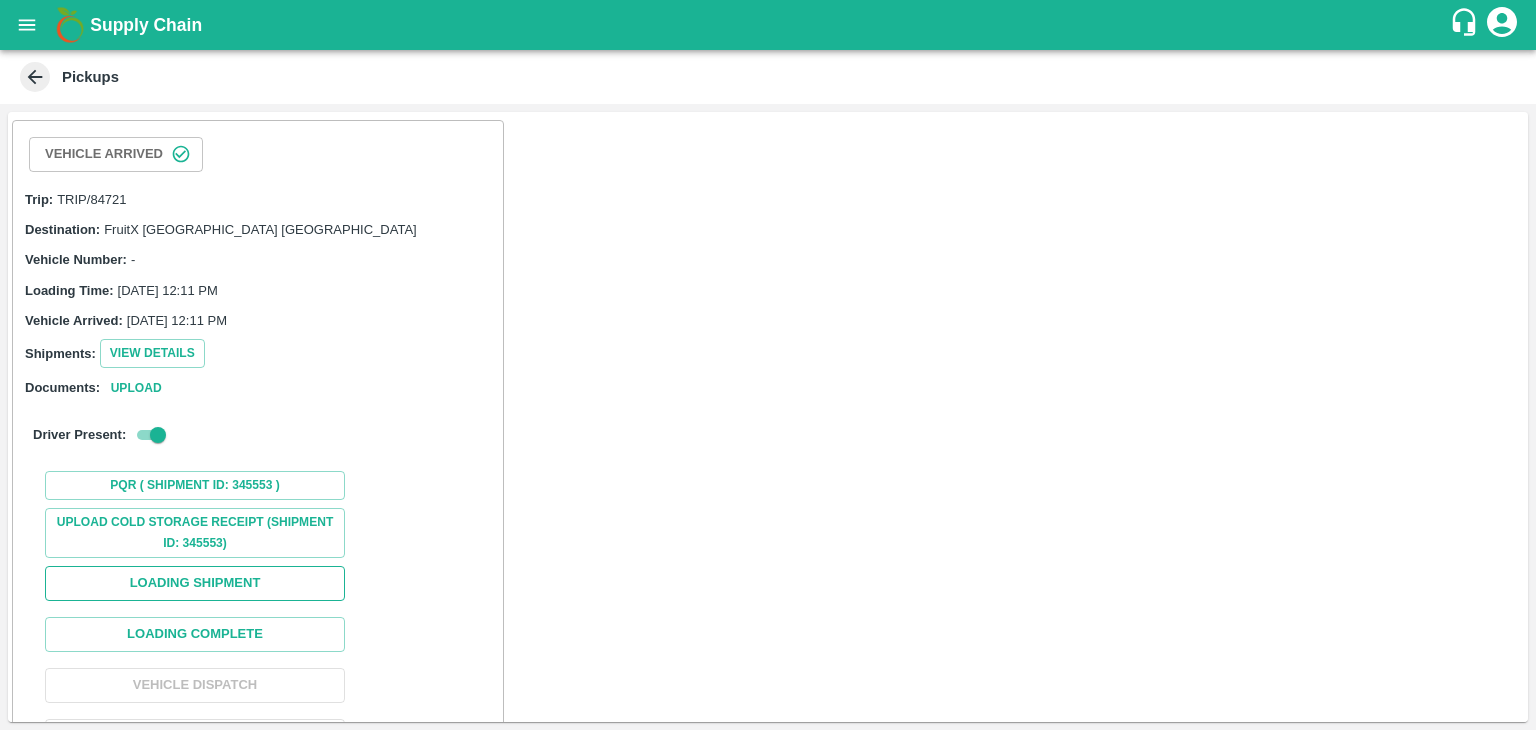 click on "Loading Shipment" at bounding box center [195, 583] 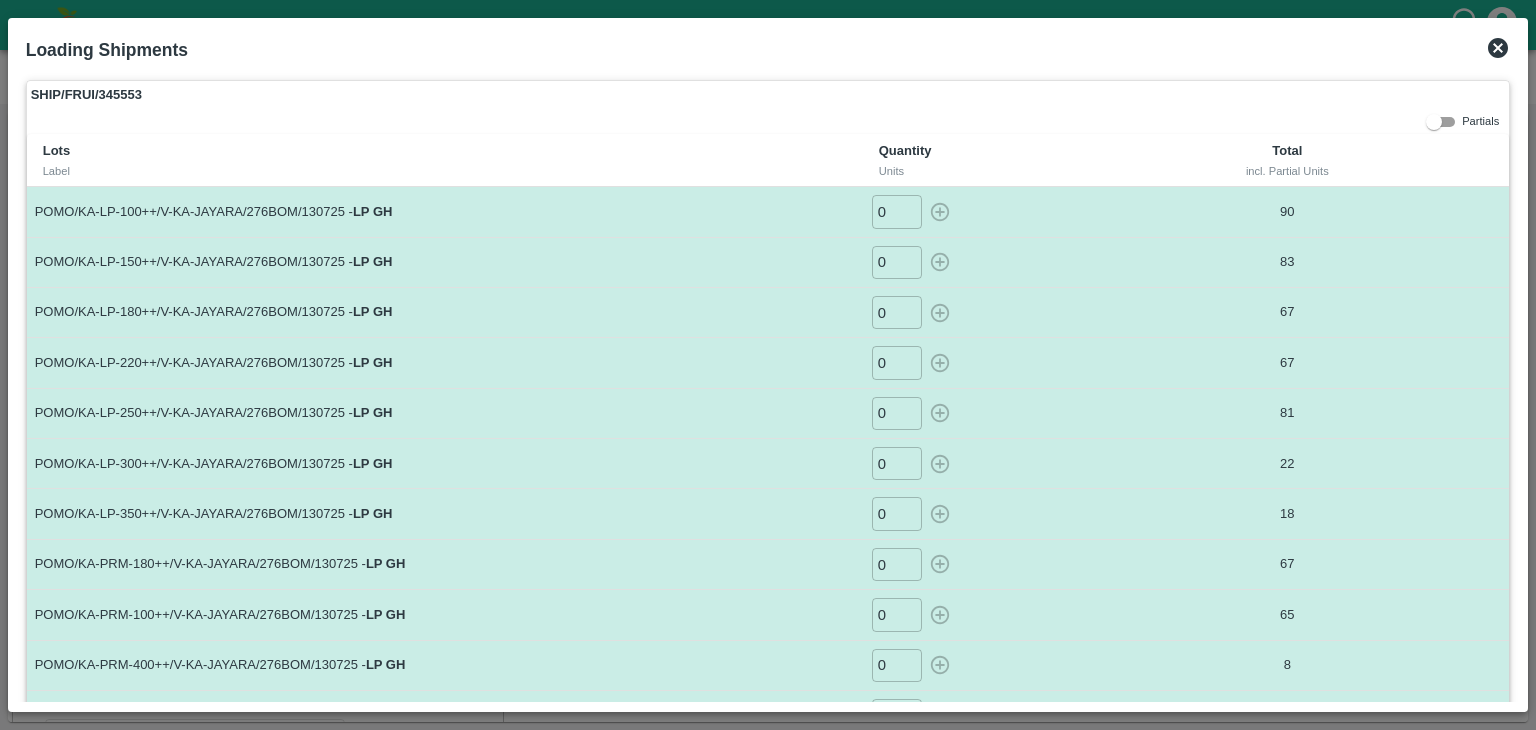 click 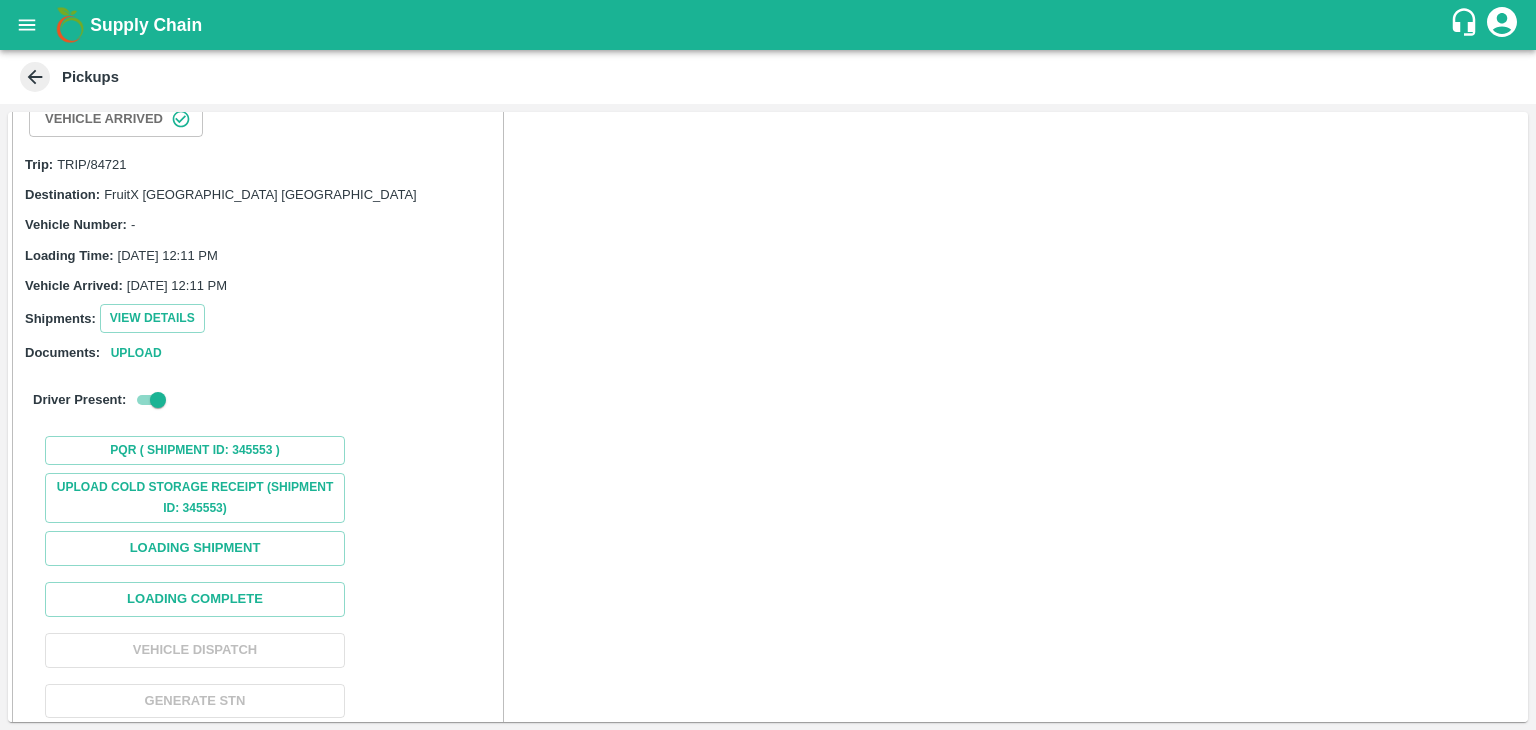 scroll, scrollTop: 53, scrollLeft: 0, axis: vertical 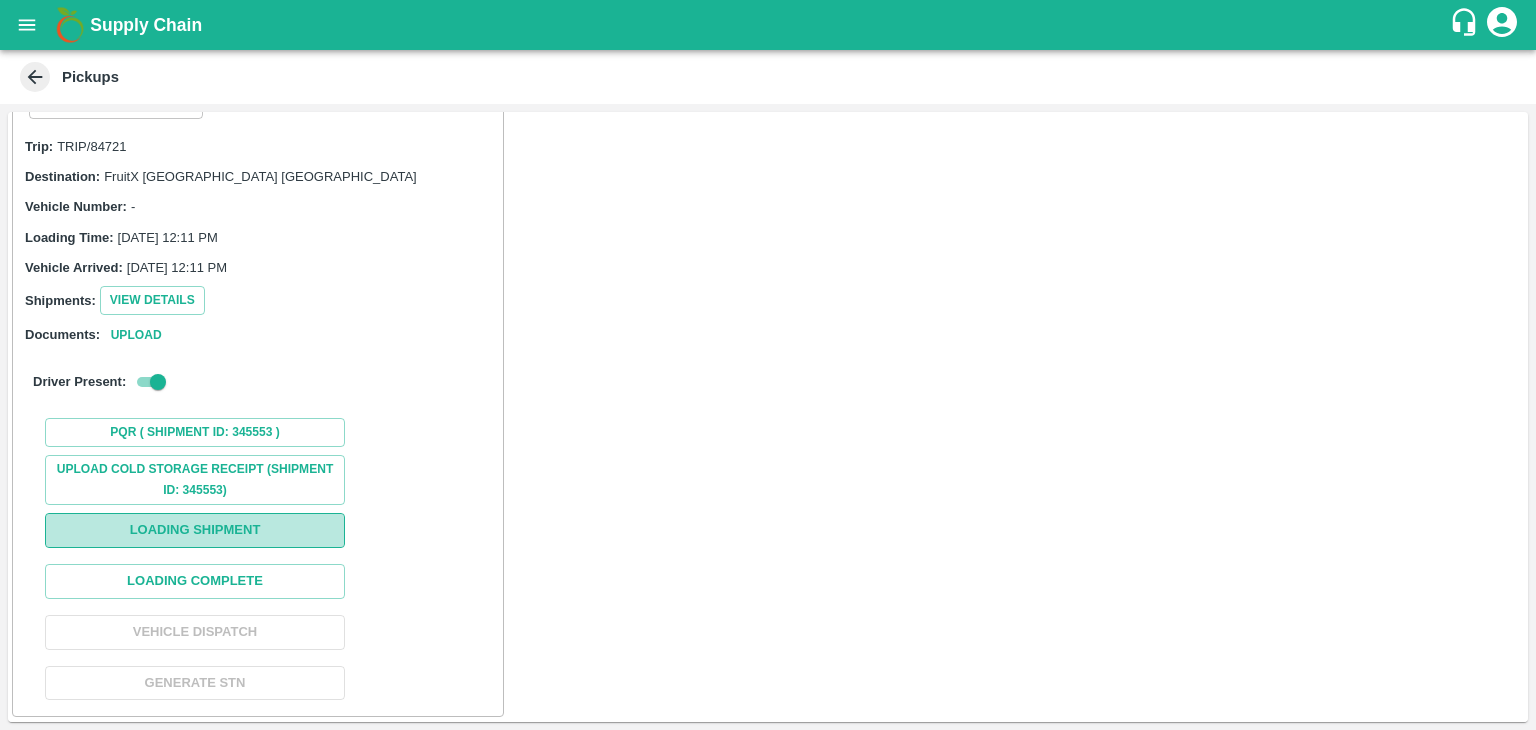 click on "Loading Shipment" at bounding box center [195, 530] 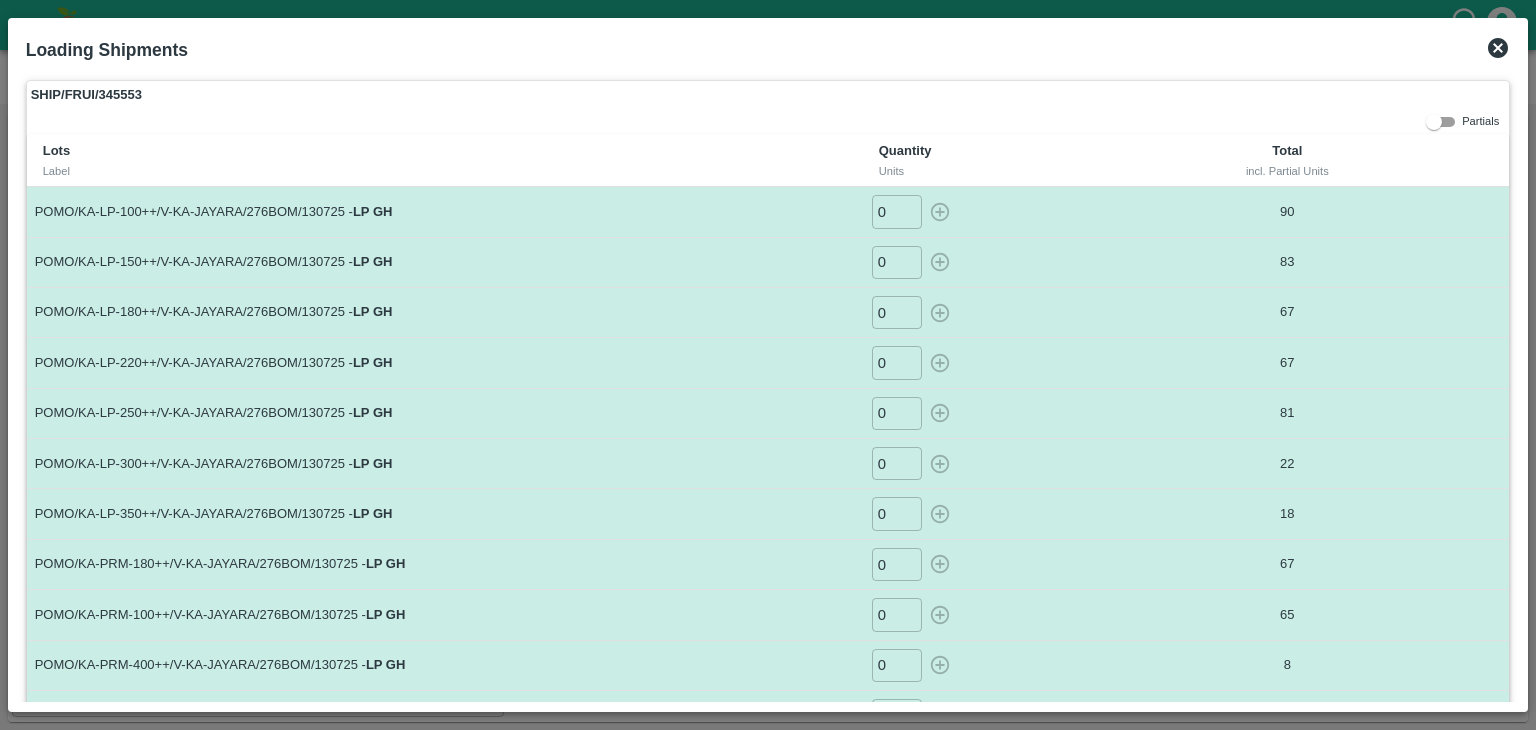click 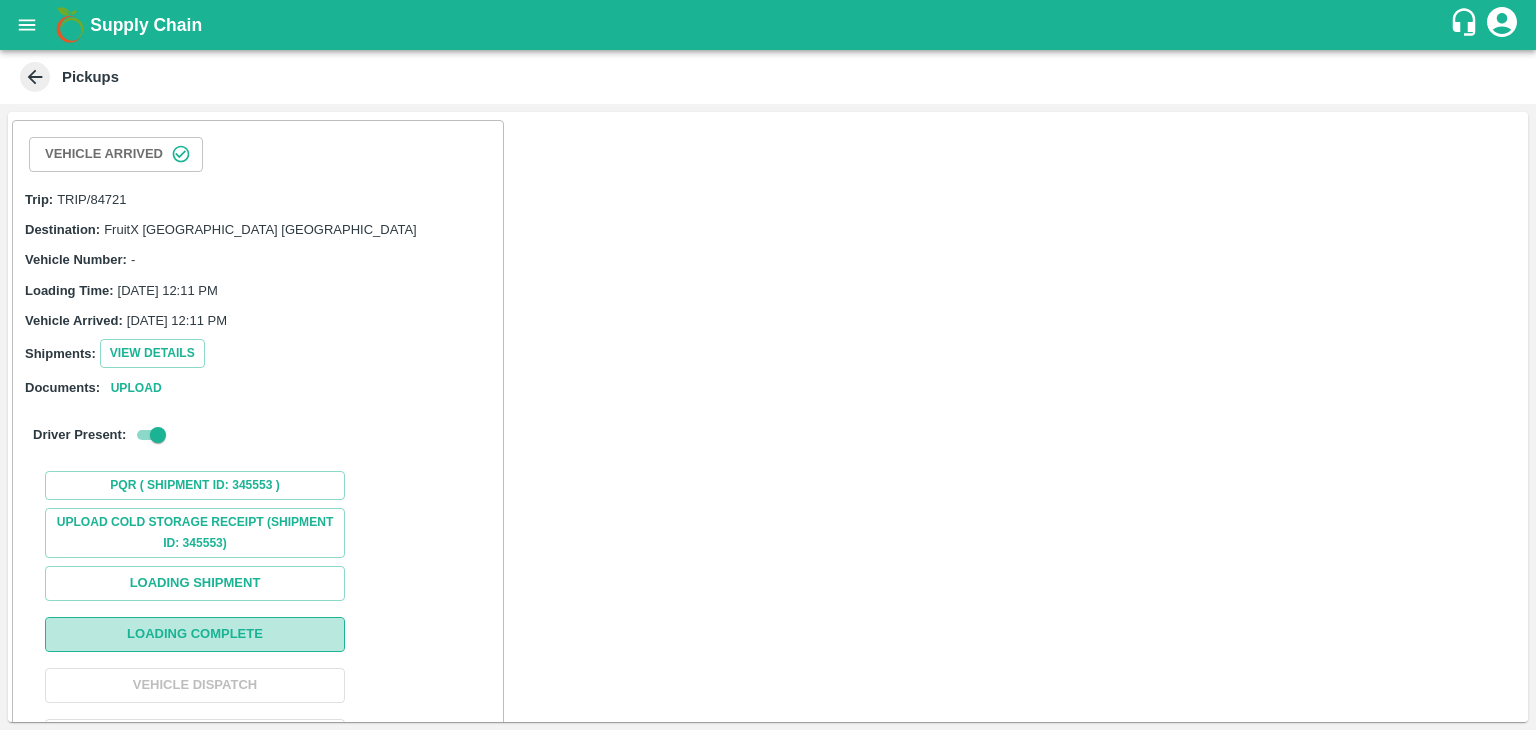 click on "Loading Complete" at bounding box center [195, 634] 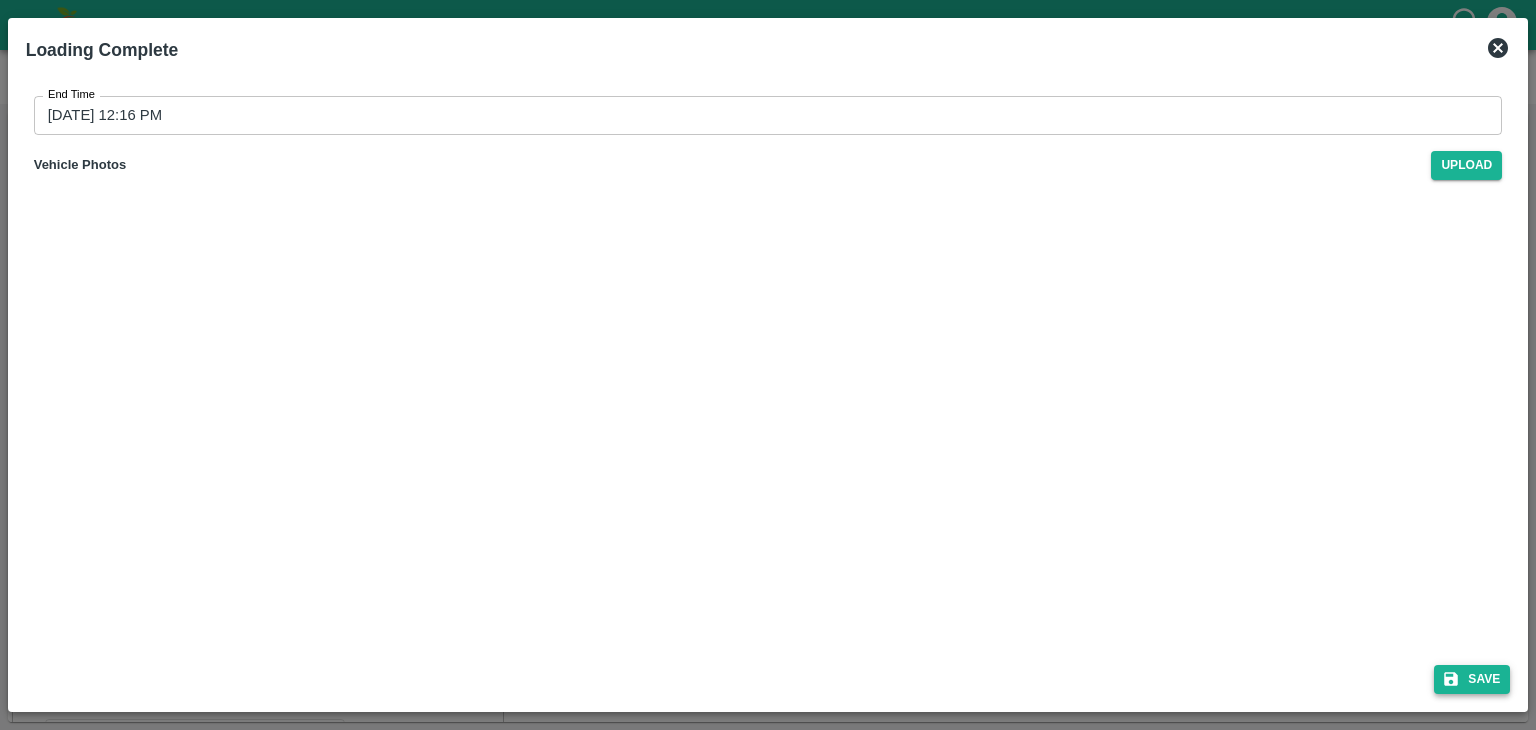 click on "Save" at bounding box center [1472, 679] 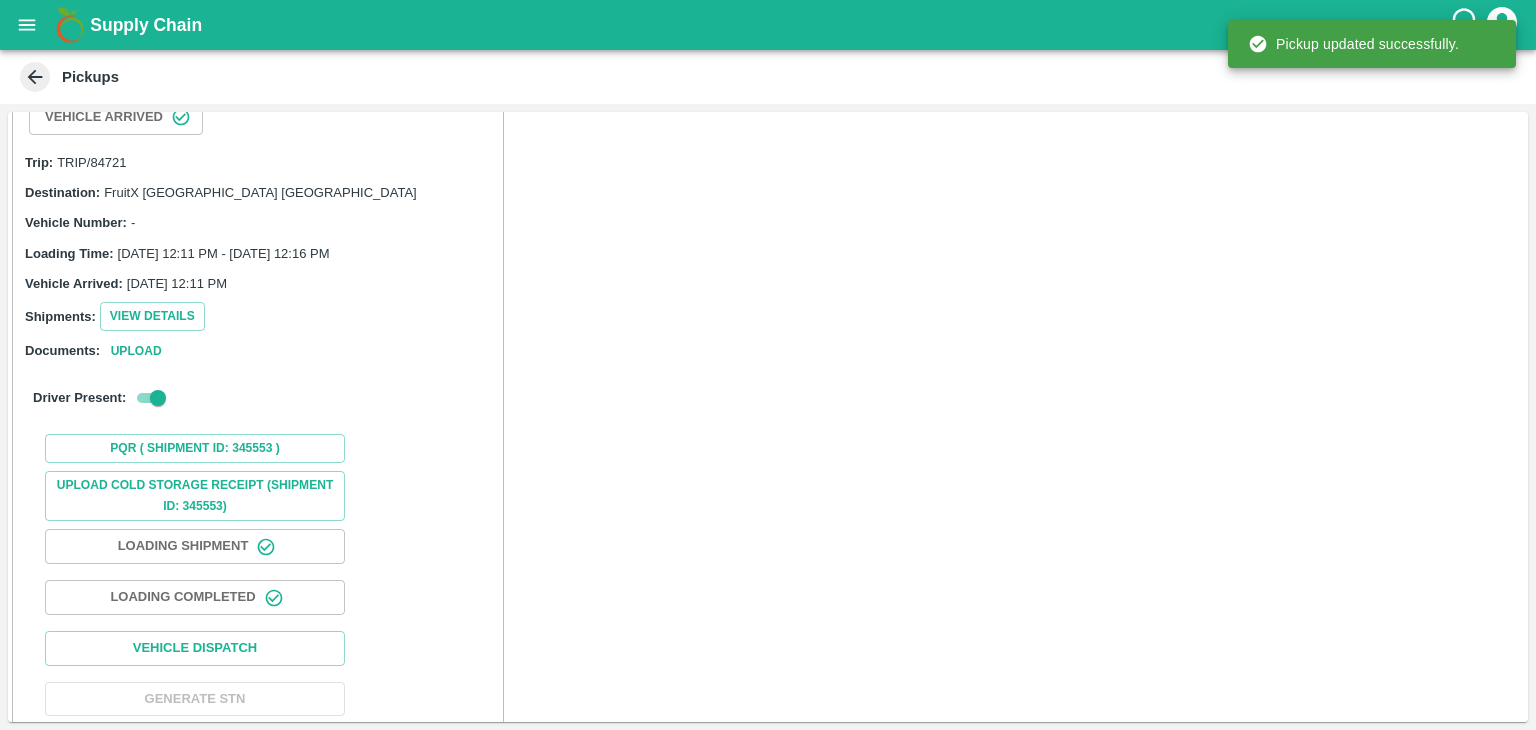 scroll, scrollTop: 53, scrollLeft: 0, axis: vertical 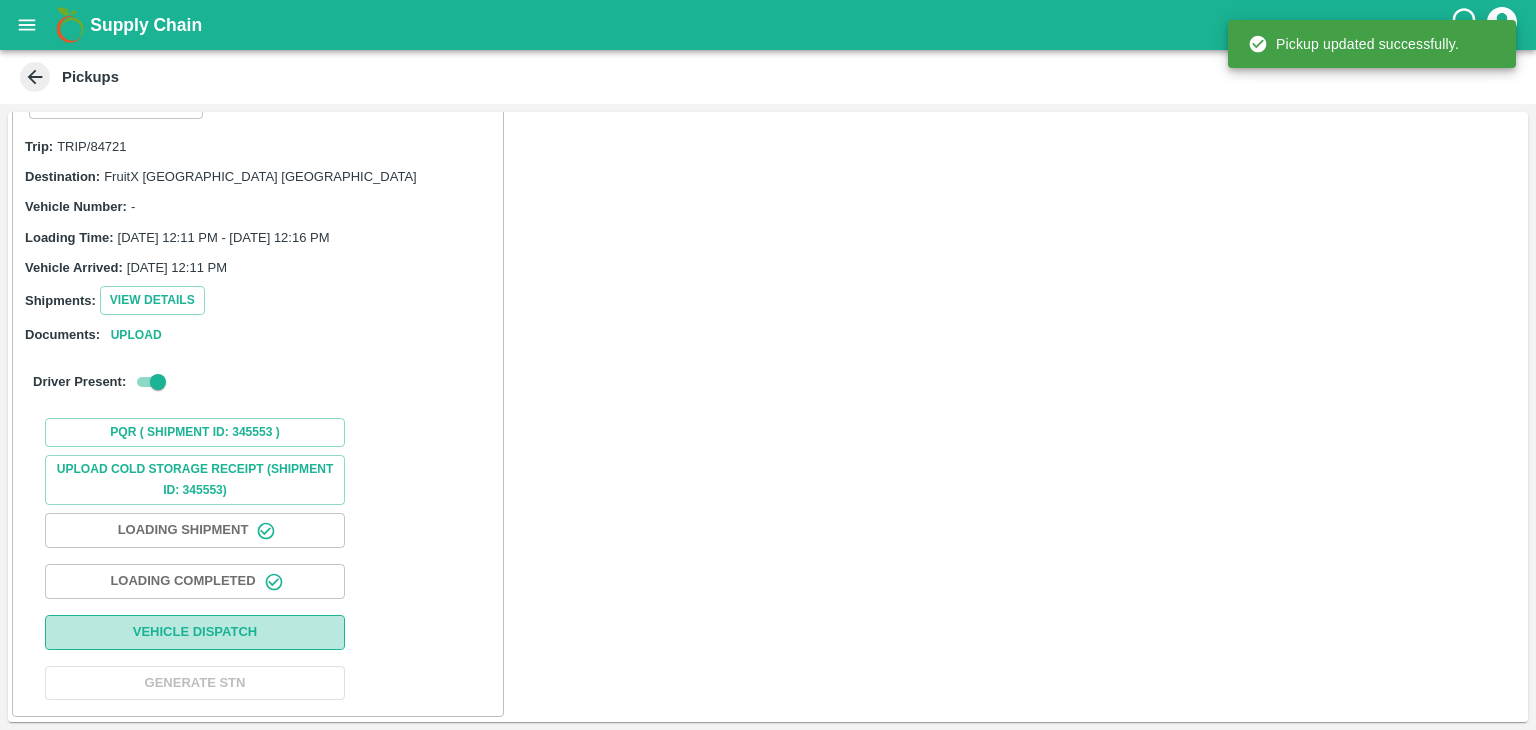 click on "Vehicle Dispatch" at bounding box center [195, 632] 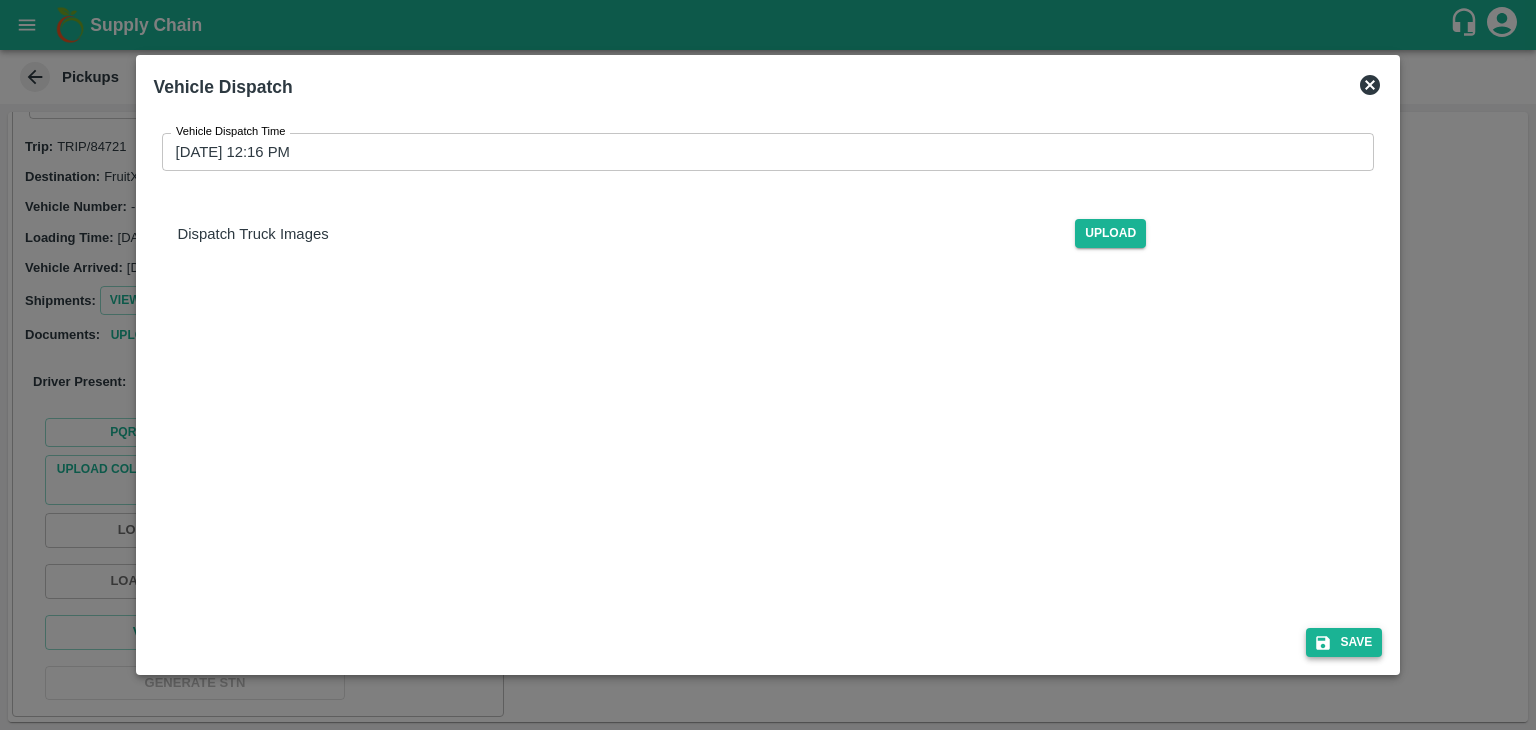 click 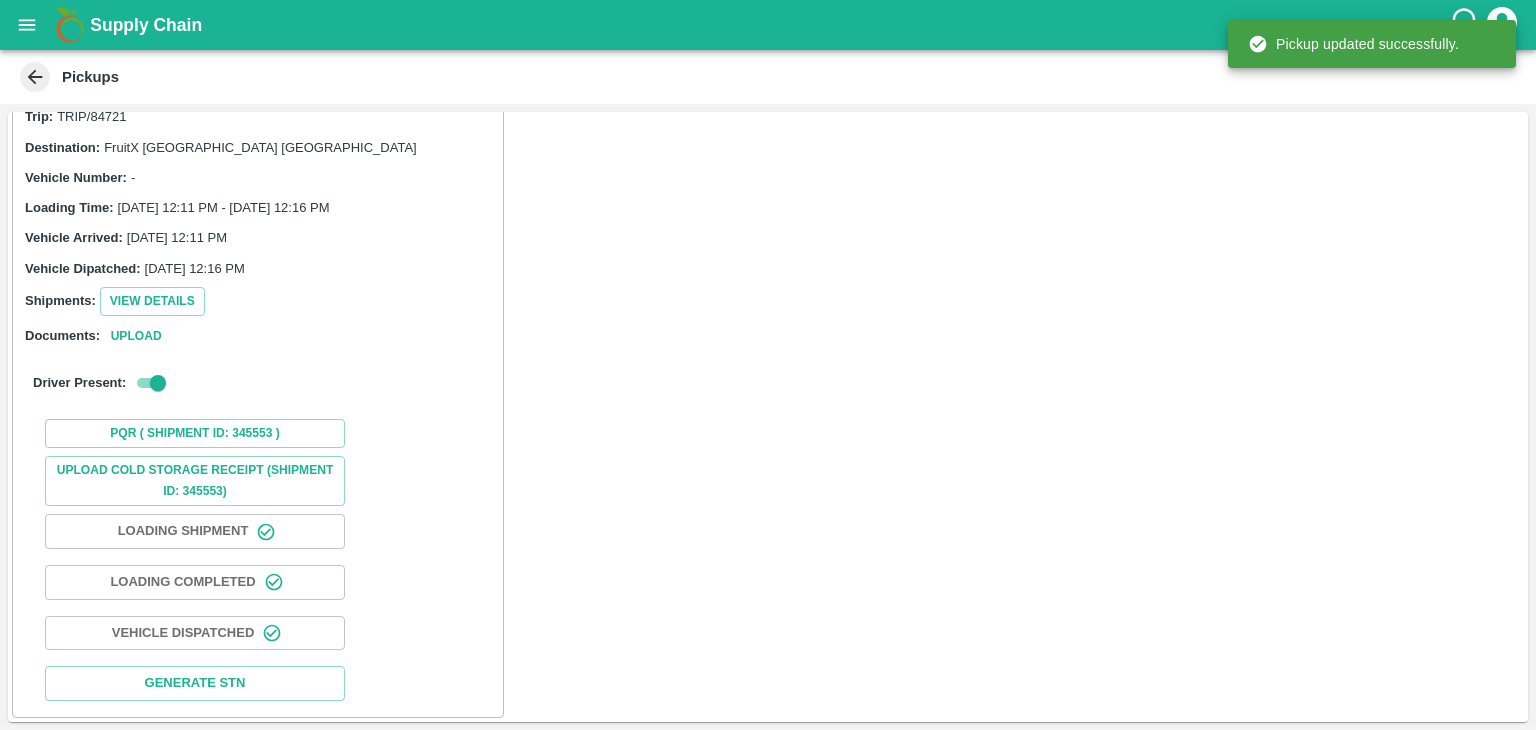 scroll, scrollTop: 55, scrollLeft: 0, axis: vertical 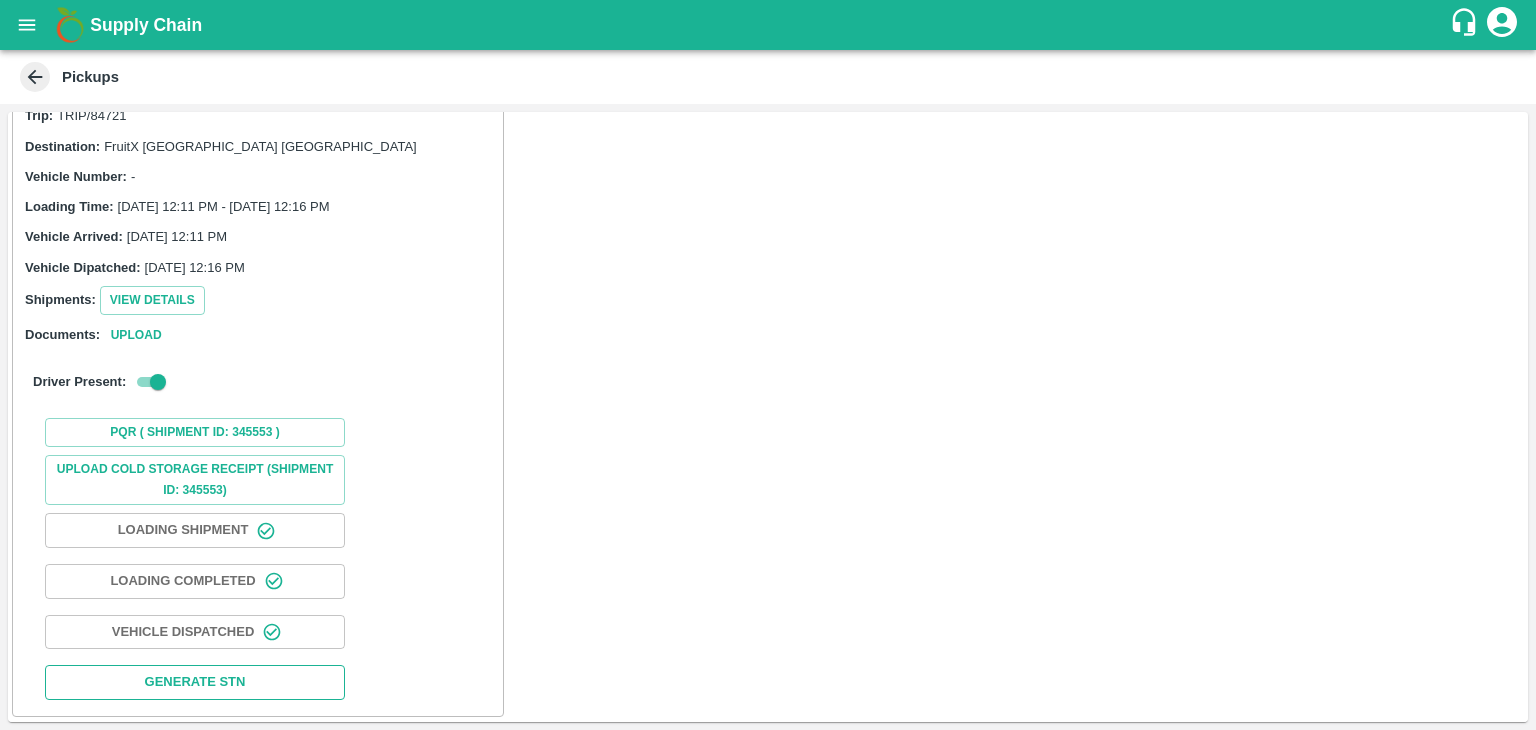 click on "Generate STN" at bounding box center [195, 682] 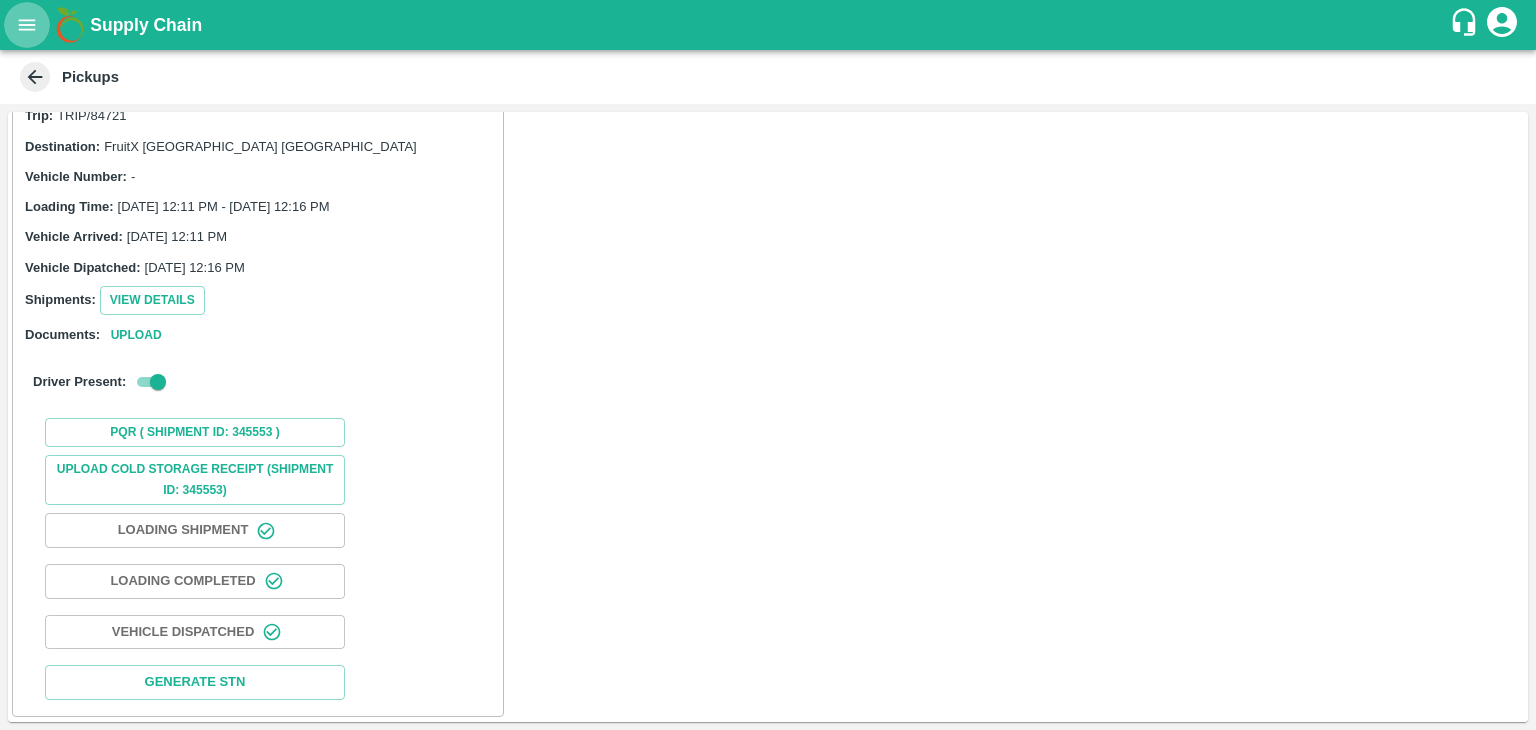click 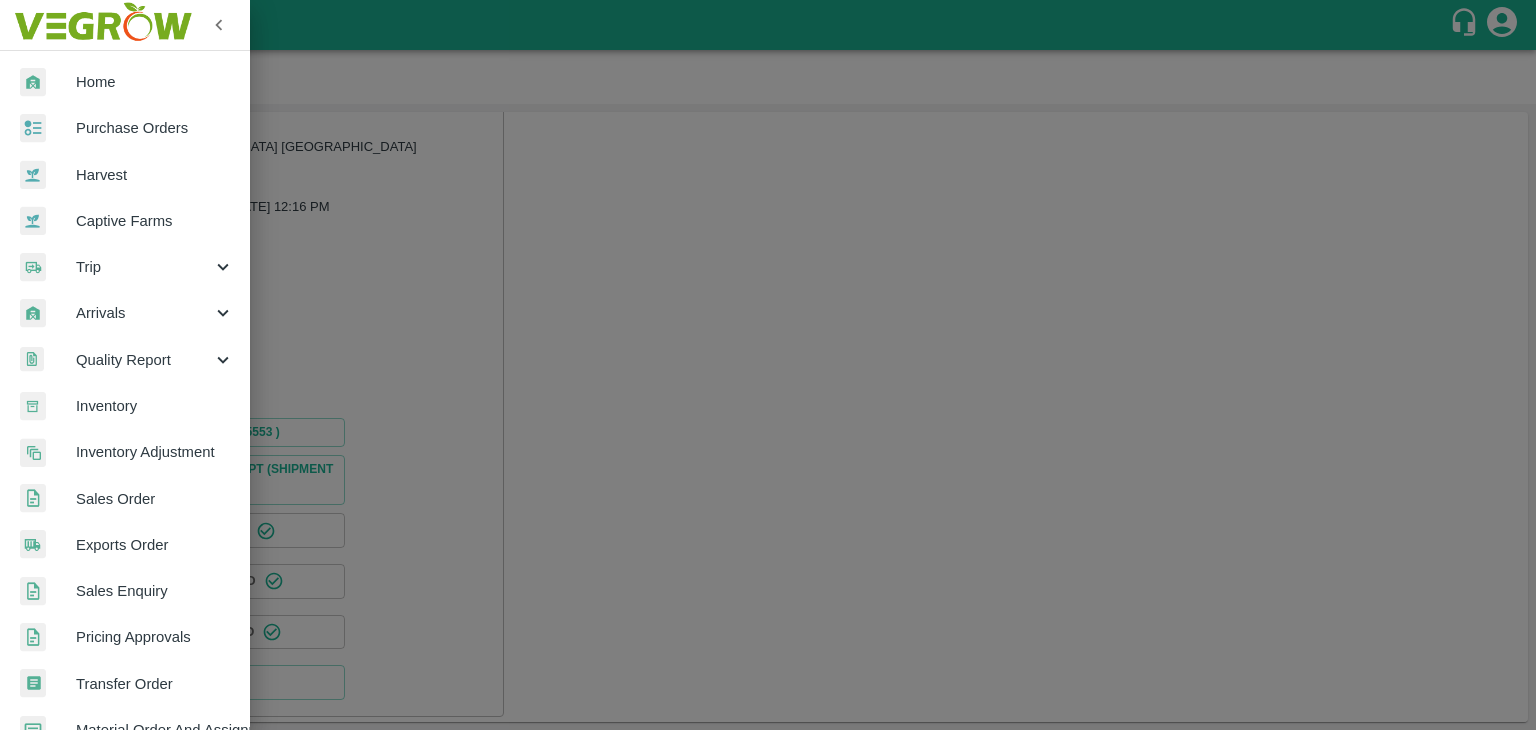 click on "Purchase Orders" at bounding box center (155, 128) 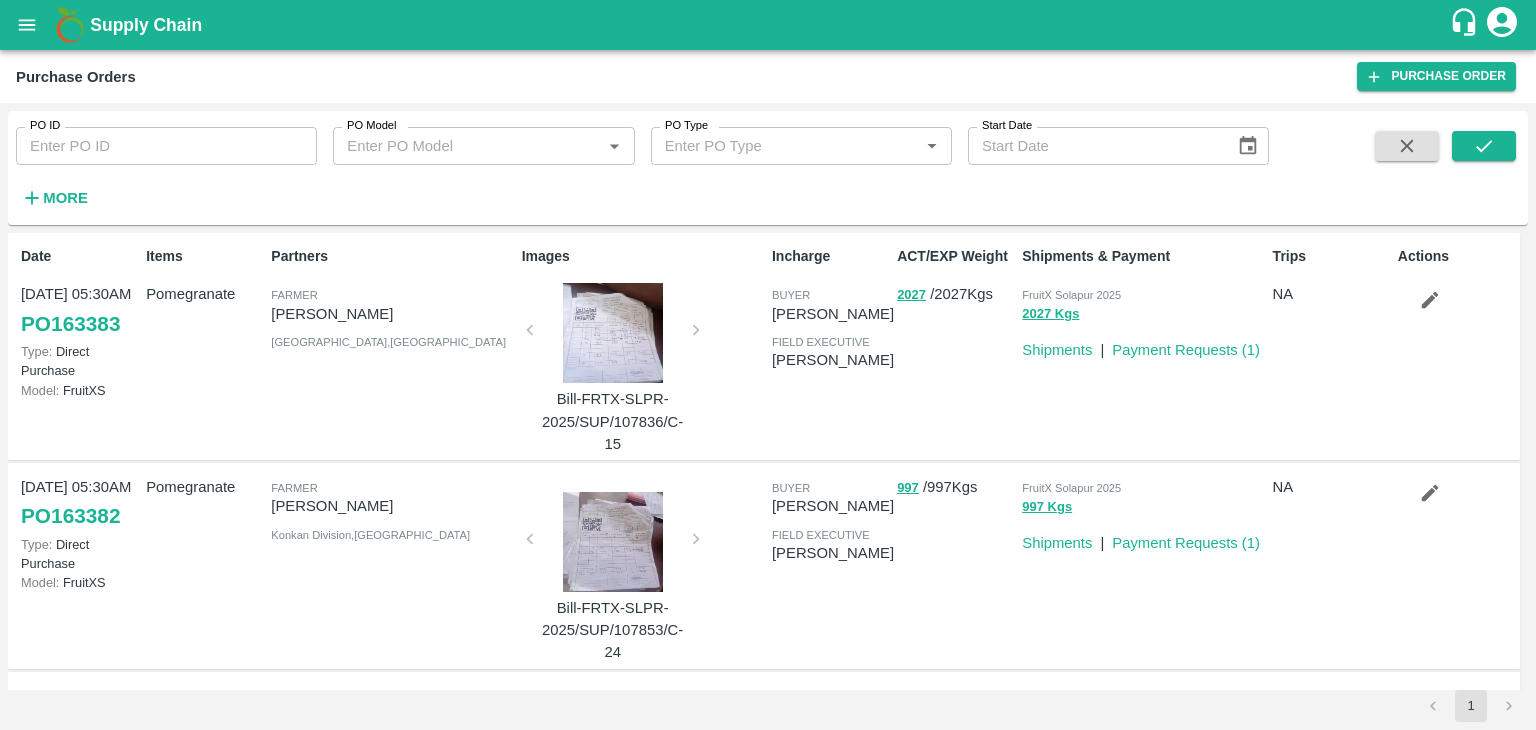 click on "More" at bounding box center [65, 198] 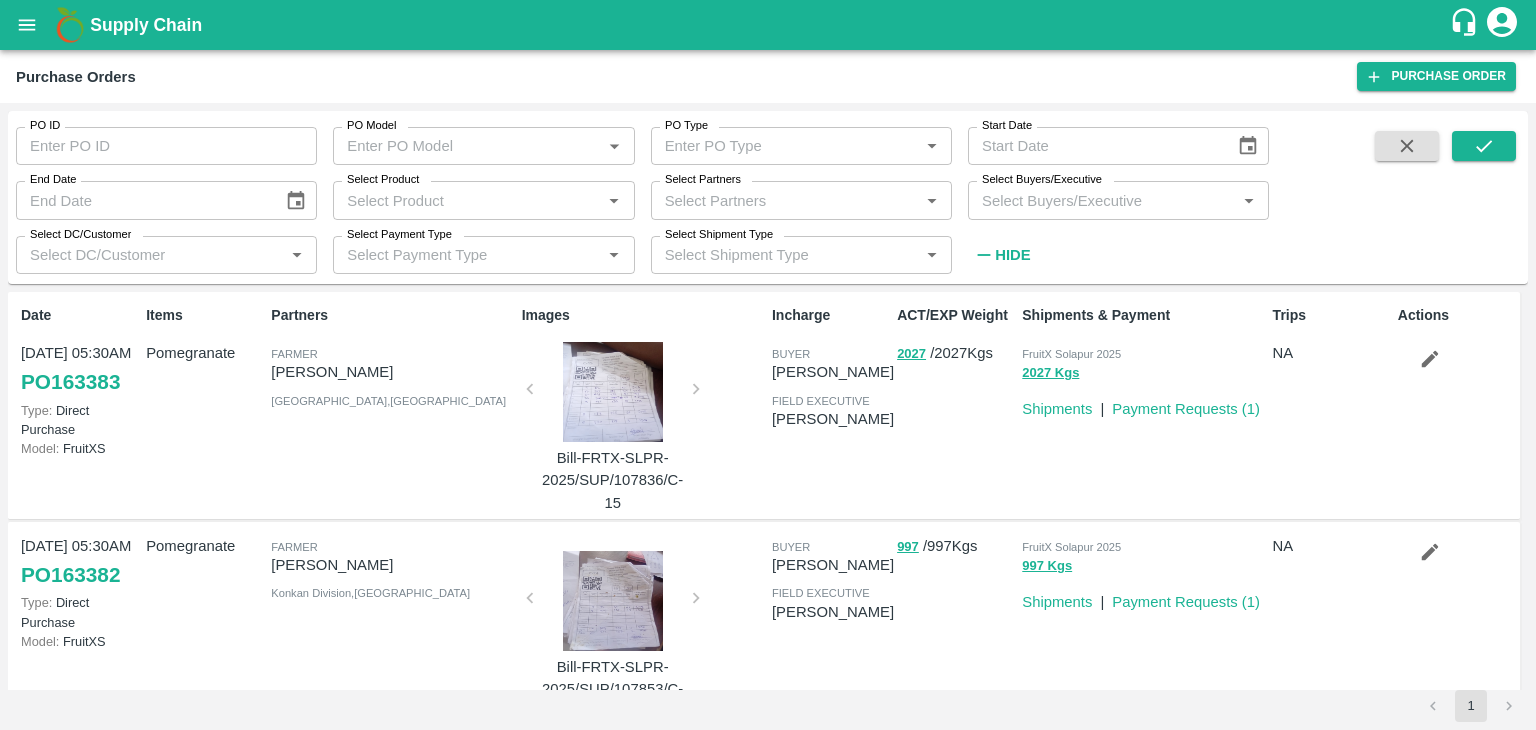 click on "Select Buyers/Executive" at bounding box center [1102, 200] 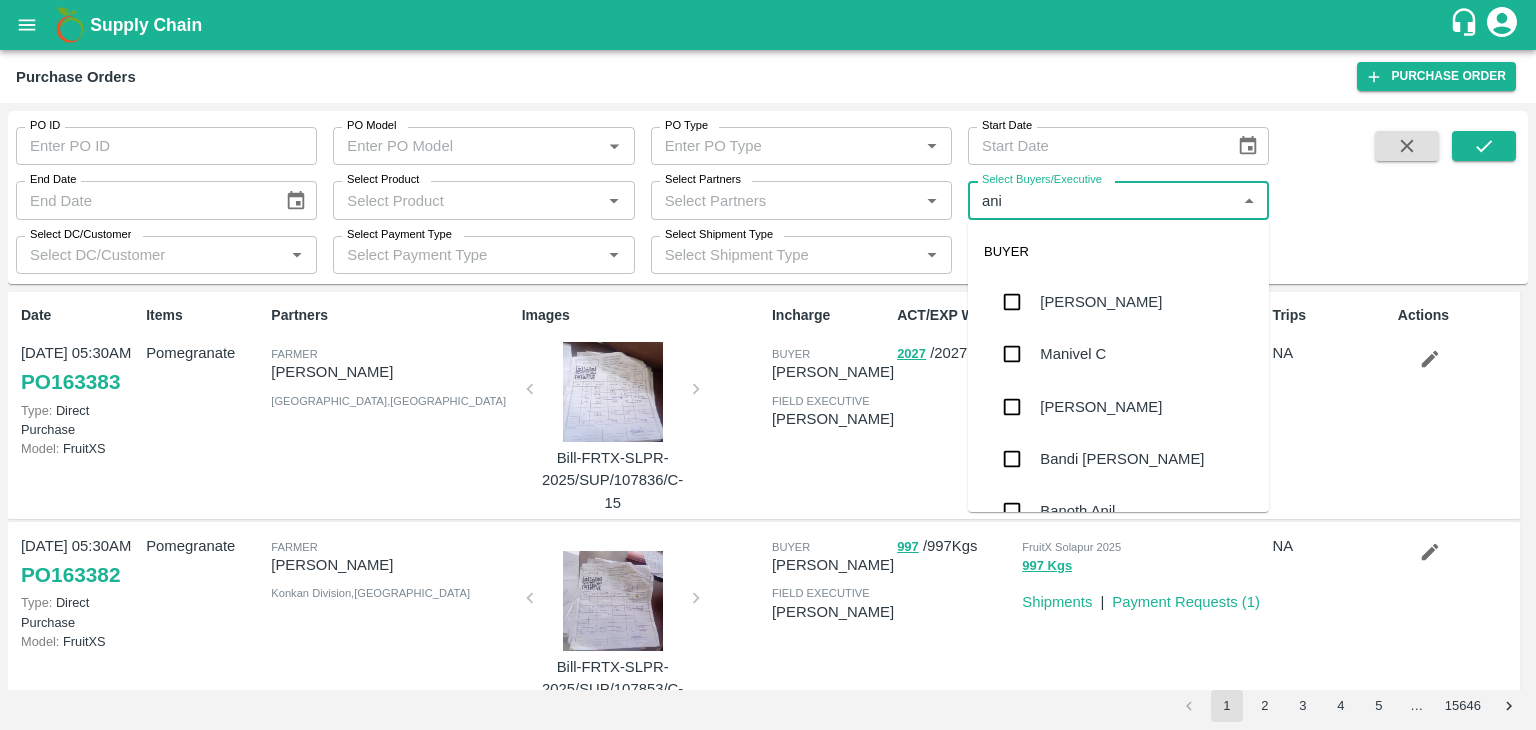 type on "anil" 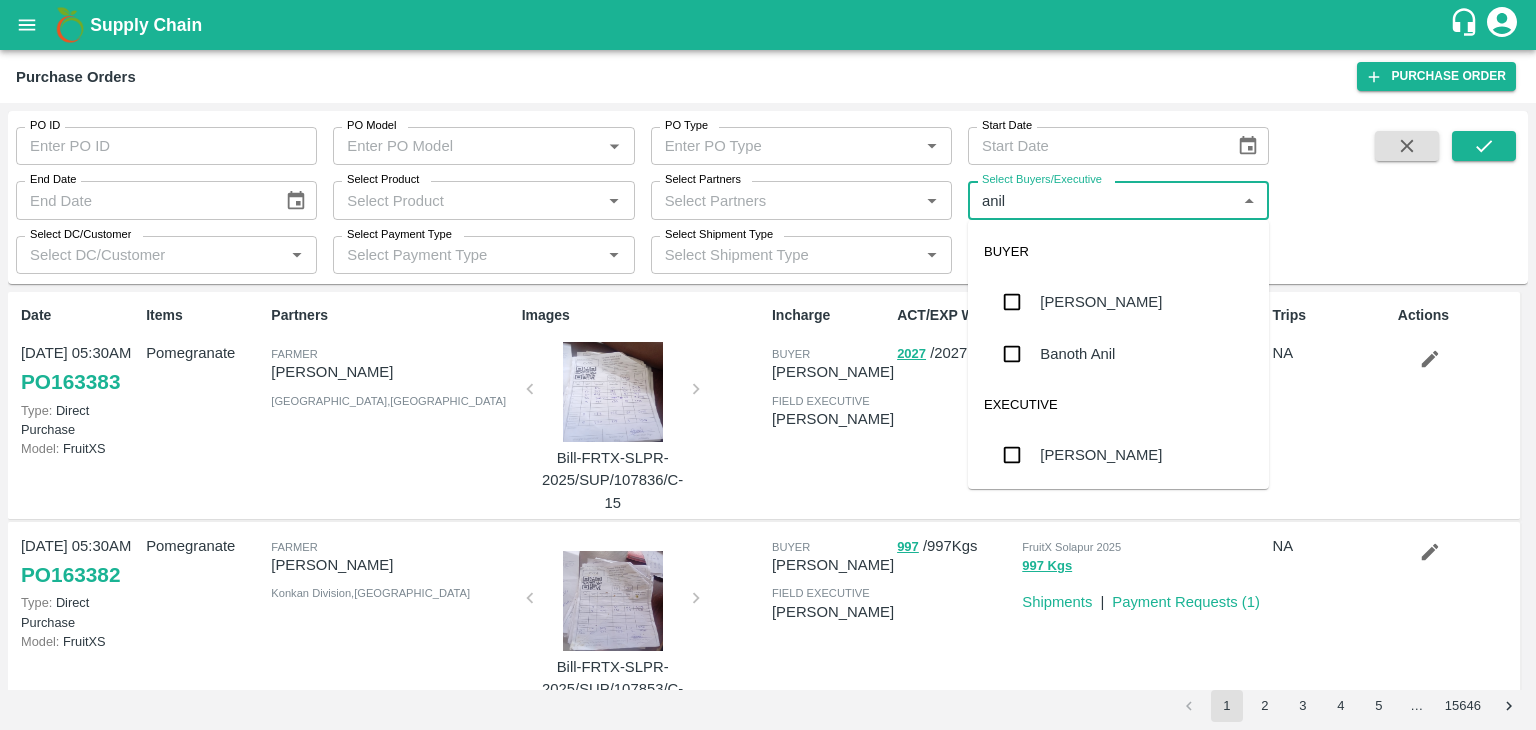 click on "[PERSON_NAME]" at bounding box center [1118, 302] 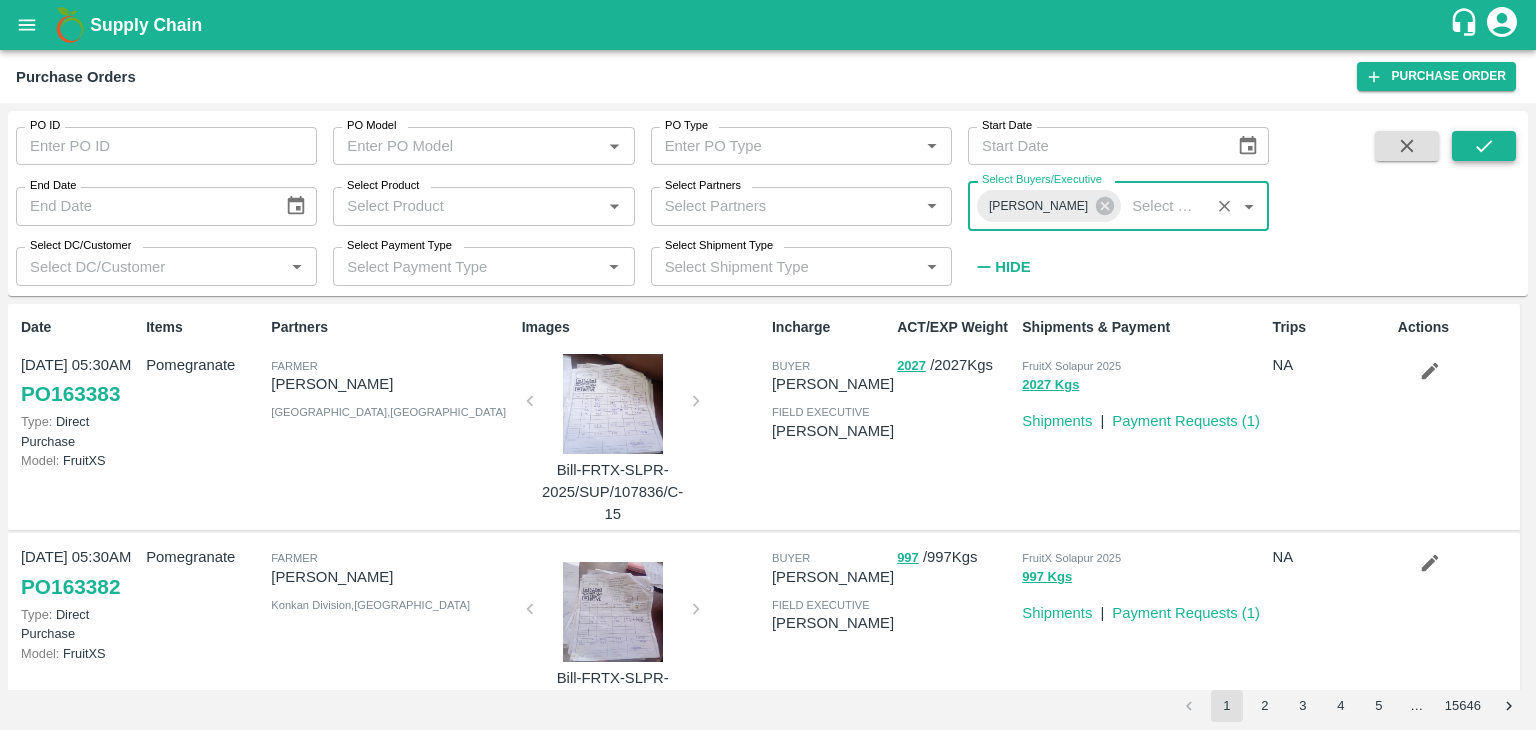 drag, startPoint x: 1484, startPoint y: 136, endPoint x: 1478, endPoint y: 155, distance: 19.924858 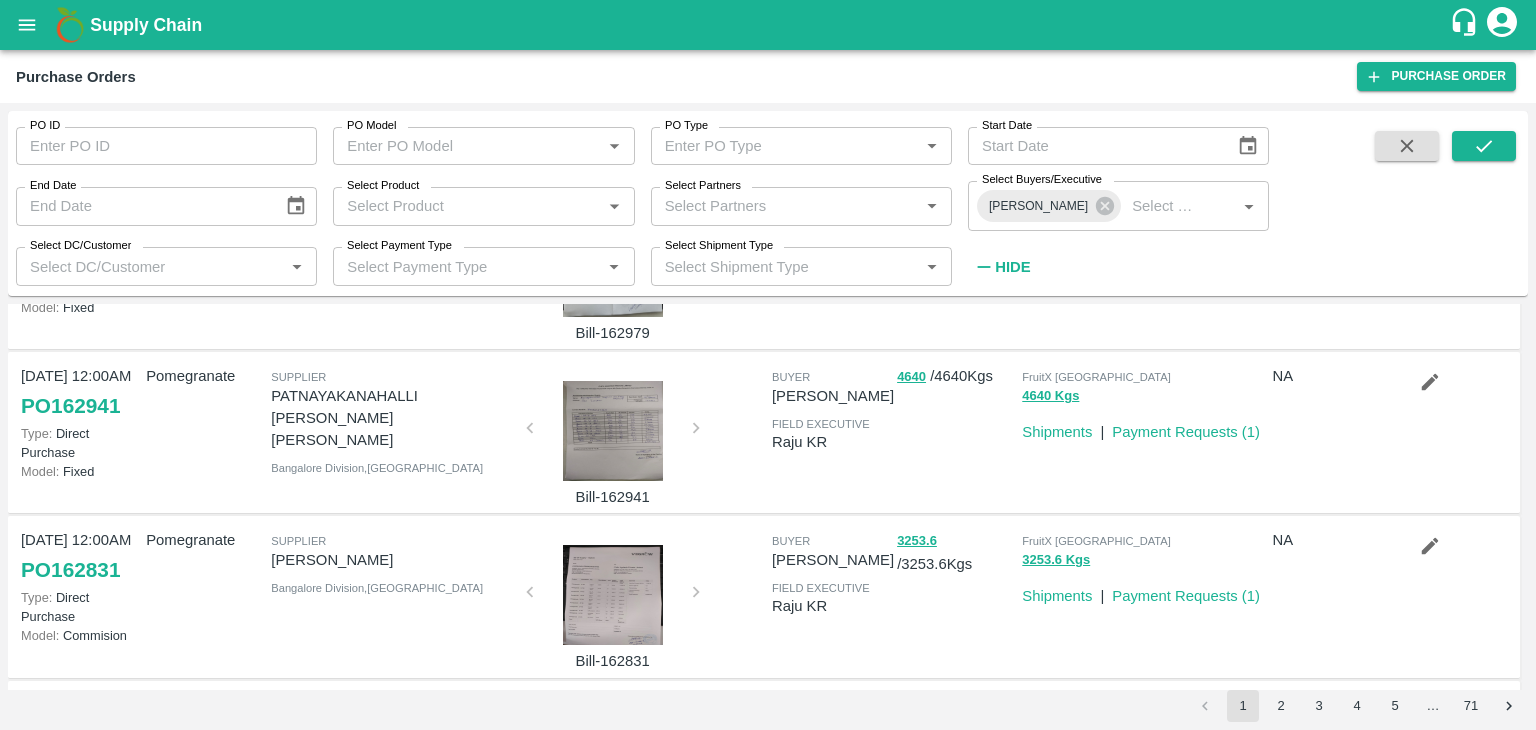 scroll, scrollTop: 800, scrollLeft: 0, axis: vertical 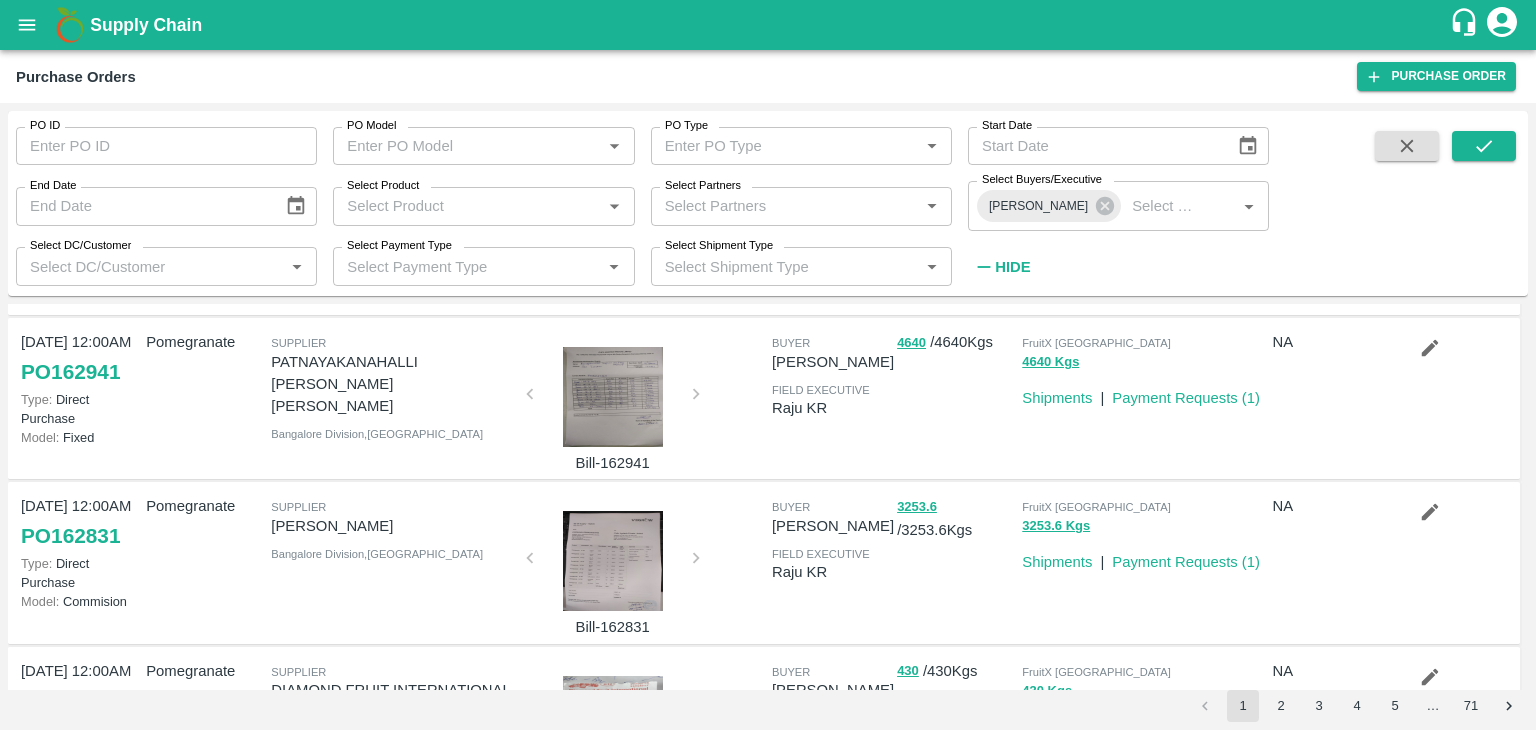 drag, startPoint x: 270, startPoint y: 524, endPoint x: 492, endPoint y: 527, distance: 222.02026 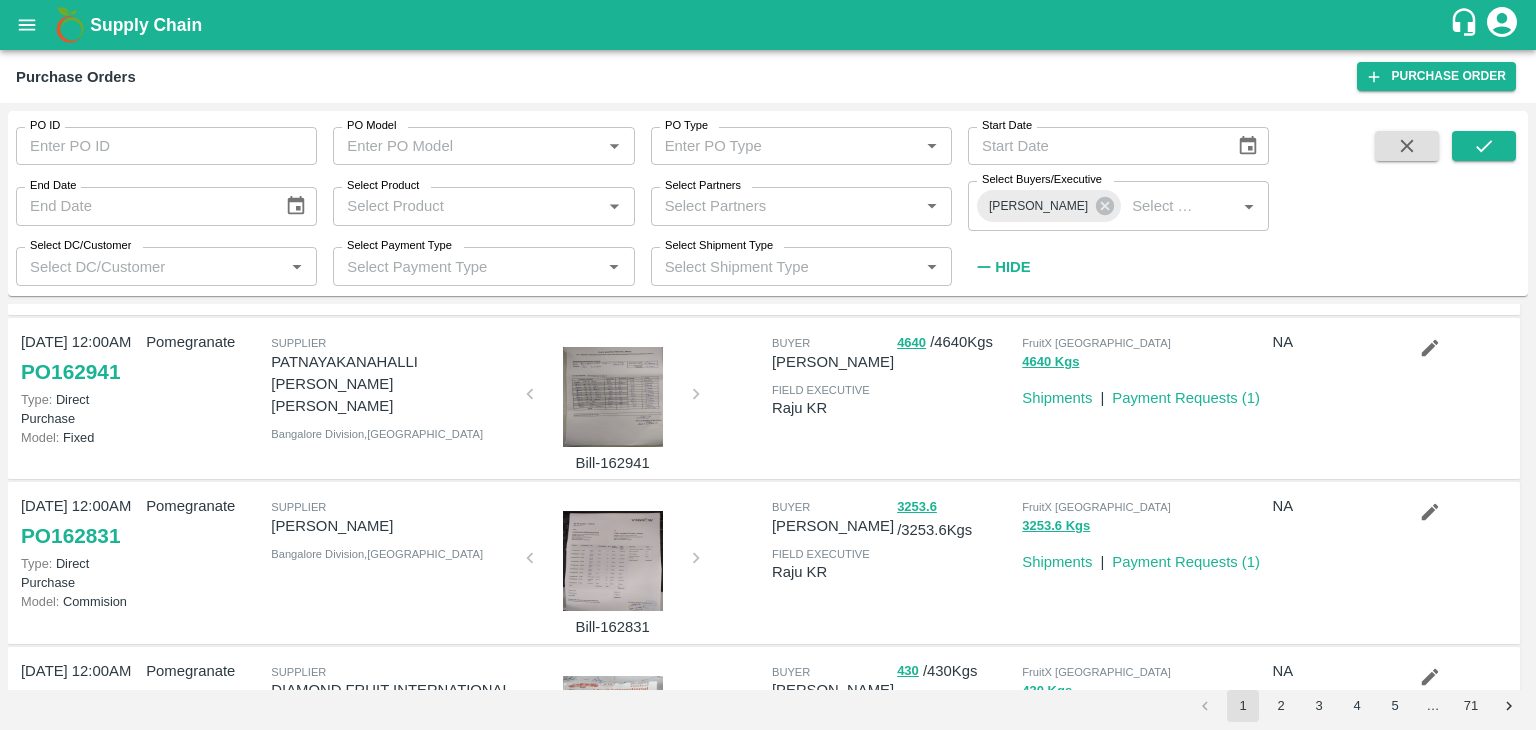 click on "DODDAIAH RANGANATHA" at bounding box center (392, 526) 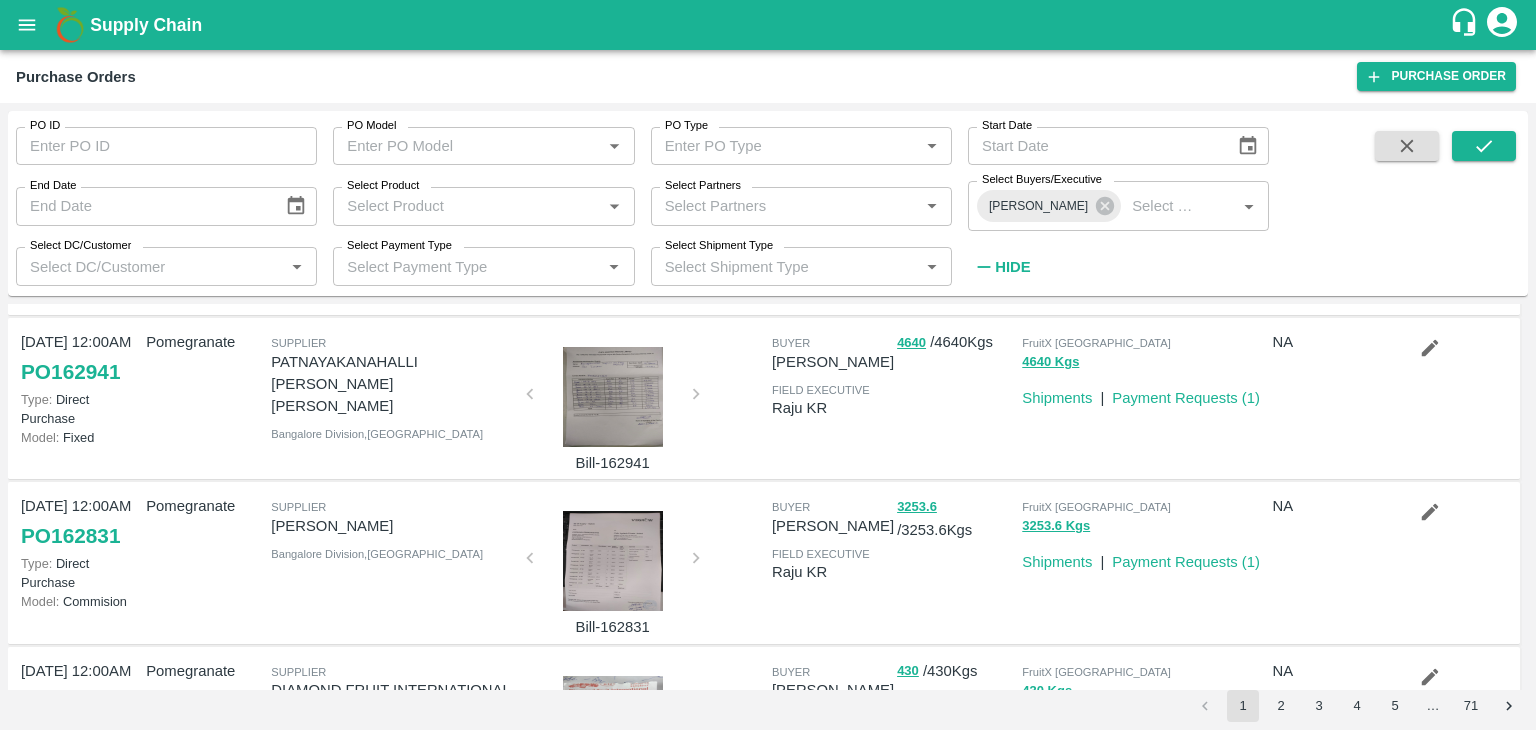 copy on "DODDAIAH RANGANATHA" 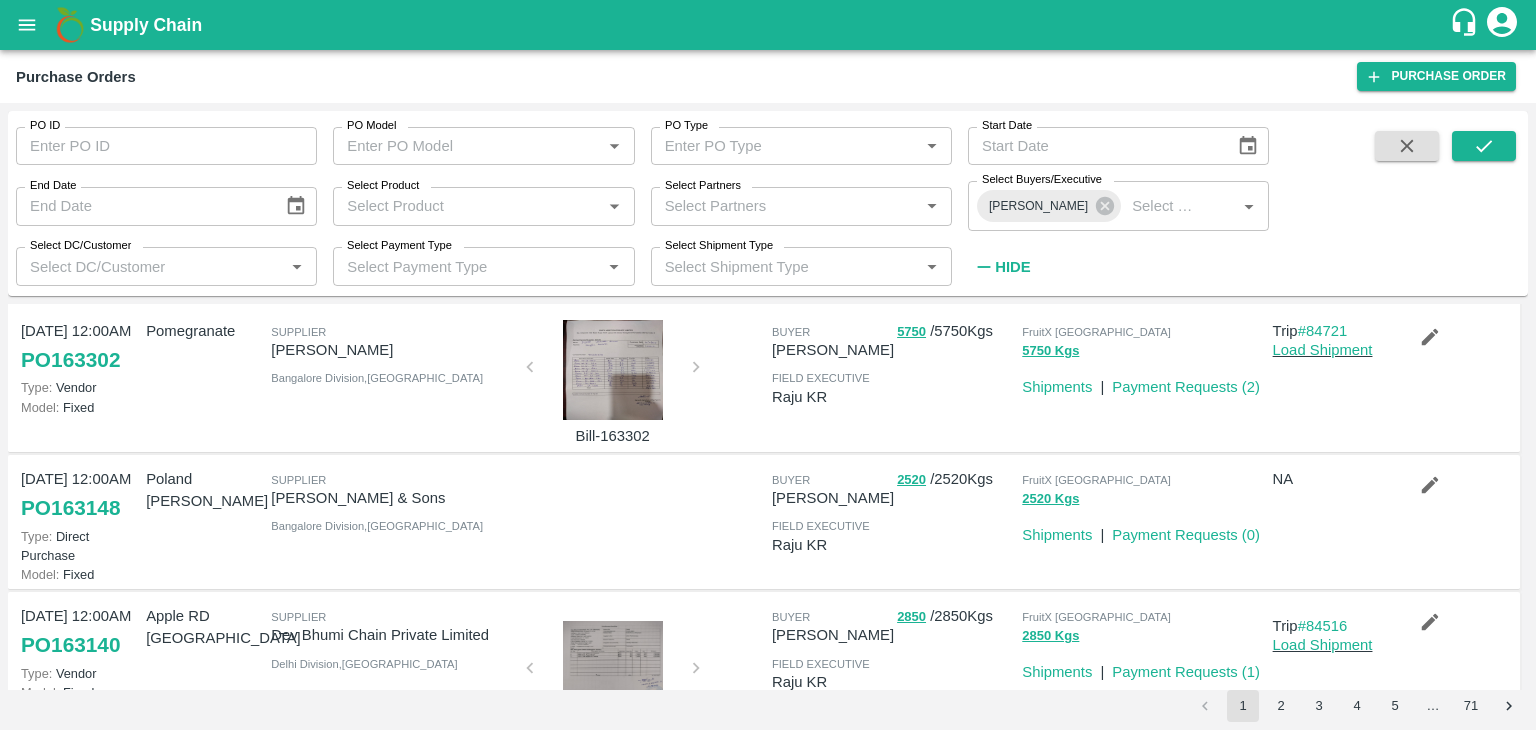 scroll, scrollTop: 0, scrollLeft: 0, axis: both 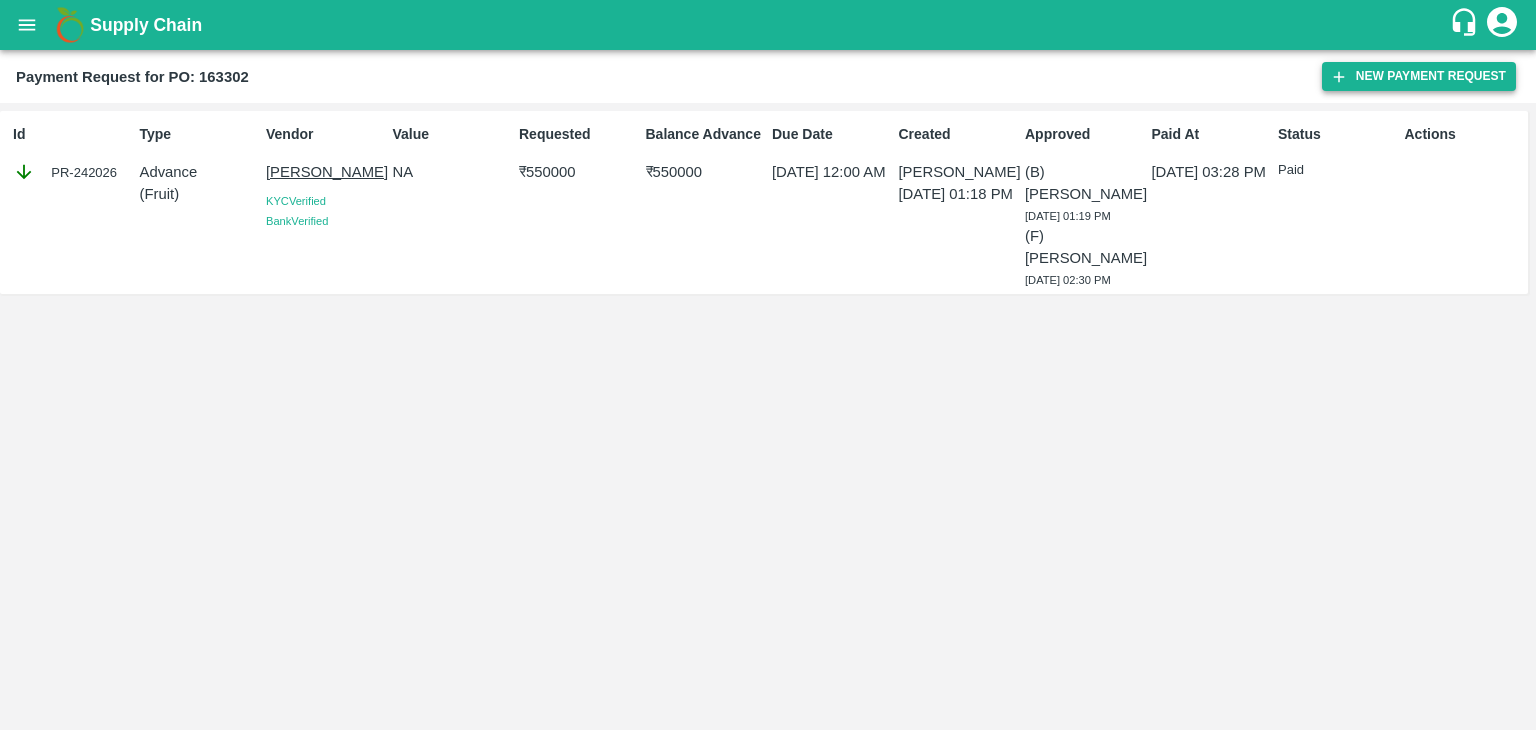 click on "New Payment Request" at bounding box center [1419, 76] 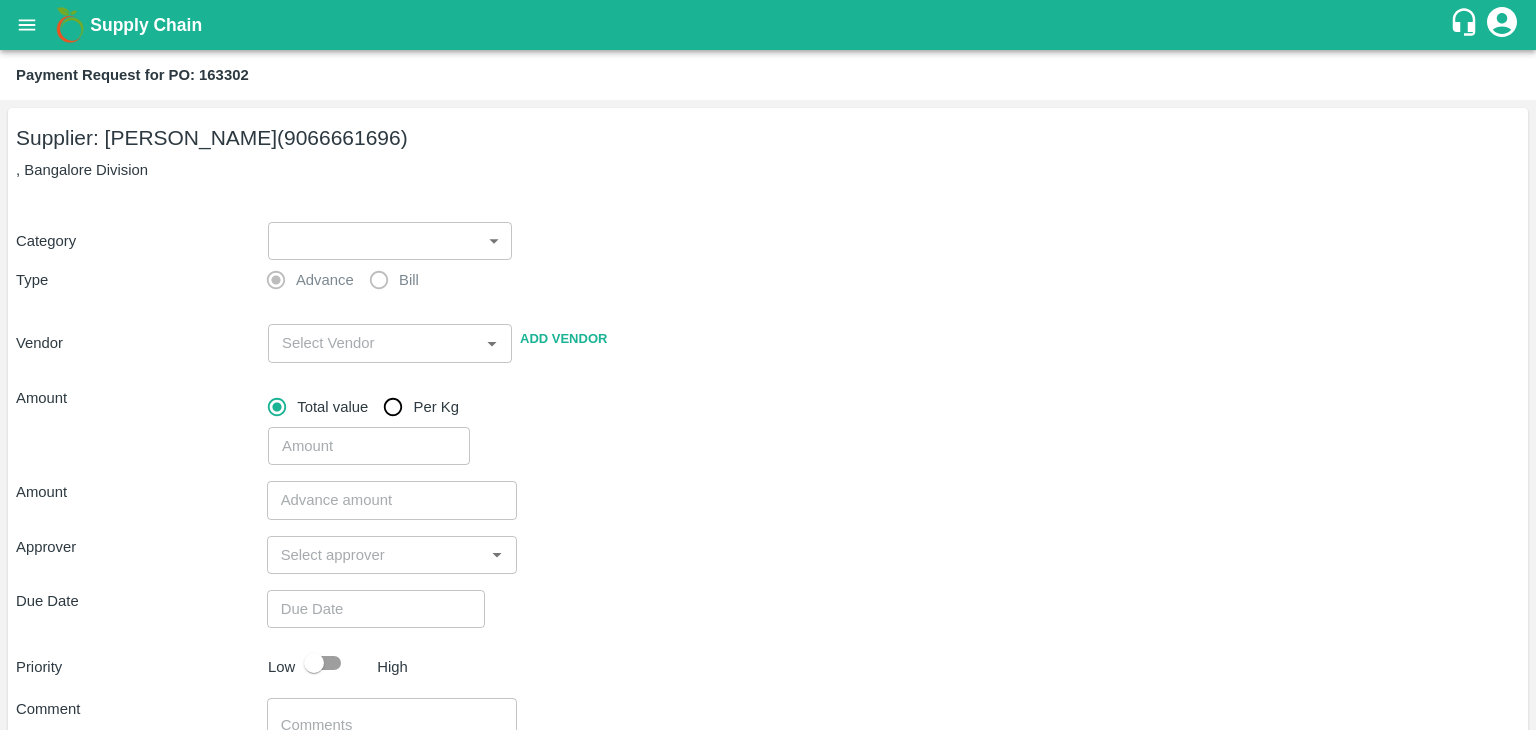 click on "Supply Chain Payment Request for PO: 163302 Supplier:    [PERSON_NAME]  (9066661696) , [GEOGRAPHIC_DATA] Division Category ​ ​ Type Advance Bill Vendor ​ Add Vendor Amount Total value Per Kg ​ Amount ​ Approver ​ Due Date ​  Priority  Low  High Comment x ​ Attach bill Cancel Save FXD LMD DC Direct Customer FruitX Bangalore FruitX Delhi [PERSON_NAME] Logout" at bounding box center (768, 365) 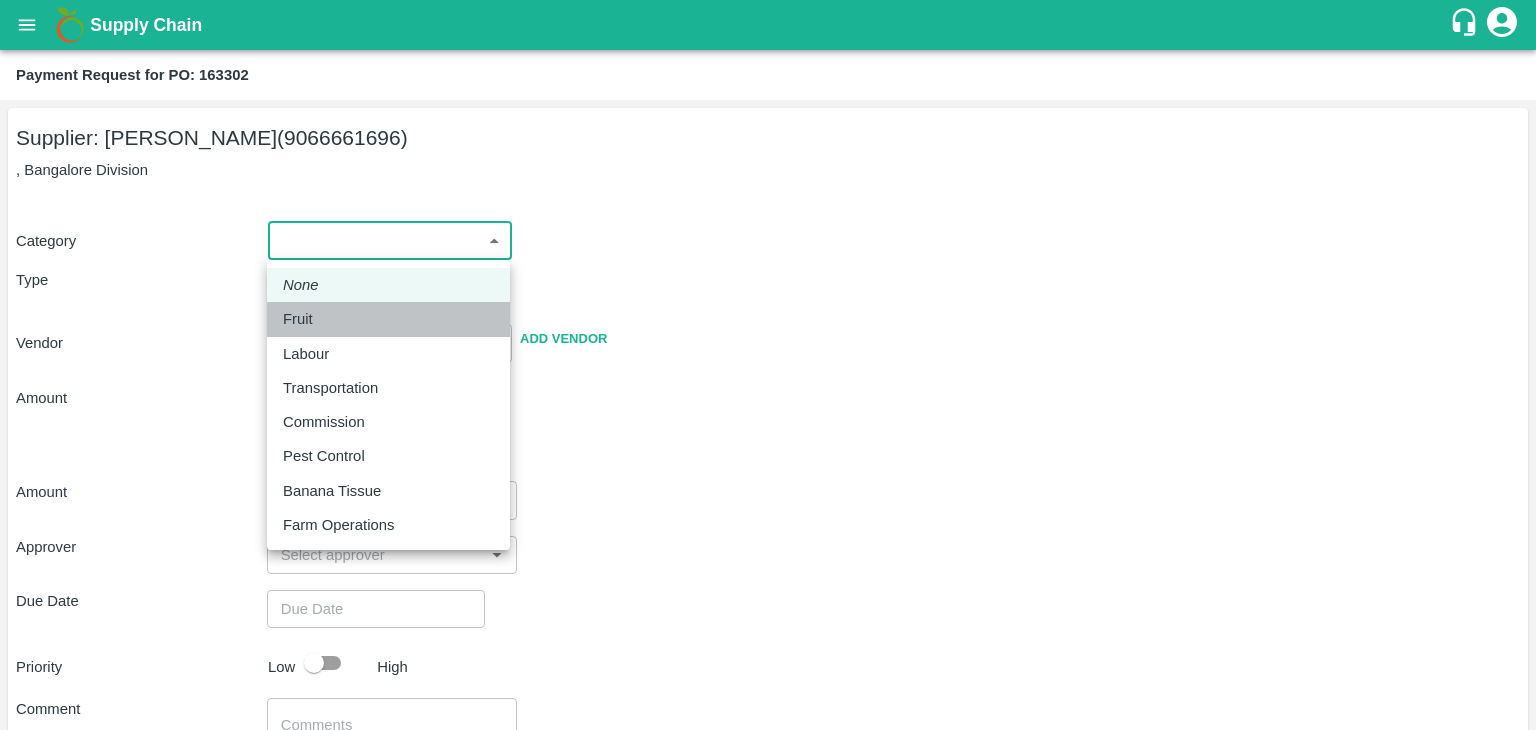 click on "Fruit" at bounding box center [388, 319] 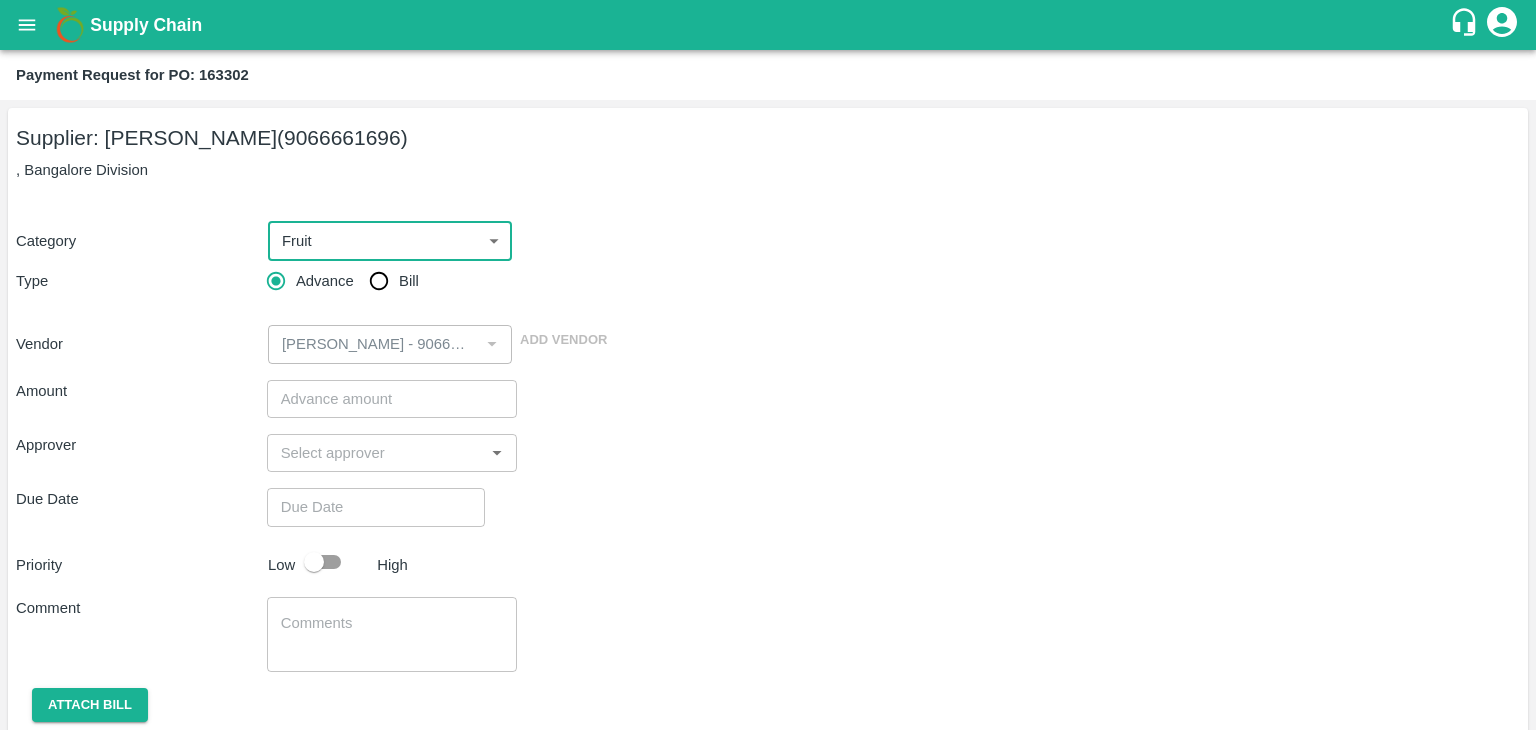 click on "Bill" at bounding box center [379, 281] 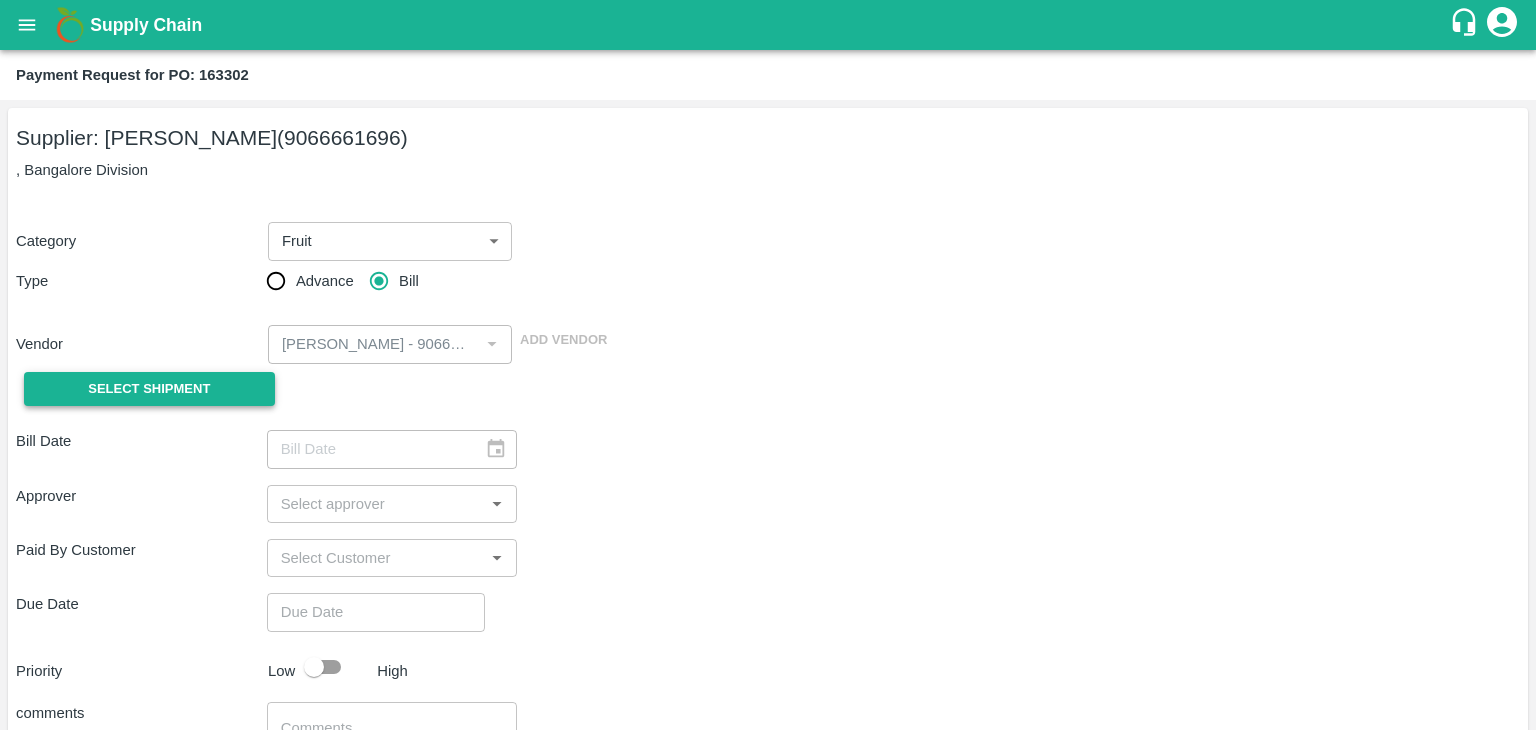 click on "Select Shipment" at bounding box center [149, 389] 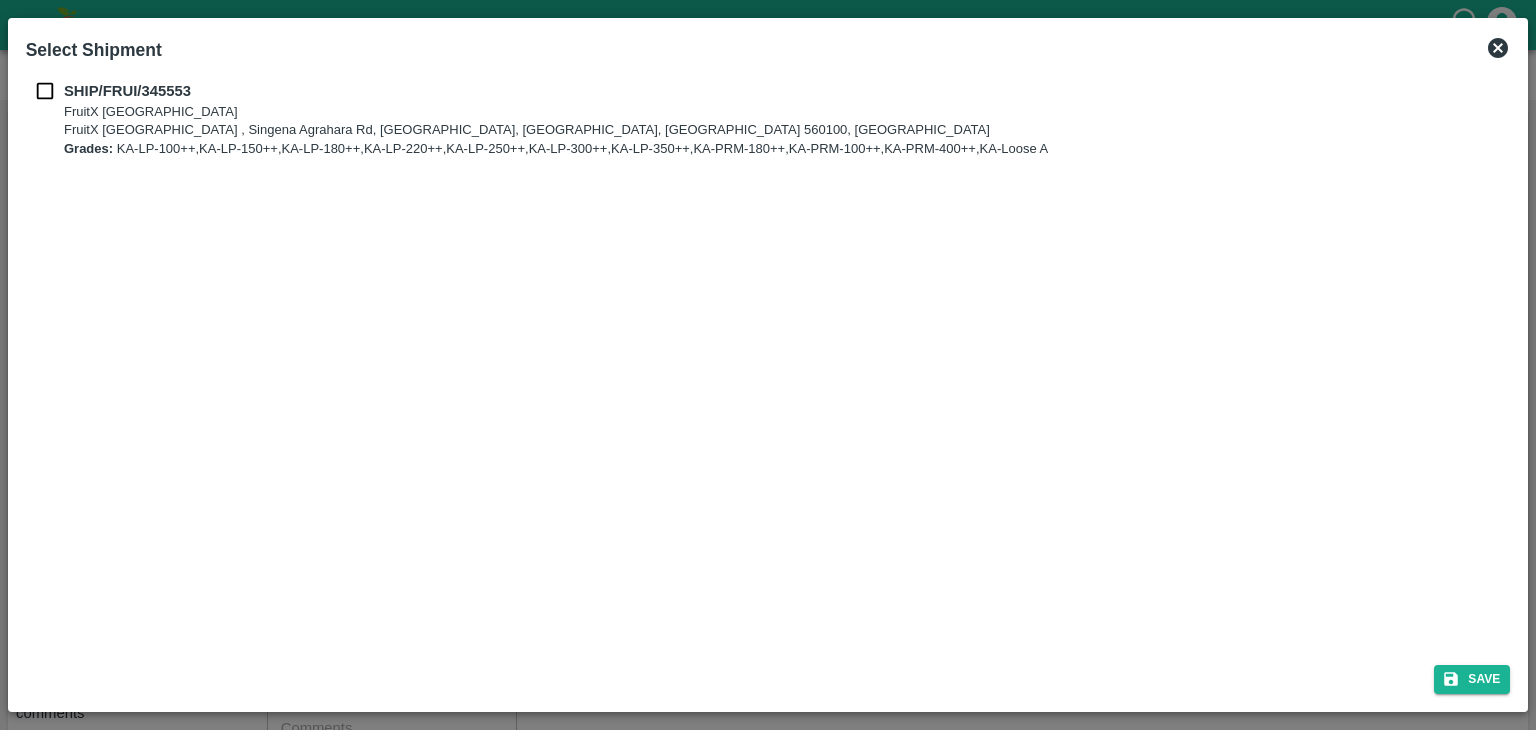 click at bounding box center [45, 91] 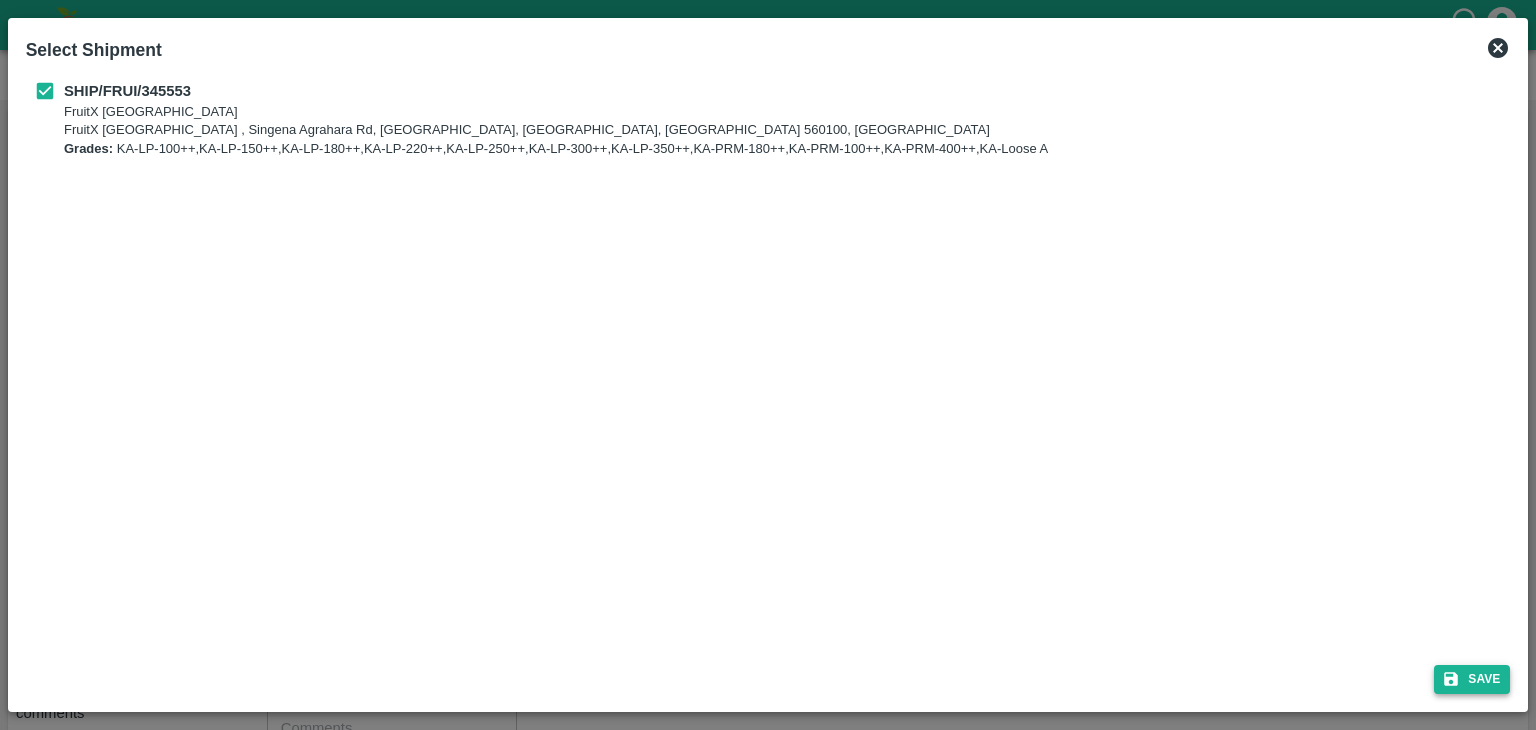 click on "Save" at bounding box center (1472, 679) 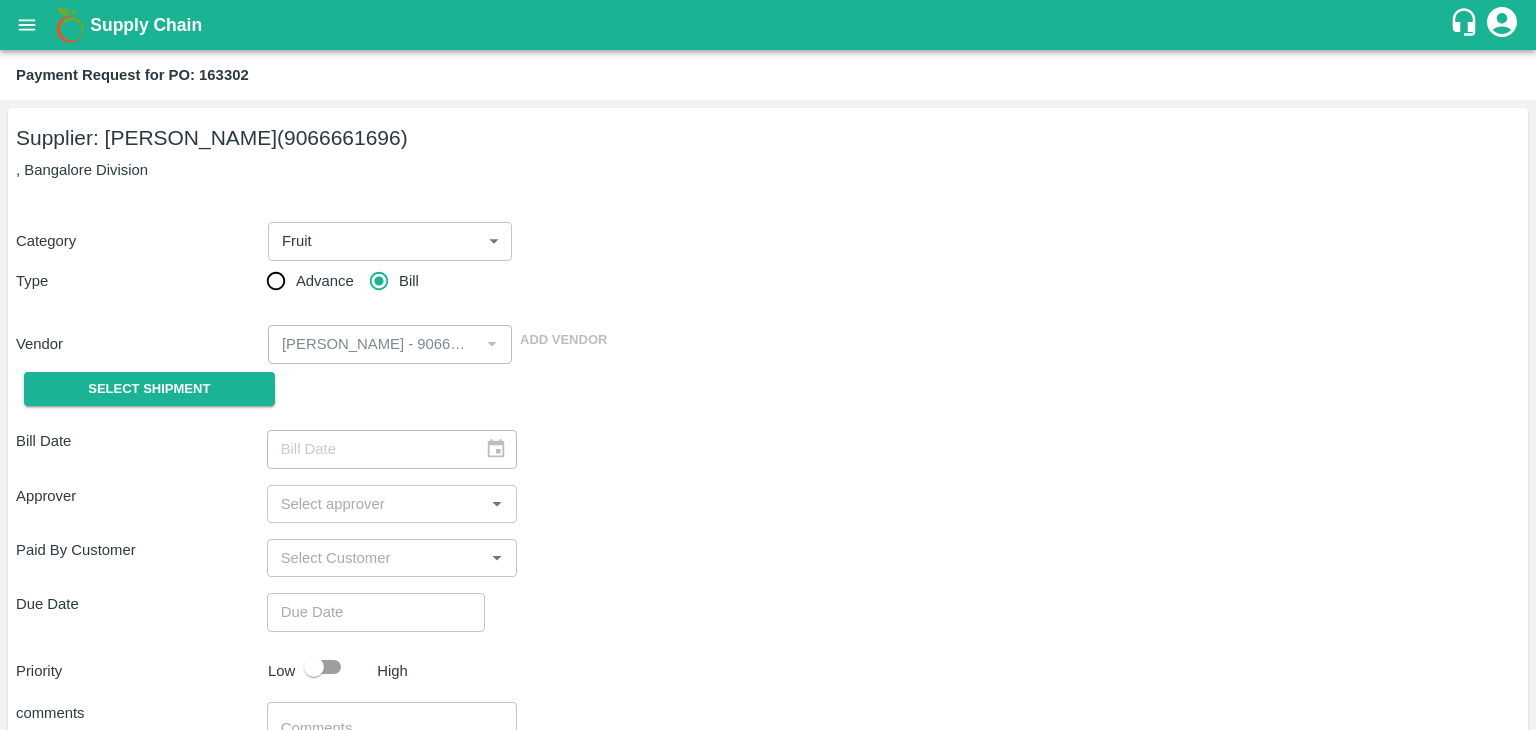 type on "[DATE]" 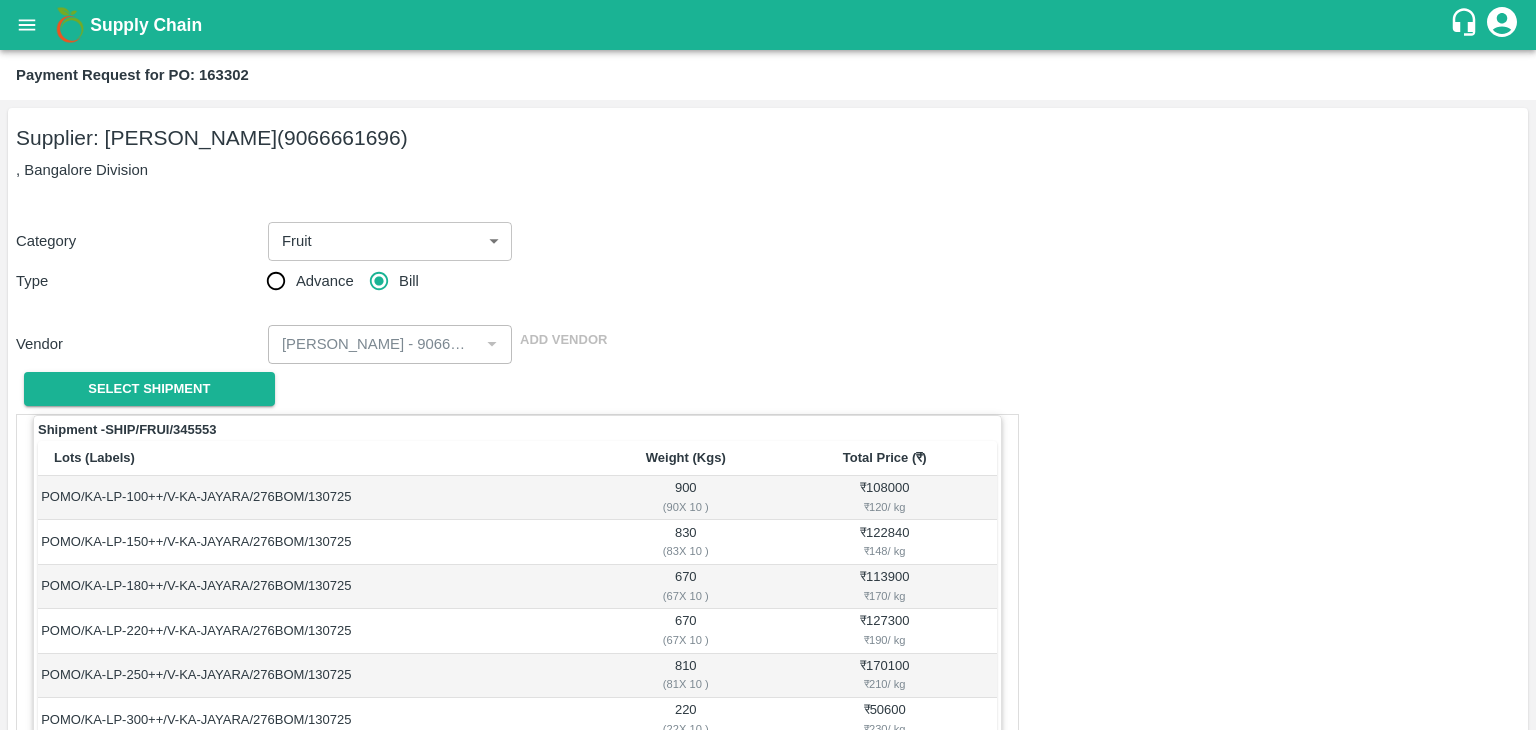 click on "Vendor ​ Add Vendor" at bounding box center [764, 340] 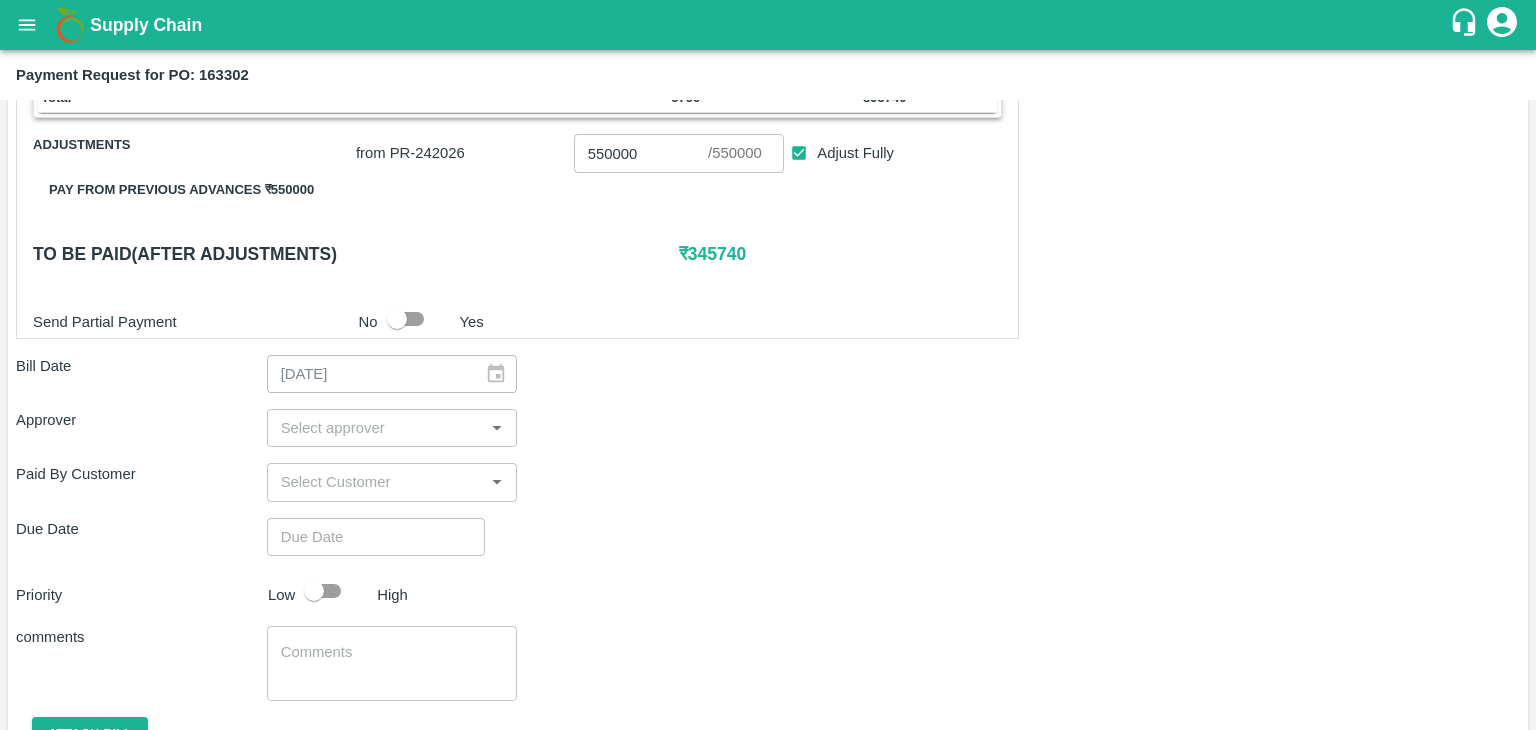 scroll, scrollTop: 975, scrollLeft: 0, axis: vertical 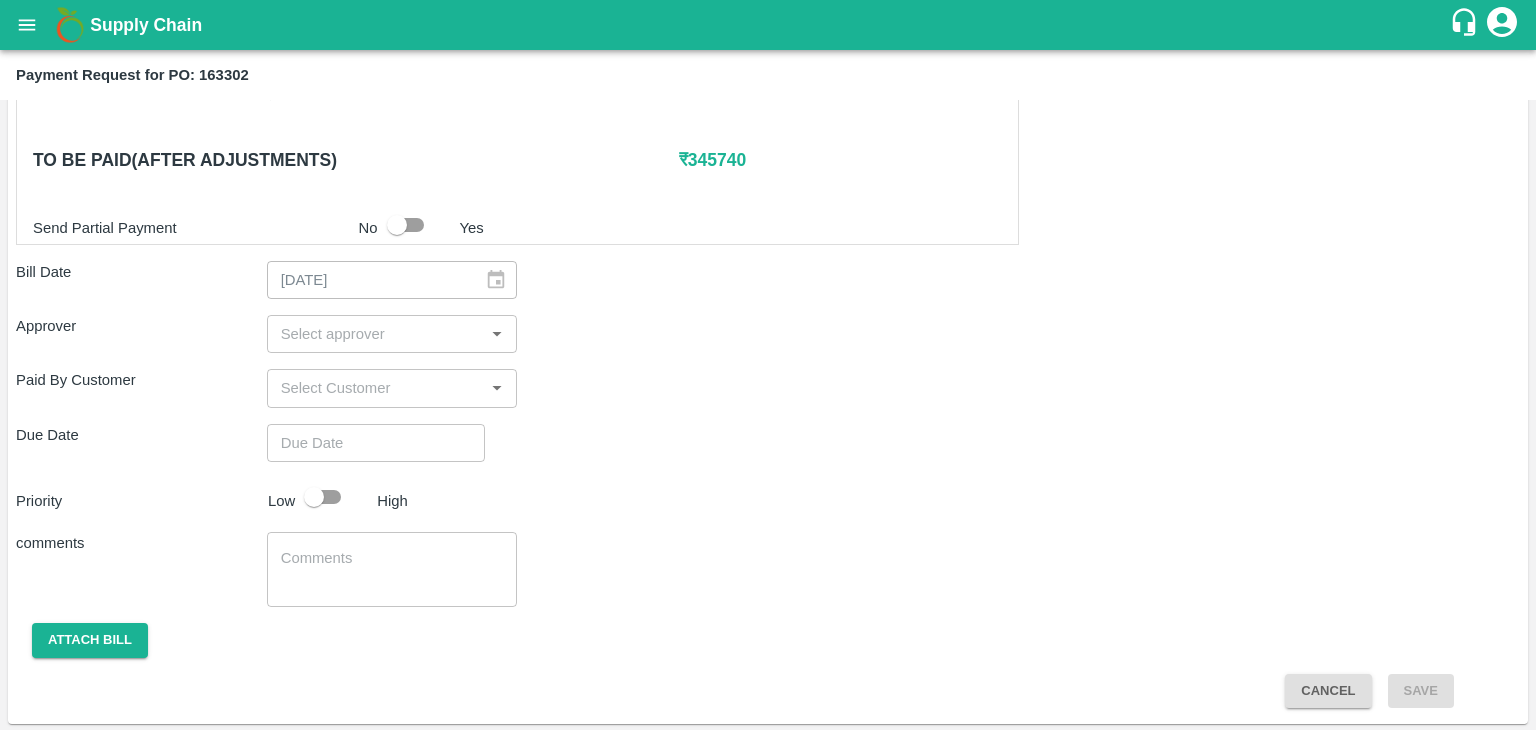 click at bounding box center (376, 334) 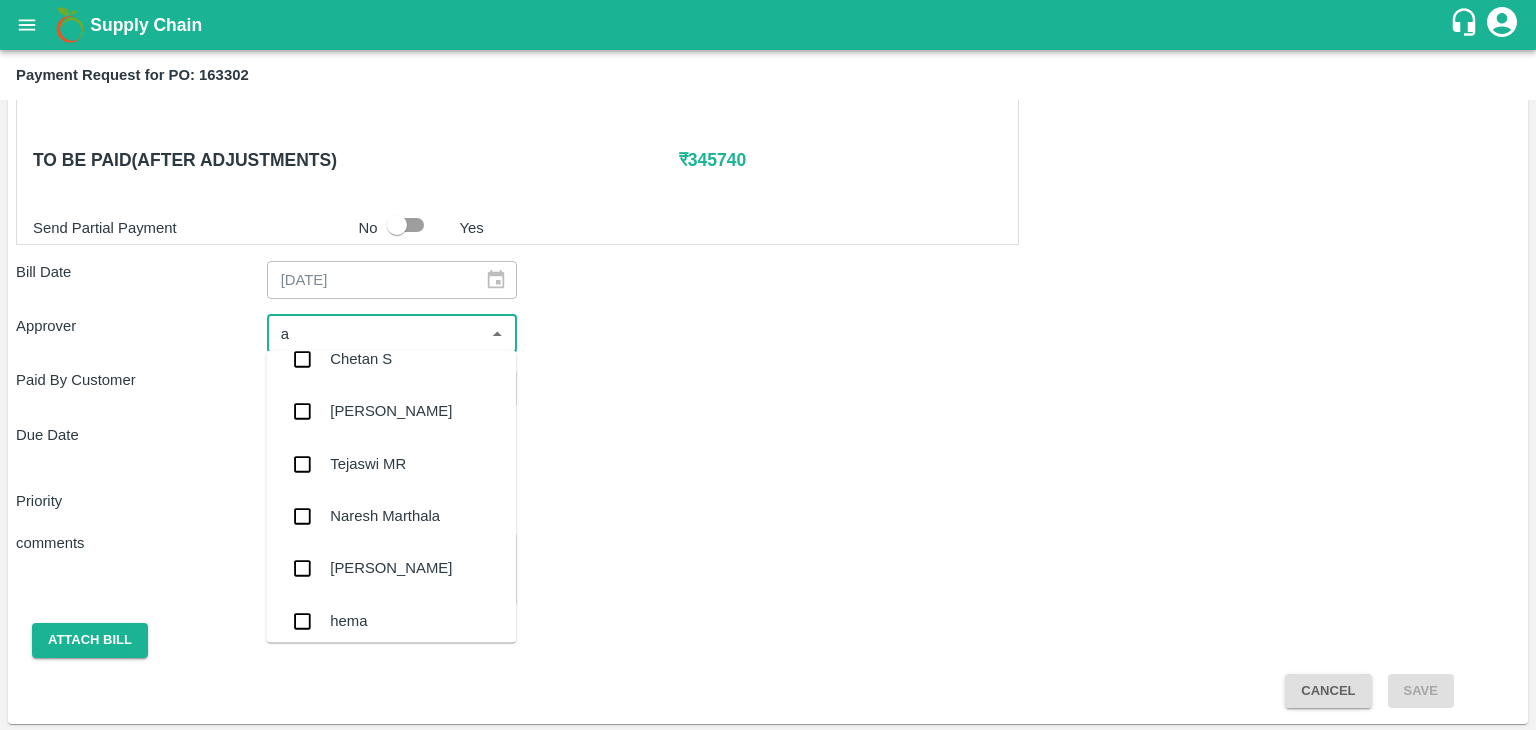 scroll, scrollTop: 0, scrollLeft: 0, axis: both 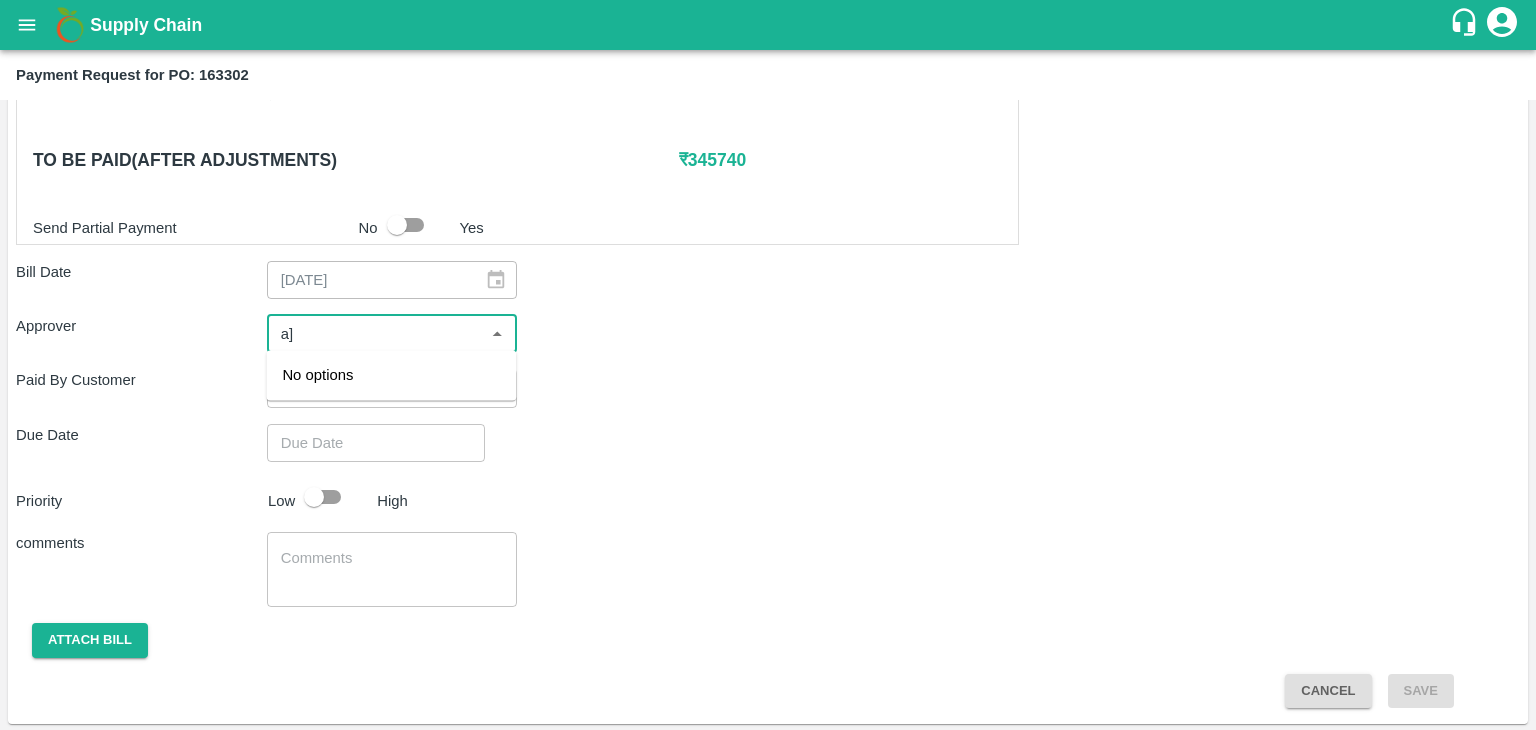 type on "a" 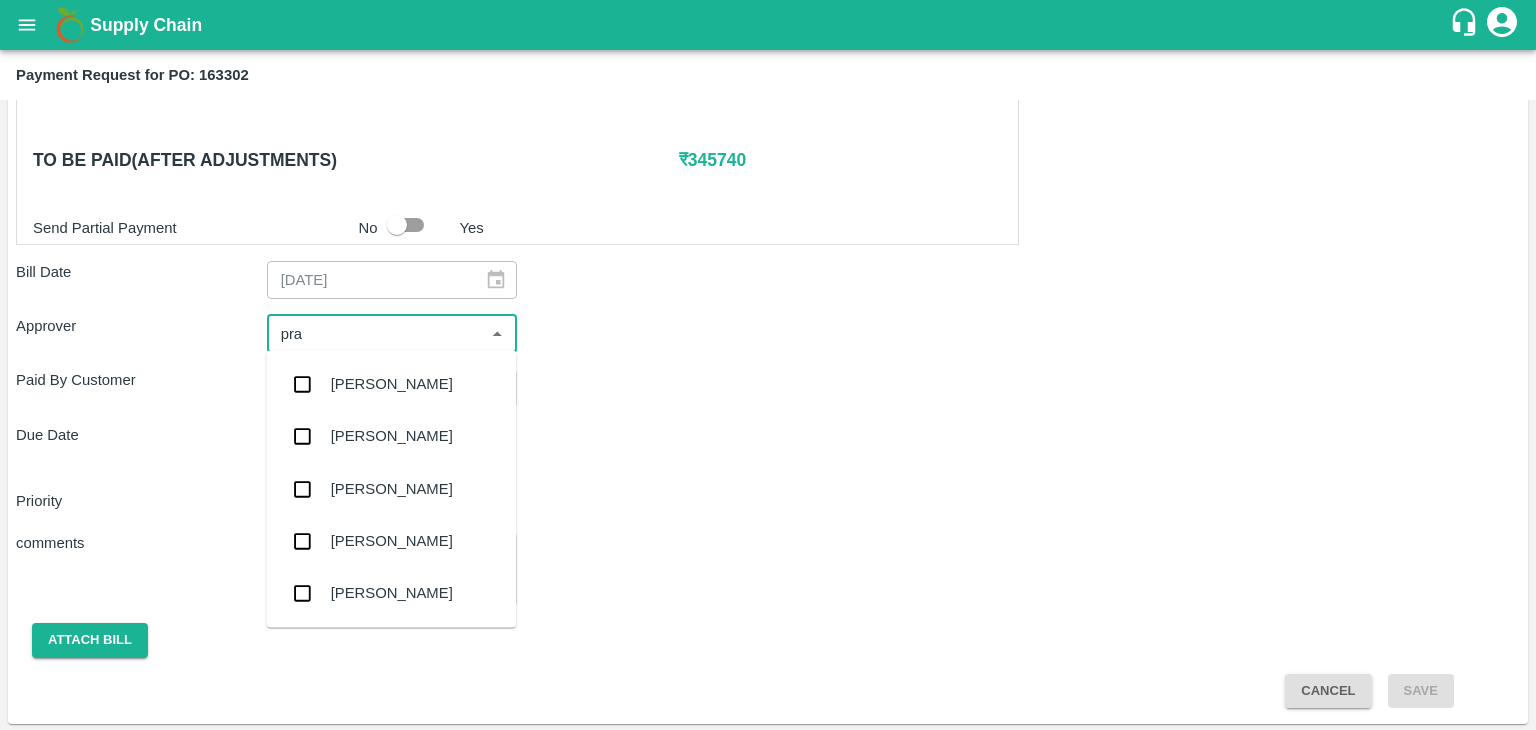 type on "prav" 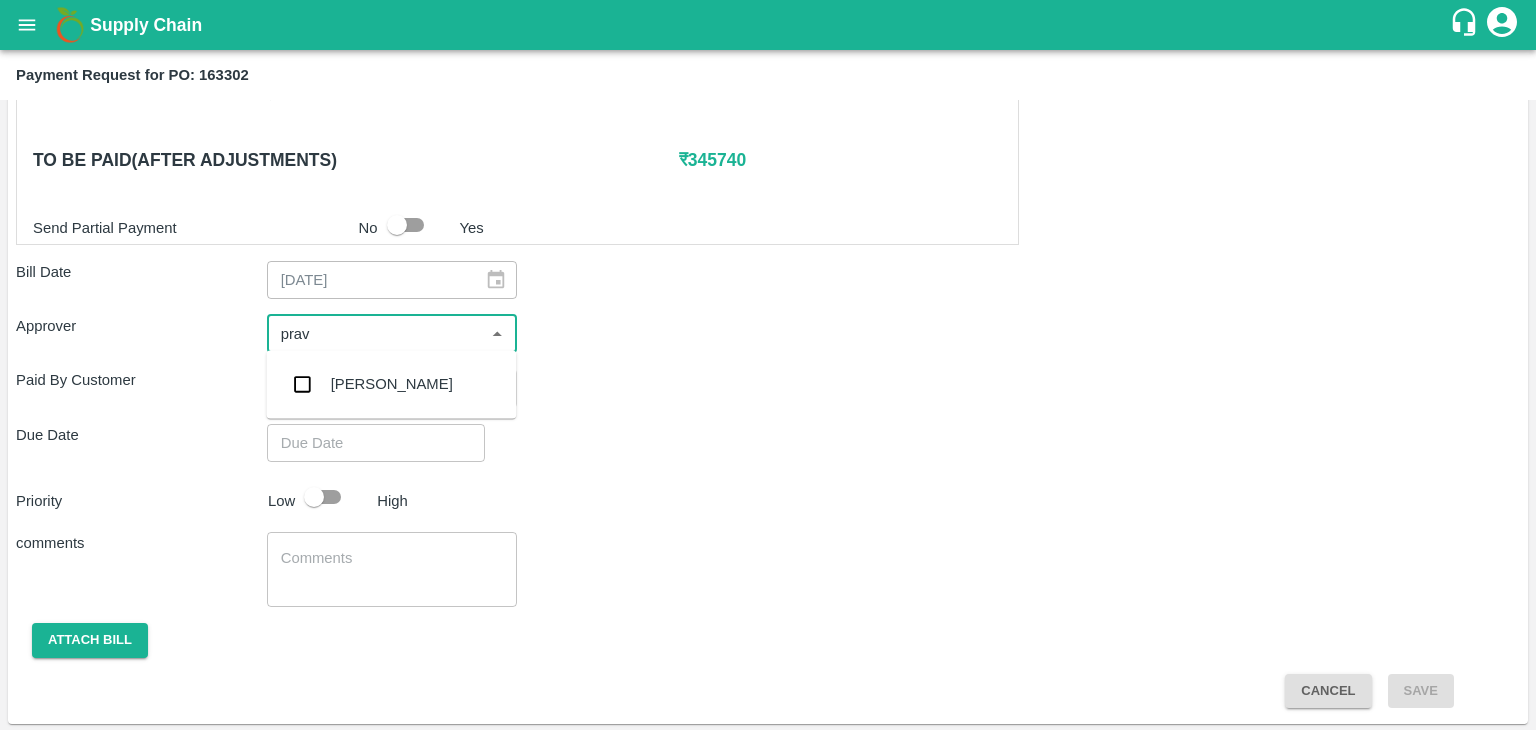 click on "[PERSON_NAME]" at bounding box center (392, 384) 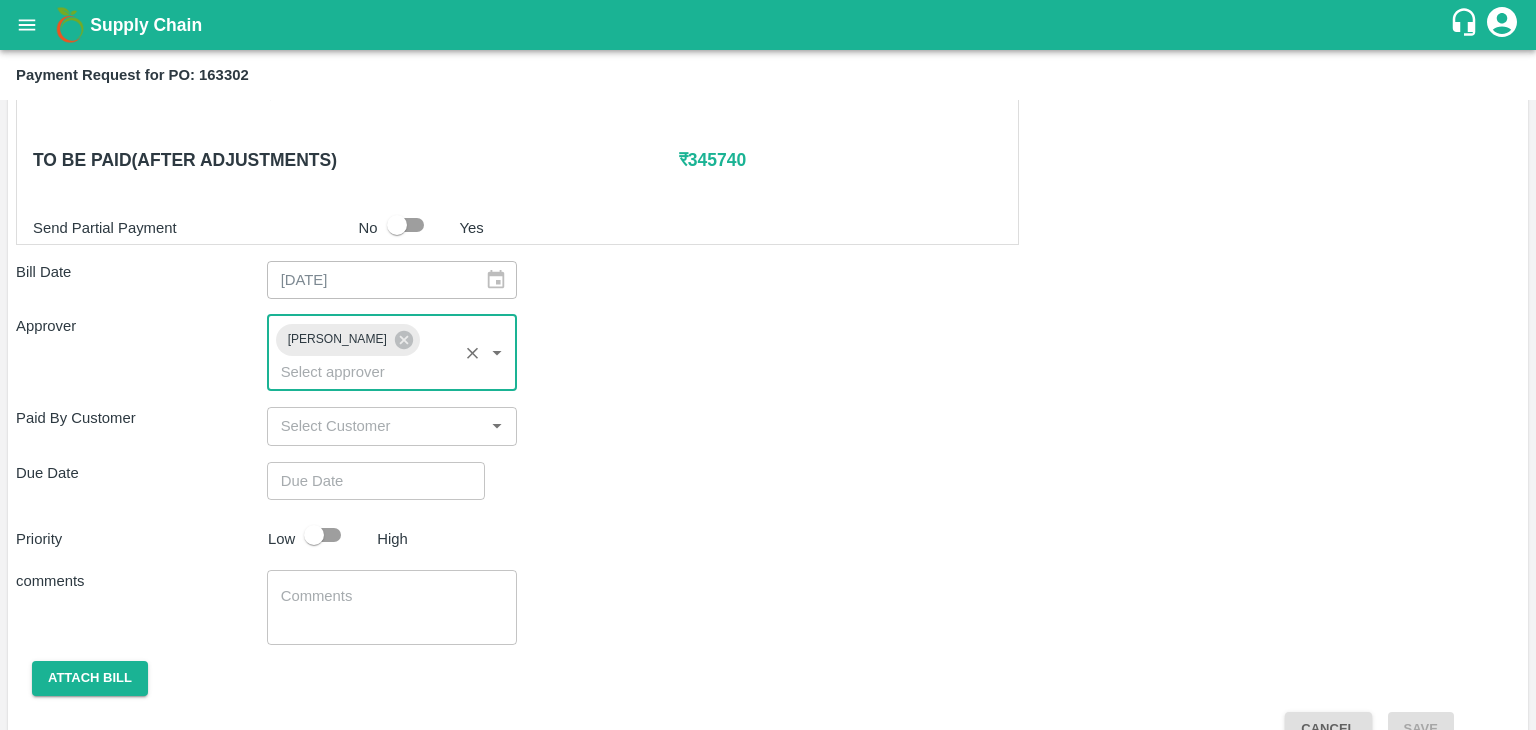 click at bounding box center (369, 481) 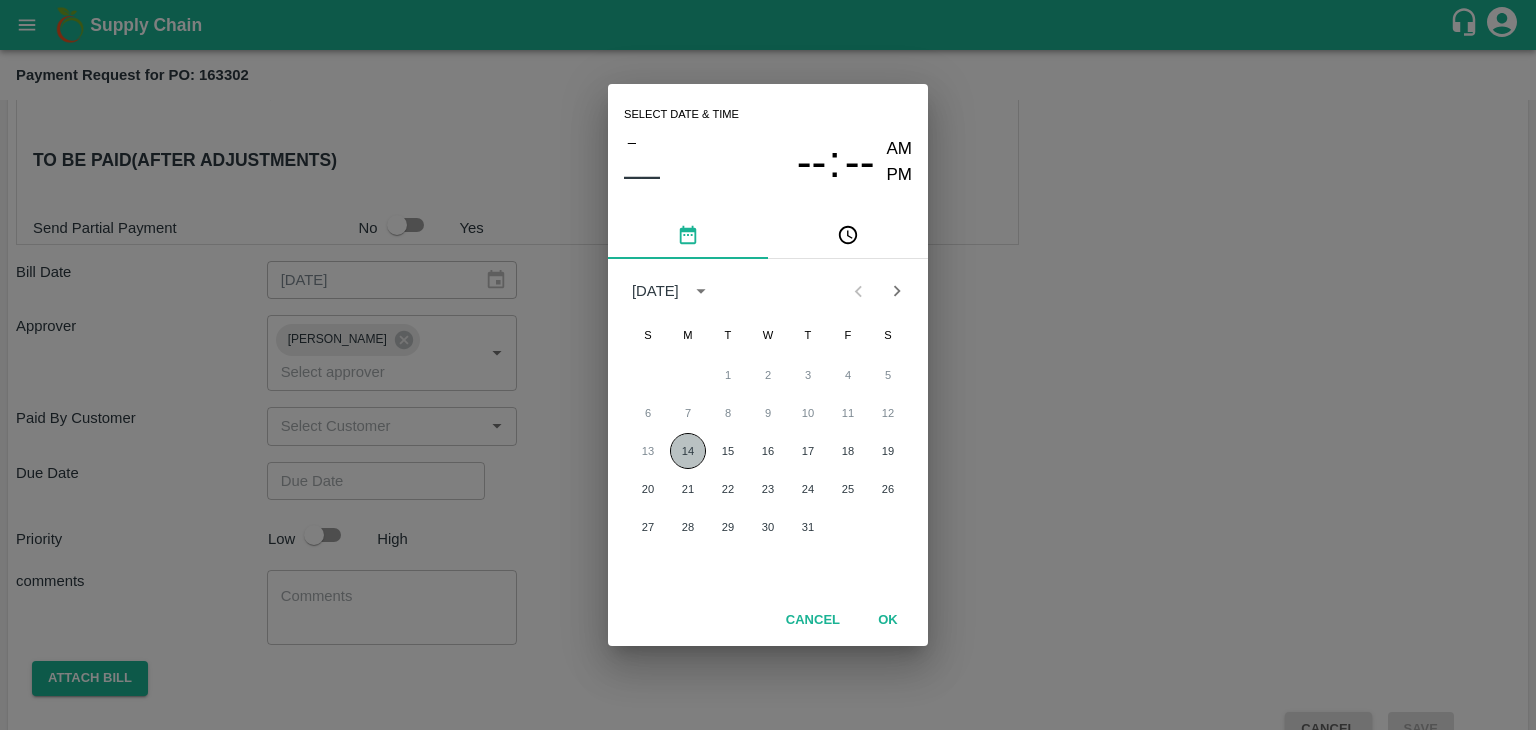 click on "14" at bounding box center [688, 451] 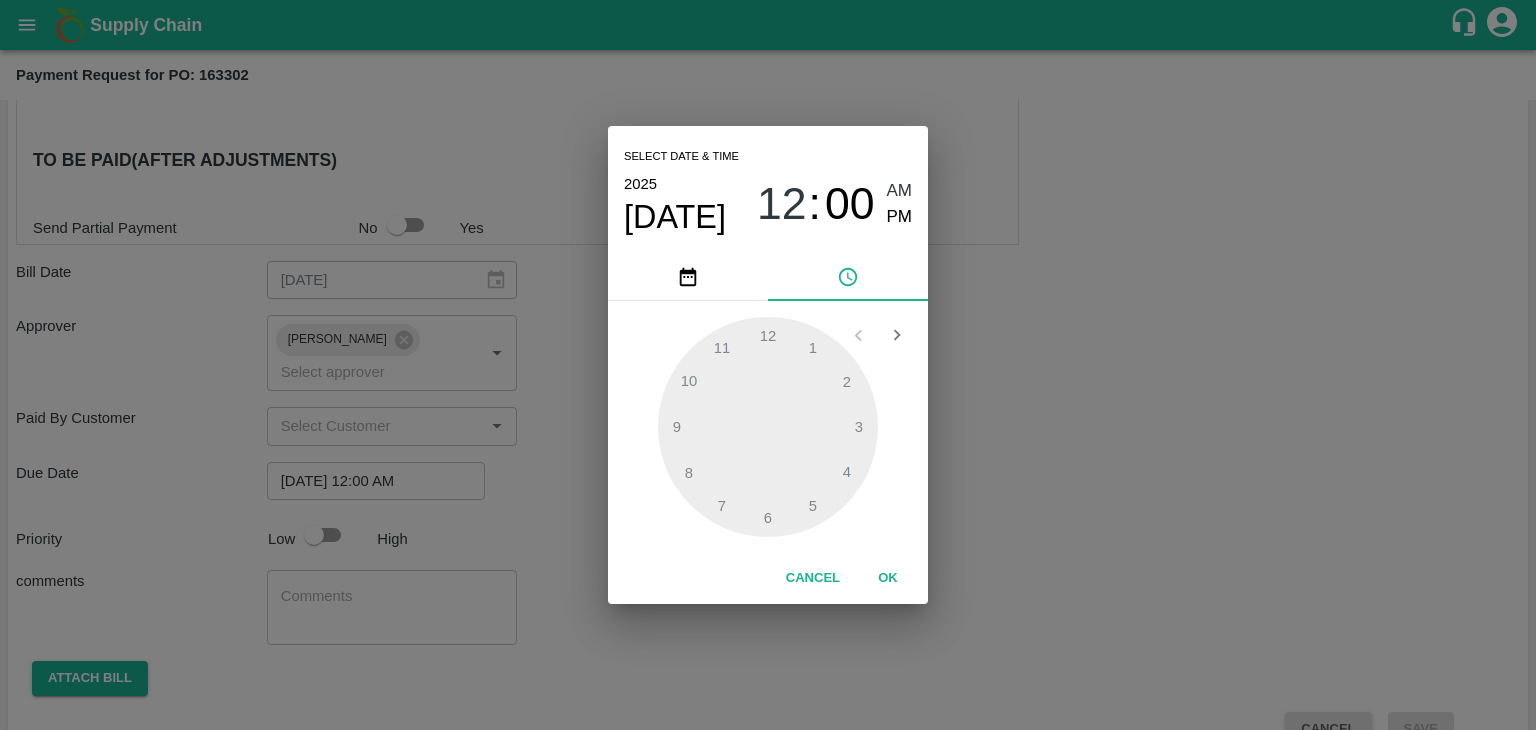 click on "Select date & time [DATE] 12 : 00 AM PM 1 2 3 4 5 6 7 8 9 10 11 12 Cancel OK" at bounding box center (768, 365) 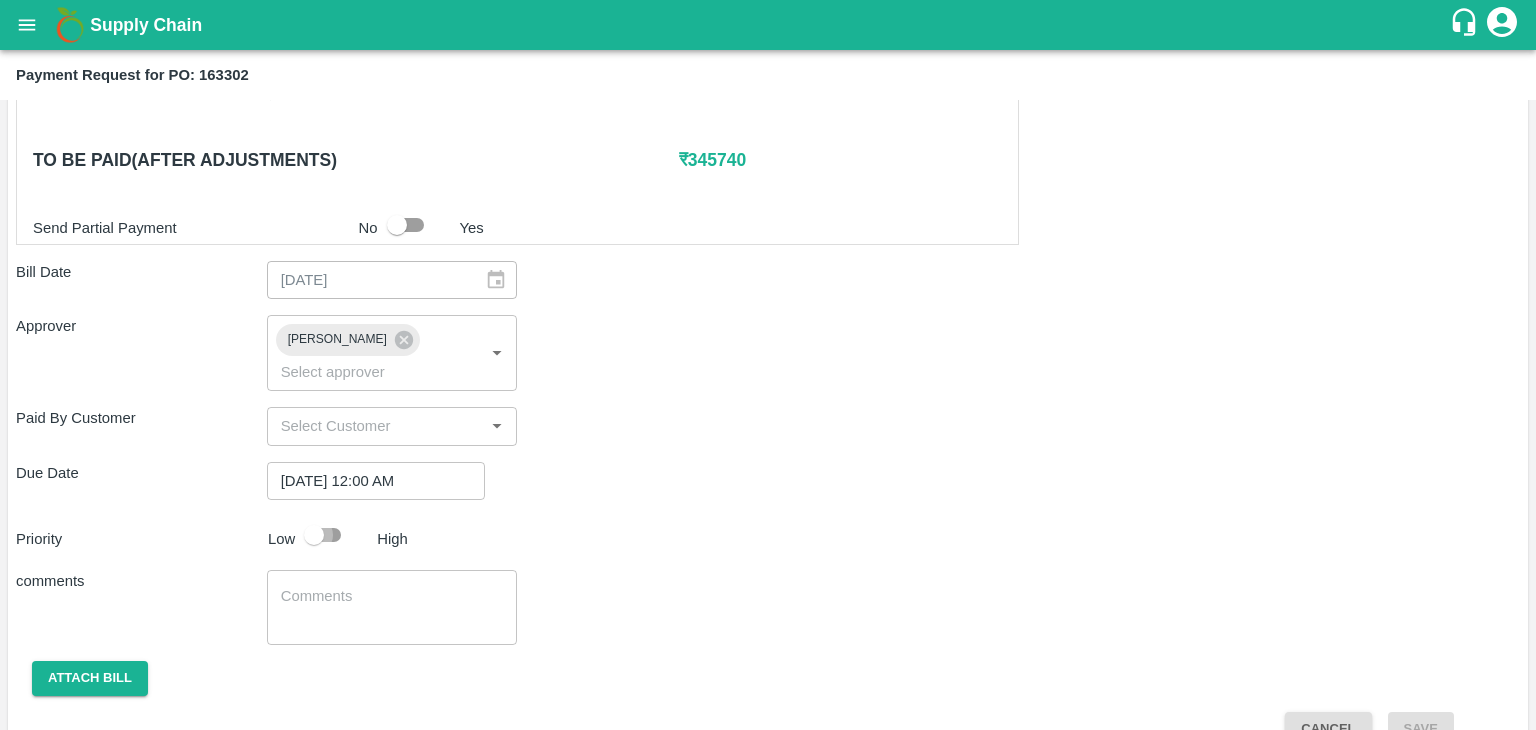 click at bounding box center (314, 535) 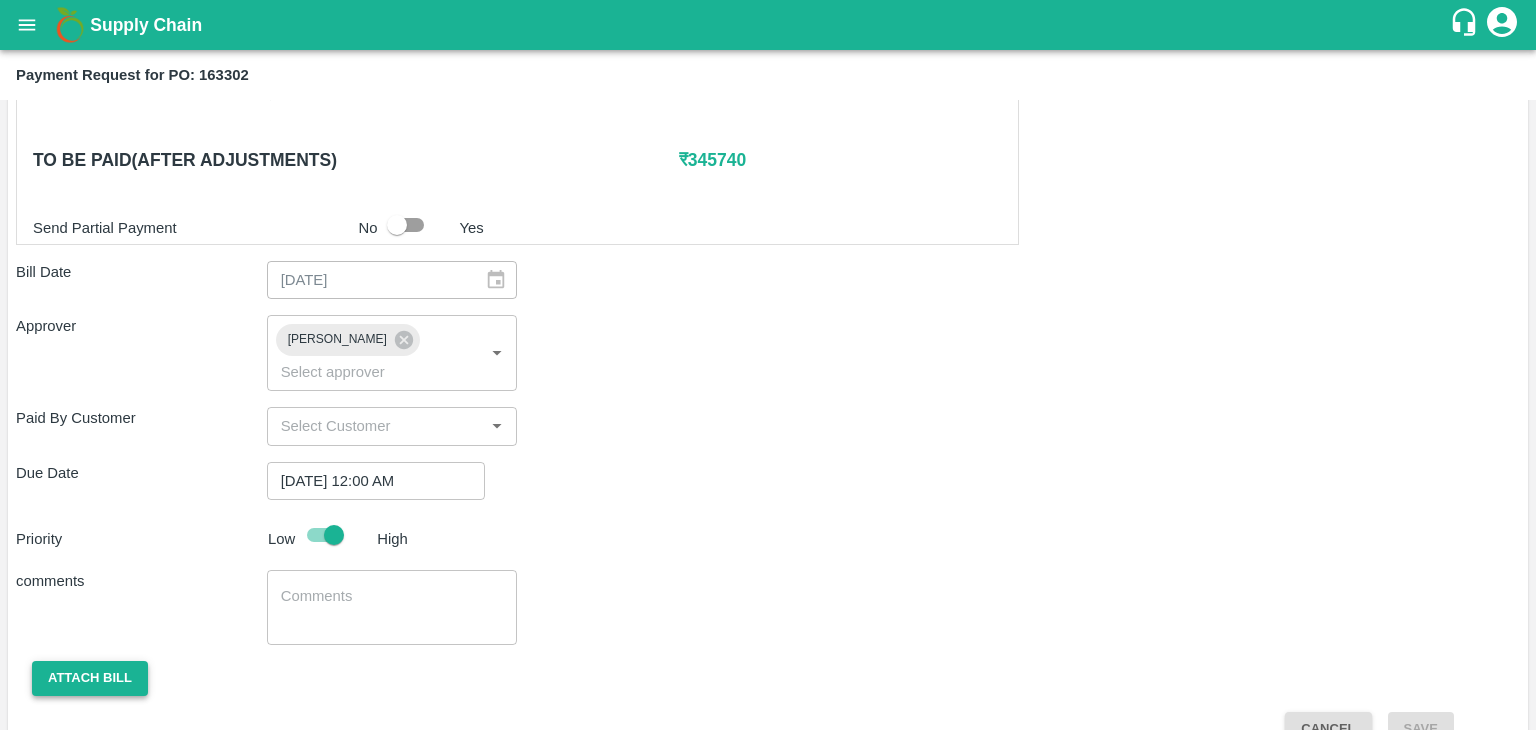 click on "Attach bill" at bounding box center (90, 678) 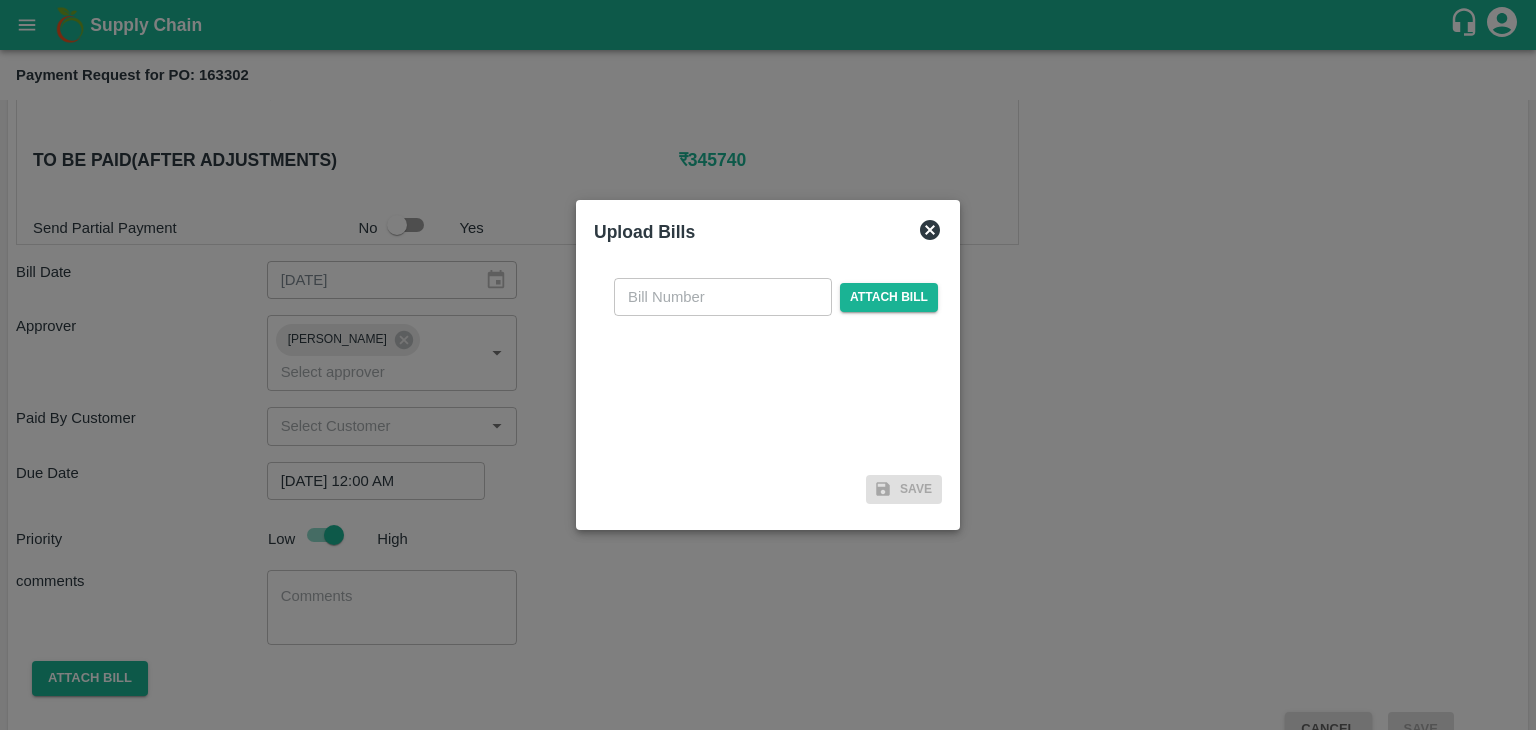 click at bounding box center [768, 365] 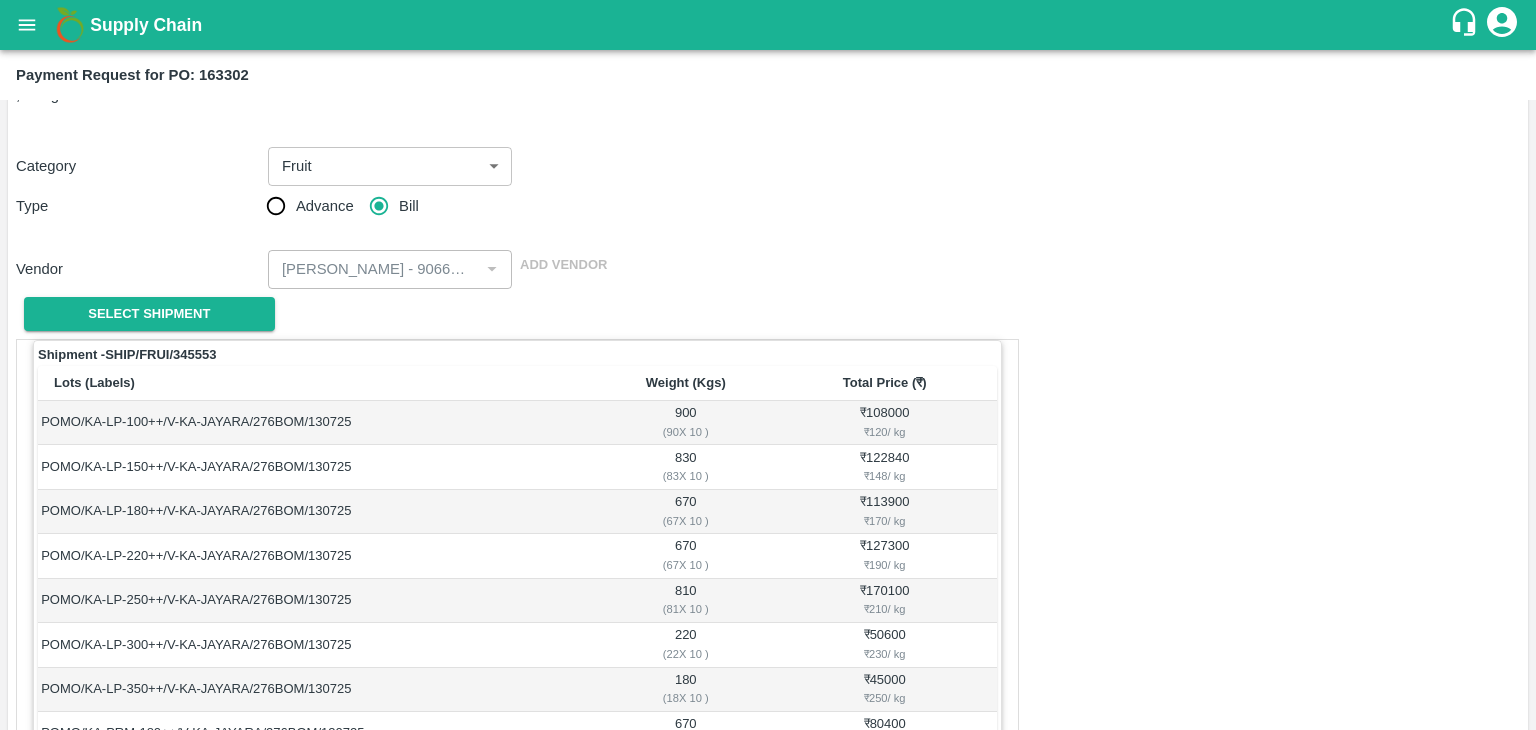 scroll, scrollTop: 0, scrollLeft: 0, axis: both 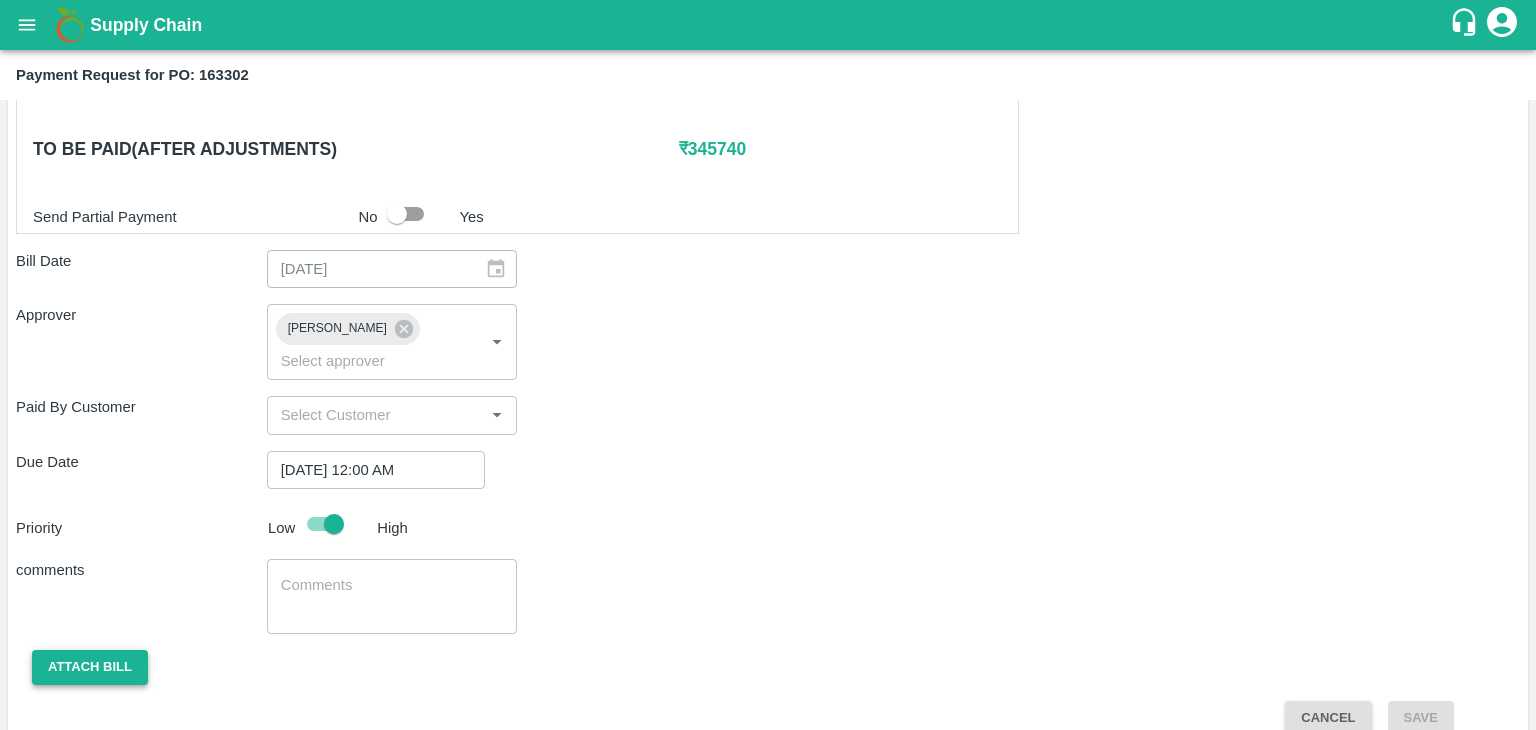click on "Attach bill" at bounding box center [90, 667] 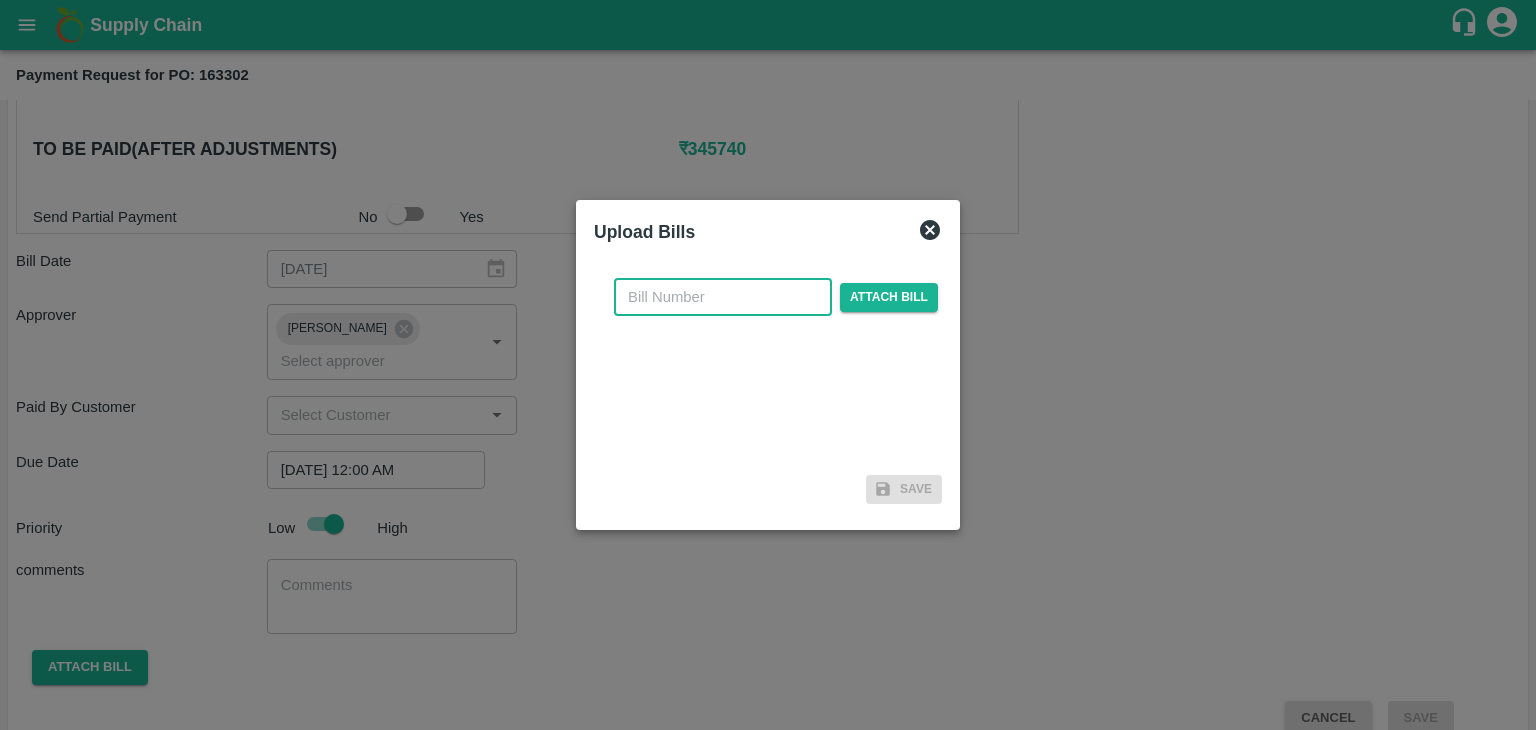click at bounding box center [723, 297] 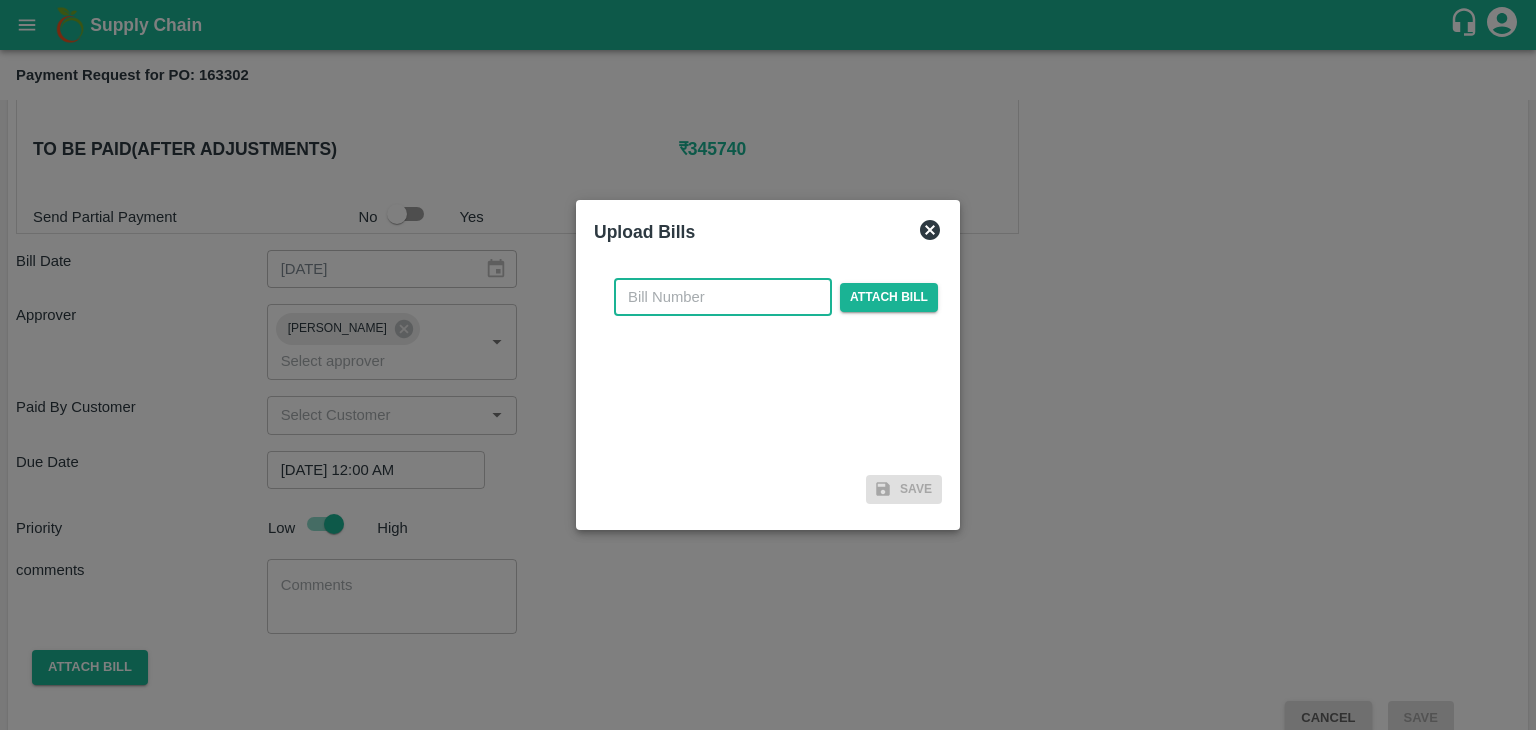 type on "4" 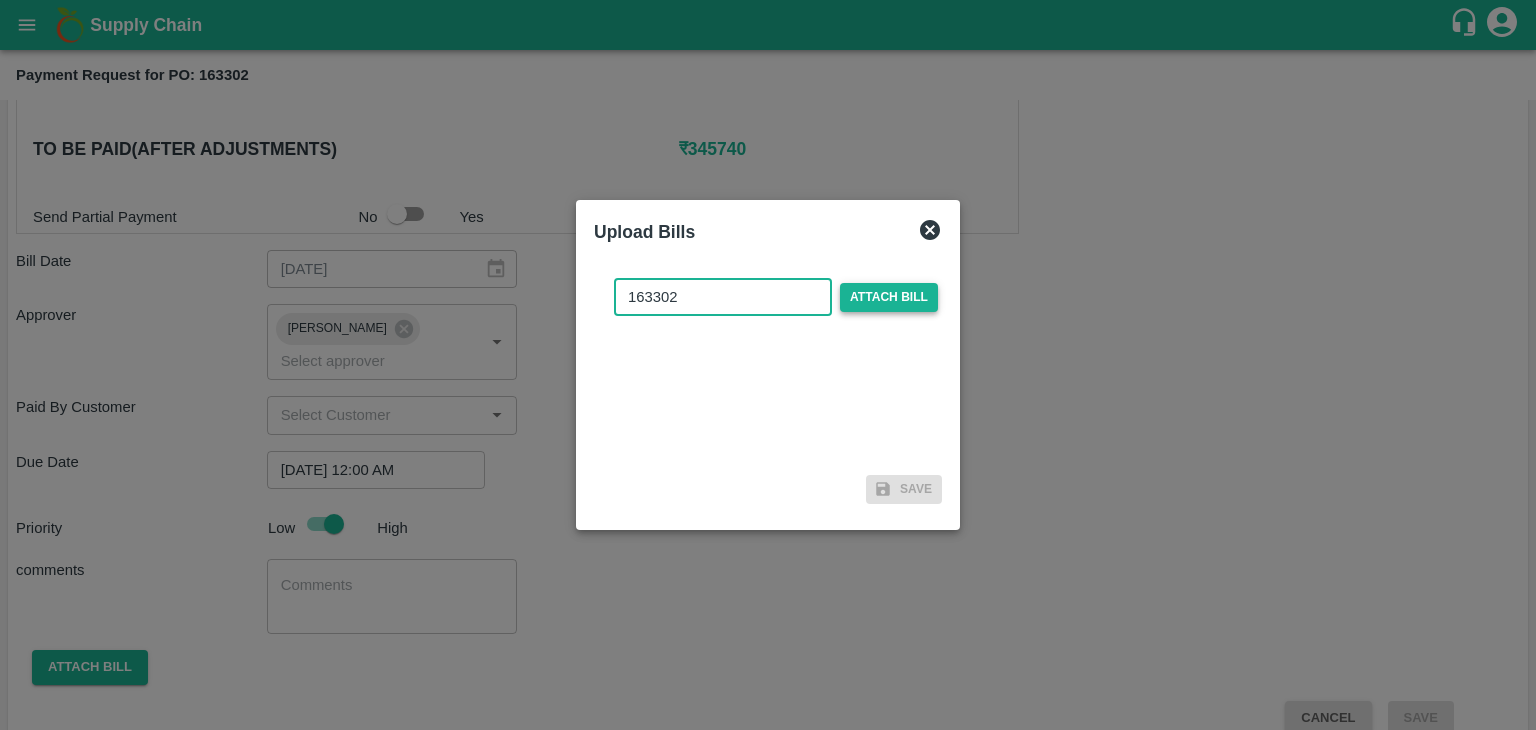 type on "163302" 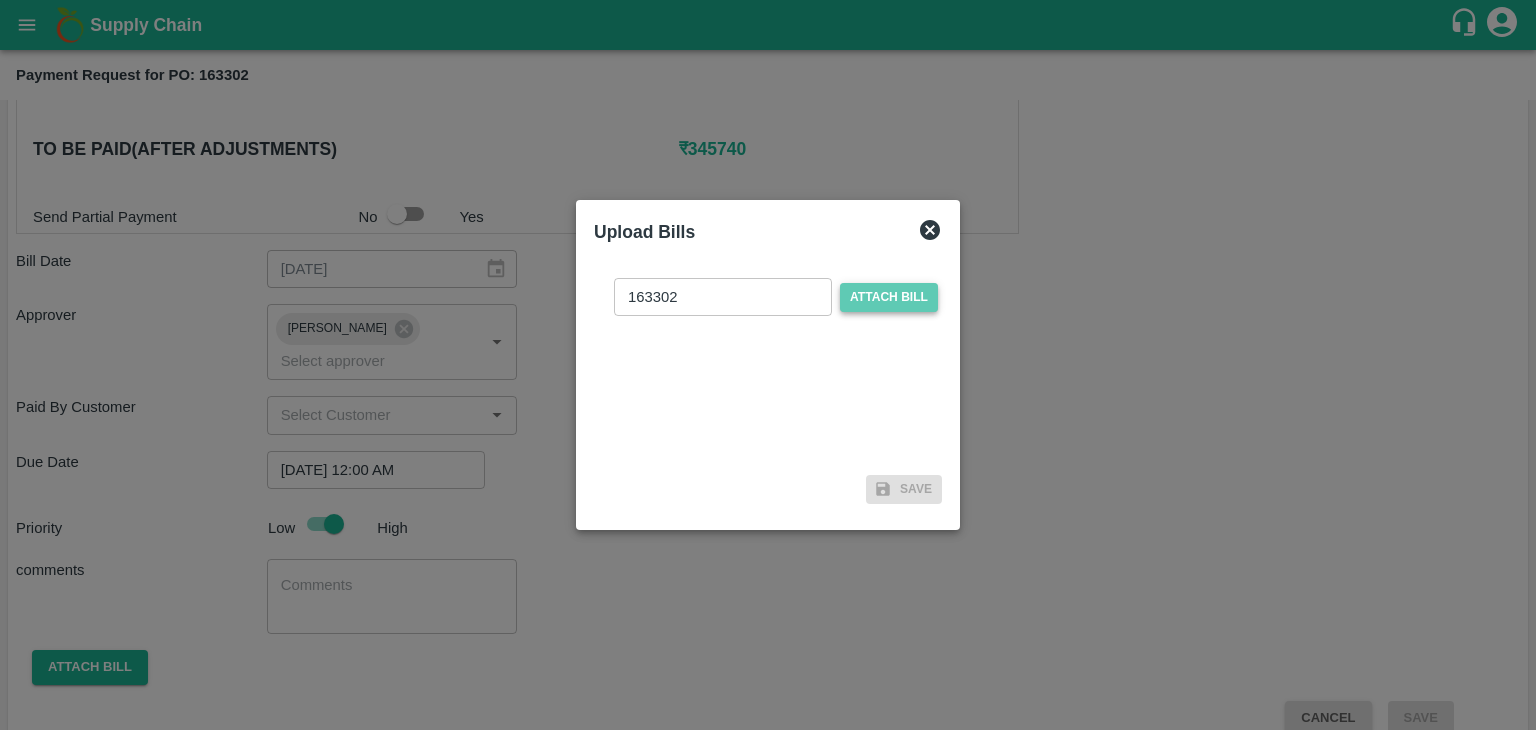 click on "Attach bill" at bounding box center (889, 297) 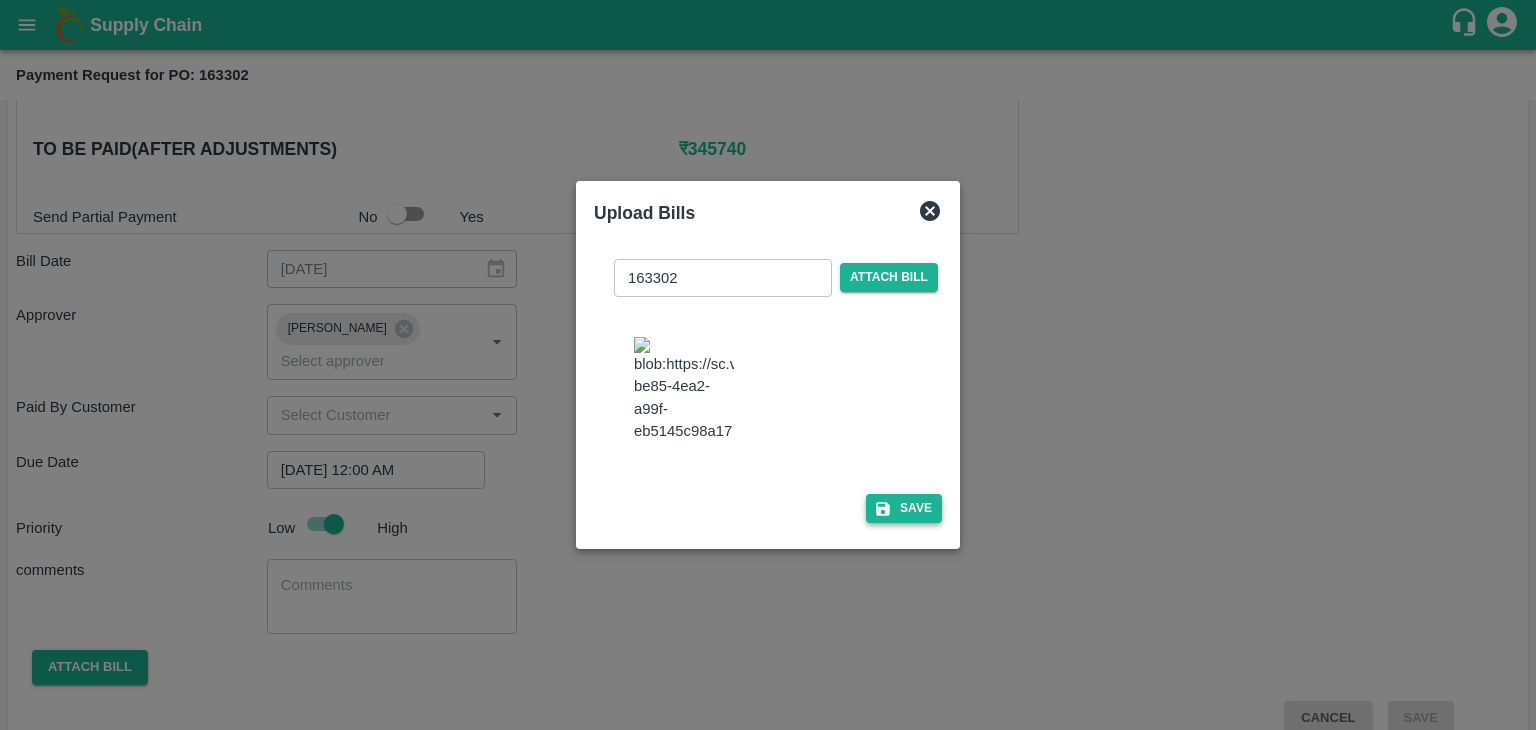 click on "Save" at bounding box center [904, 508] 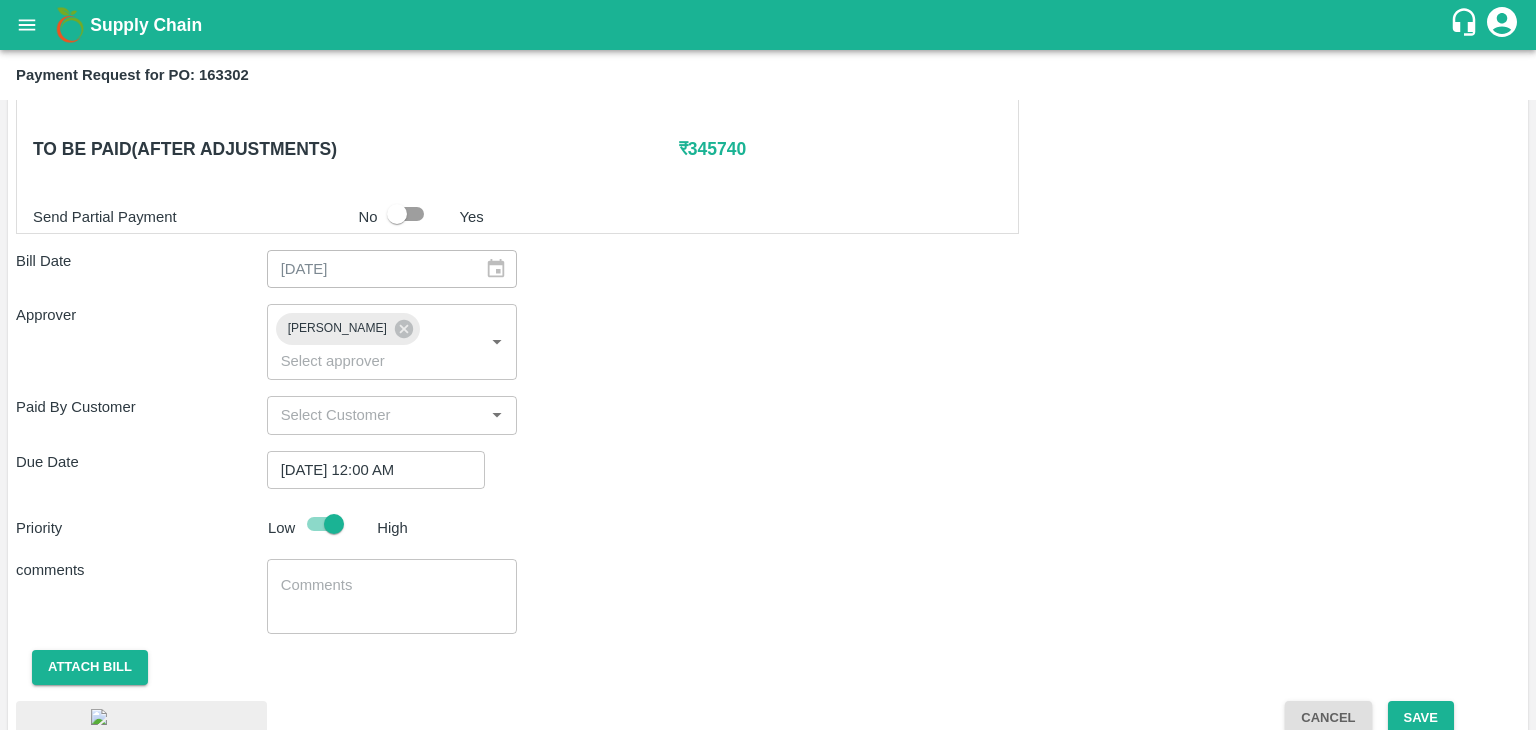 click on "Cancel Save" at bounding box center [1394, 771] 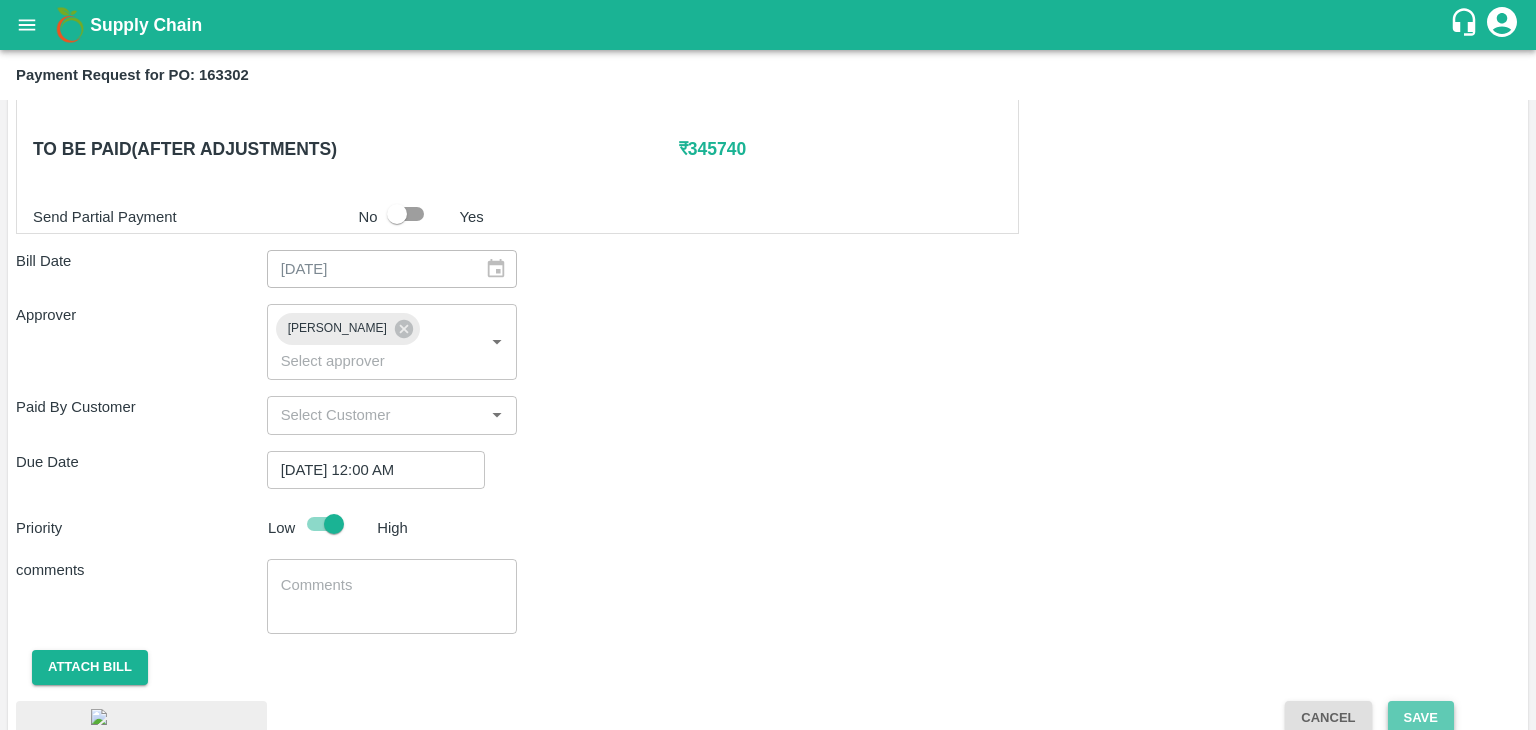 click on "Save" at bounding box center [1421, 718] 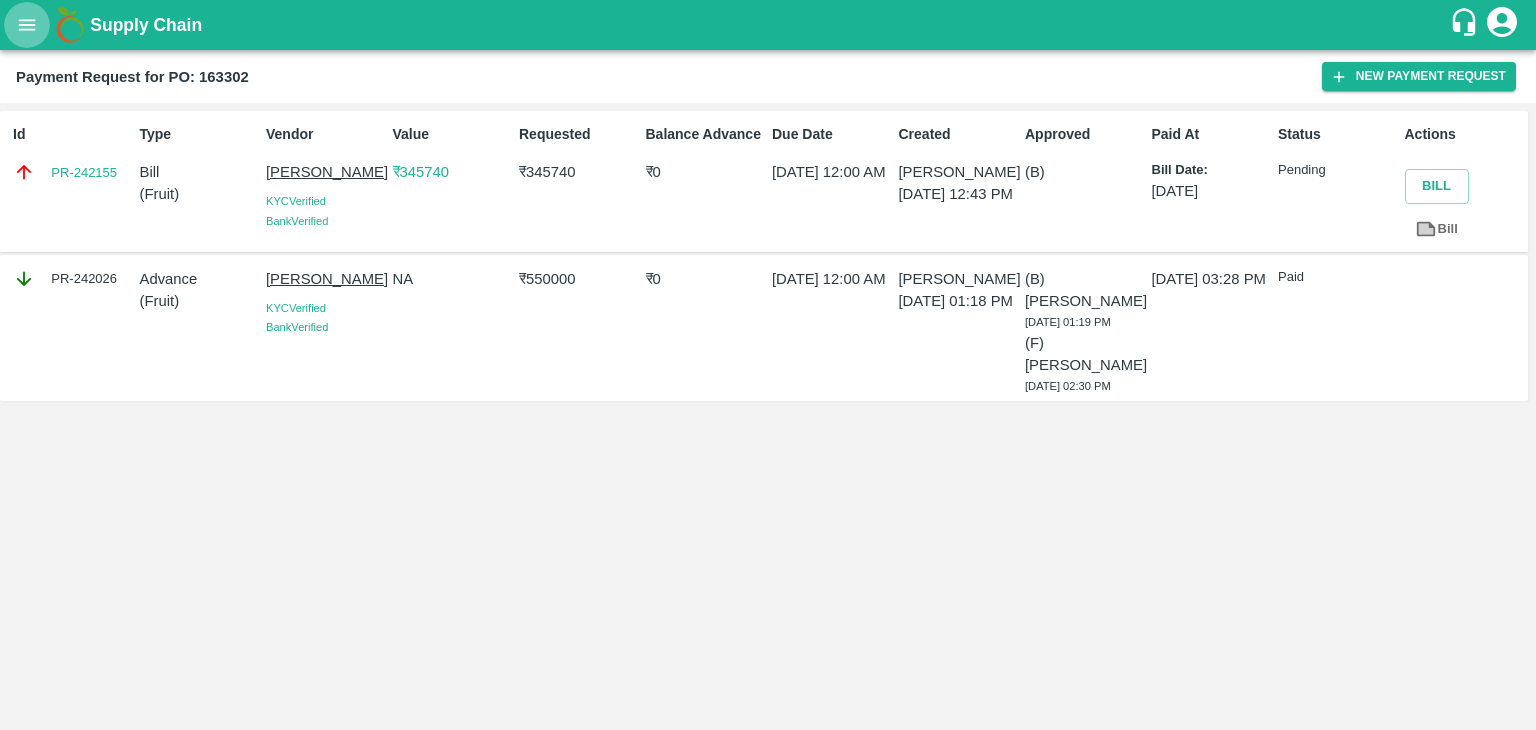 click 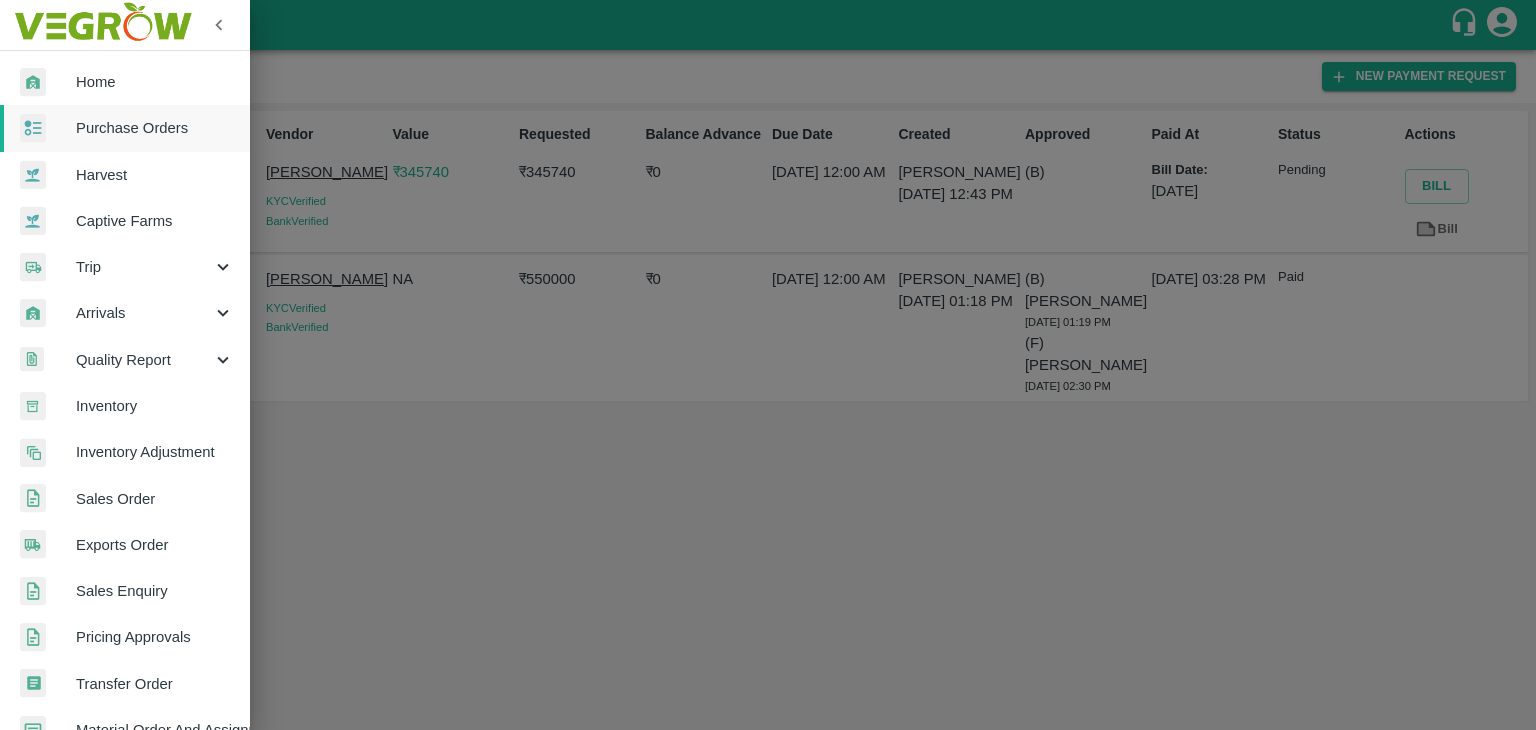 click on "Purchase Orders" at bounding box center (155, 128) 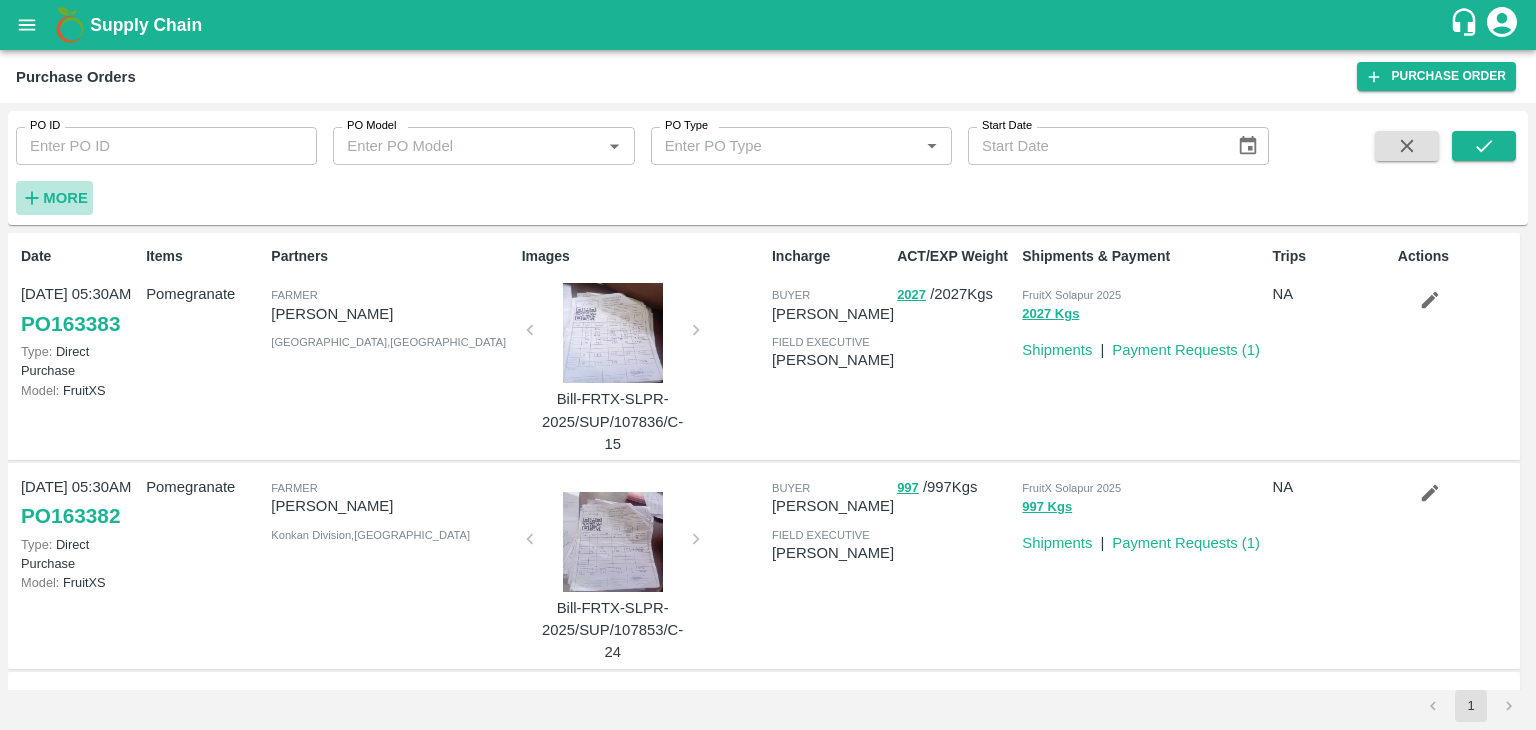 click on "More" at bounding box center (65, 198) 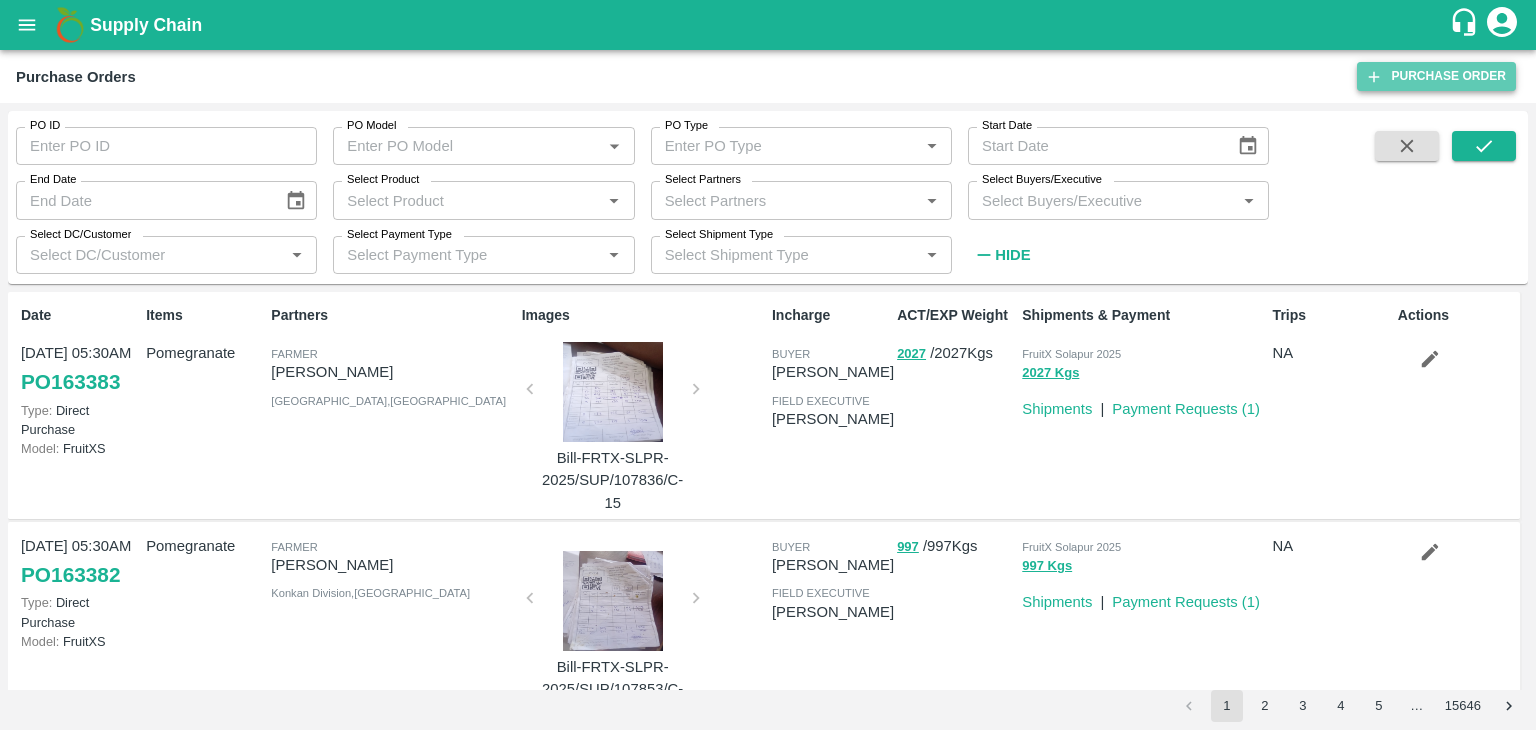 click on "Purchase Order" at bounding box center (1436, 76) 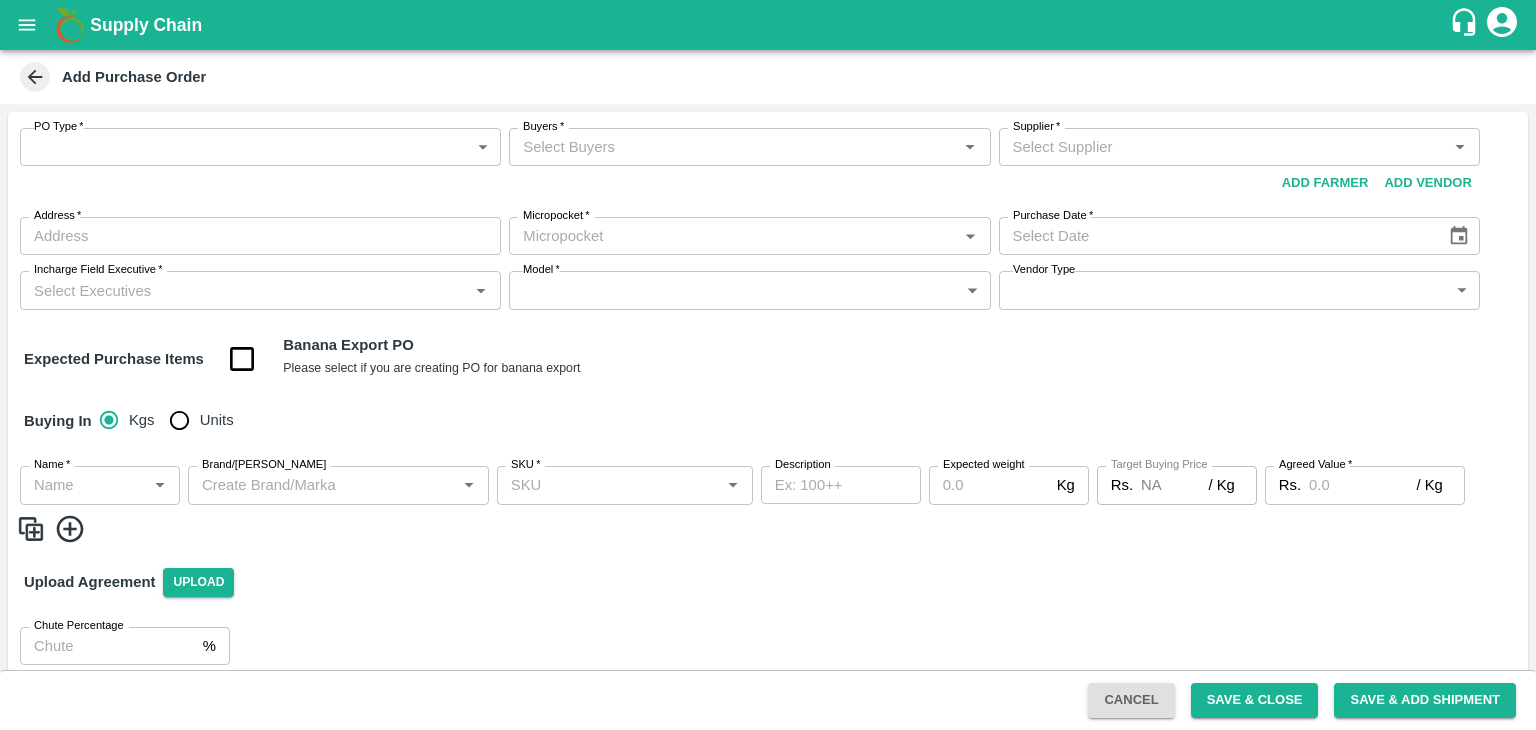 scroll, scrollTop: 0, scrollLeft: 0, axis: both 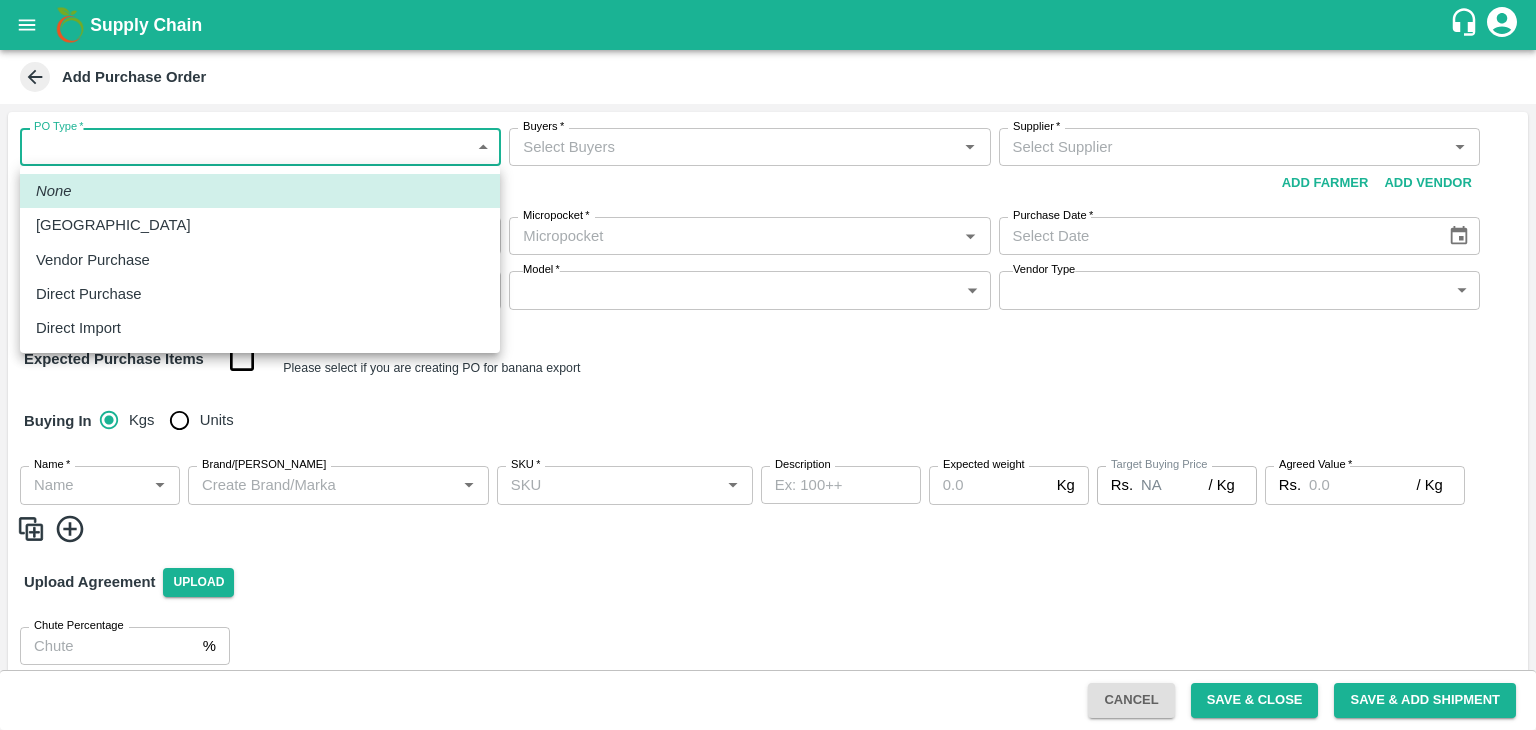 click on "Direct Purchase" at bounding box center [89, 294] 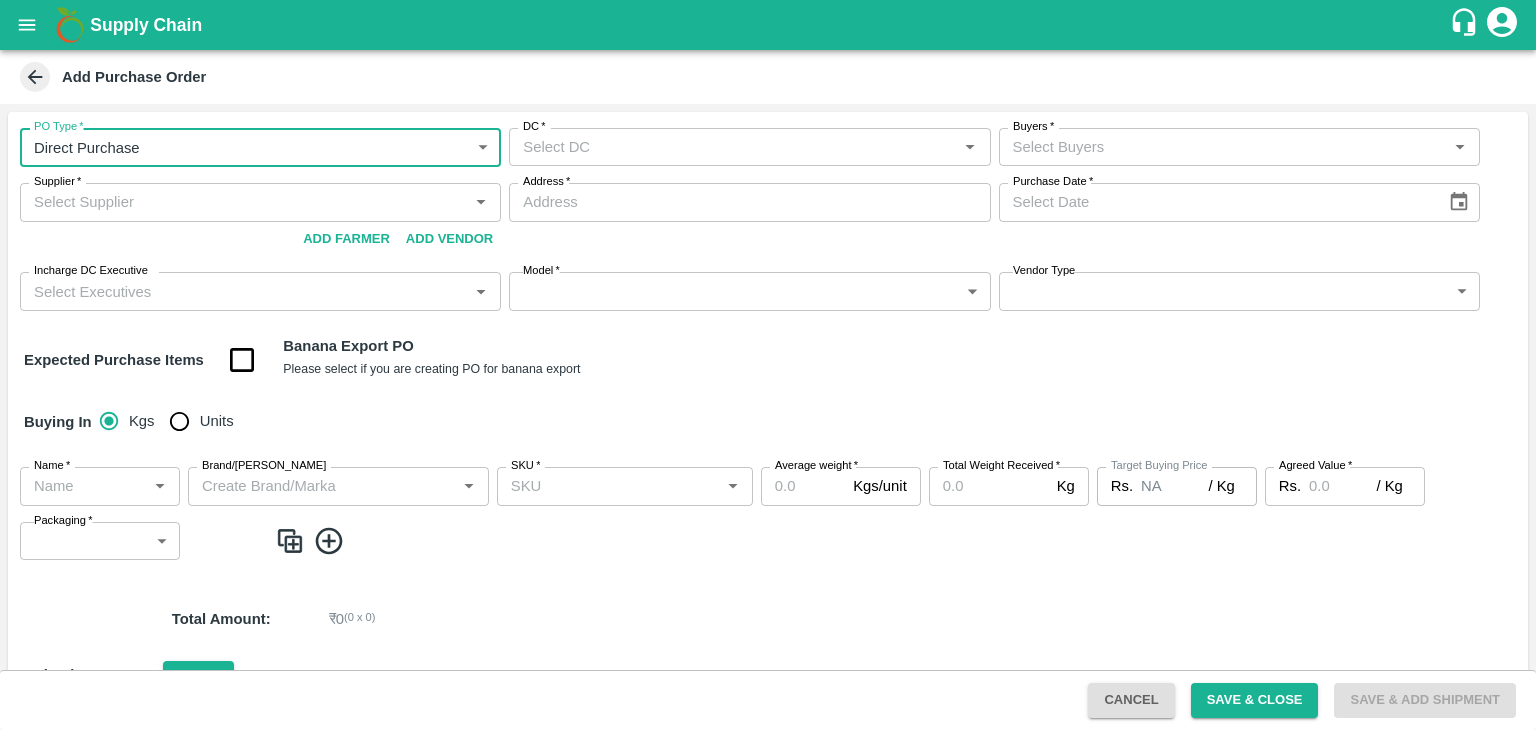 click on "DC   *" at bounding box center [733, 147] 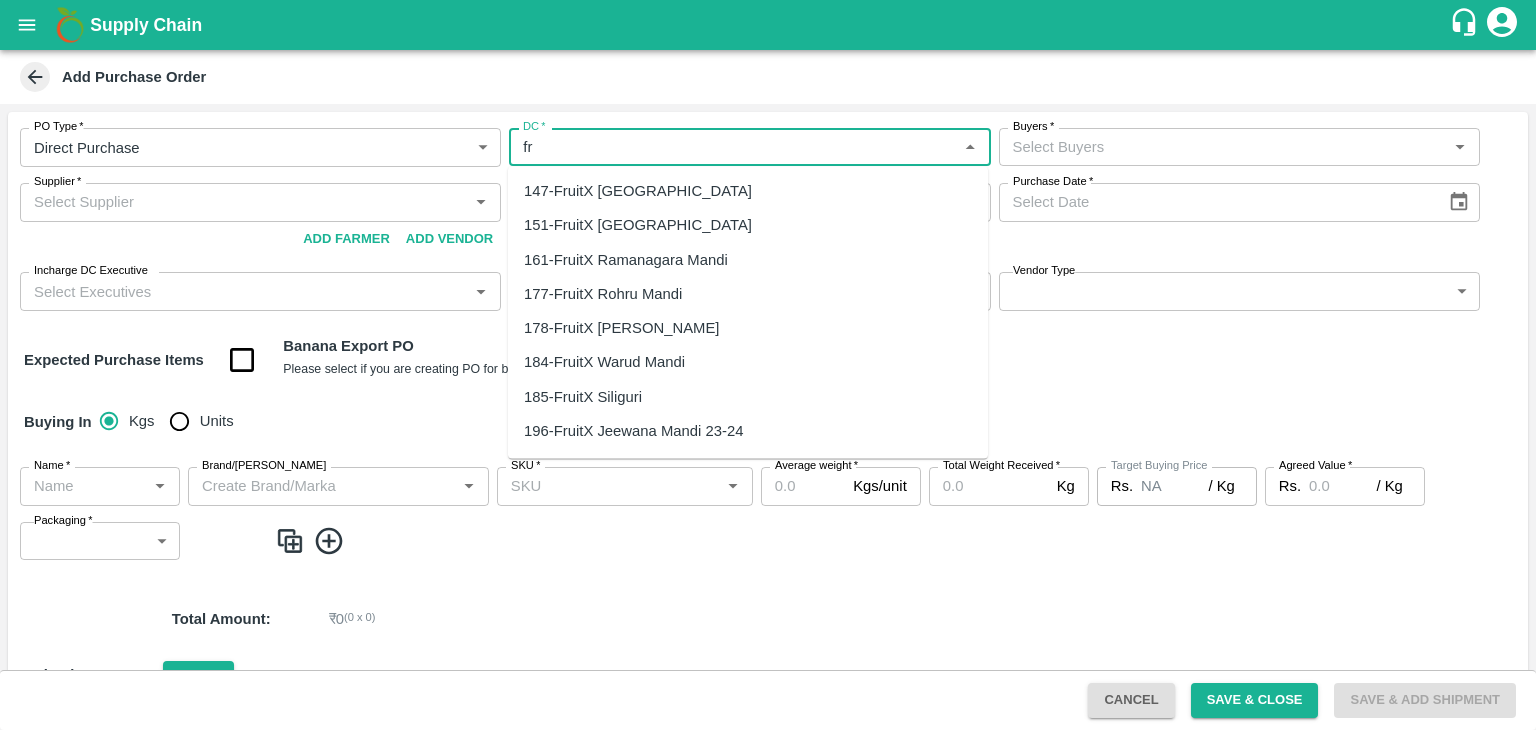 click on "147-FruitX [GEOGRAPHIC_DATA]" at bounding box center [748, 191] 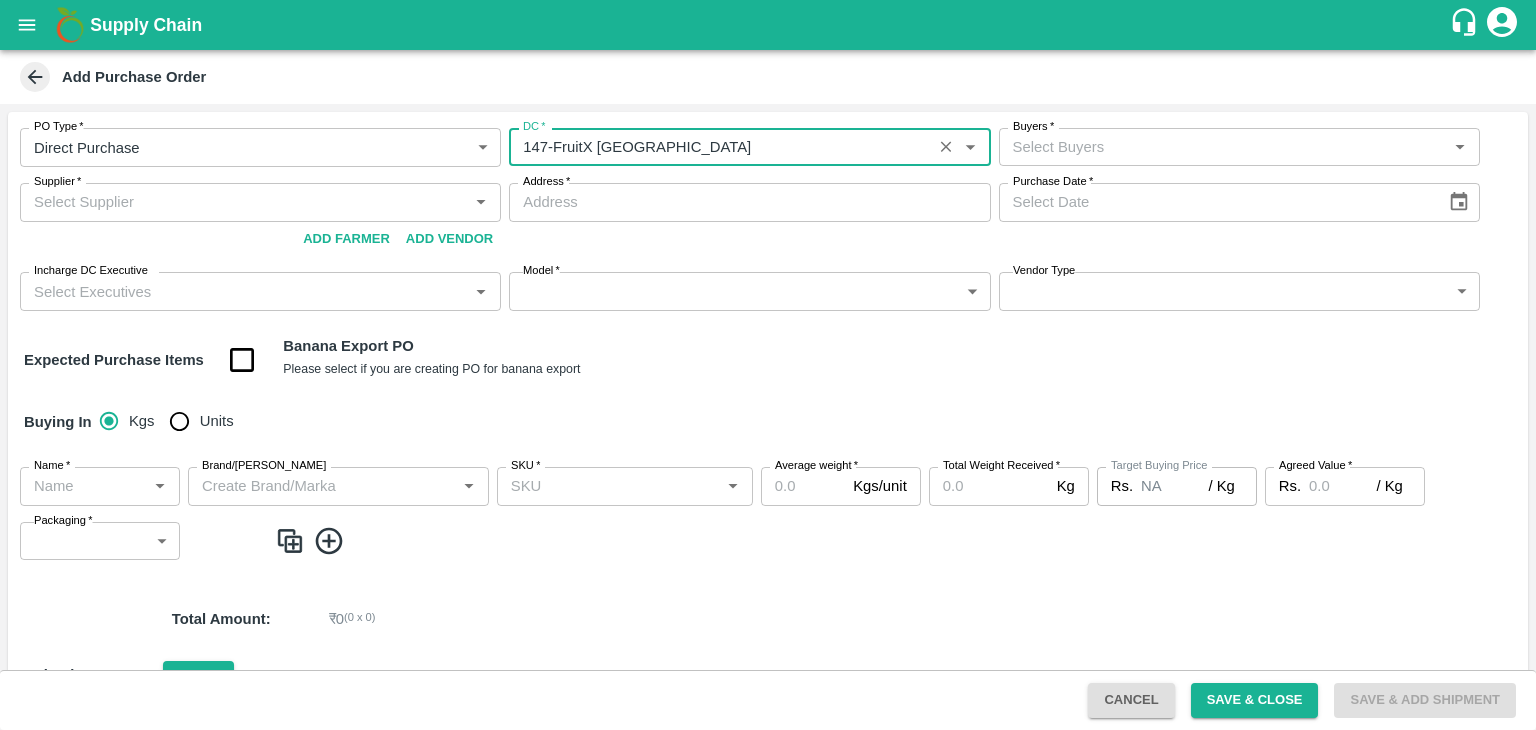 type on "147-FruitX [GEOGRAPHIC_DATA]" 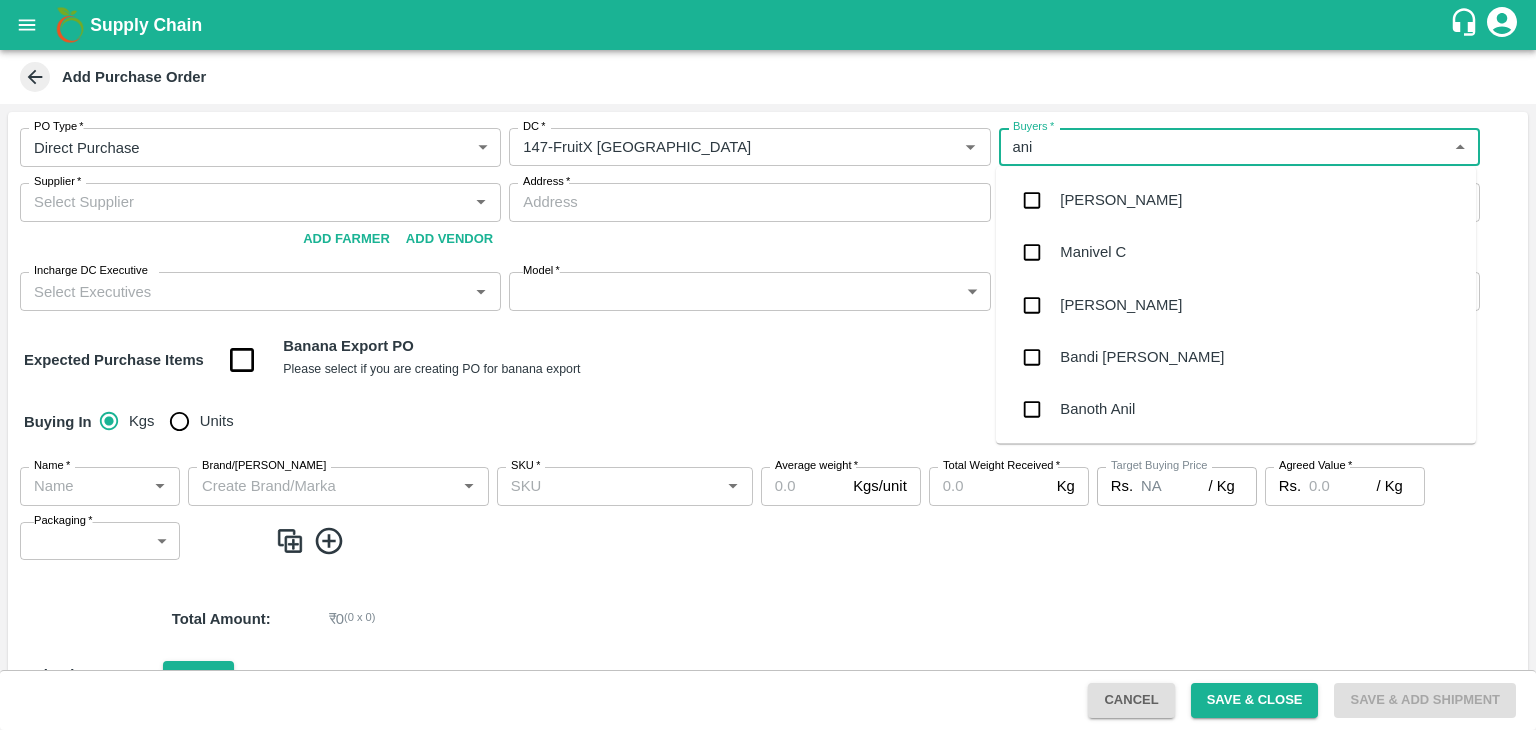 type on "anil" 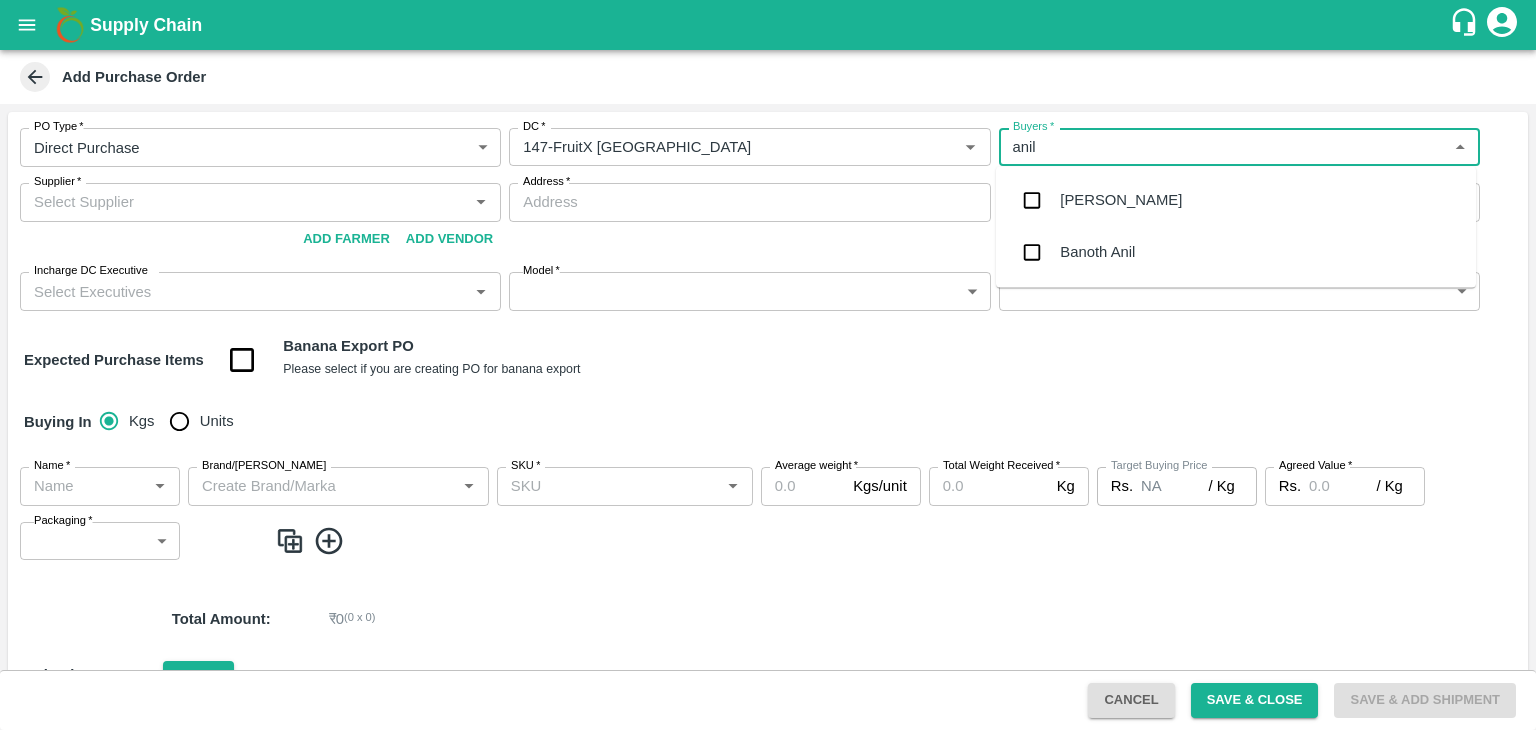 click on "[PERSON_NAME]" at bounding box center (1121, 200) 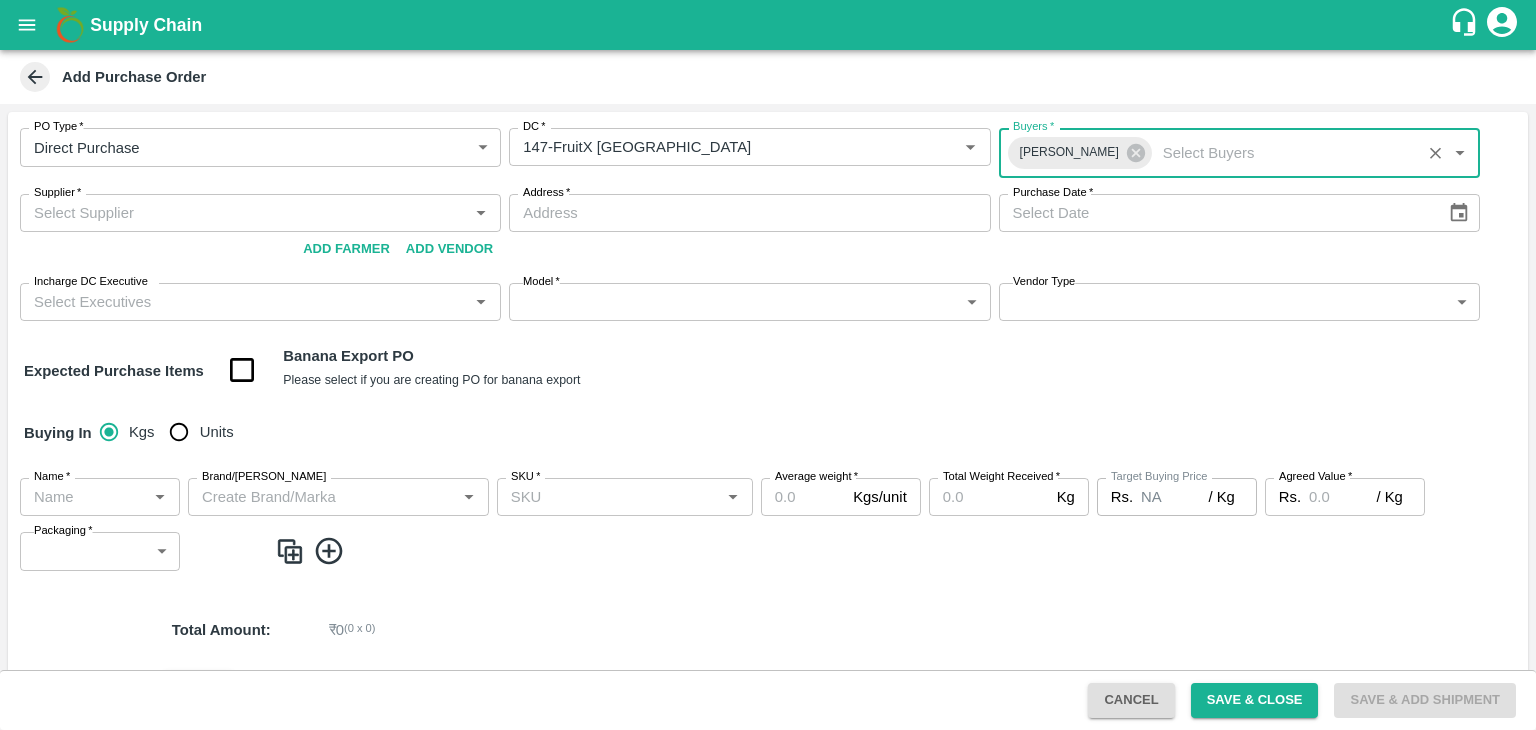 click on "Supplier   *" at bounding box center (244, 213) 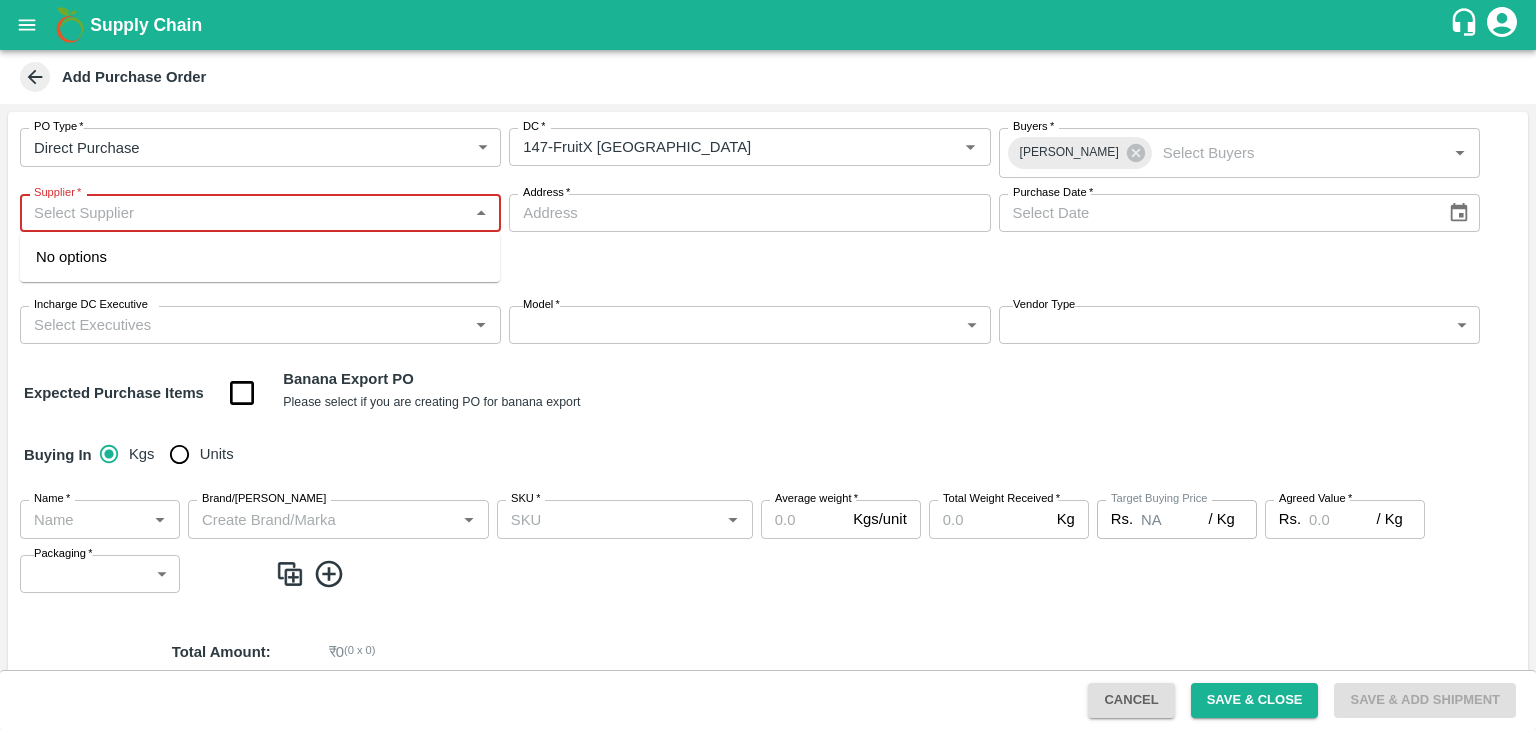 click on "Supplier   *" at bounding box center [244, 213] 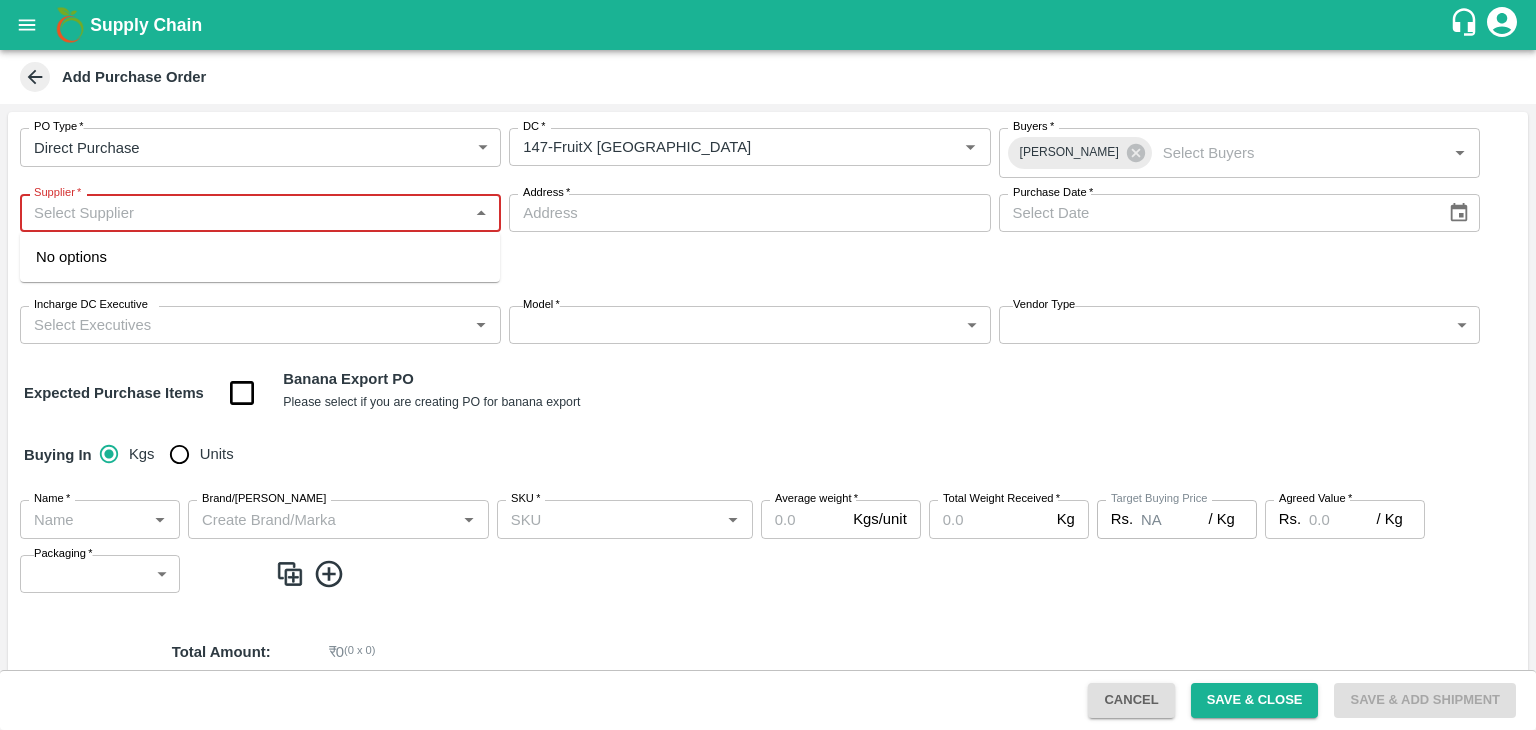 paste on "[PERSON_NAME]" 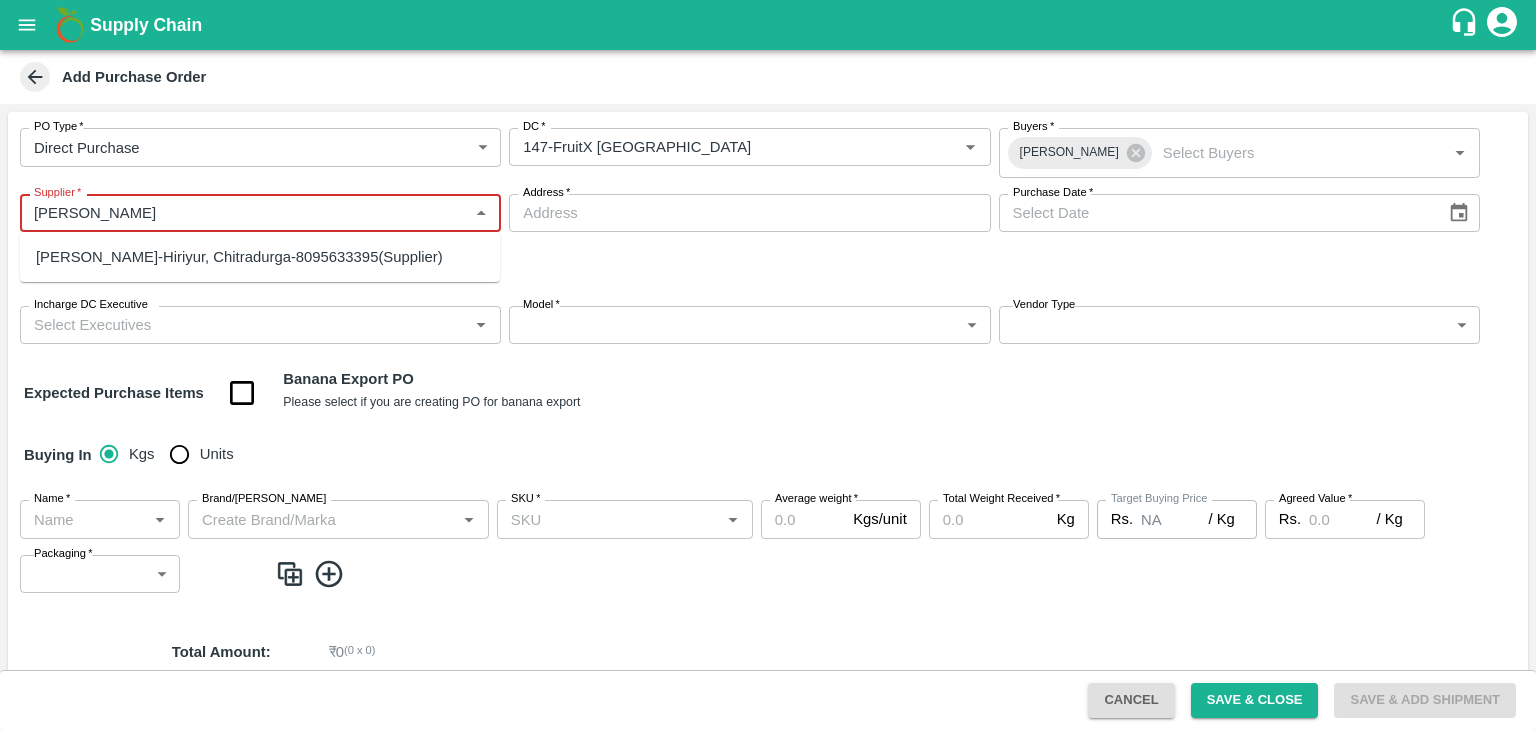 click on "[PERSON_NAME]-Hiriyur, Chitradurga-8095633395(Supplier)" at bounding box center (239, 257) 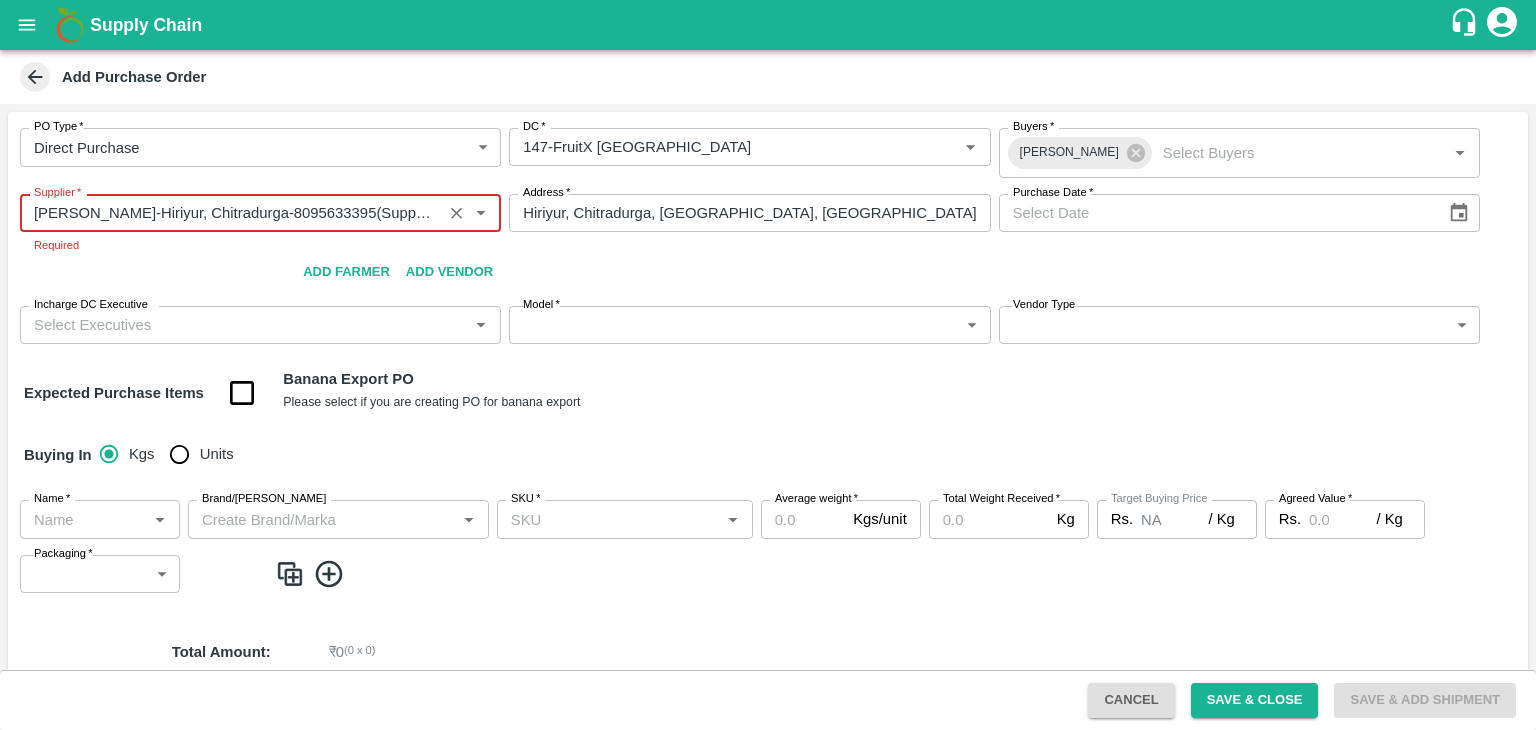 type on "[PERSON_NAME]-Hiriyur, Chitradurga-8095633395(Supplier)" 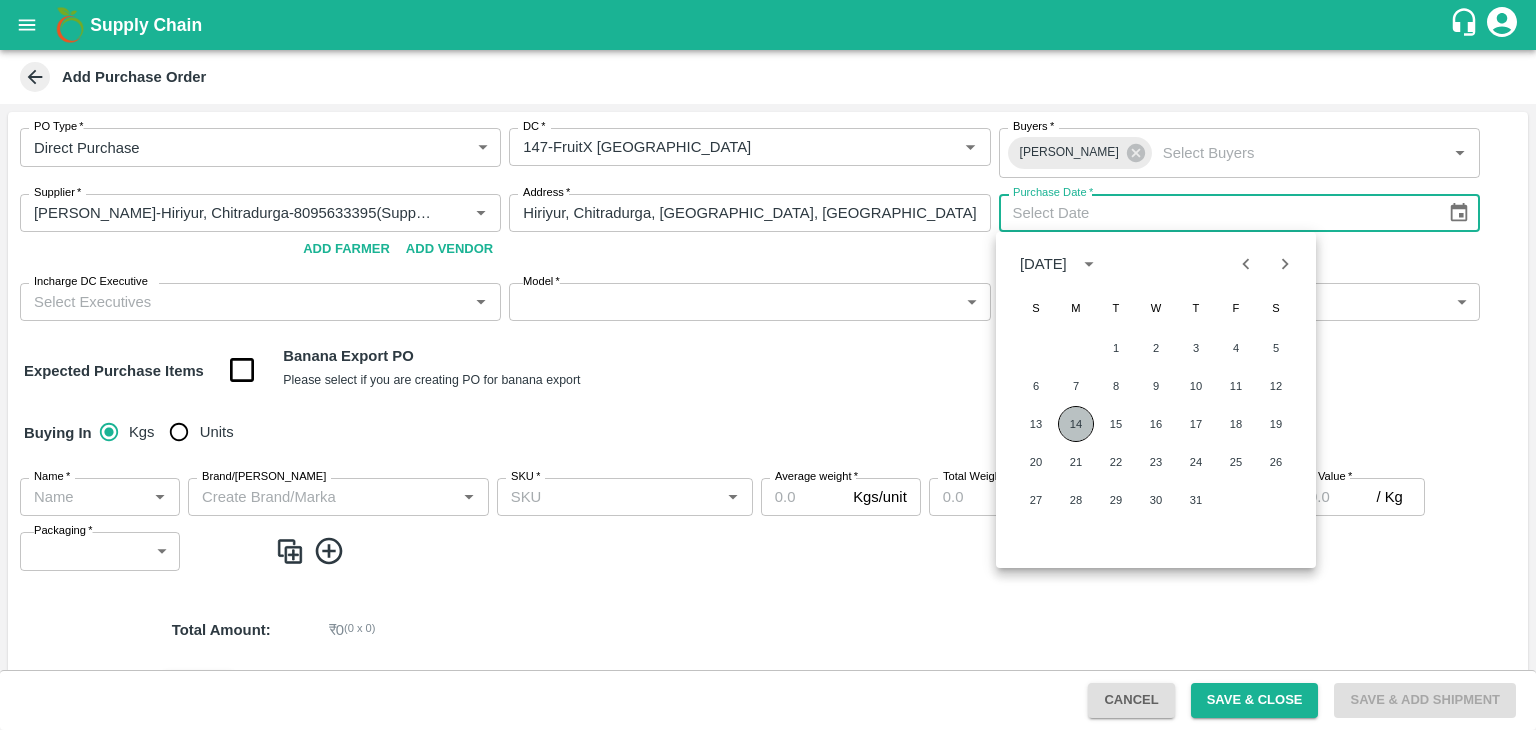 click on "14" at bounding box center [1076, 424] 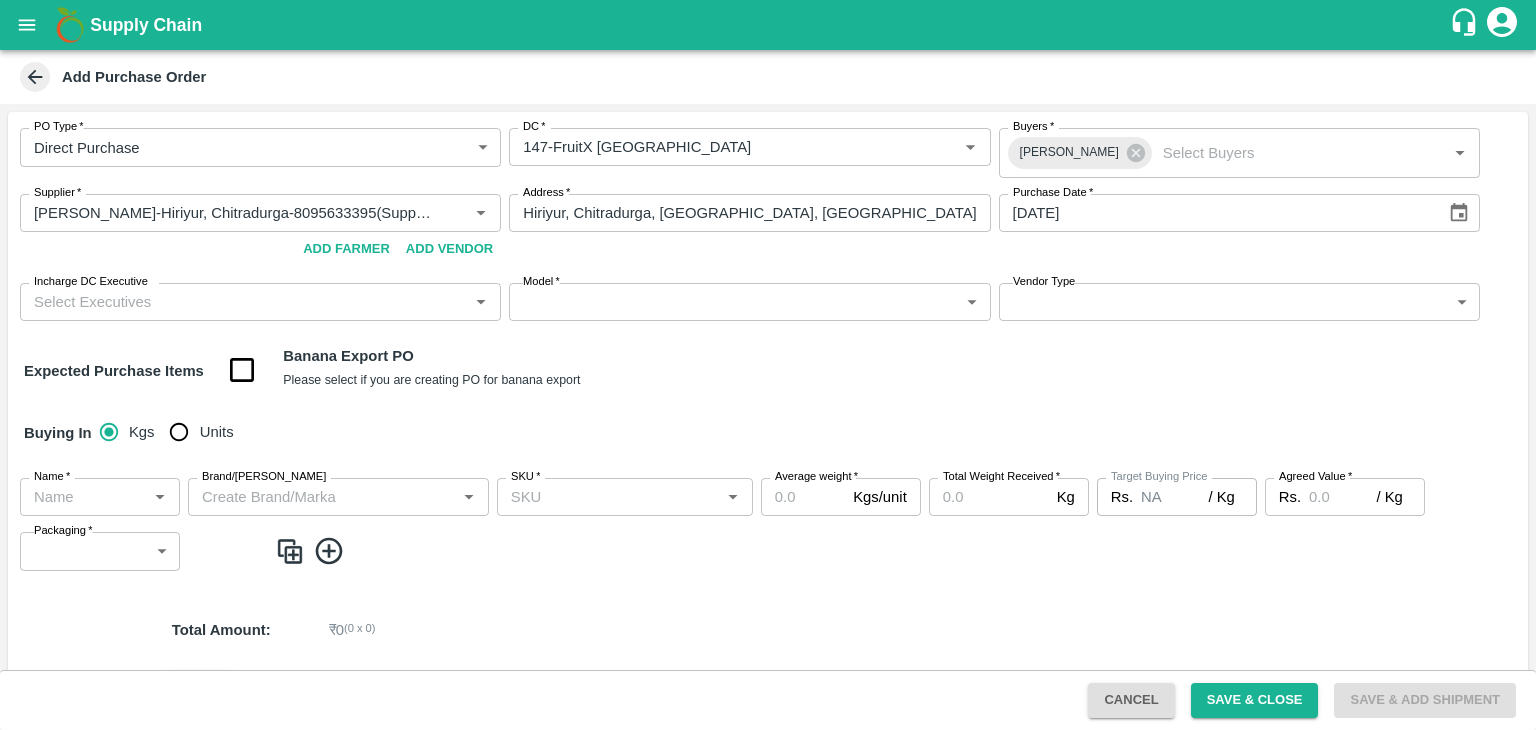 type on "14/07/2025" 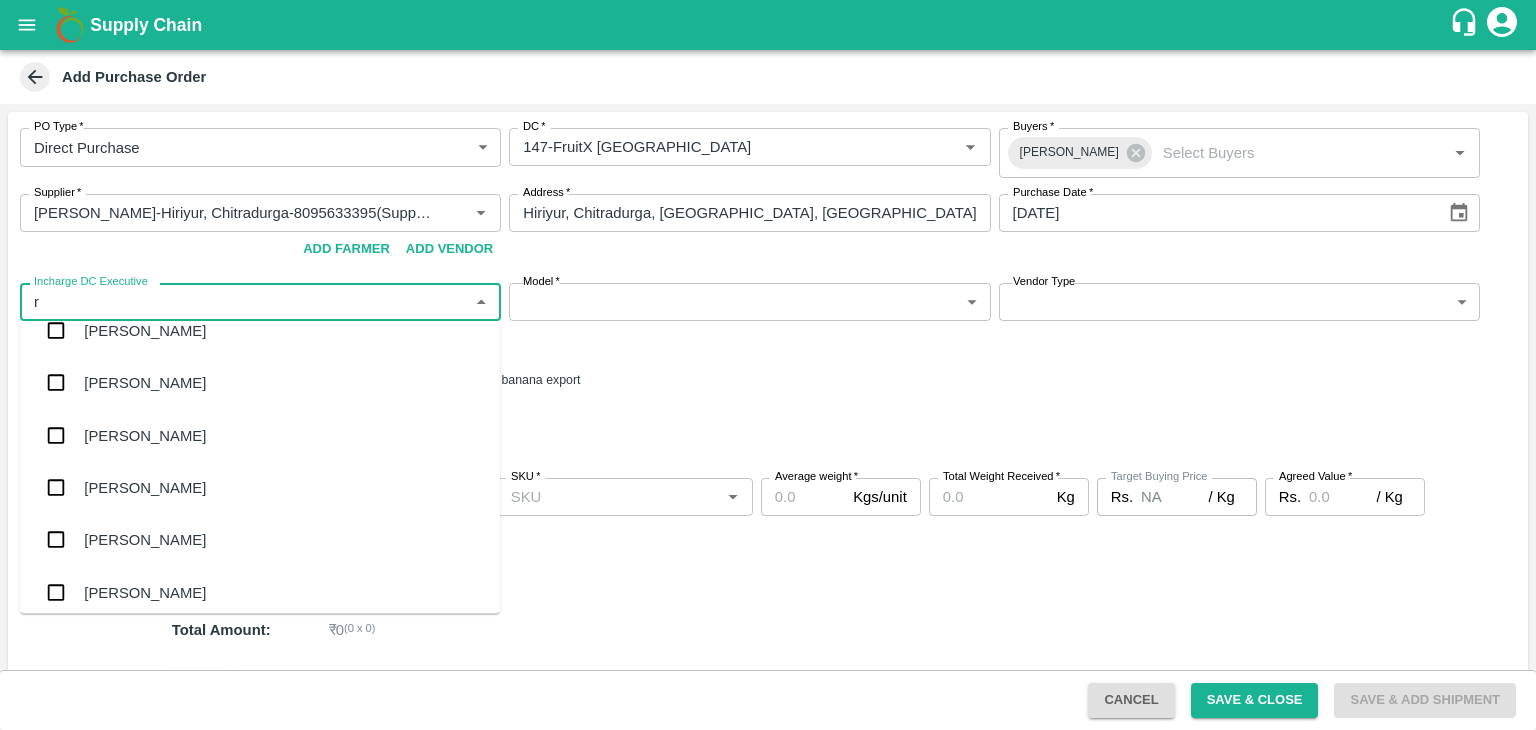 scroll, scrollTop: 0, scrollLeft: 0, axis: both 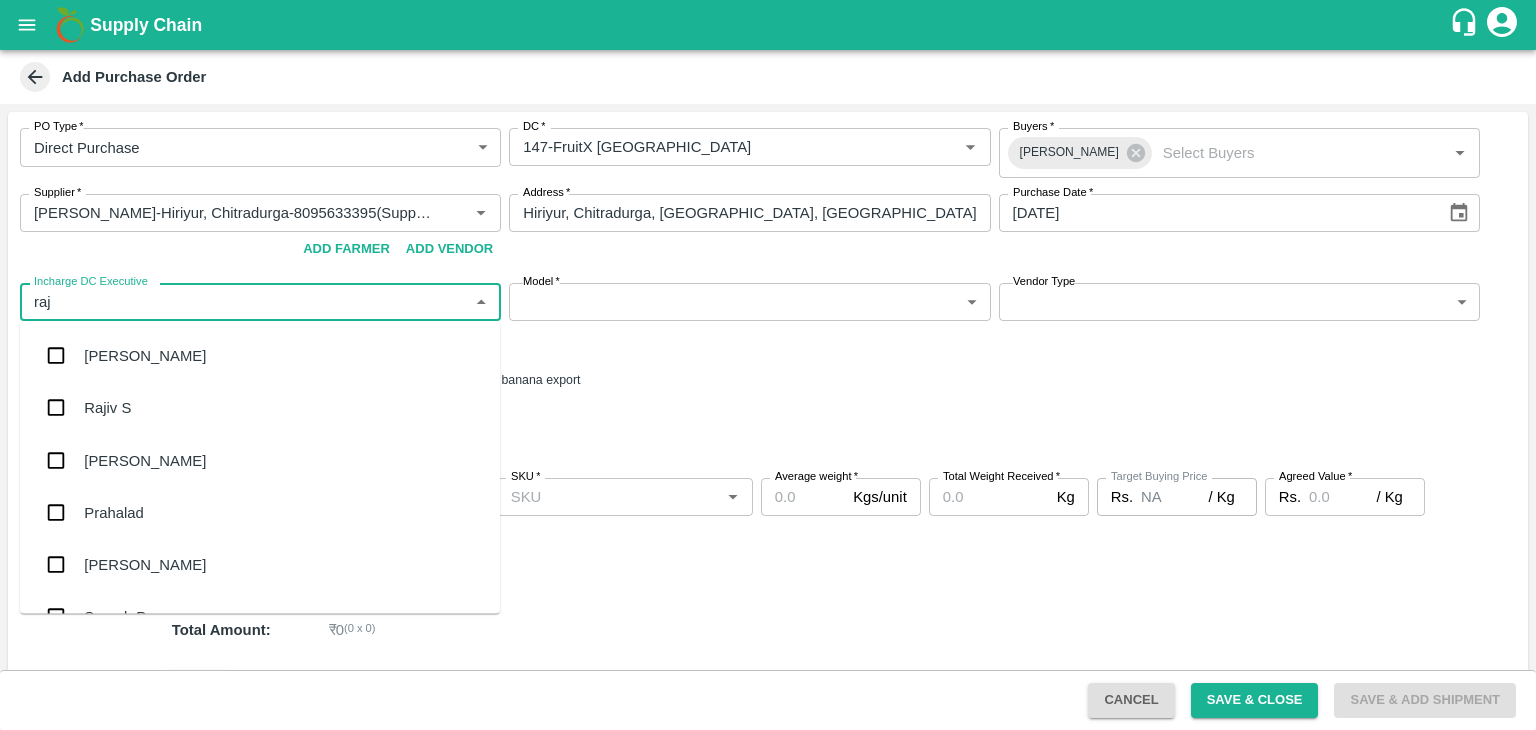 type on "raju" 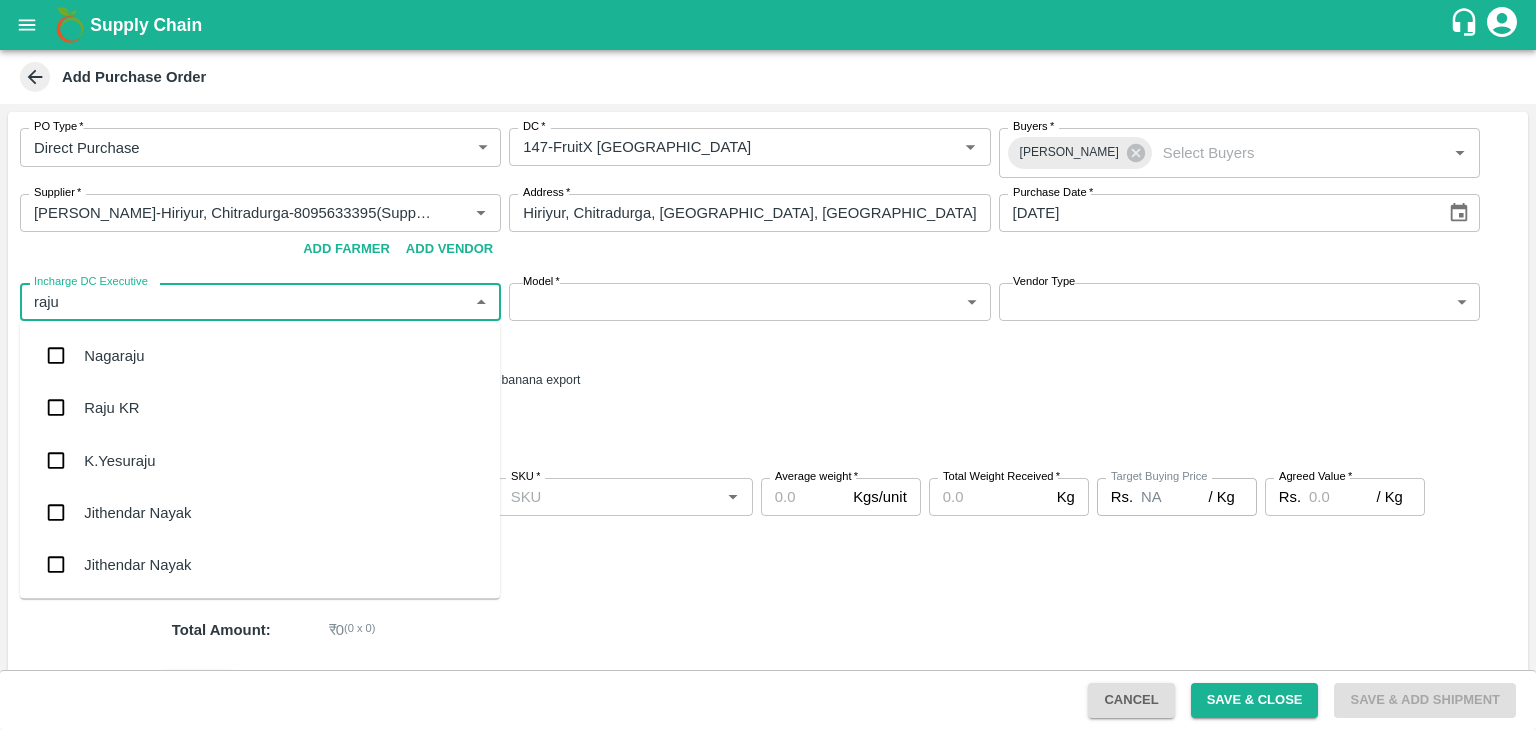 click on "Raju KR" at bounding box center (111, 408) 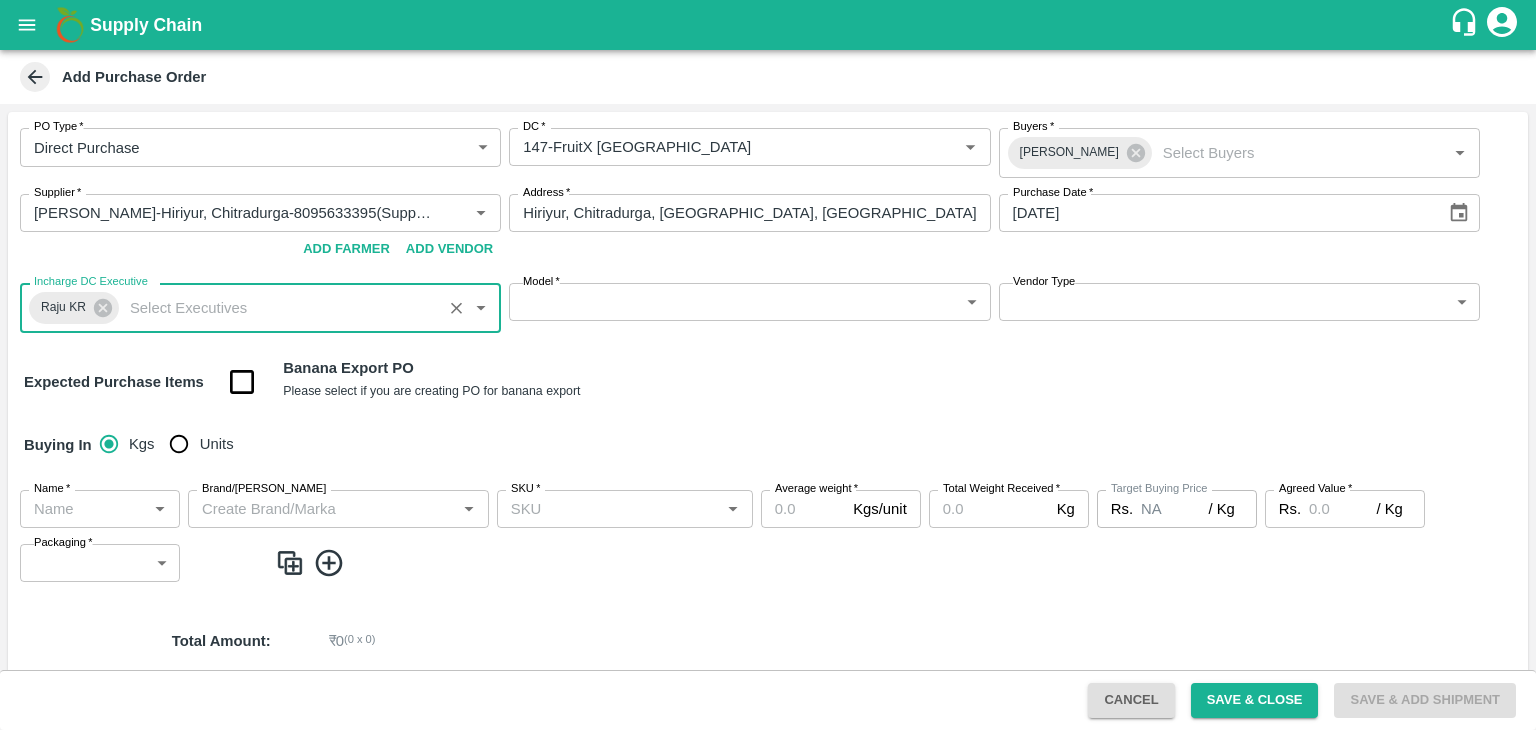 click on "Supply Chain Add Purchase Order PO Type   * Direct Purchase 3 PO Type DC   * DC   * Buyers   * Anil Kumar Buyers   * Supplier   * Supplier   * Add Vendor Add Farmer Address   * Hiriyur, Chitradurga, Hiriyur, Karnataka Address Purchase Date   * 14/07/2025 Purchase Date Incharge DC Executive Raju KR Incharge DC Executive   * Model   * ​ Model Vendor Type ​ Vendor Type Expected Purchase Items Banana Export PO Please select if you are creating PO for banana export Buying In Kgs Units Name   * Name   * Brand/Marka Brand/Marka SKU   * SKU   * Average weight   * Kgs/unit Average weight Total Weight Received   * Kg Total Weight Received Target Buying Price Rs. NA / Kg Target Buying Price Agreed Value   * Rs. / Kg Agreed Value Packaging   * ​ Packaging Total Amount : ₹ 0 ( 0 x 0 ) Upload Agreement Upload Chute Percentage % Chute Percentage Cancel Save & Close Save & Add Shipment FXD LMD DC Direct Customer FruitX Bangalore FruitX Delhi Anil Kumar Logout" at bounding box center (768, 365) 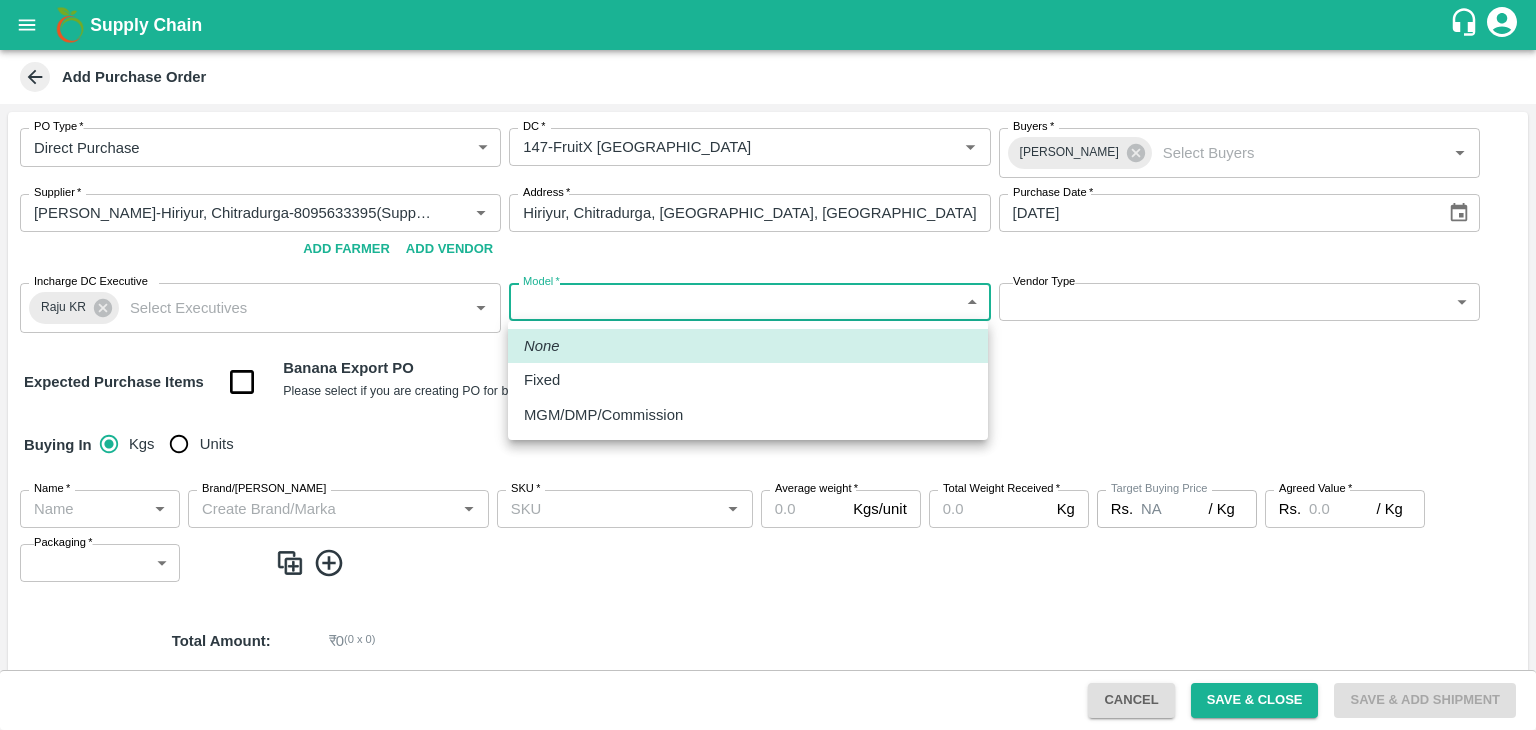 click on "MGM/DMP/Commission" at bounding box center (603, 415) 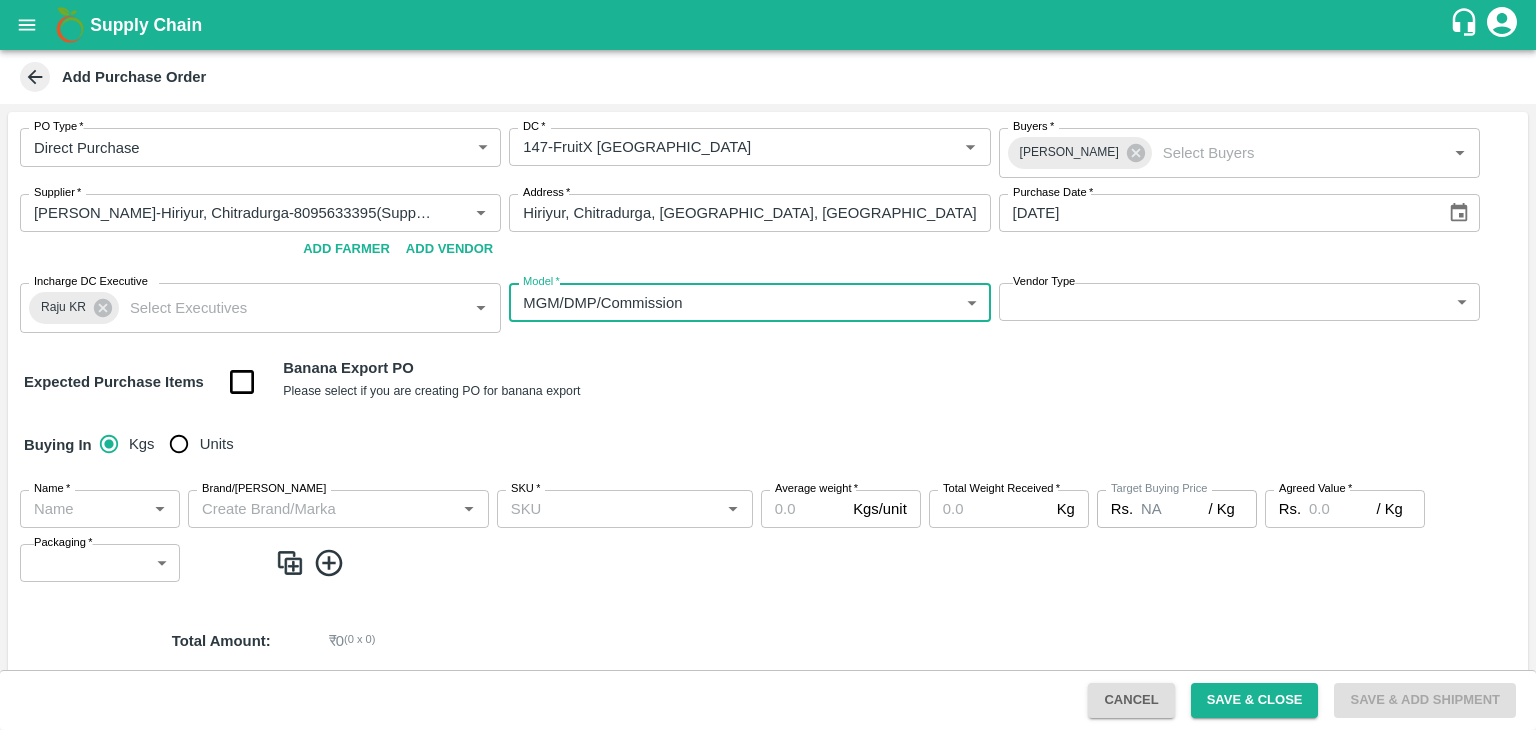 click on "Supply Chain Add Purchase Order PO Type   * Direct Purchase 3 PO Type DC   * DC   * Buyers   * Anil Kumar Buyers   * Supplier   * Supplier   * Add Vendor Add Farmer Address   * Hiriyur, Chitradurga, Hiriyur, Karnataka Address Purchase Date   * 14/07/2025 Purchase Date Incharge DC Executive Raju KR Incharge DC Executive   * Model   * MGM/DMP/Commission Commision Model Vendor Type ​ Vendor Type Expected Purchase Items Banana Export PO Please select if you are creating PO for banana export Buying In Kgs Units Name   * Name   * Brand/Marka Brand/Marka SKU   * SKU   * Average weight   * Kgs/unit Average weight Total Weight Received   * Kg Total Weight Received Target Buying Price Rs. NA / Kg Target Buying Price Agreed Value   * Rs. / Kg Agreed Value Packaging   * ​ Packaging Total Amount : ₹ 0 ( 0 x 0 ) Upload Agreement Upload Chute Percentage % Chute Percentage Cancel Save & Close Save & Add Shipment FXD LMD DC Direct Customer FruitX Bangalore FruitX Delhi Anil Kumar" at bounding box center [768, 365] 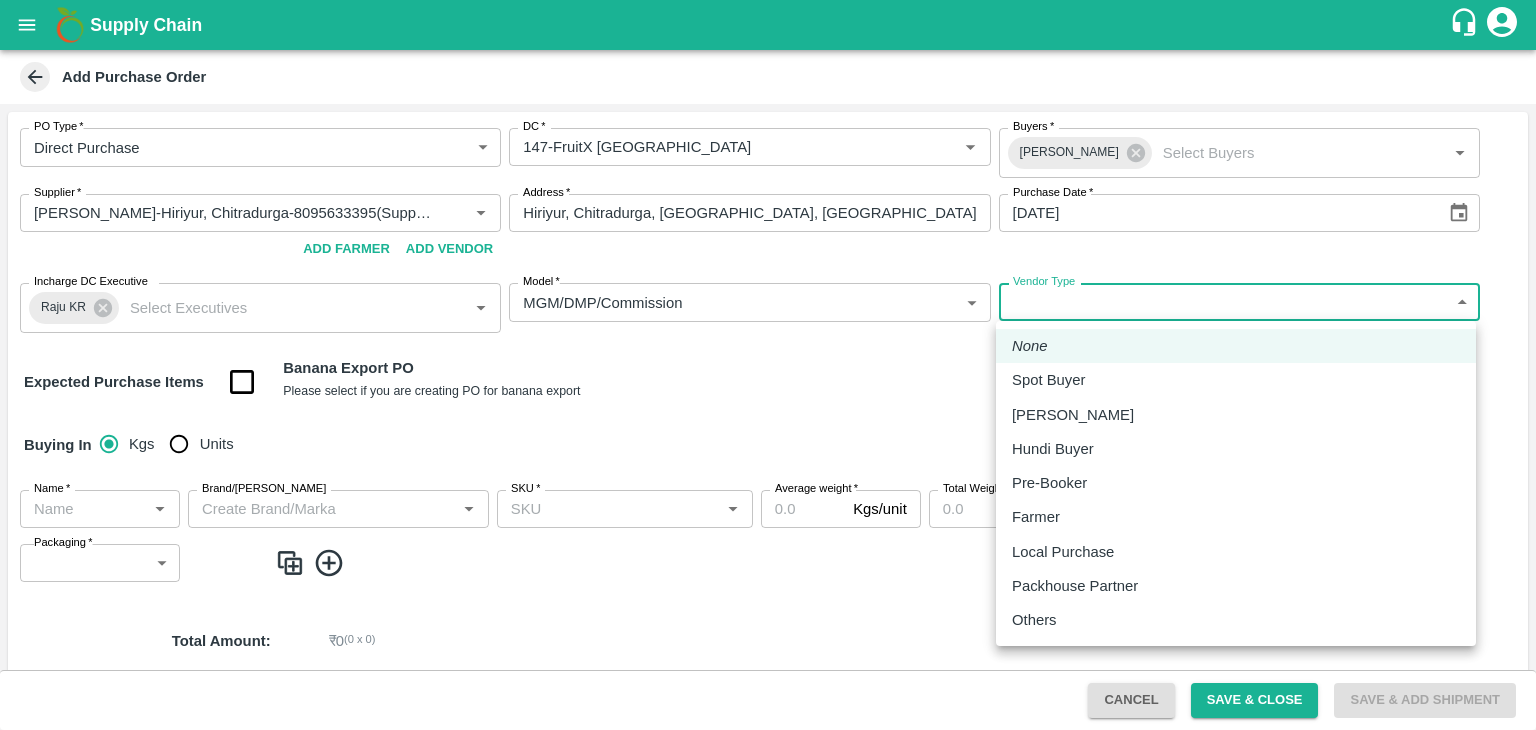 click on "Local Purchase" at bounding box center [1063, 552] 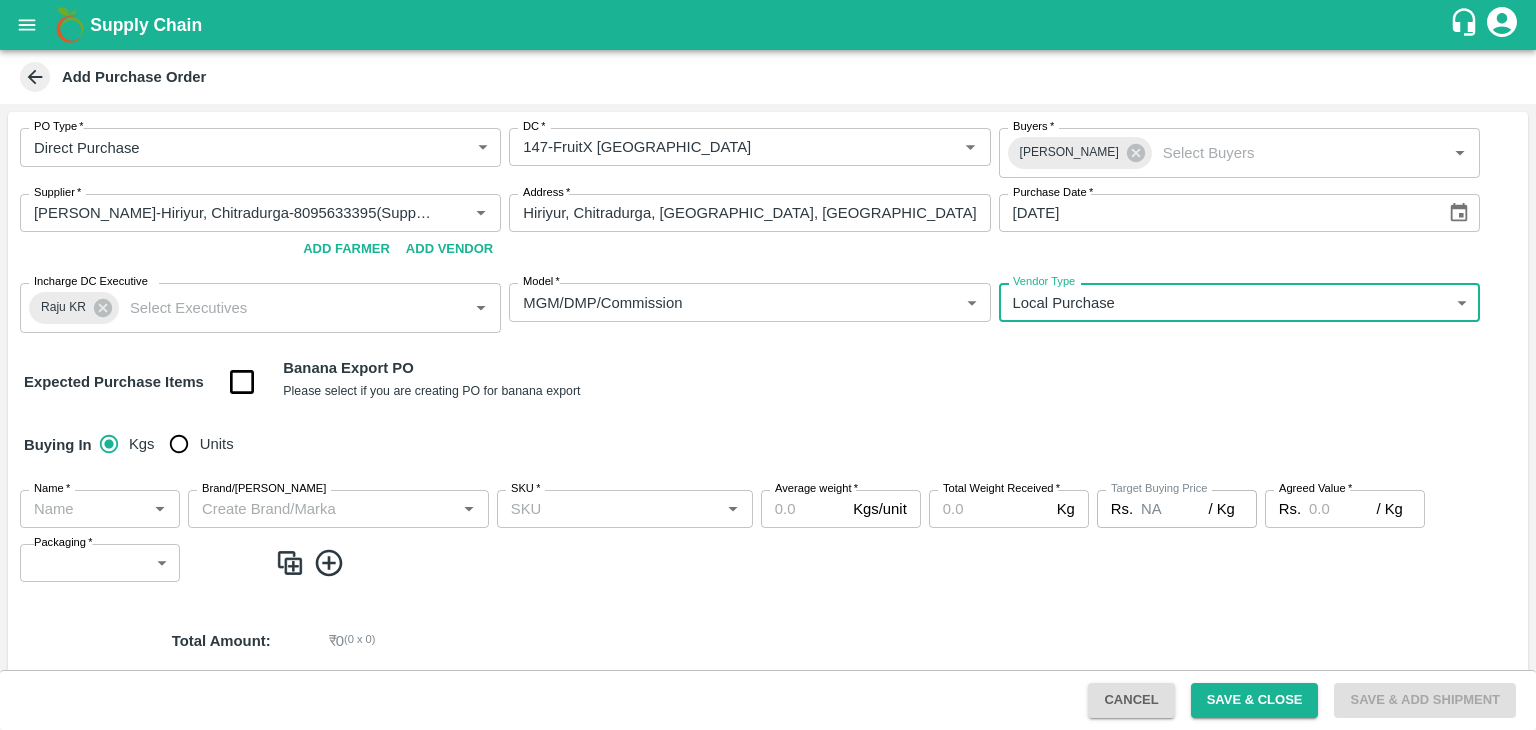 click on "Units" at bounding box center (179, 444) 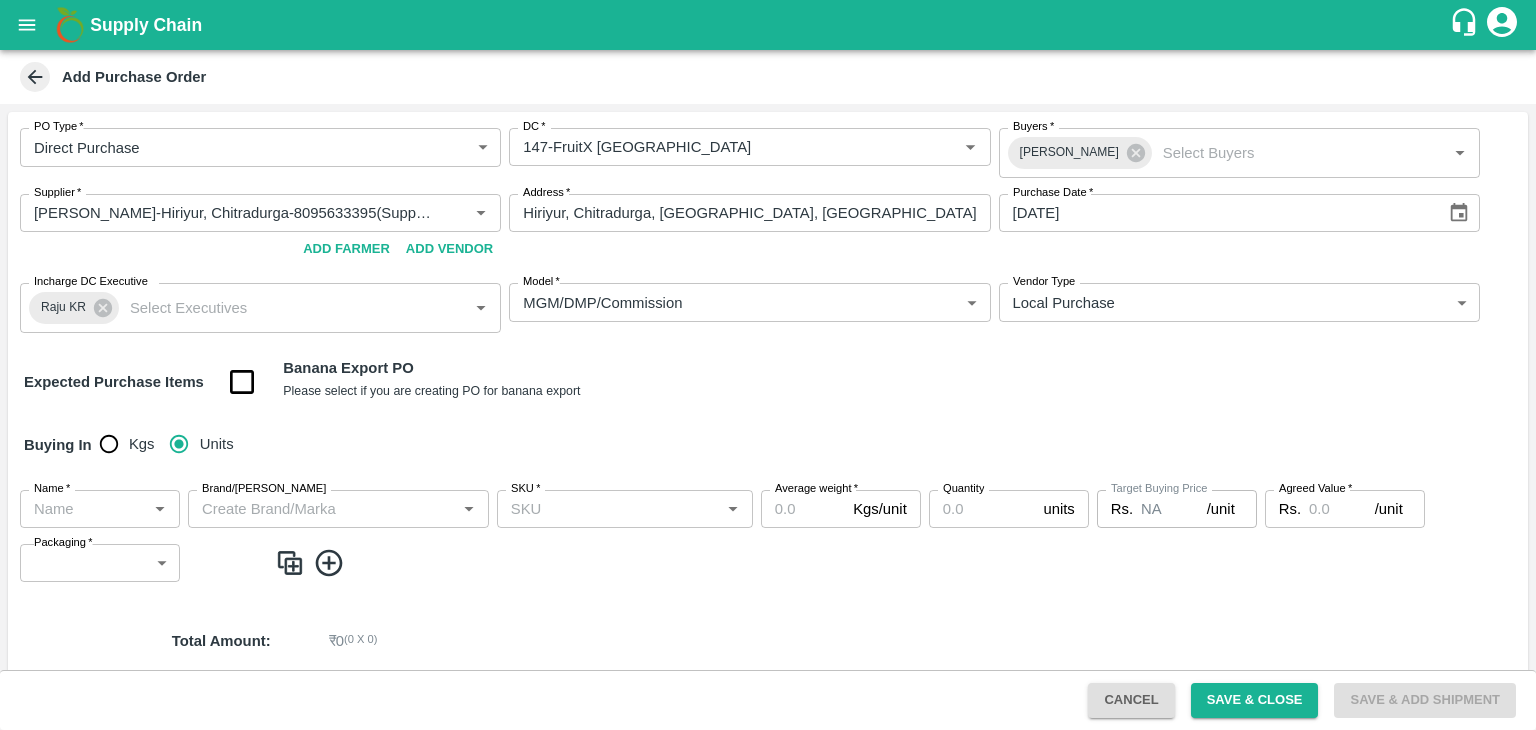 click on "Name   *" at bounding box center [100, 509] 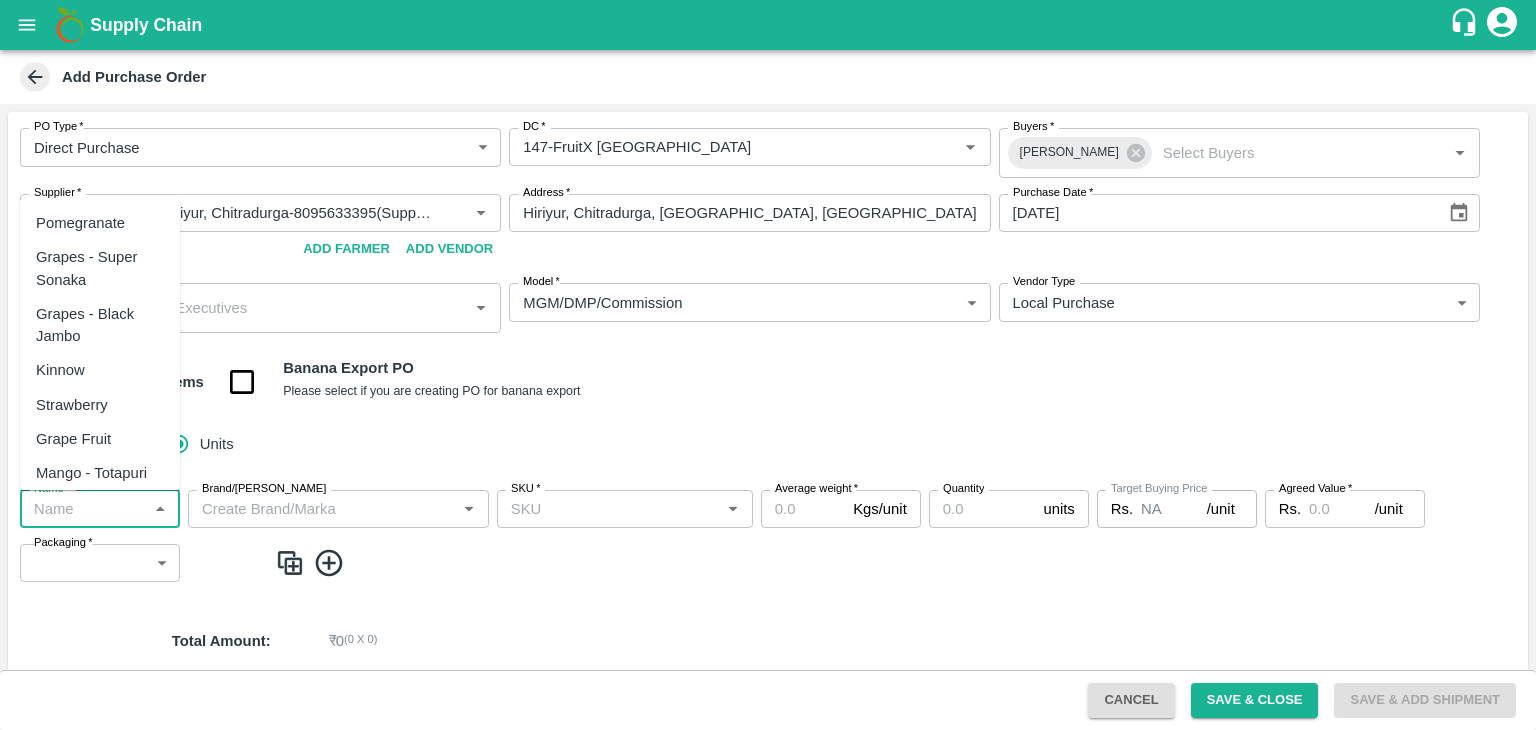 click on "Pomegranate" at bounding box center (80, 223) 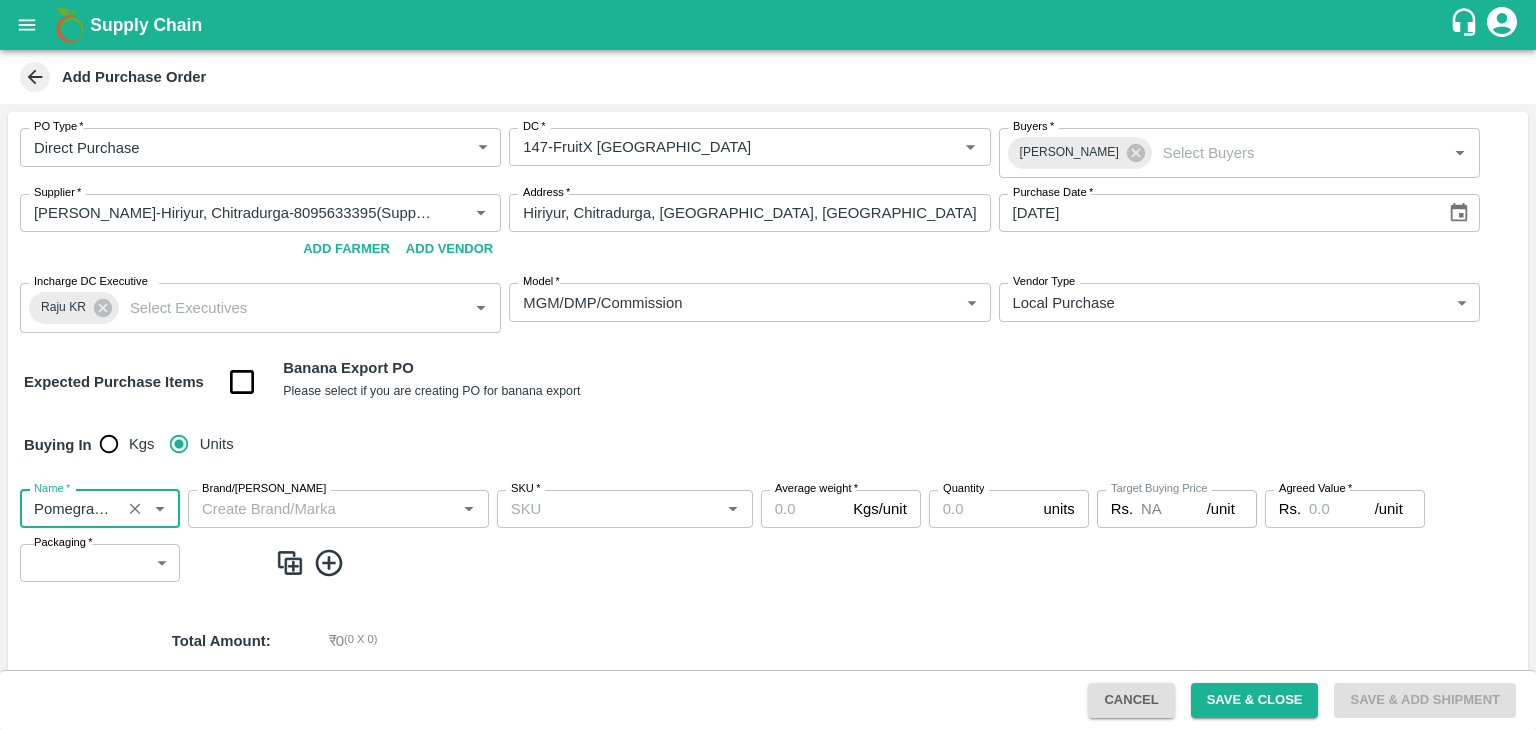 click on "Brand/Marka" at bounding box center (322, 509) 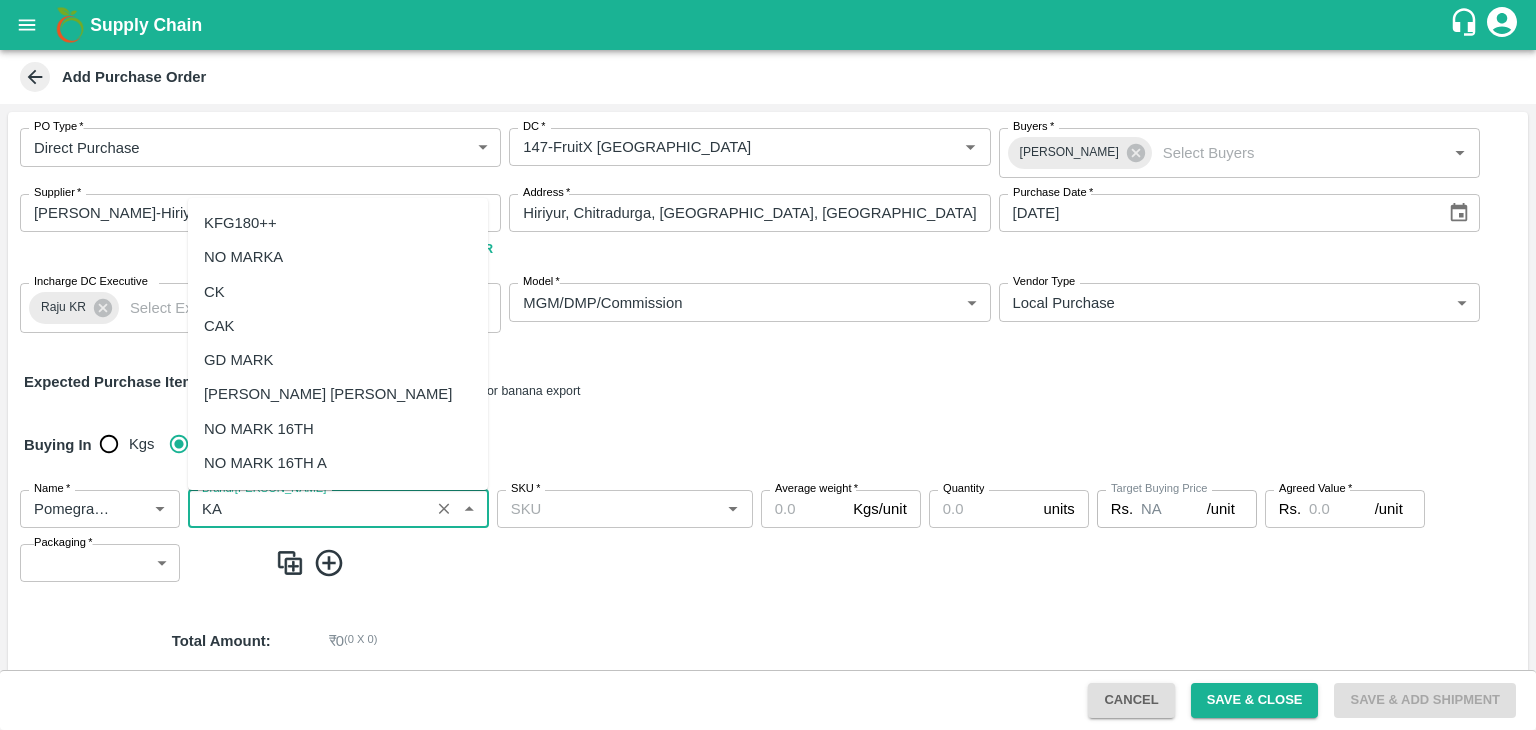 scroll, scrollTop: 0, scrollLeft: 0, axis: both 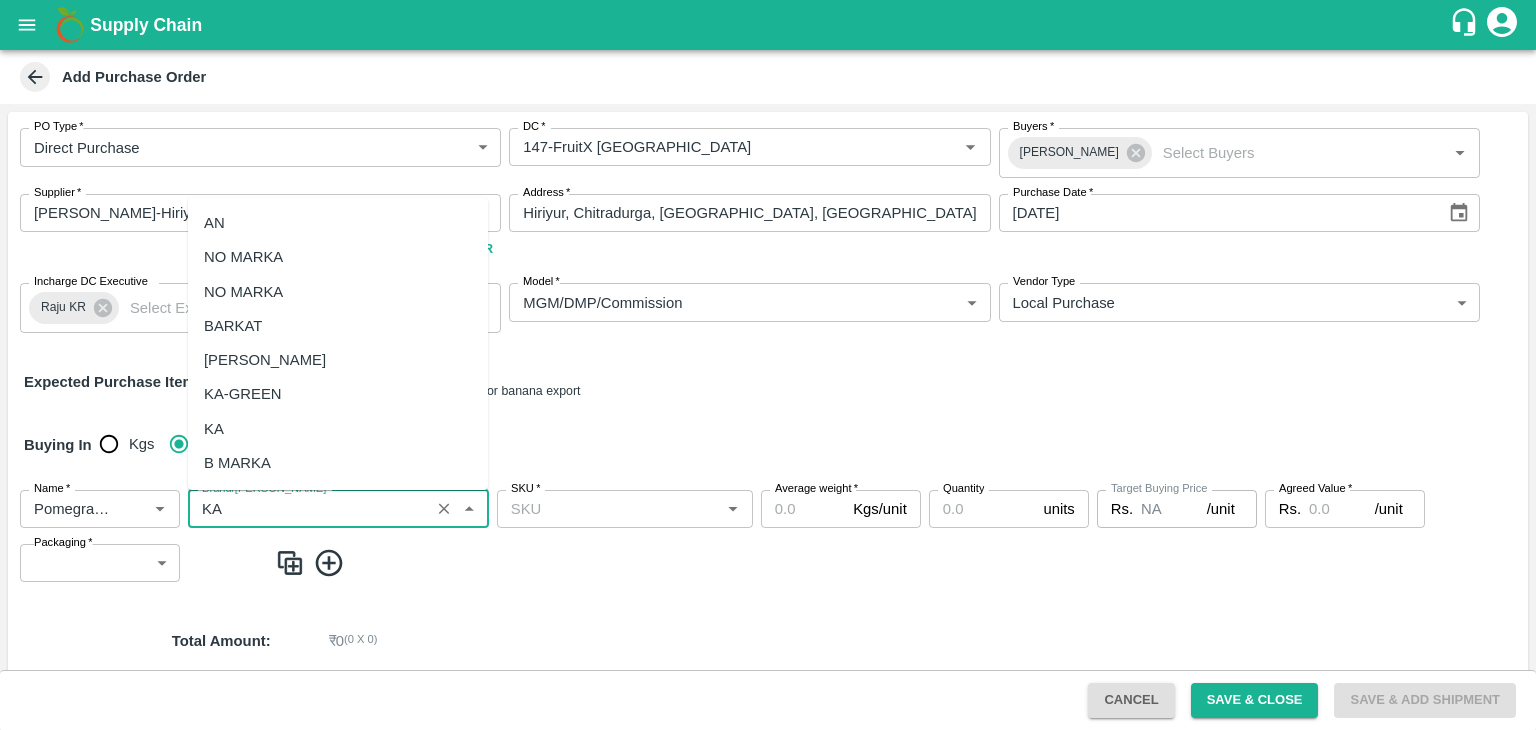 type on "K" 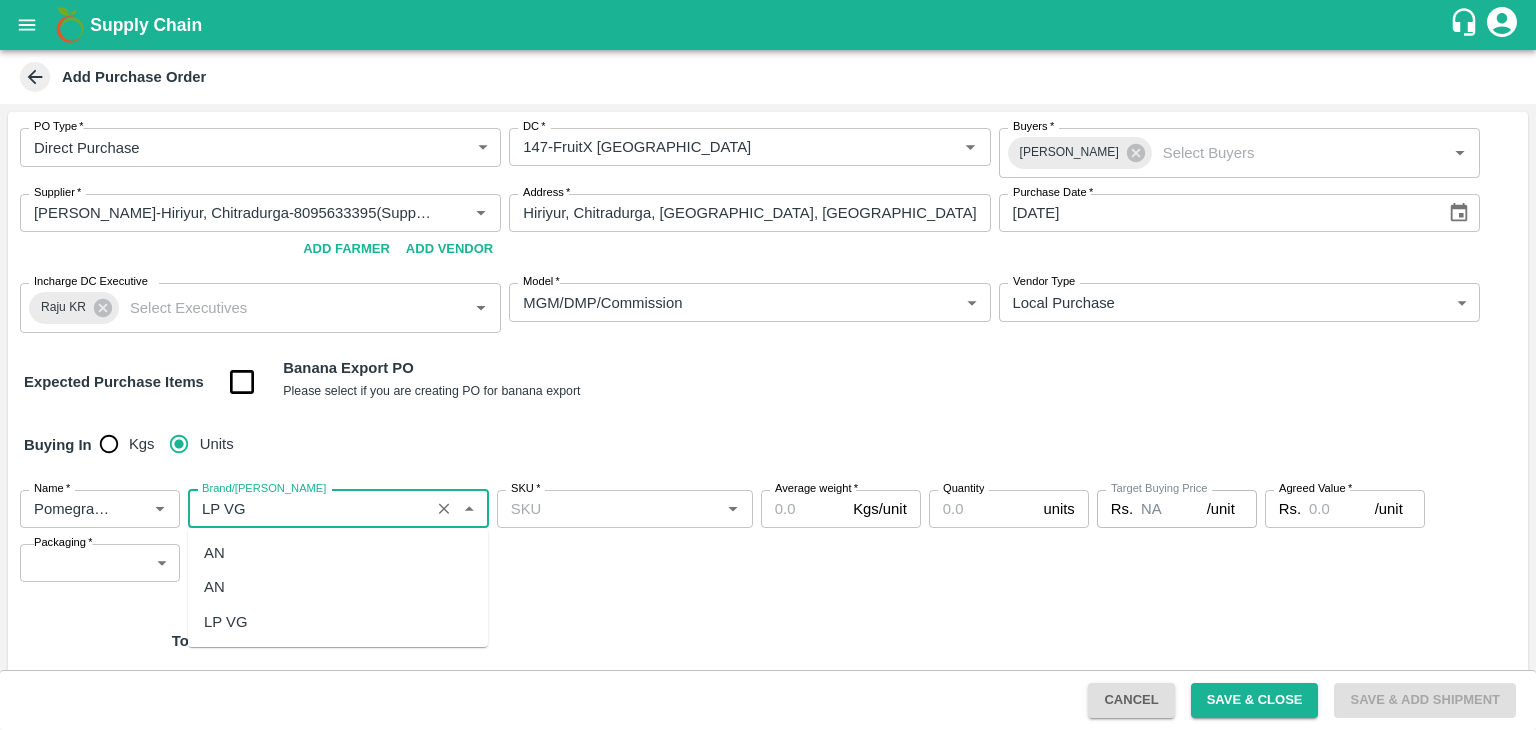 scroll, scrollTop: 0, scrollLeft: 0, axis: both 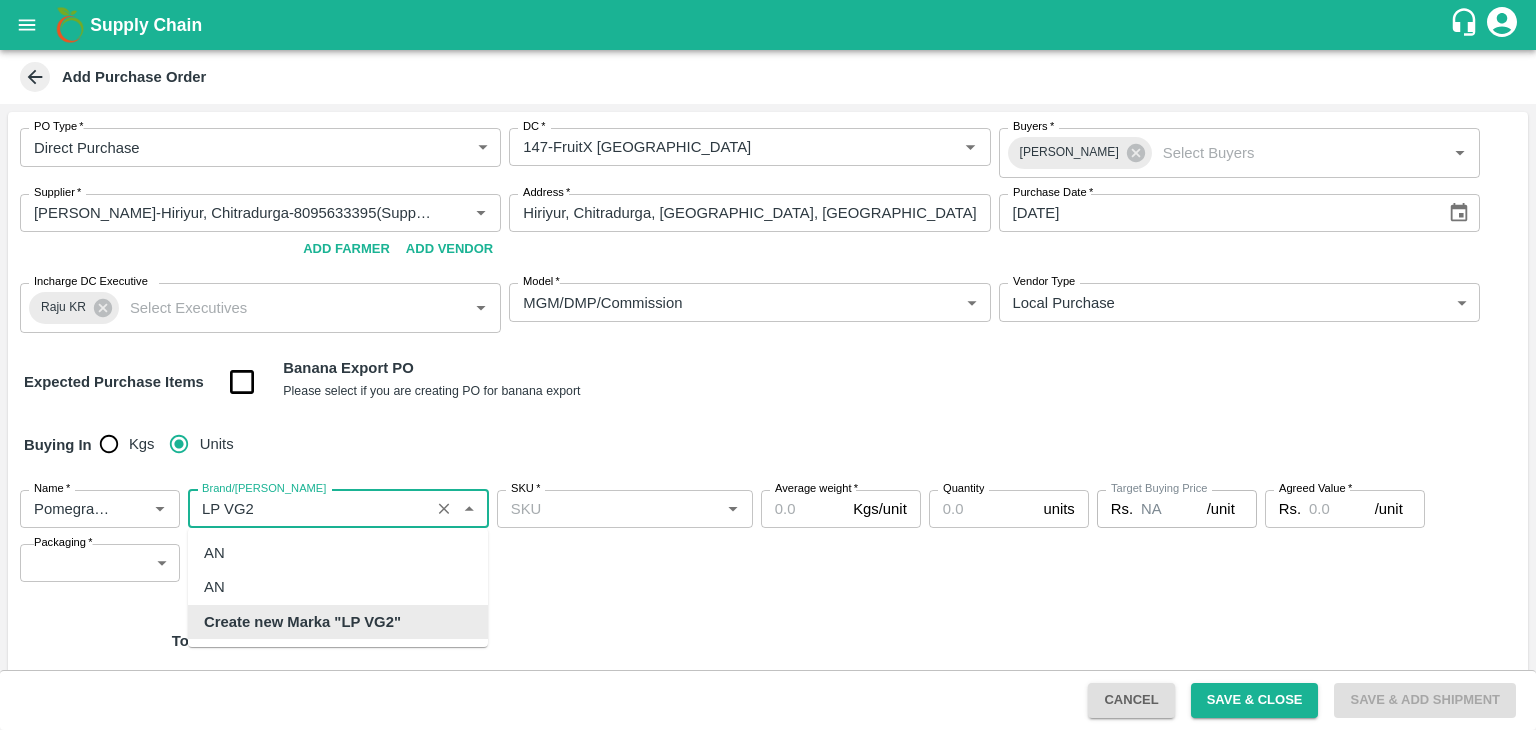 click on "Create new Marka "LP VG2"" at bounding box center [302, 622] 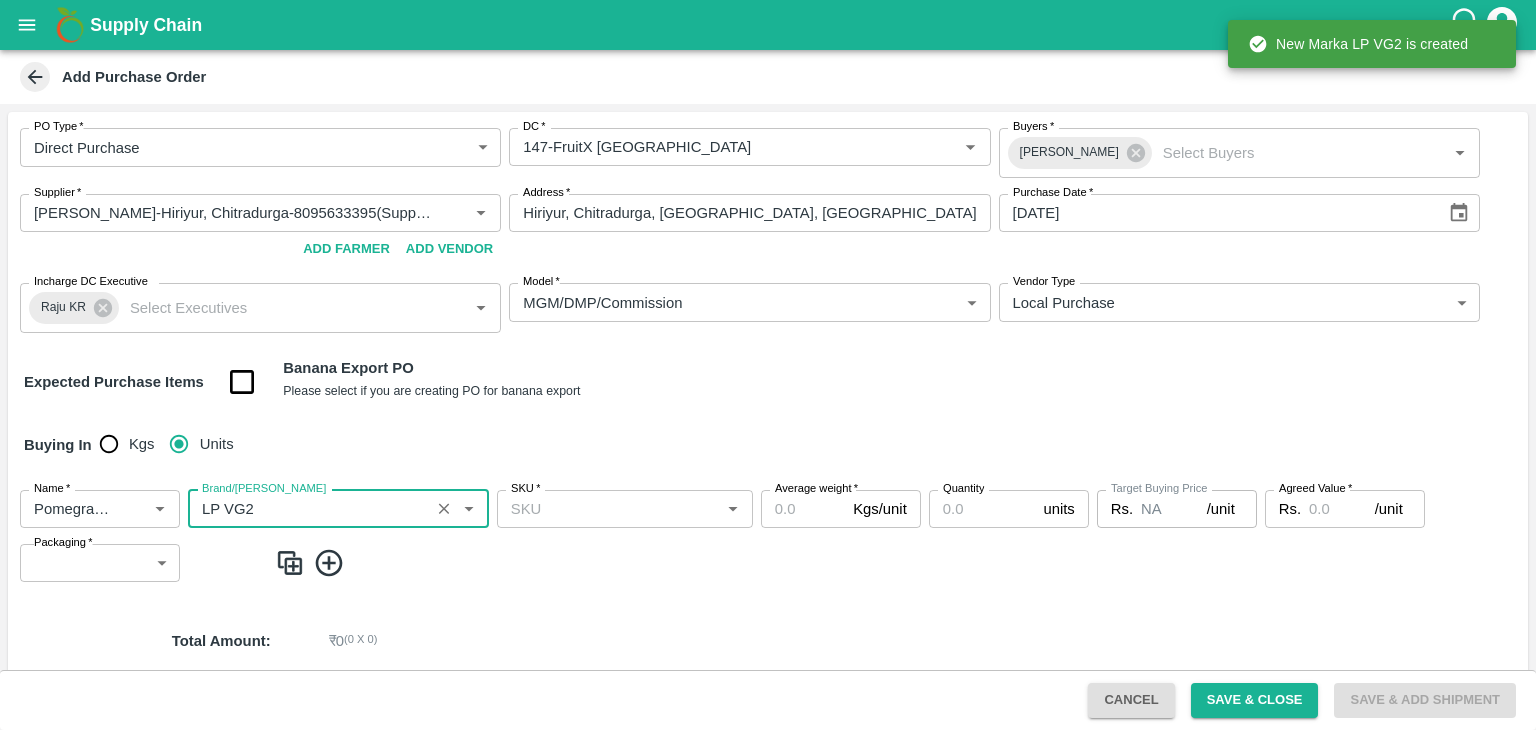 type on "LP VG2" 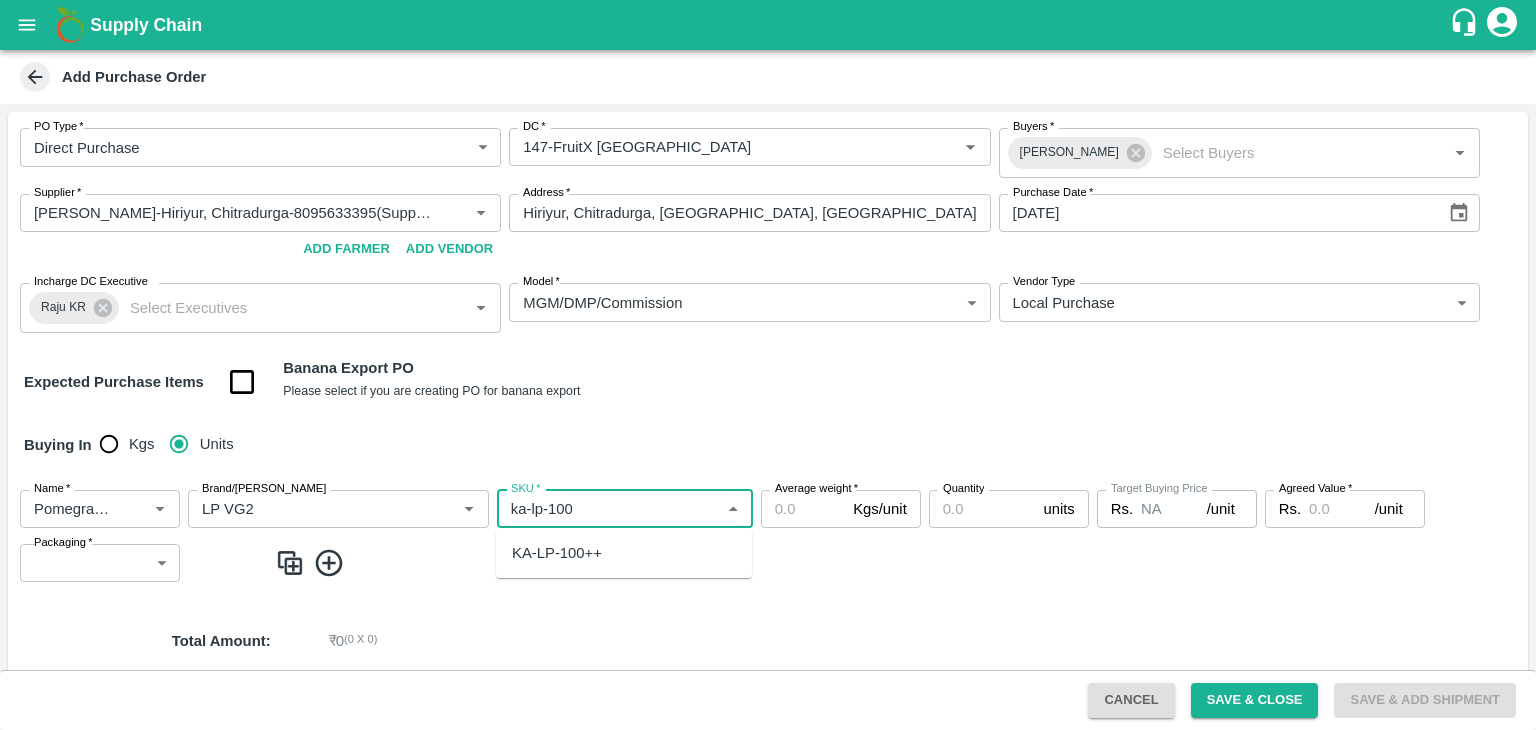 click on "KA-LP-100++" at bounding box center (557, 553) 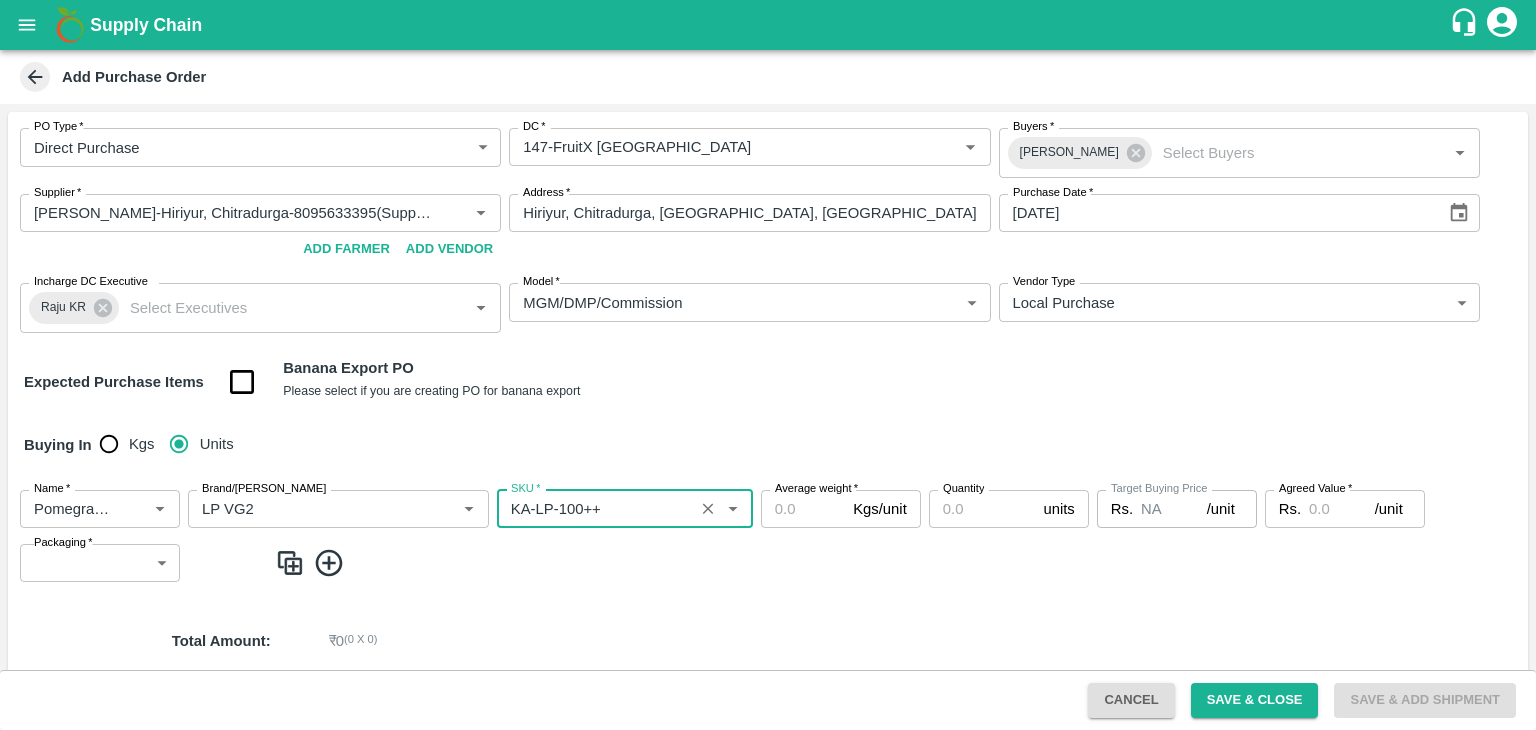 type on "KA-LP-100++" 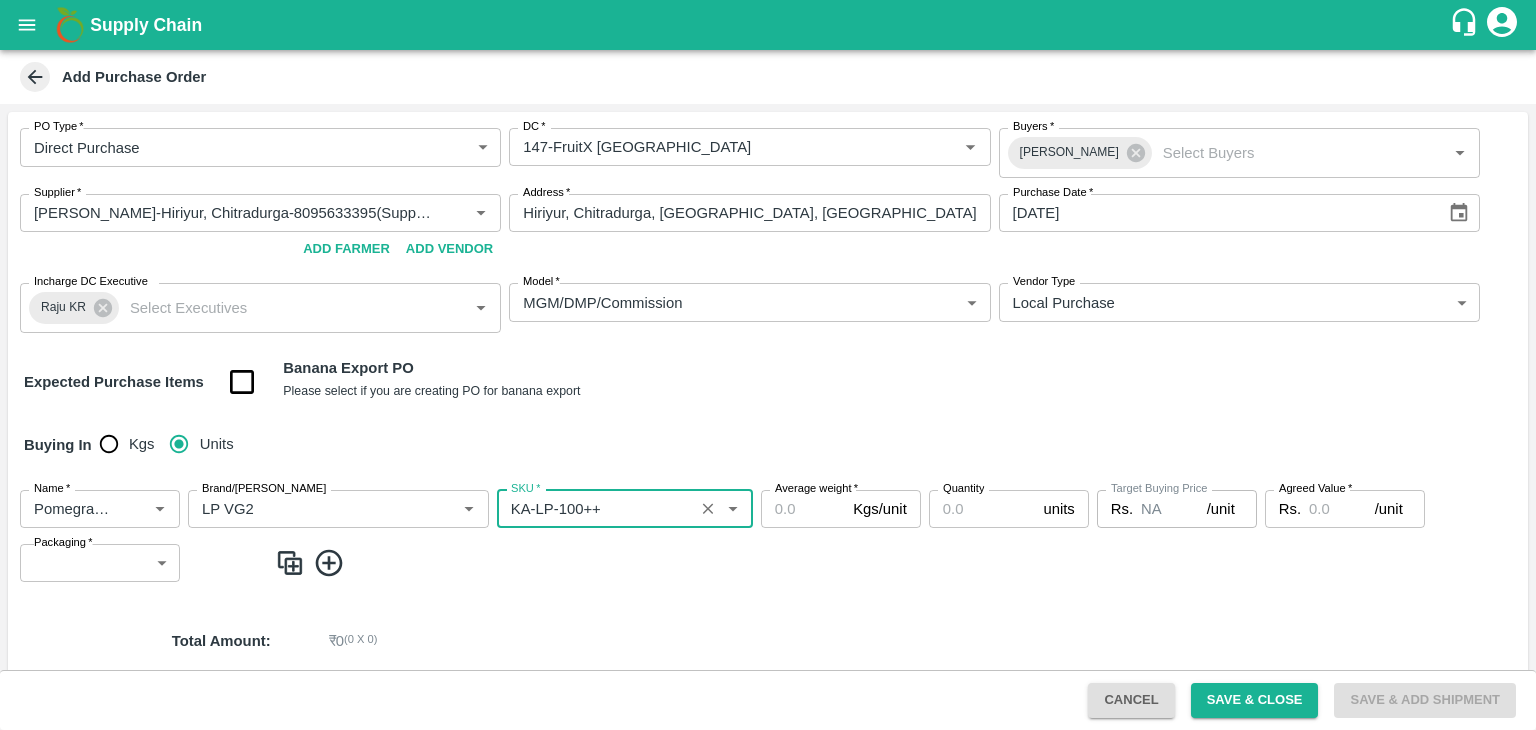 click on "Average weight   *" at bounding box center (803, 509) 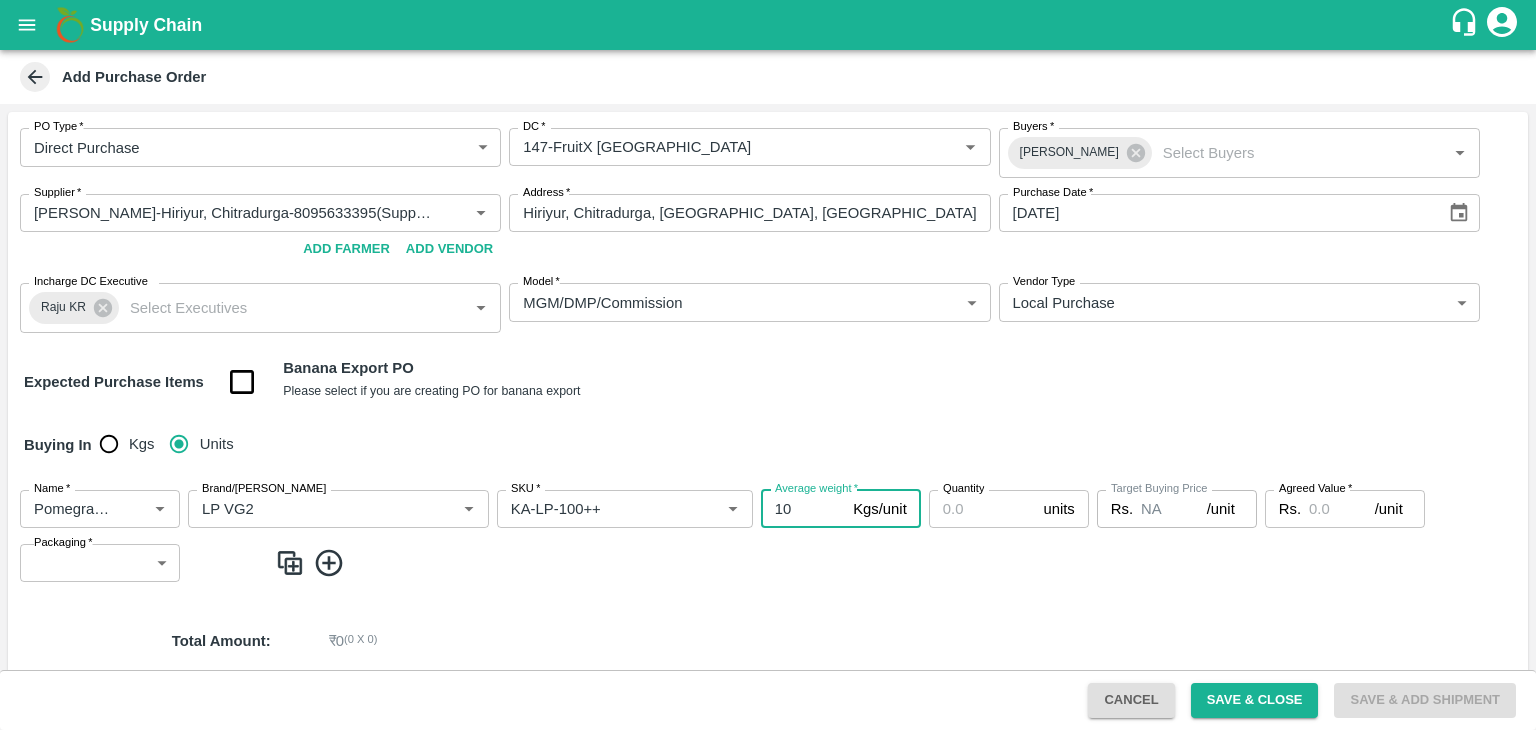 type on "10" 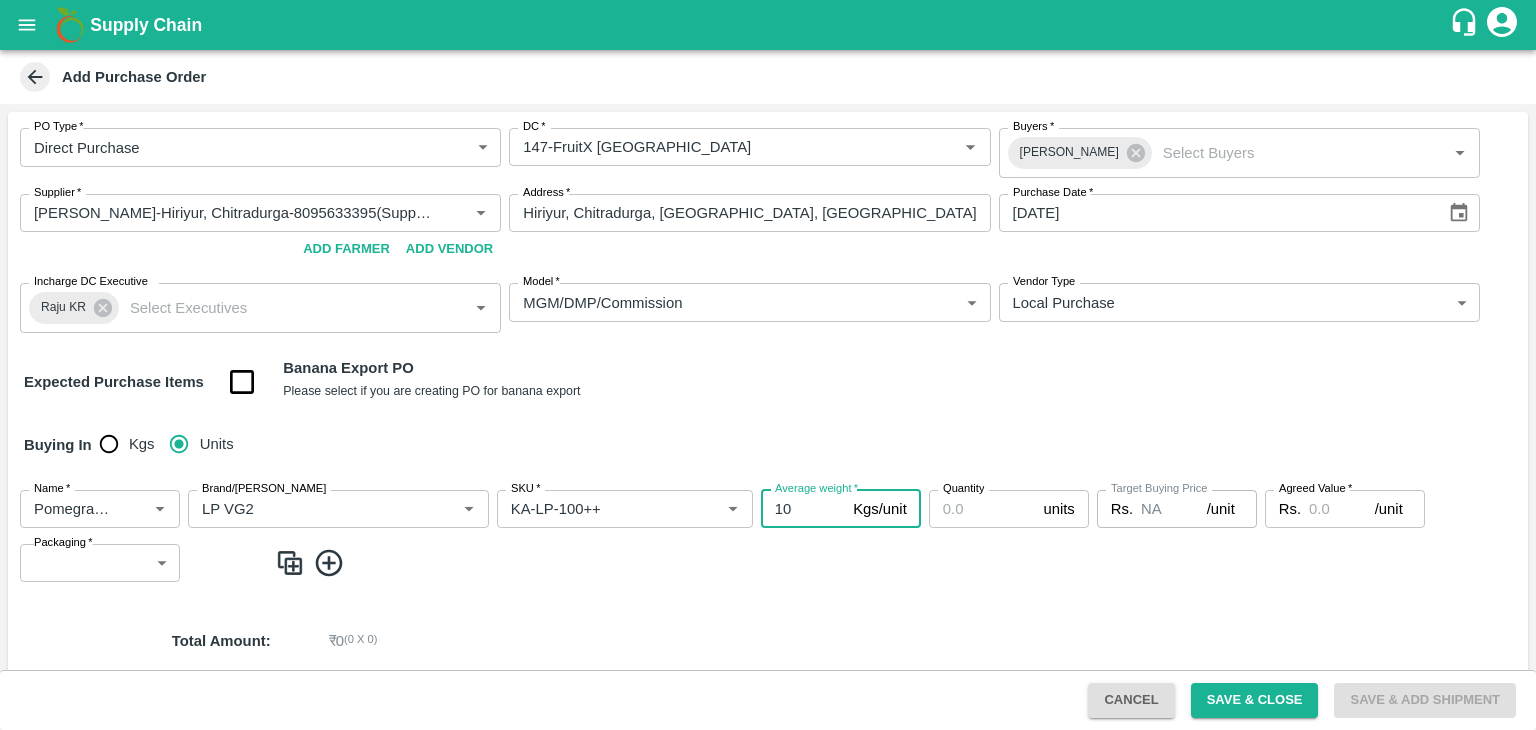 click on "Quantity" at bounding box center [982, 509] 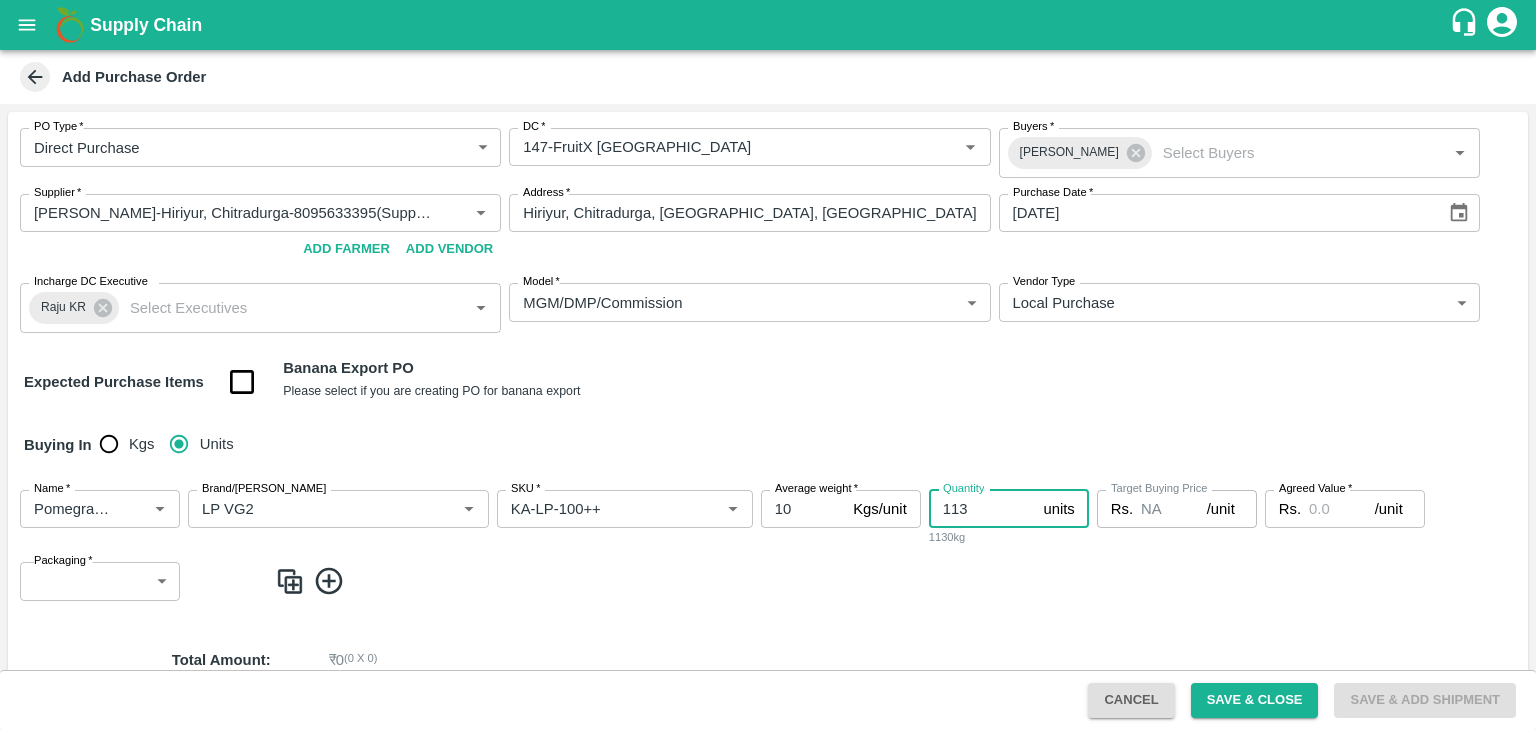 type on "113" 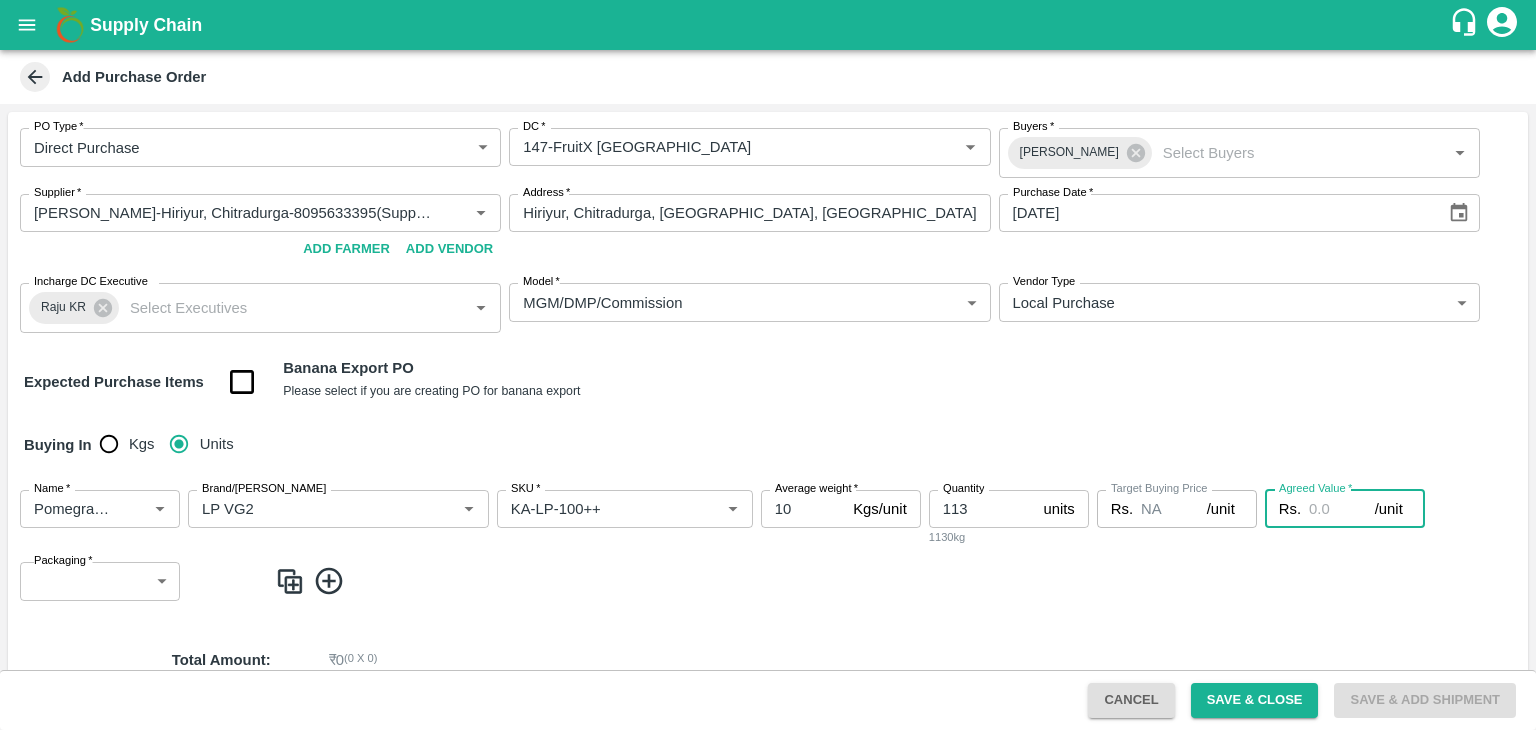 click on "Agreed Value   *" at bounding box center (1342, 509) 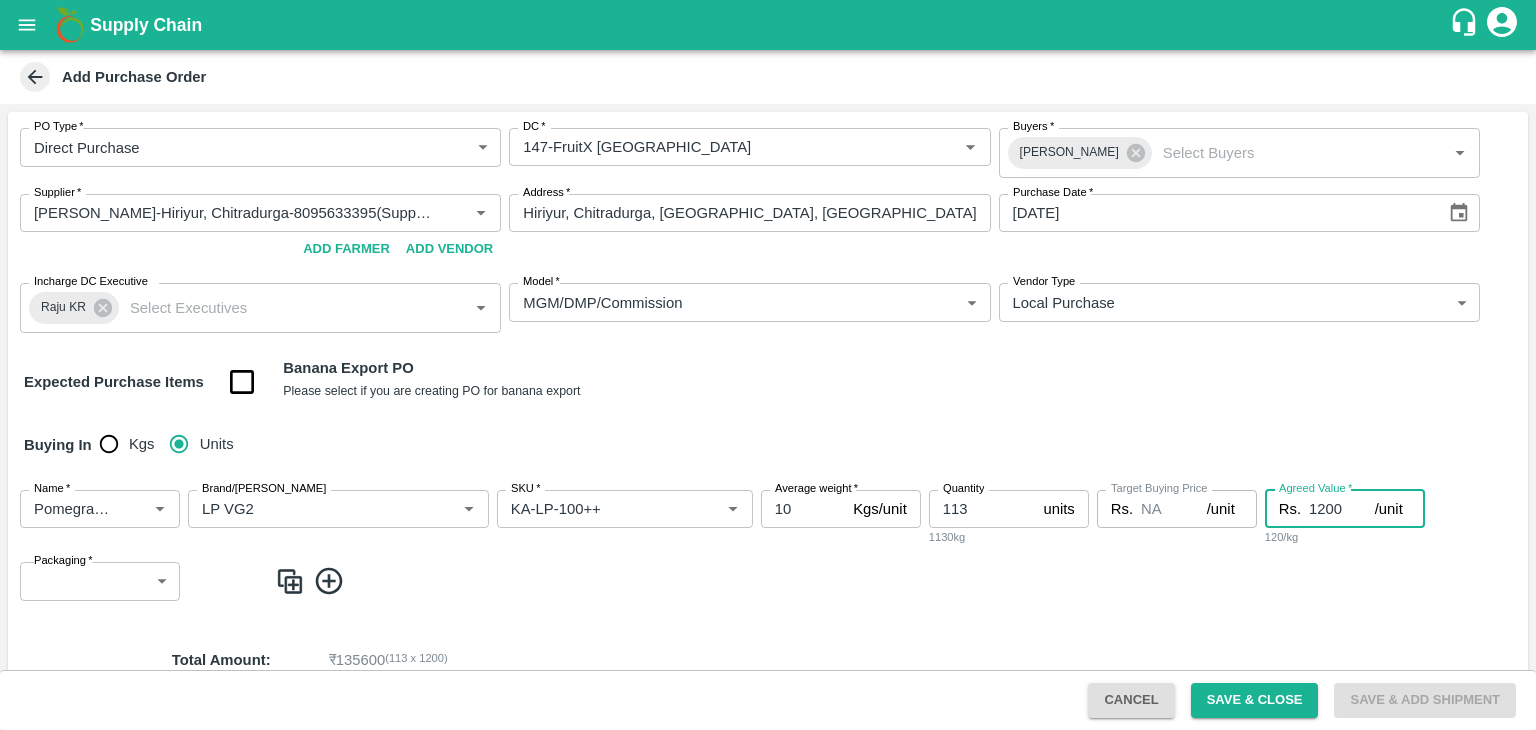 type on "1200" 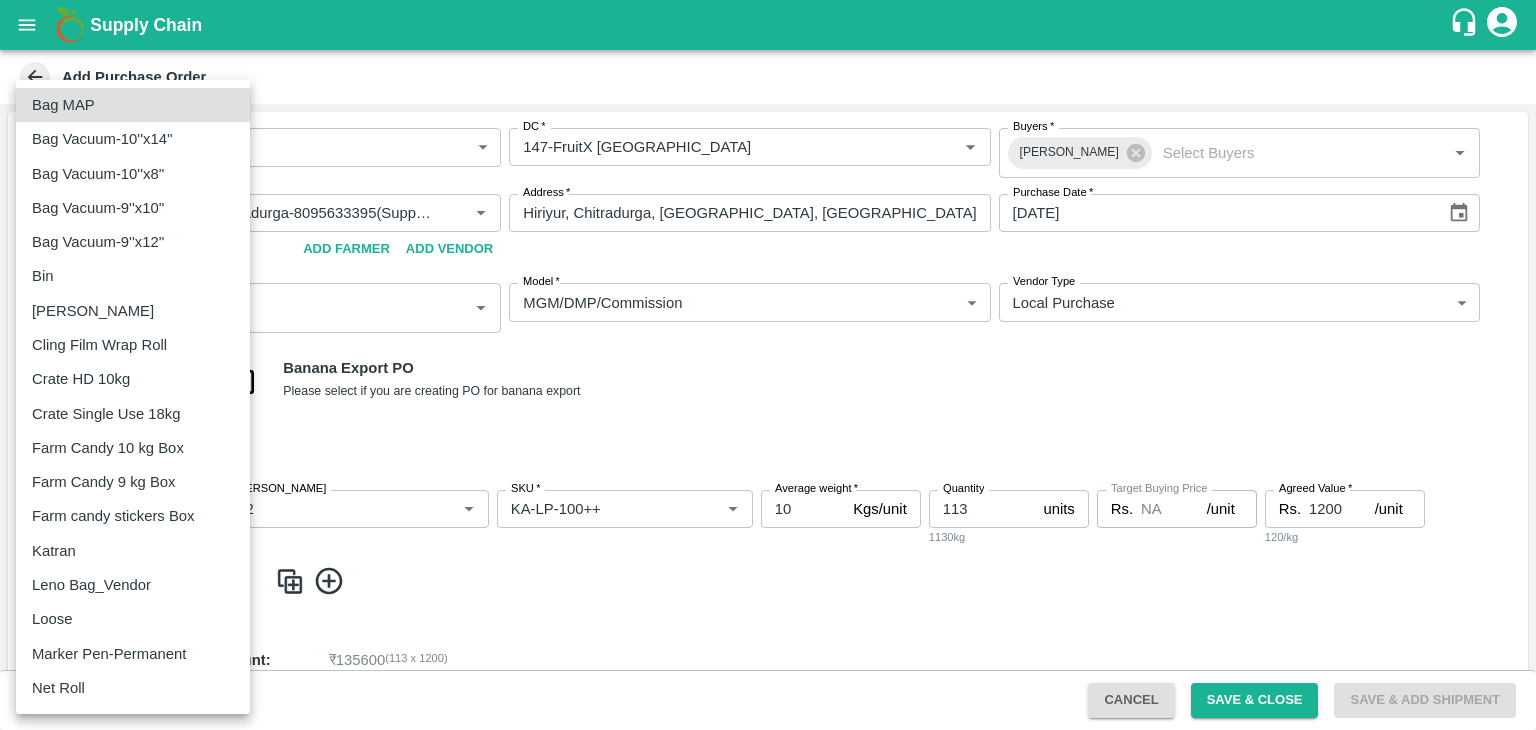 type 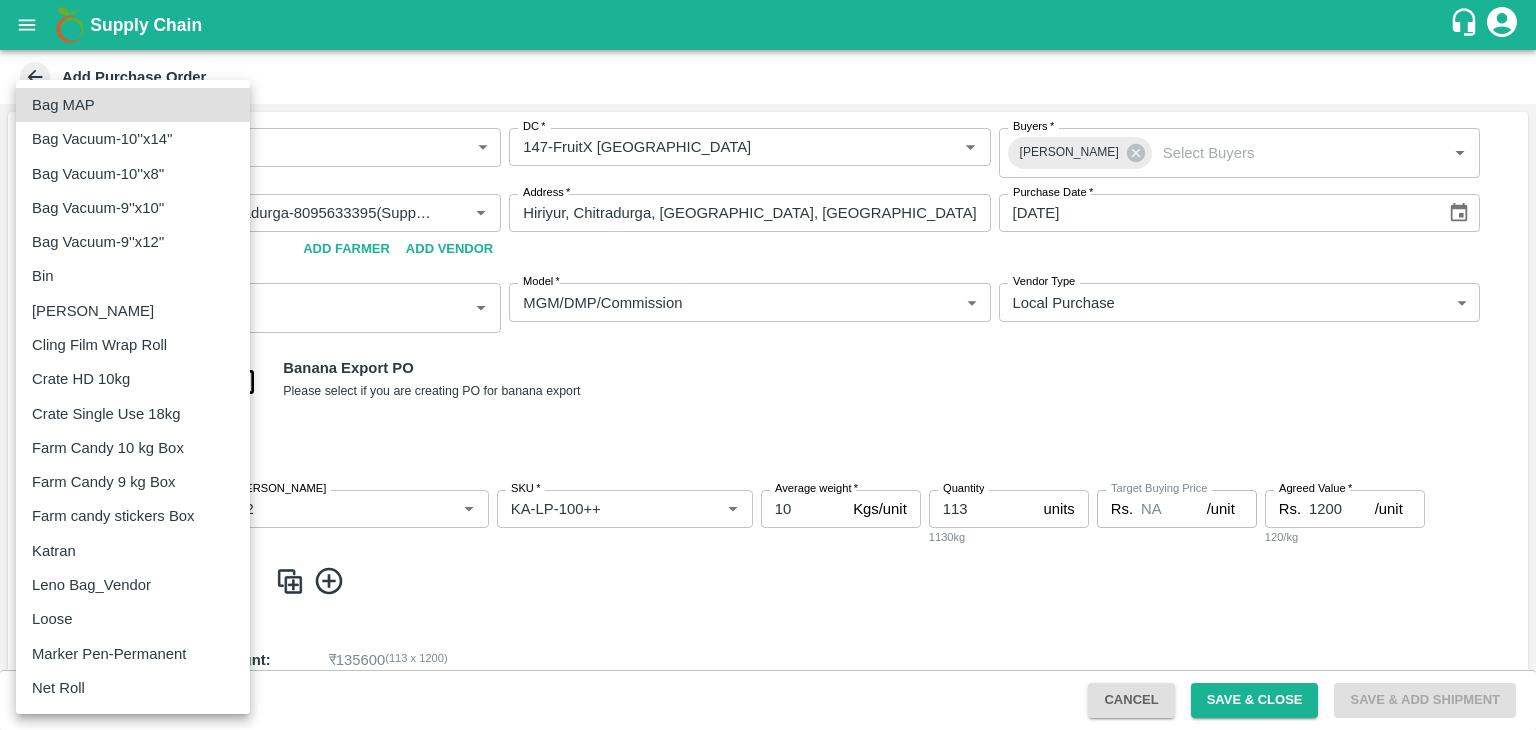 type 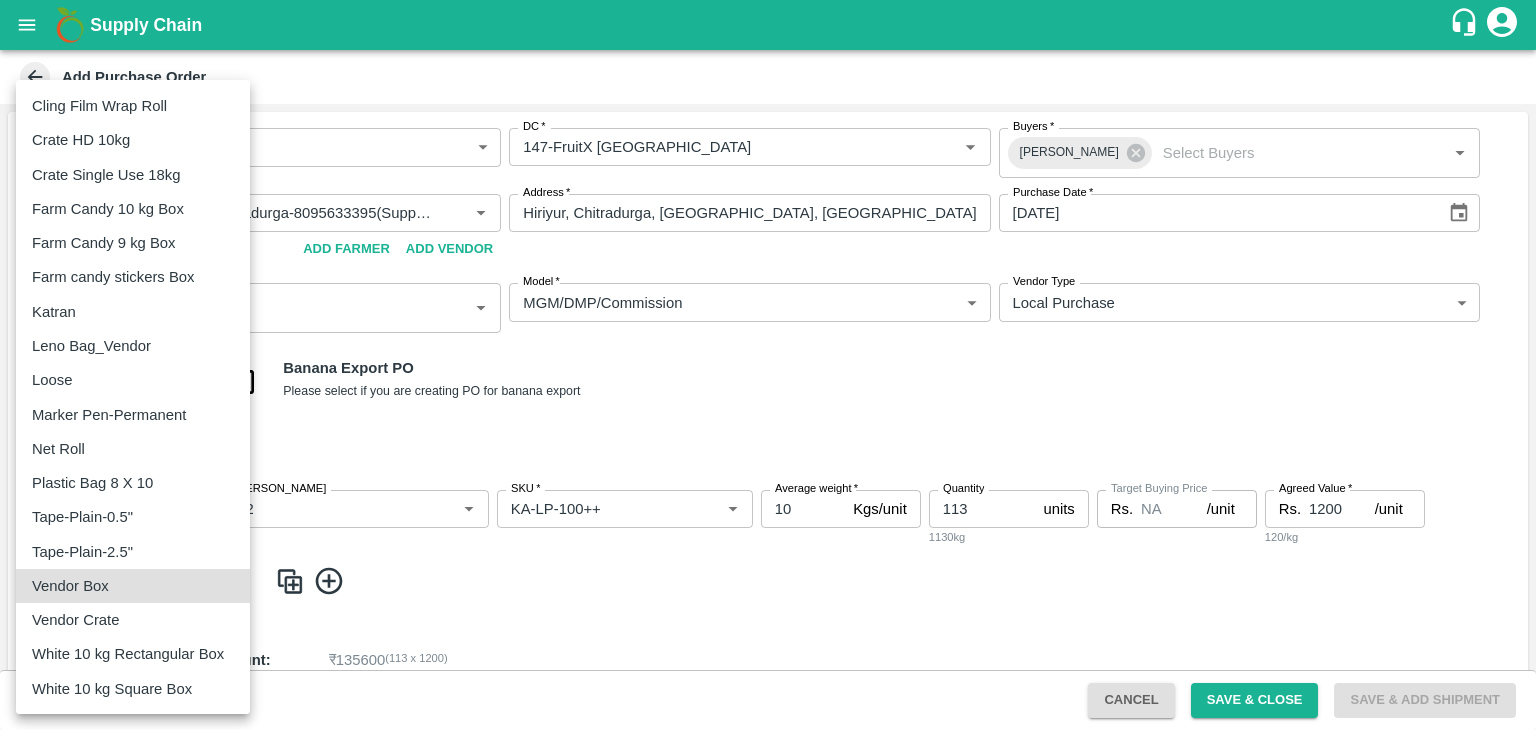 type on "276" 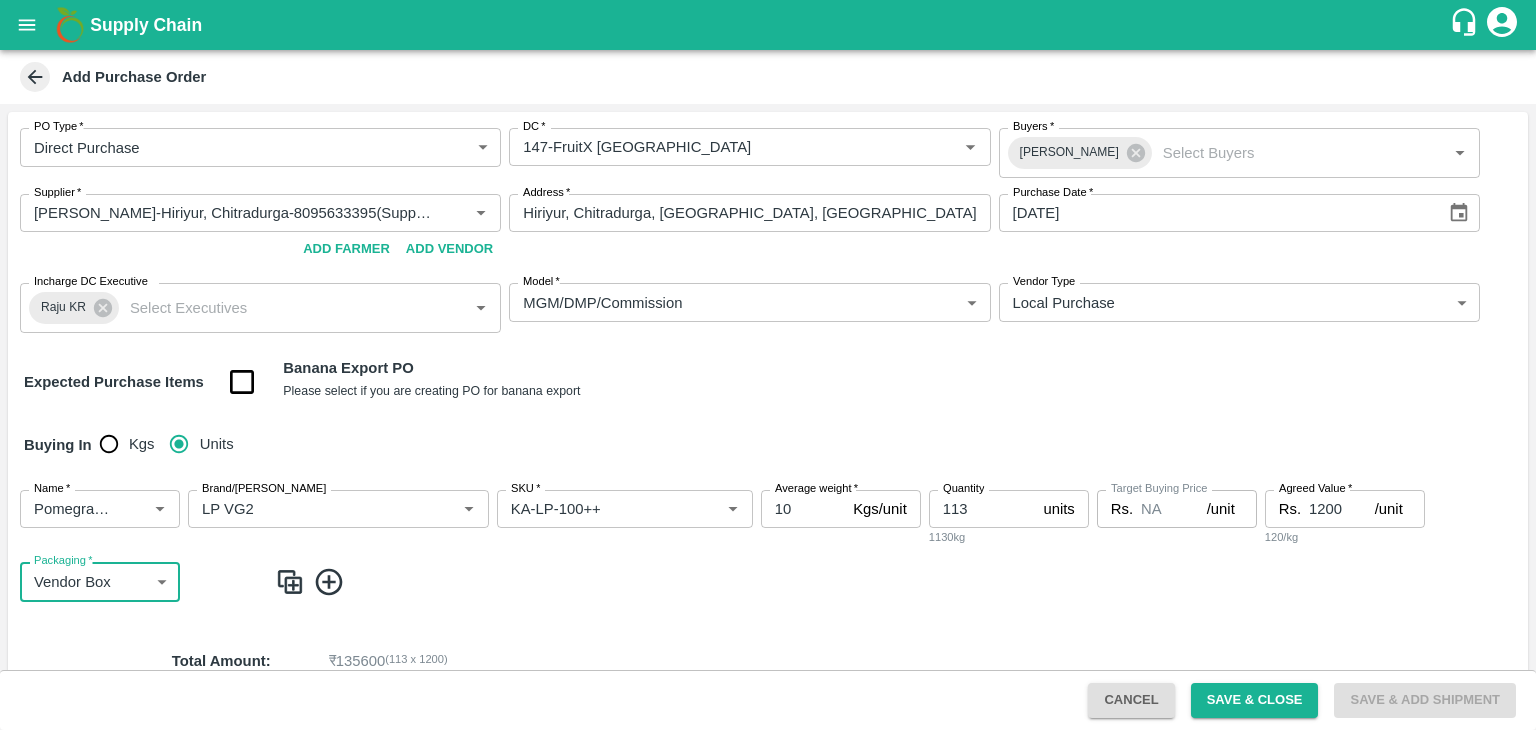 click at bounding box center (290, 582) 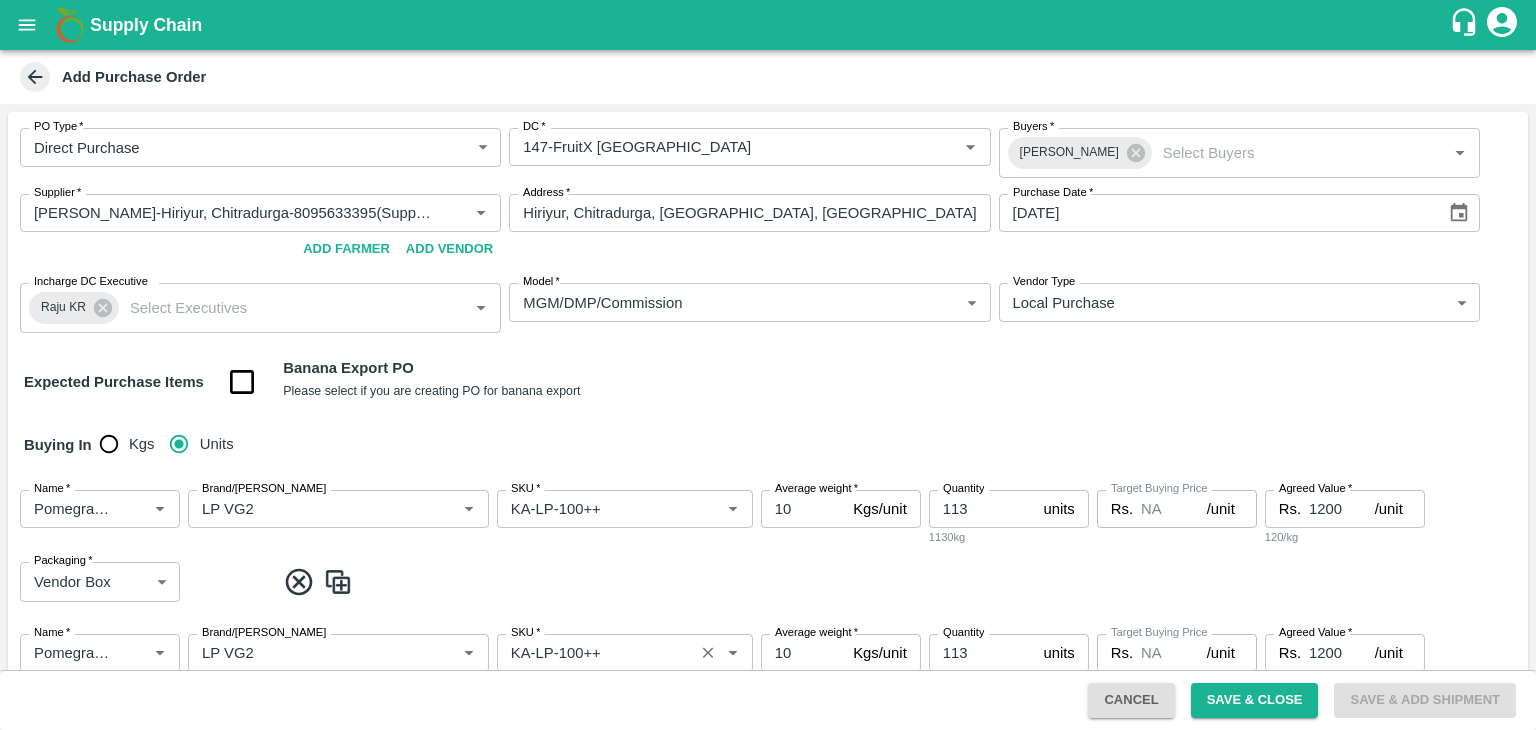 click on "SKU   *" at bounding box center (595, 653) 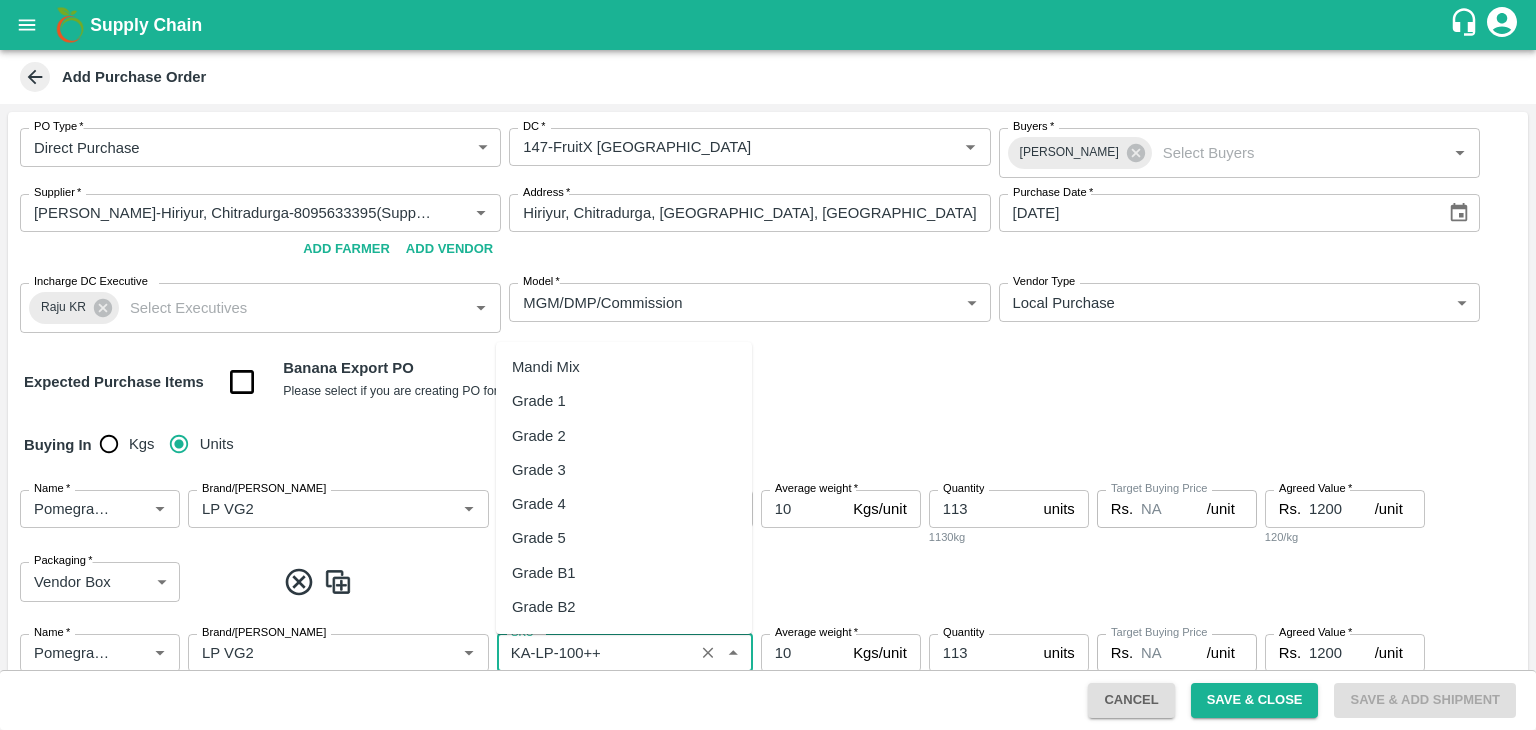 scroll, scrollTop: 11304, scrollLeft: 0, axis: vertical 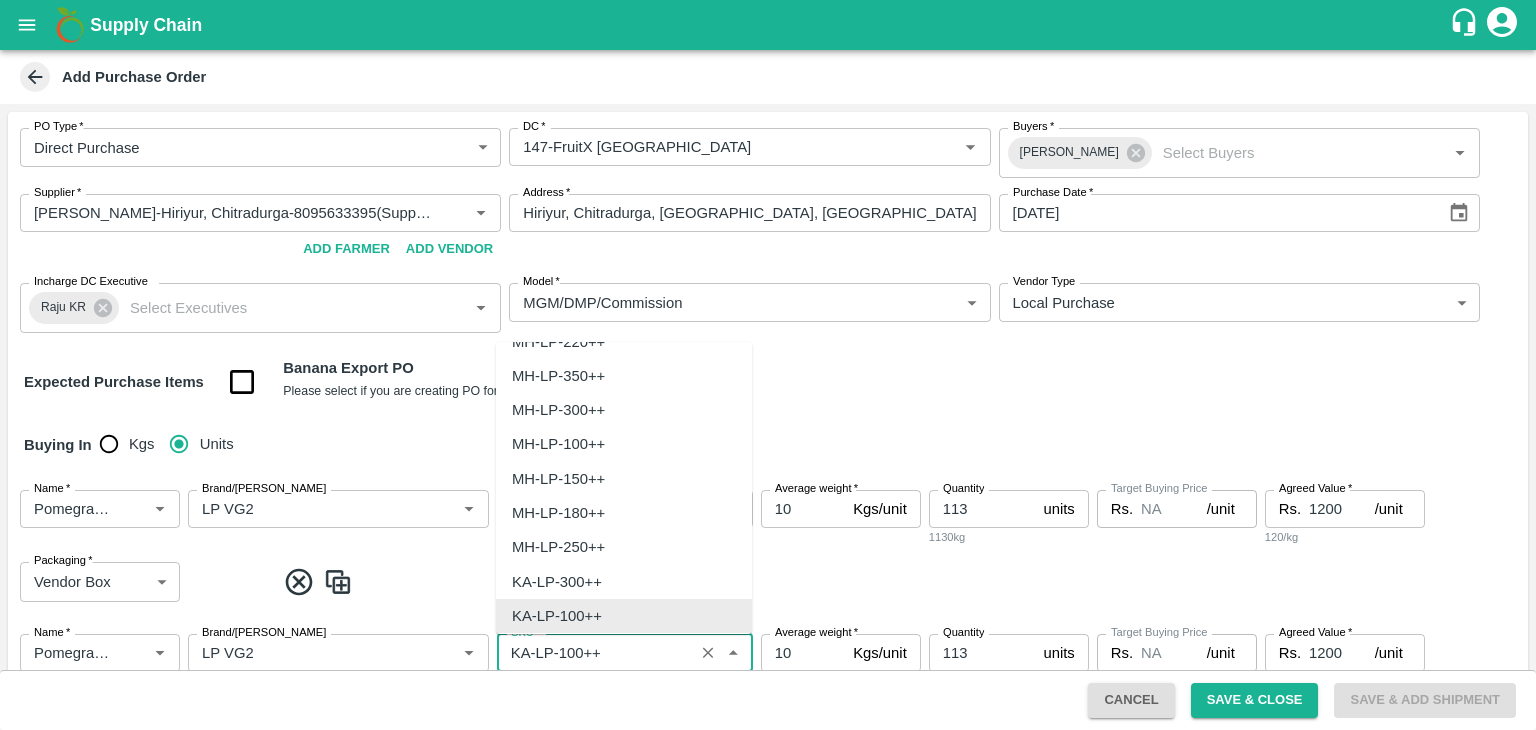 click on "SKU   *" at bounding box center [595, 653] 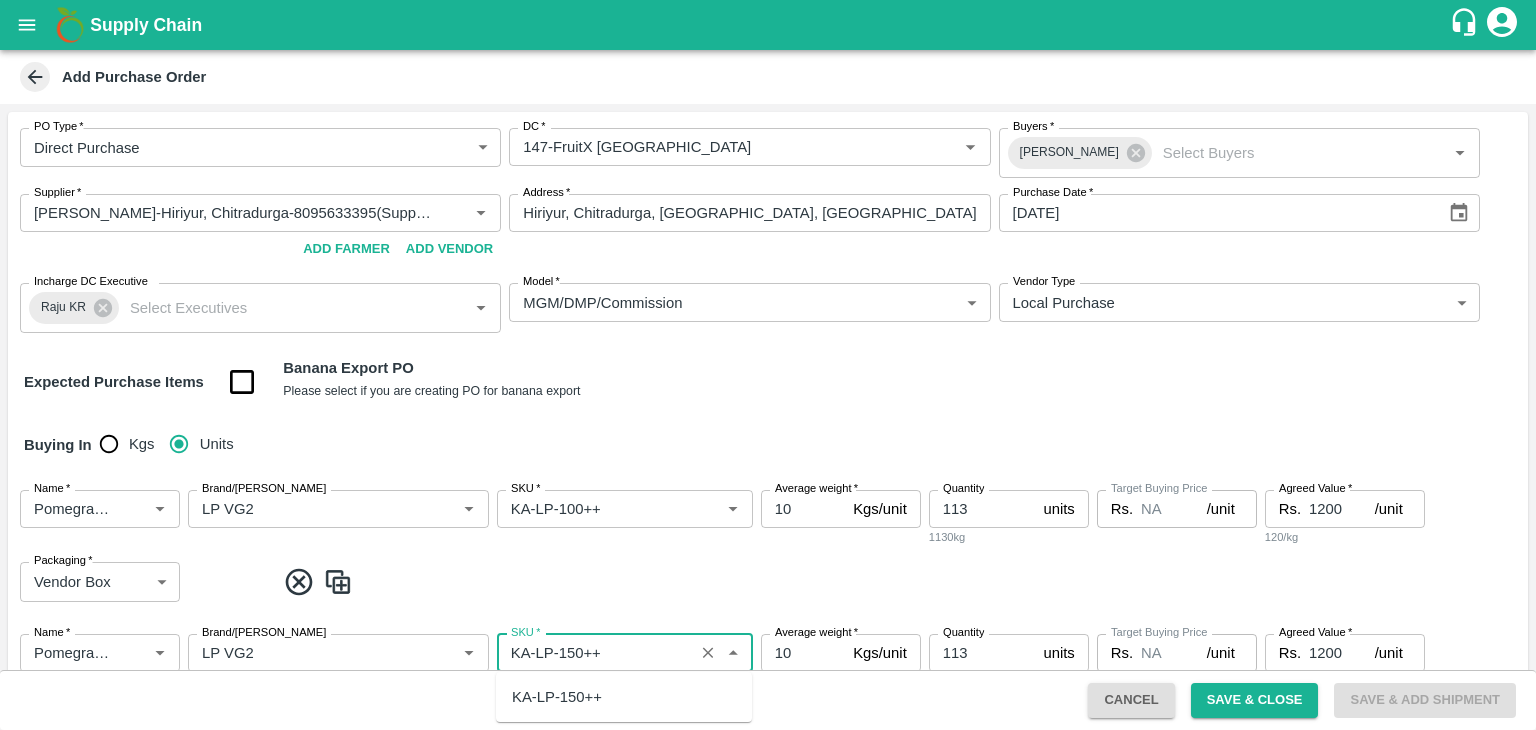 click on "KA-LP-150++" at bounding box center (624, 697) 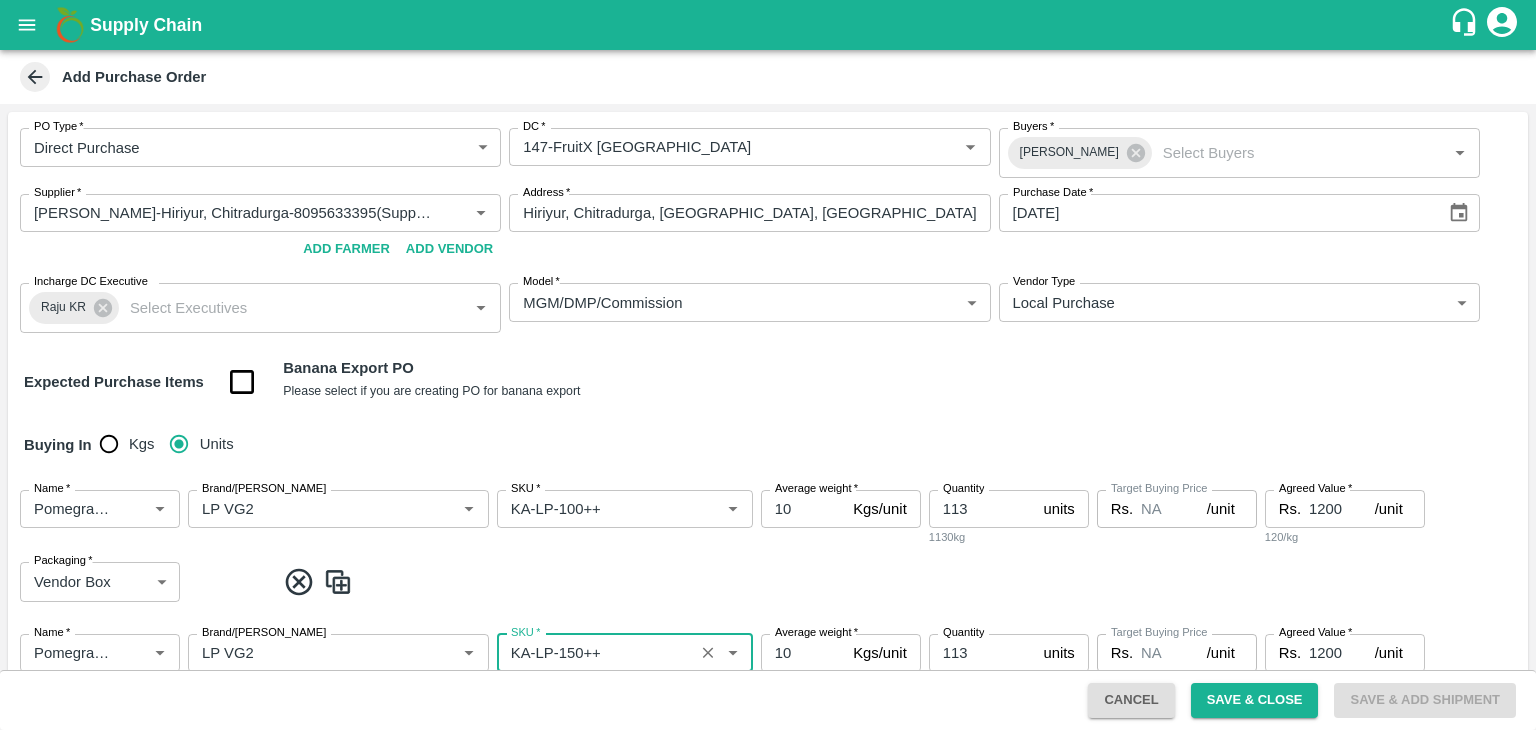 type on "KA-LP-150++" 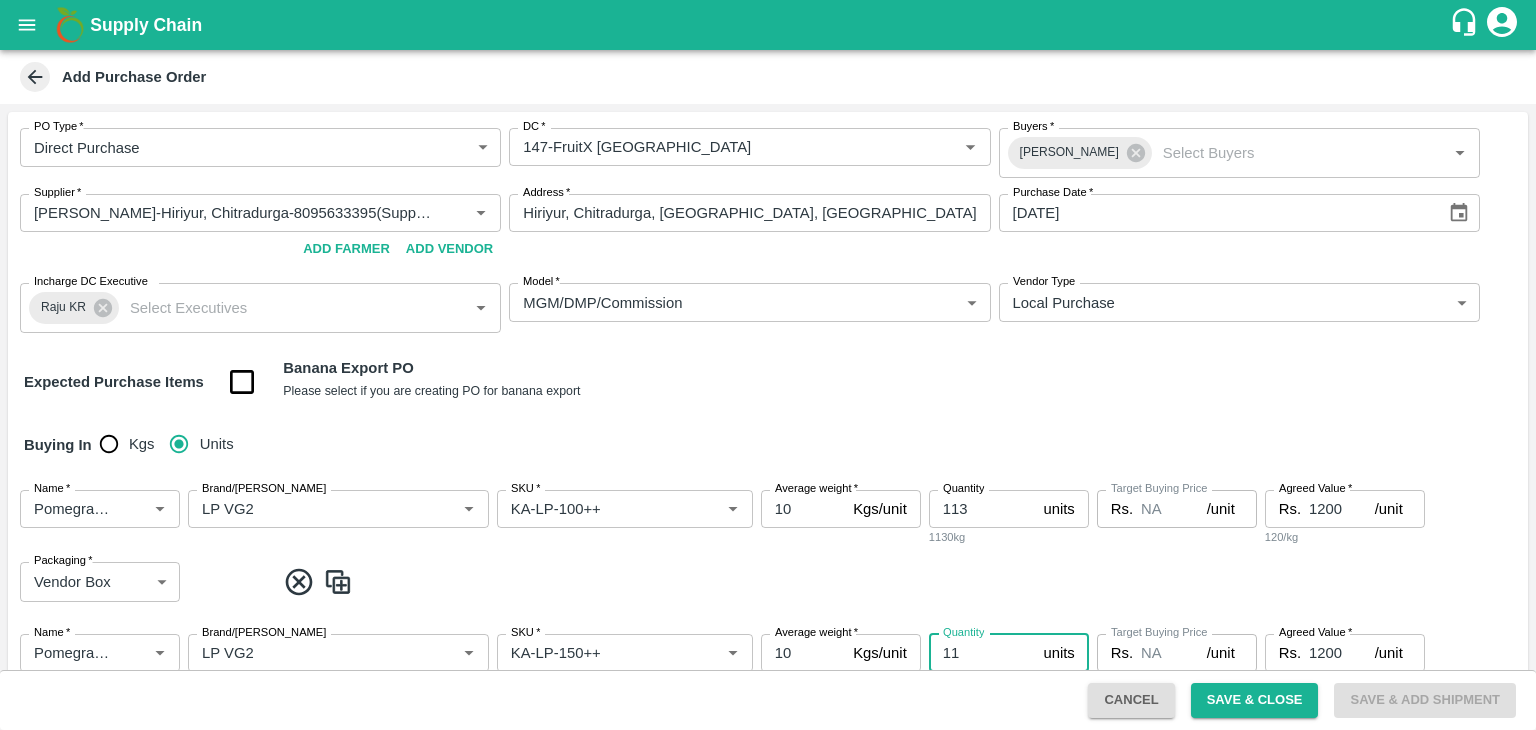 type on "1" 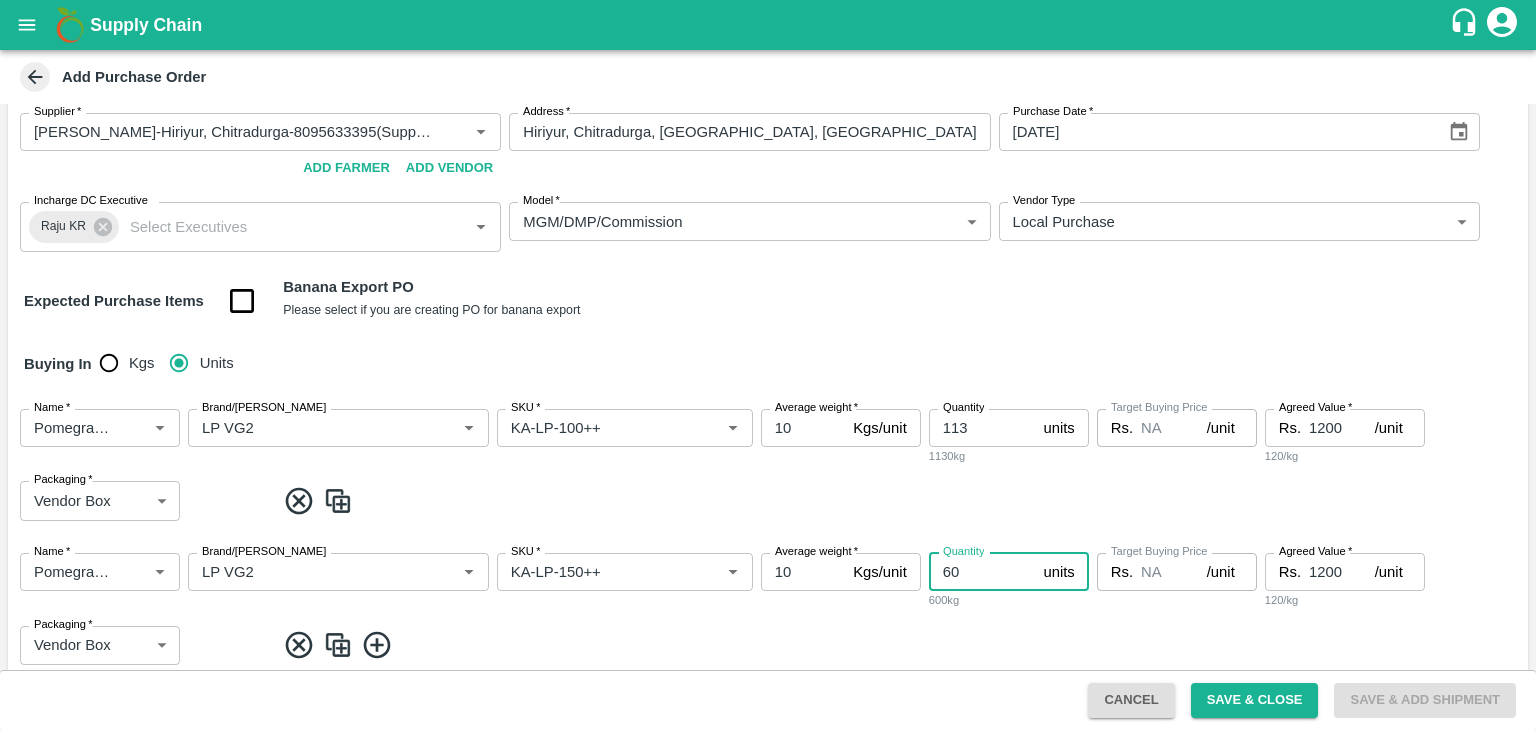 scroll, scrollTop: 200, scrollLeft: 0, axis: vertical 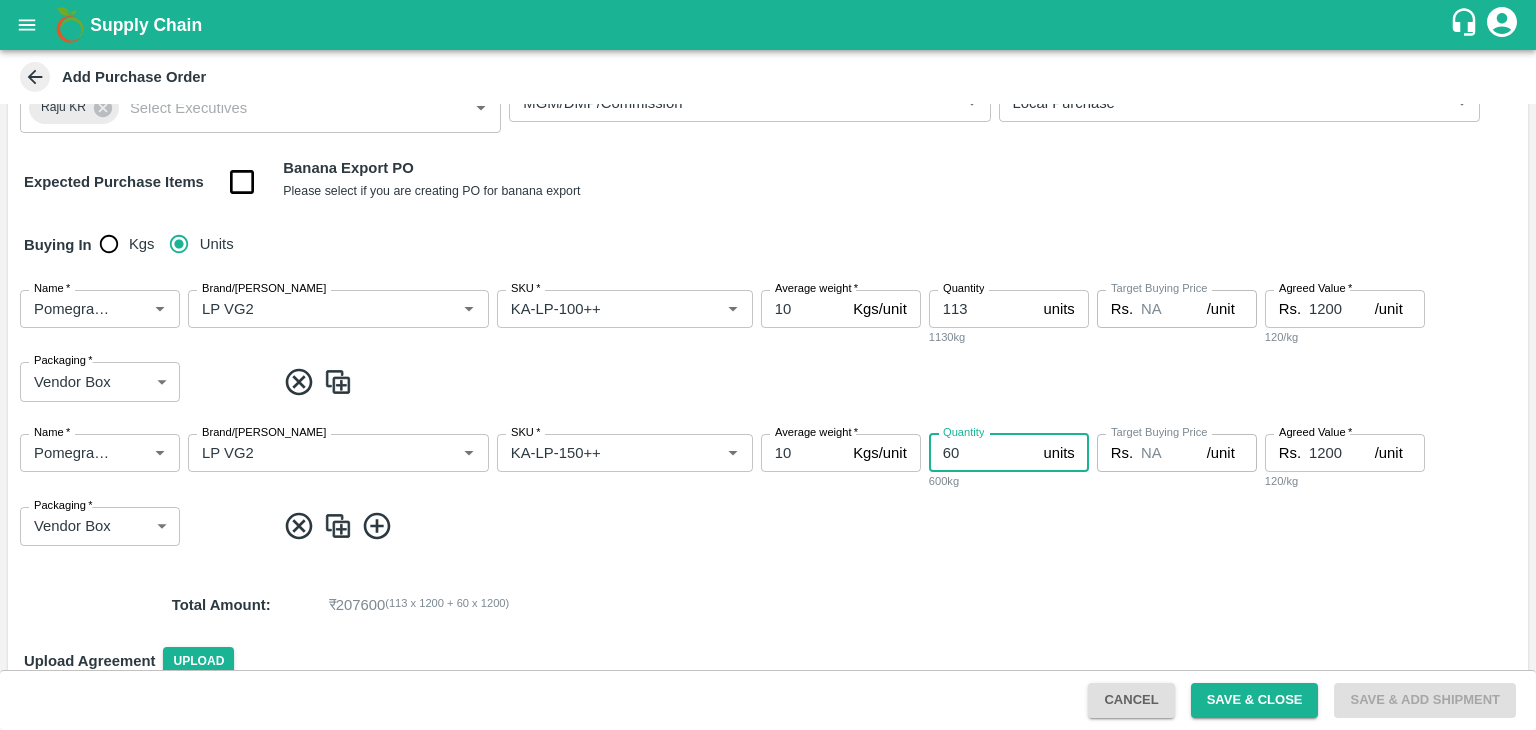 type on "60" 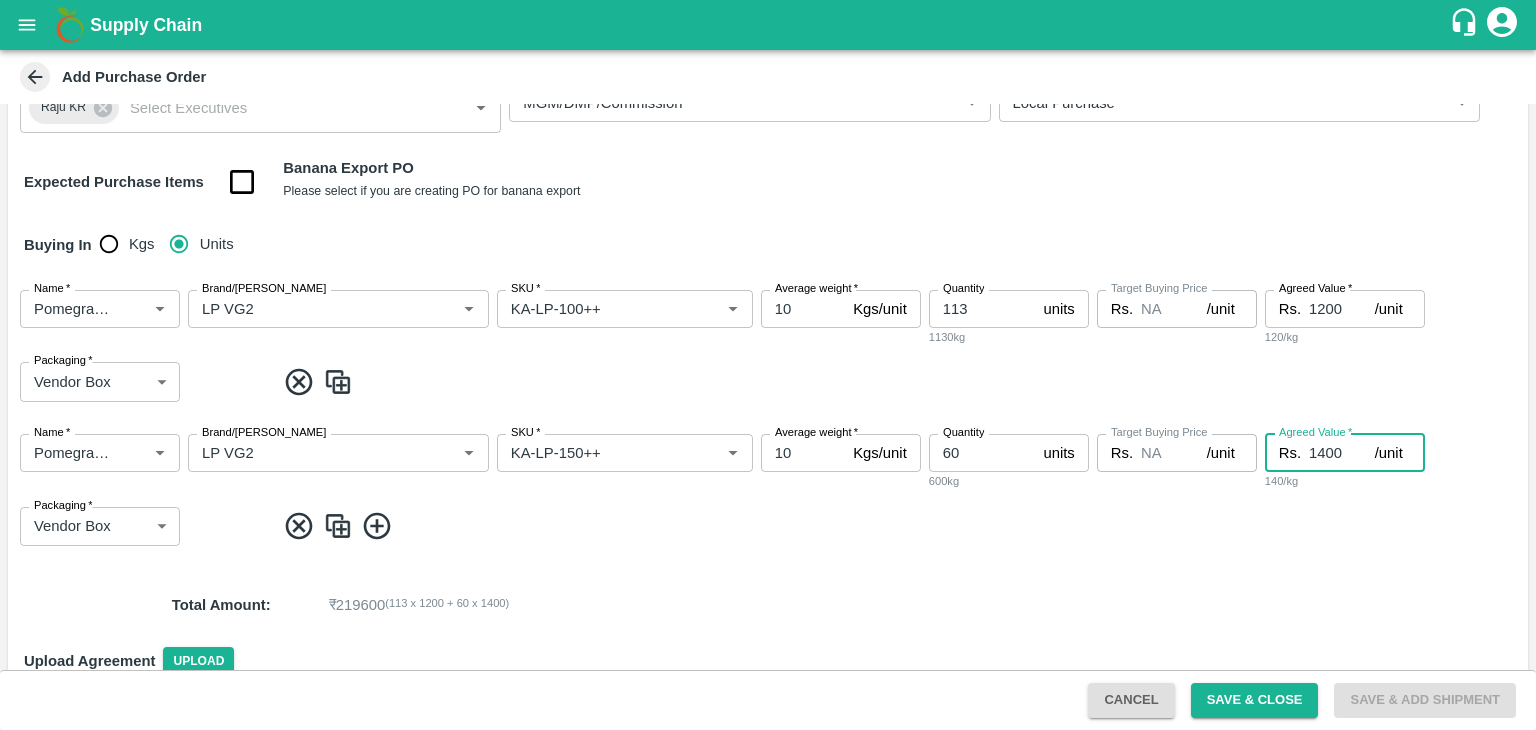type on "1400" 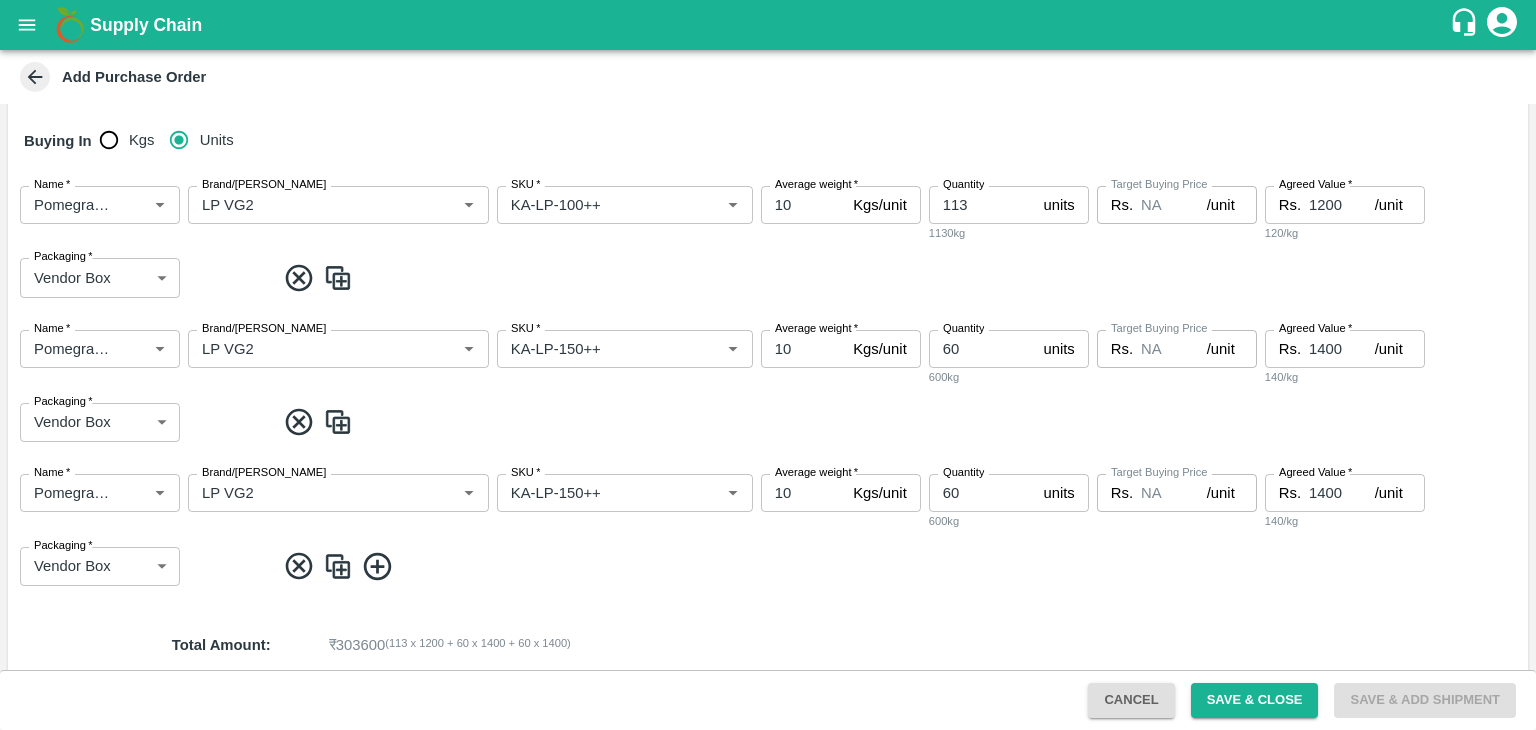 scroll, scrollTop: 442, scrollLeft: 0, axis: vertical 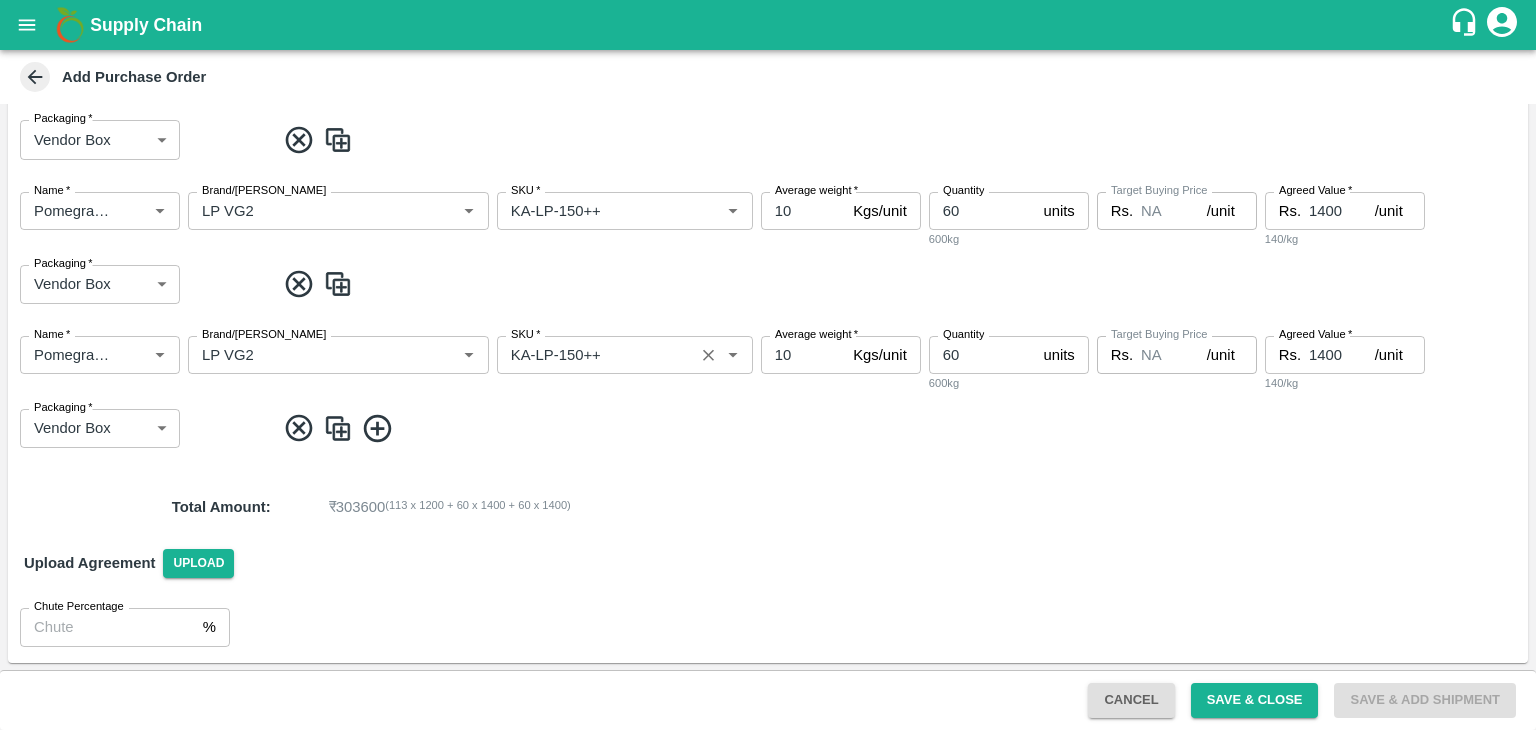 click on "SKU   *" at bounding box center (595, 355) 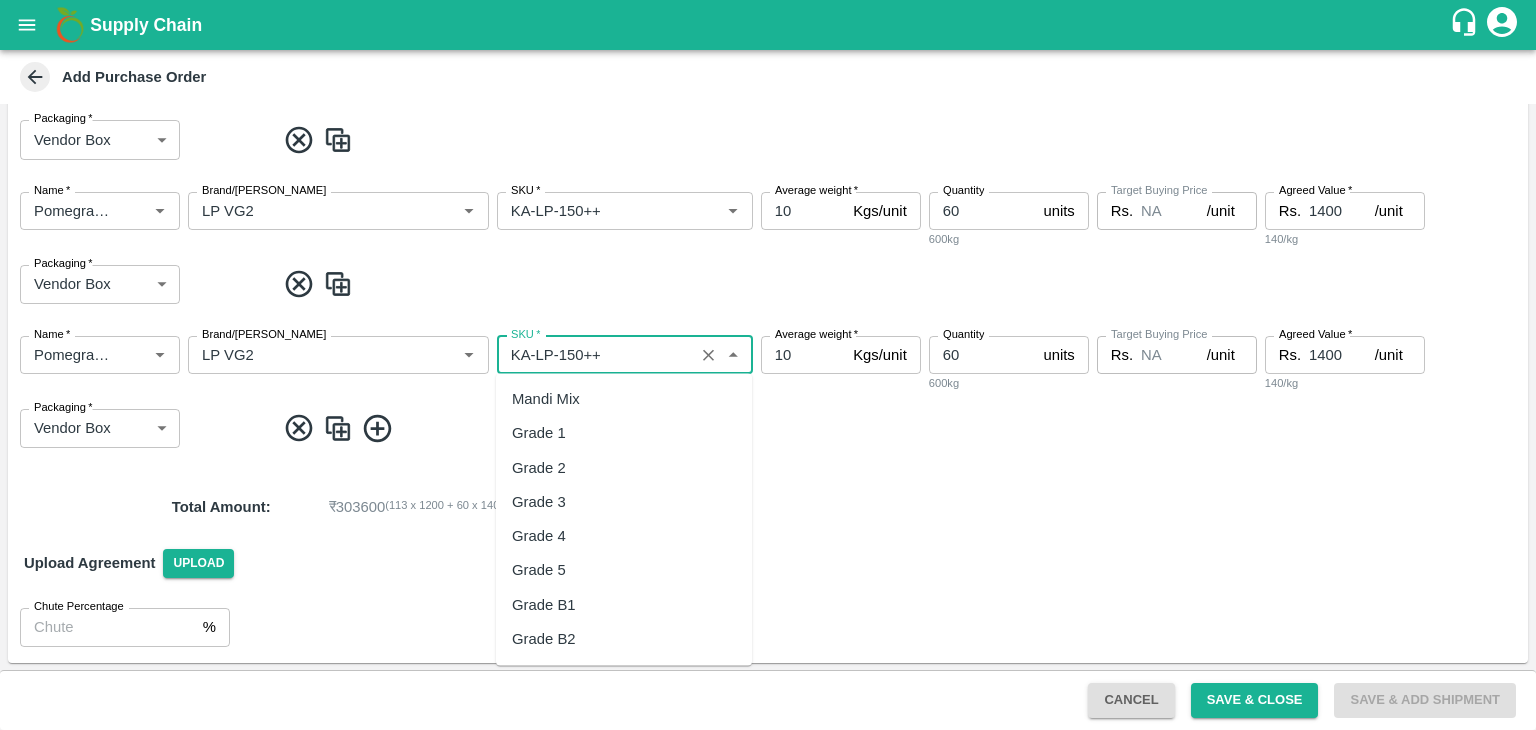 scroll, scrollTop: 11339, scrollLeft: 0, axis: vertical 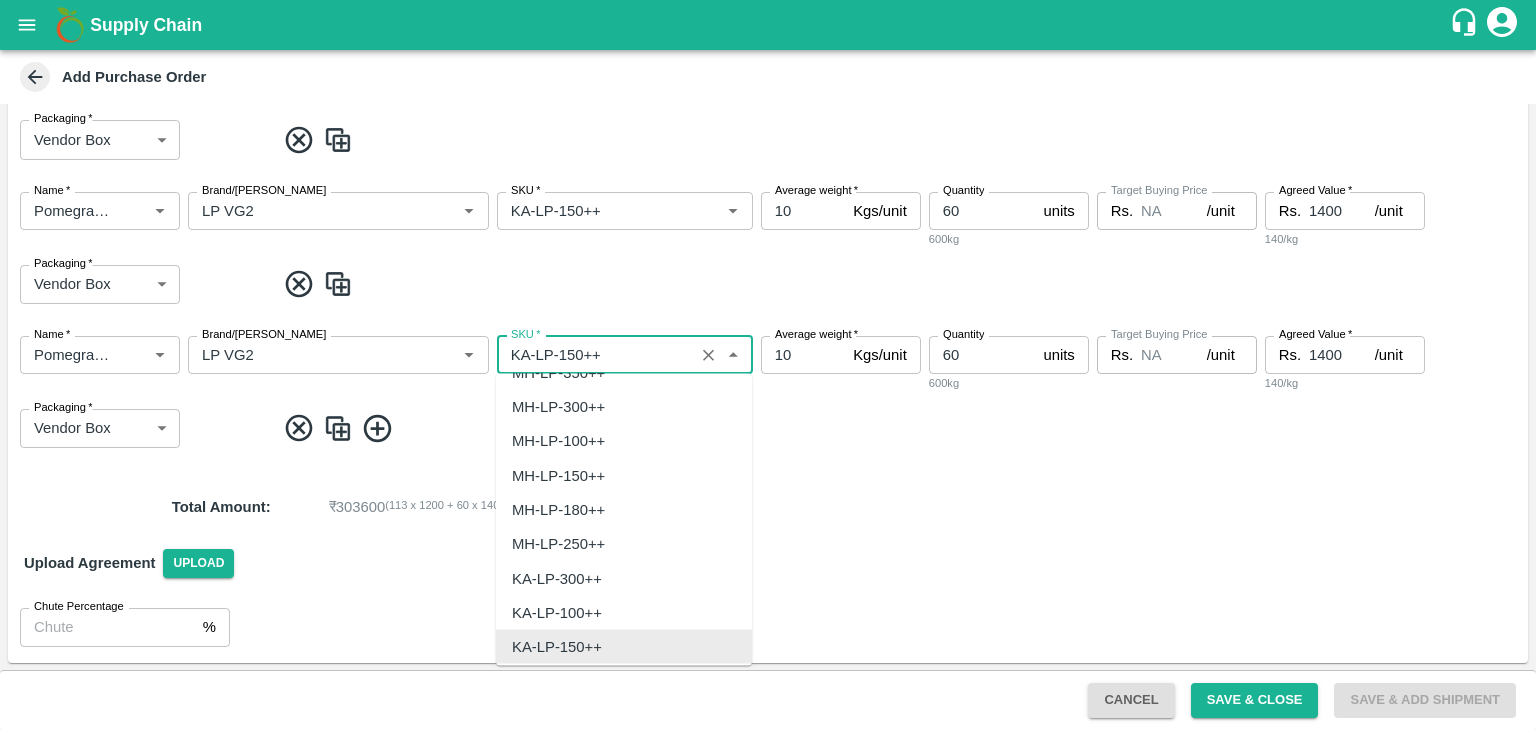 click on "SKU   *" at bounding box center (595, 355) 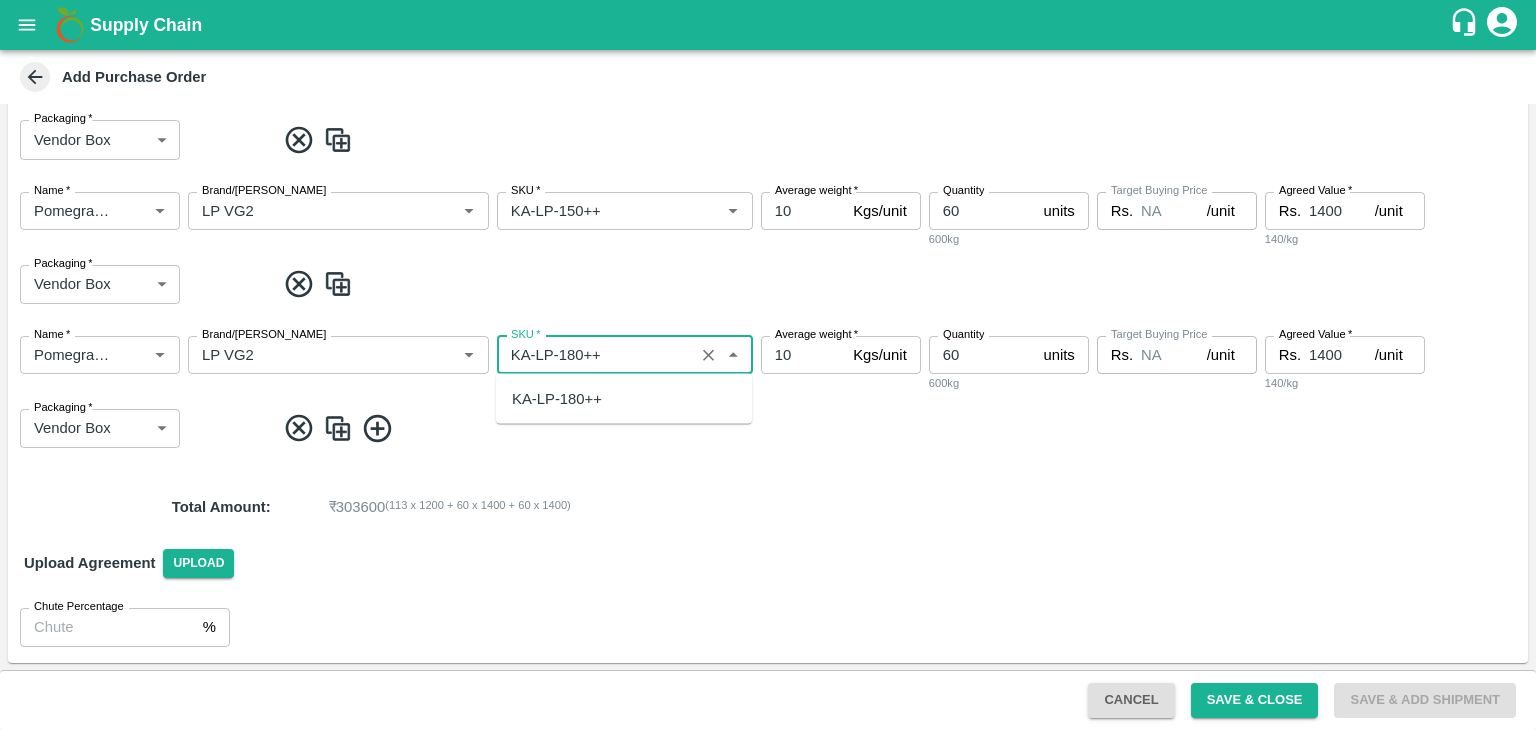 click on "KA-LP-180++" at bounding box center [557, 399] 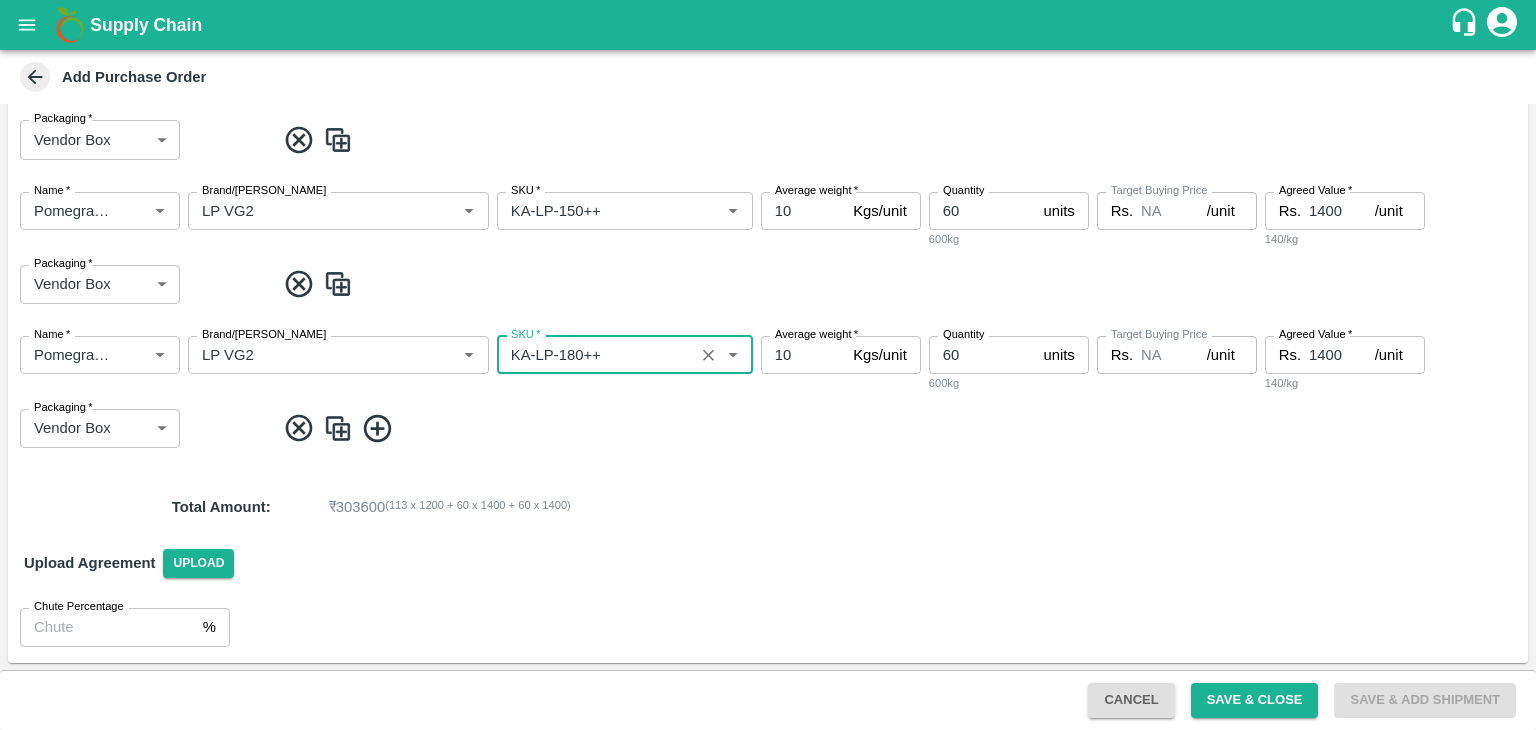 type on "KA-LP-180++" 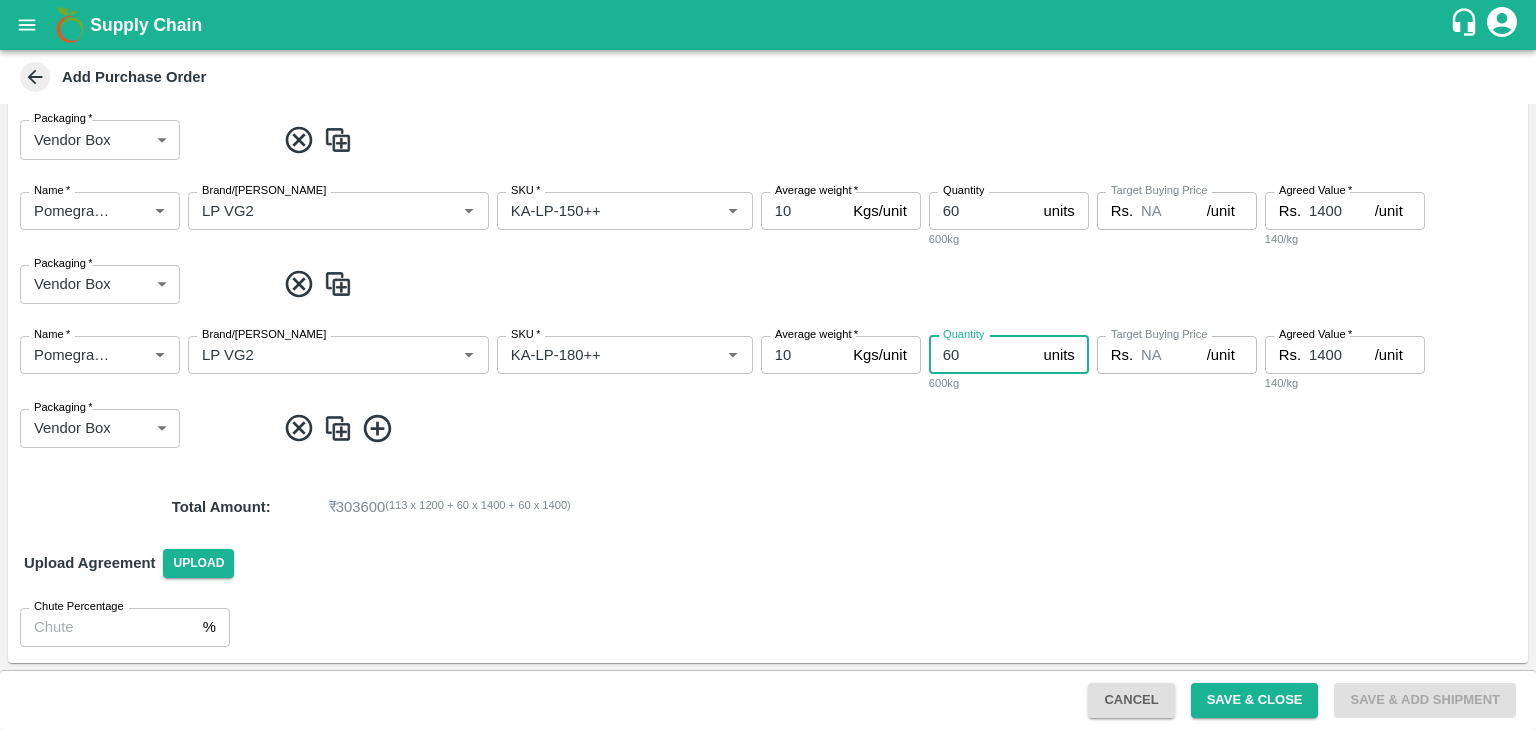 type on "6" 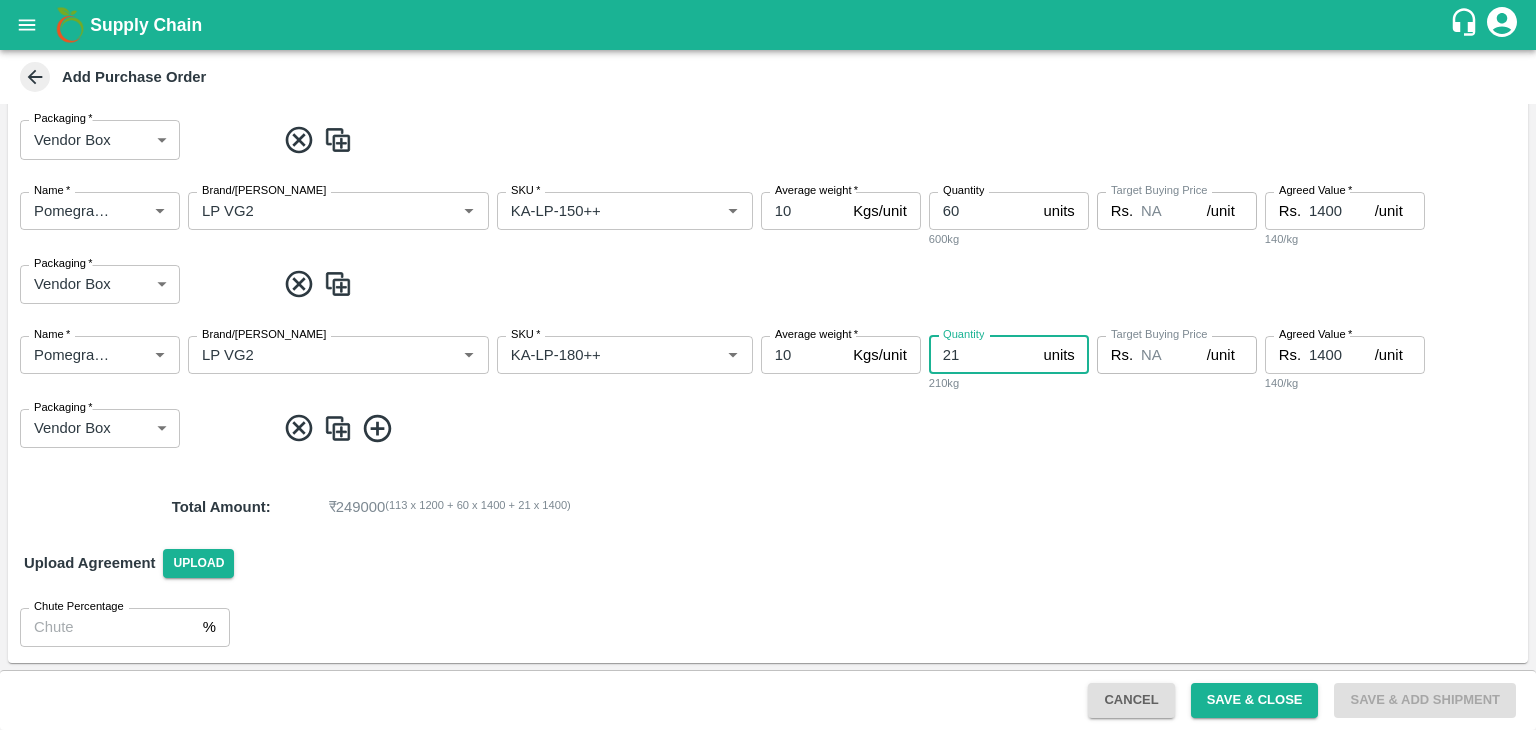 type on "21" 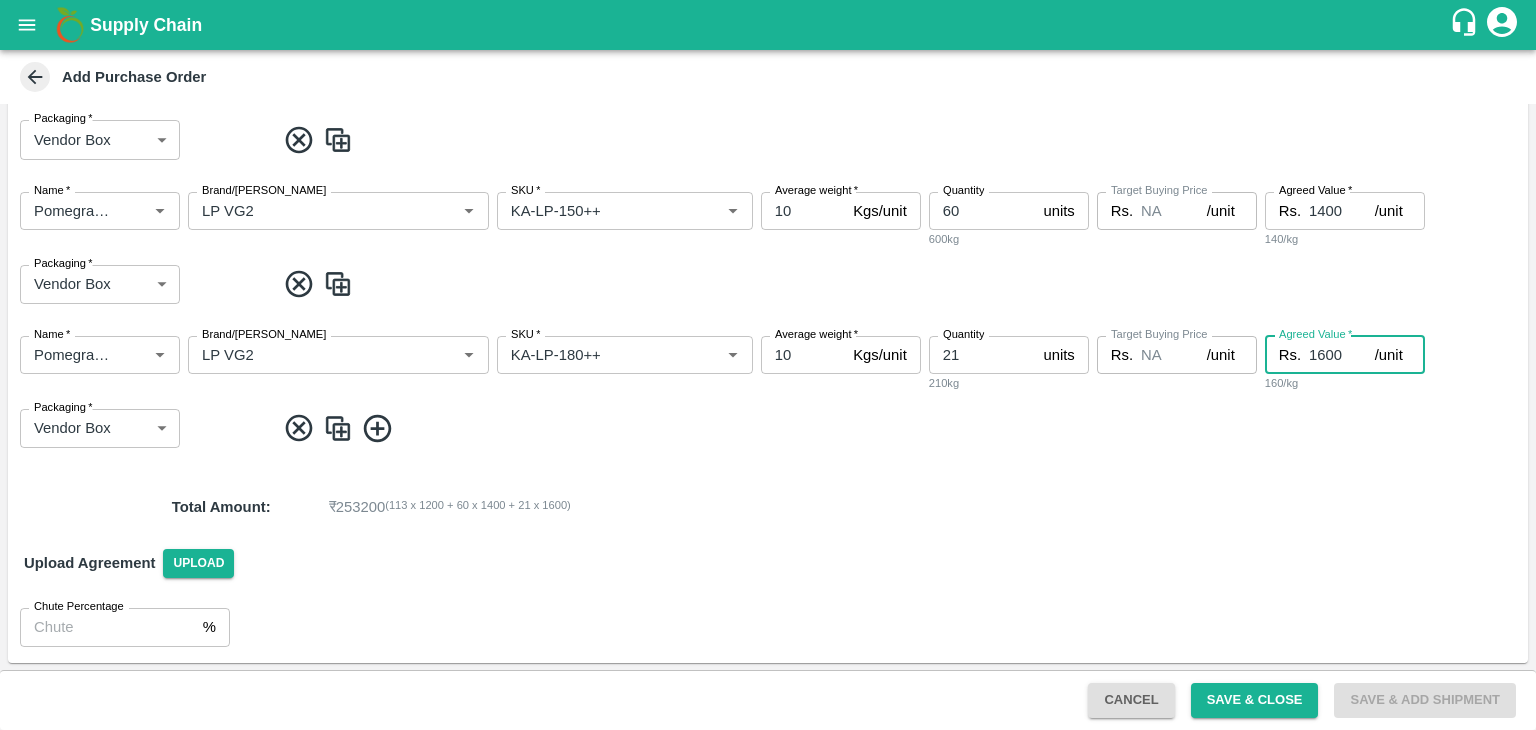 type on "1600" 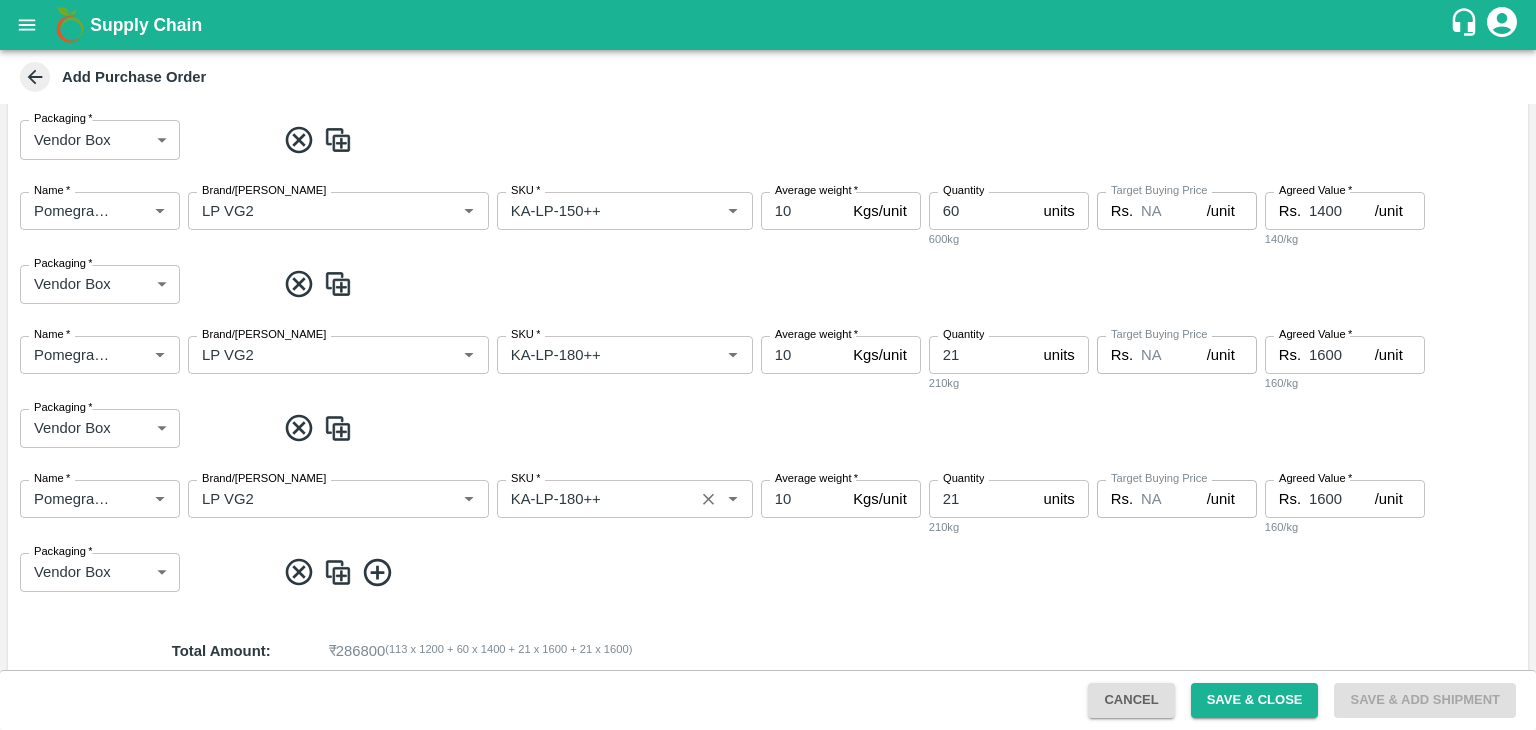 click on "SKU   *" at bounding box center (595, 499) 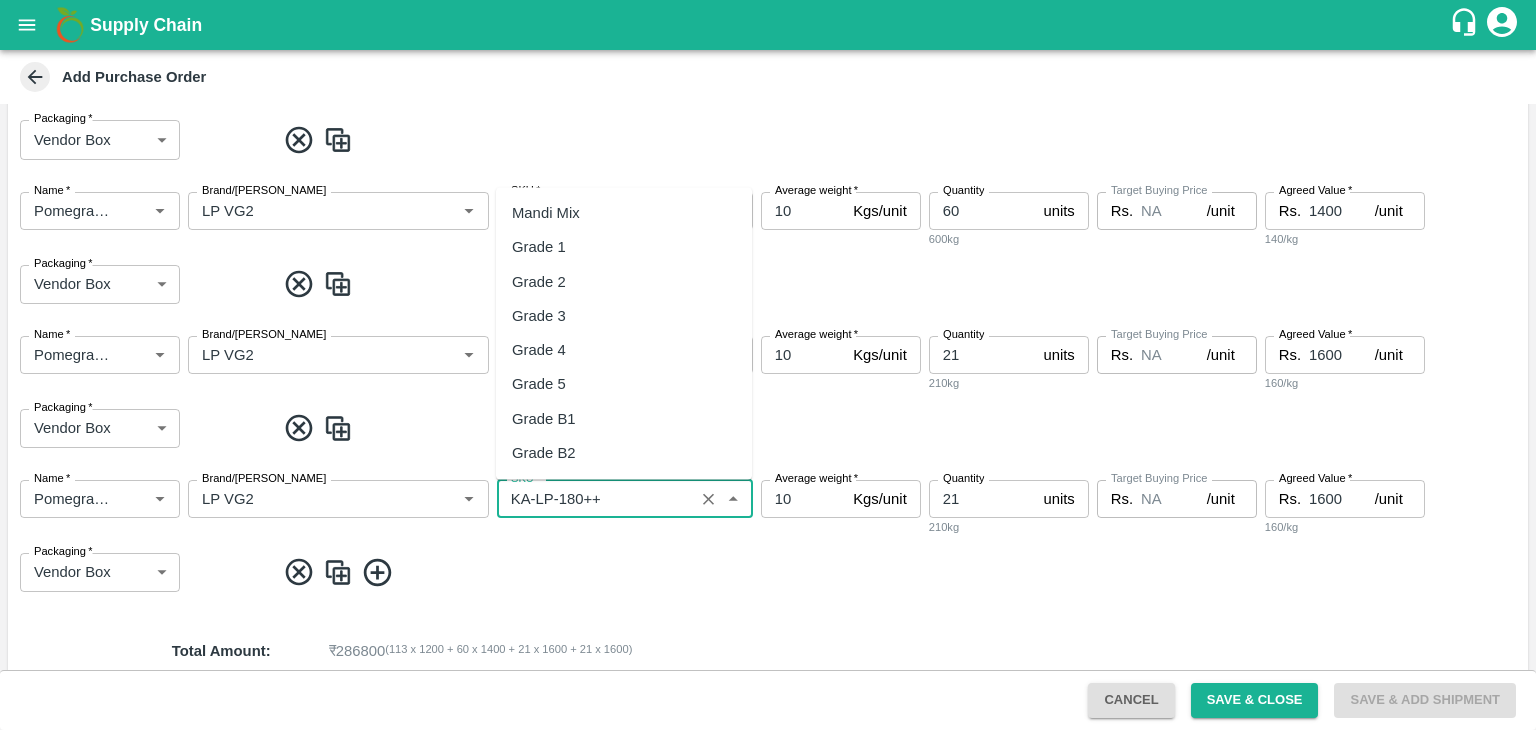 scroll, scrollTop: 11372, scrollLeft: 0, axis: vertical 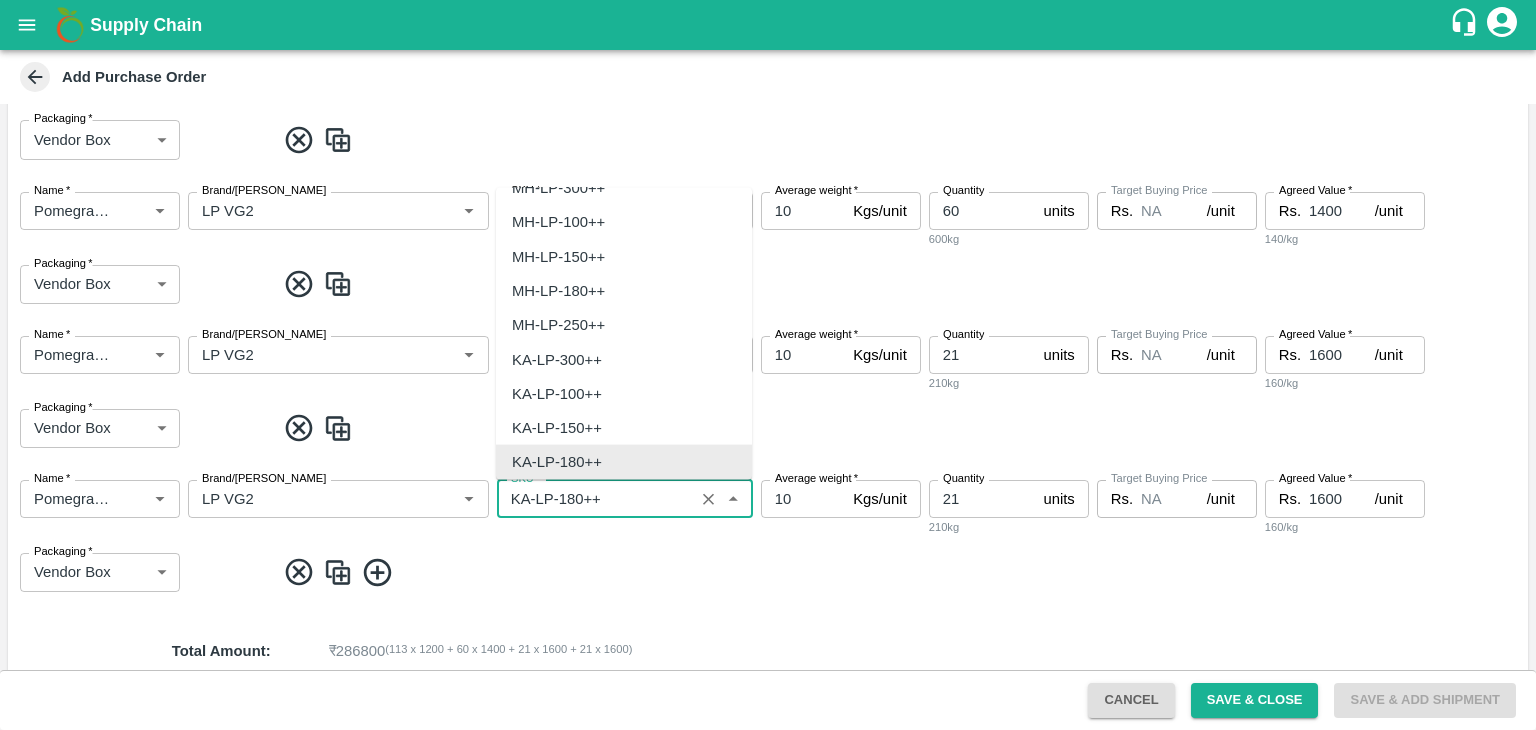 click on "SKU   *" at bounding box center (595, 499) 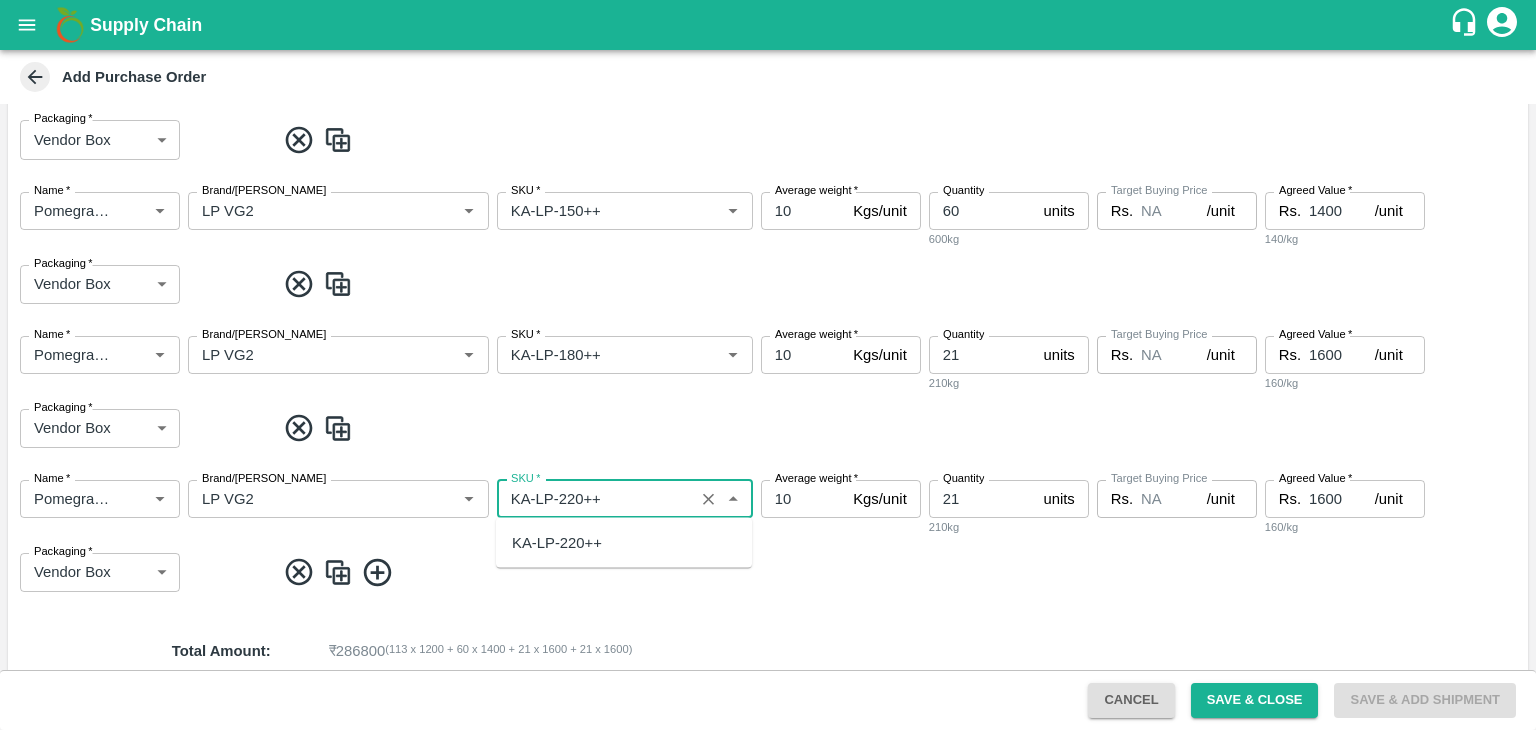 click on "KA-LP-220++" at bounding box center (557, 543) 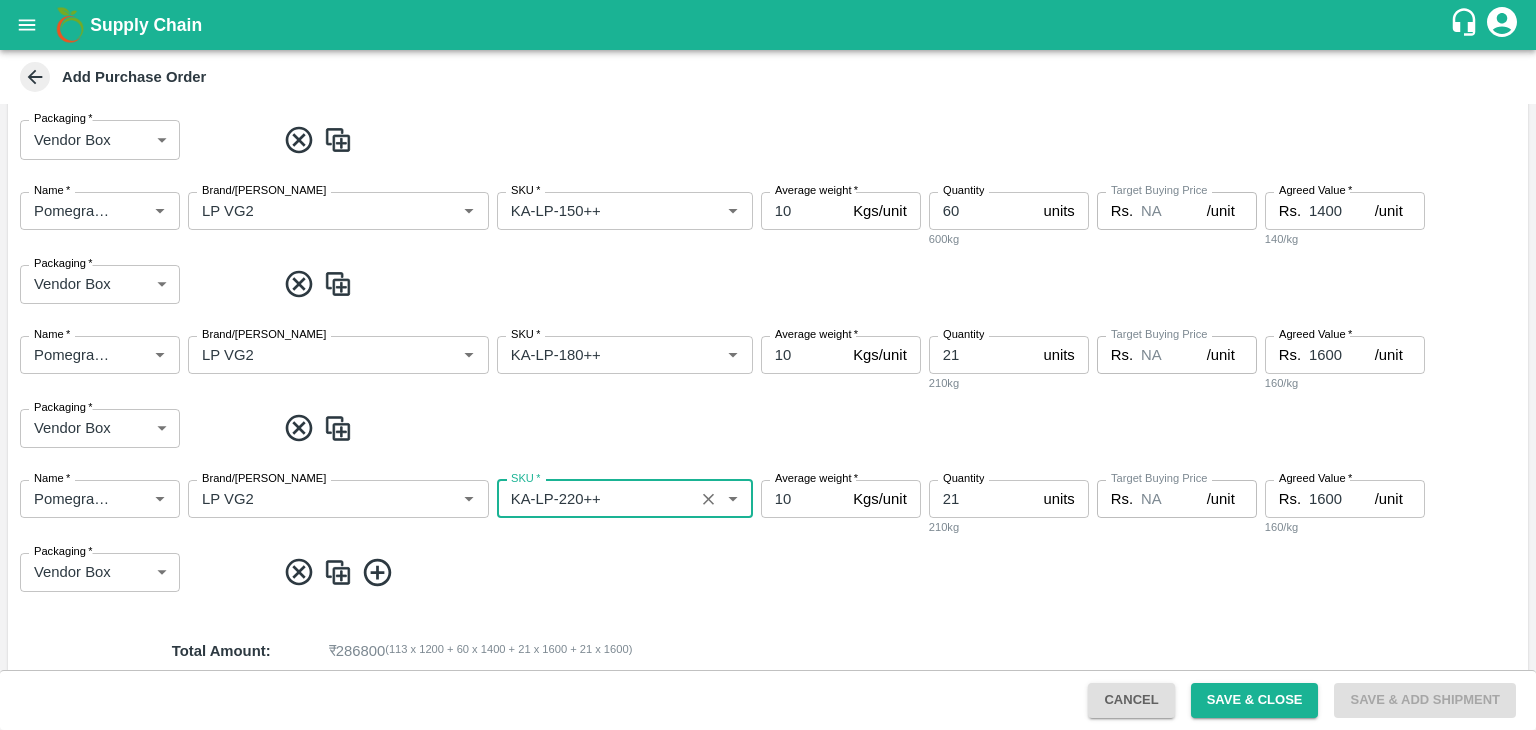 type on "KA-LP-220++" 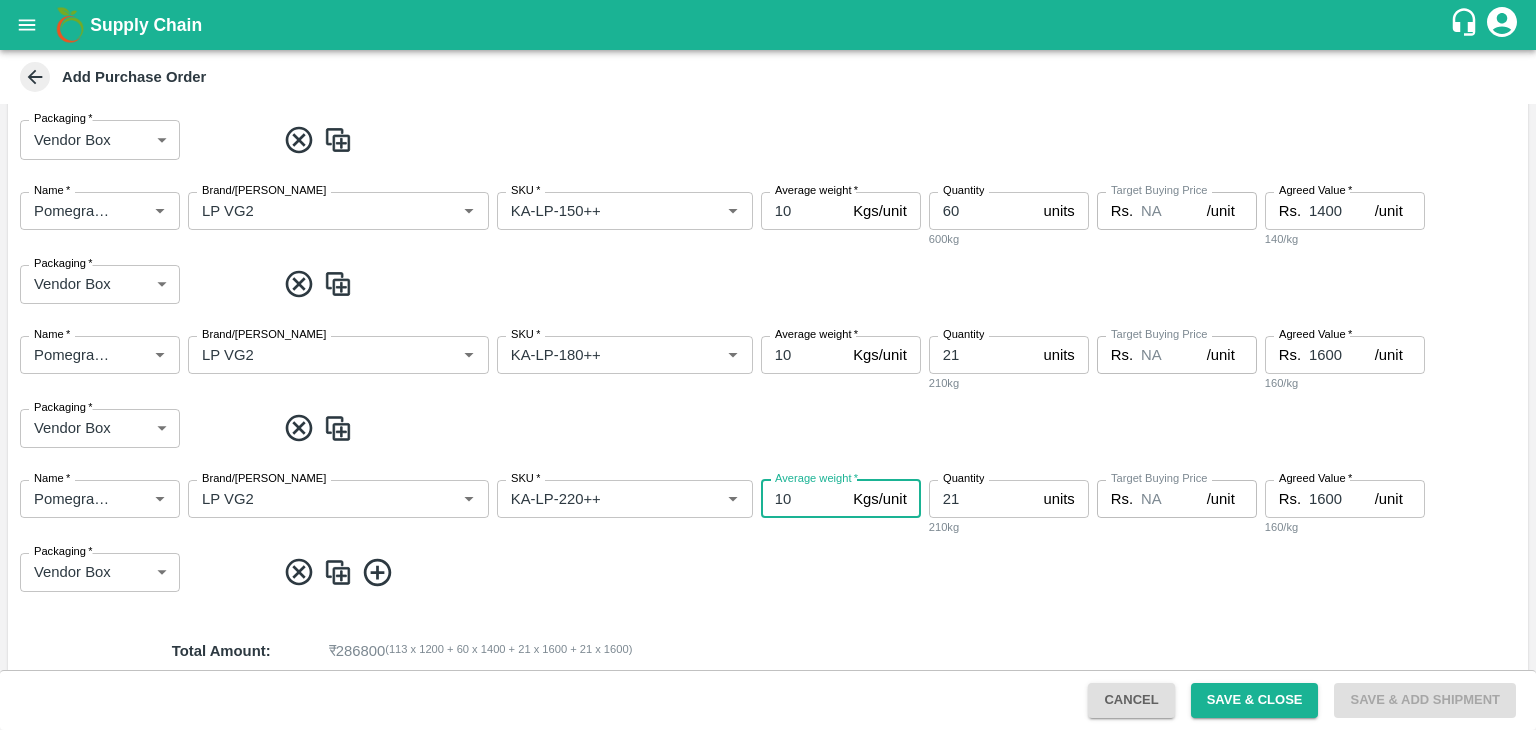 click on "10" at bounding box center [803, 499] 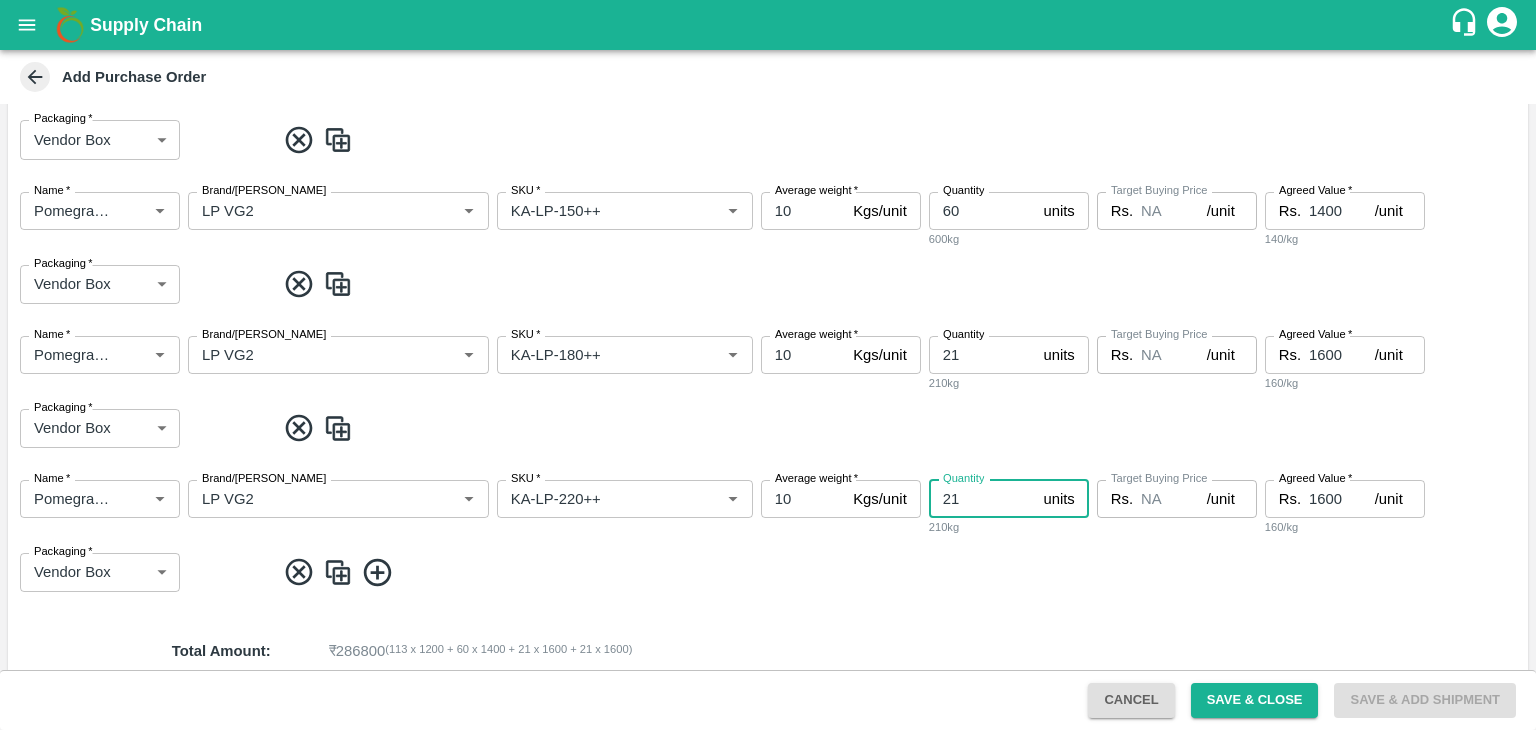 click on "21" at bounding box center [982, 499] 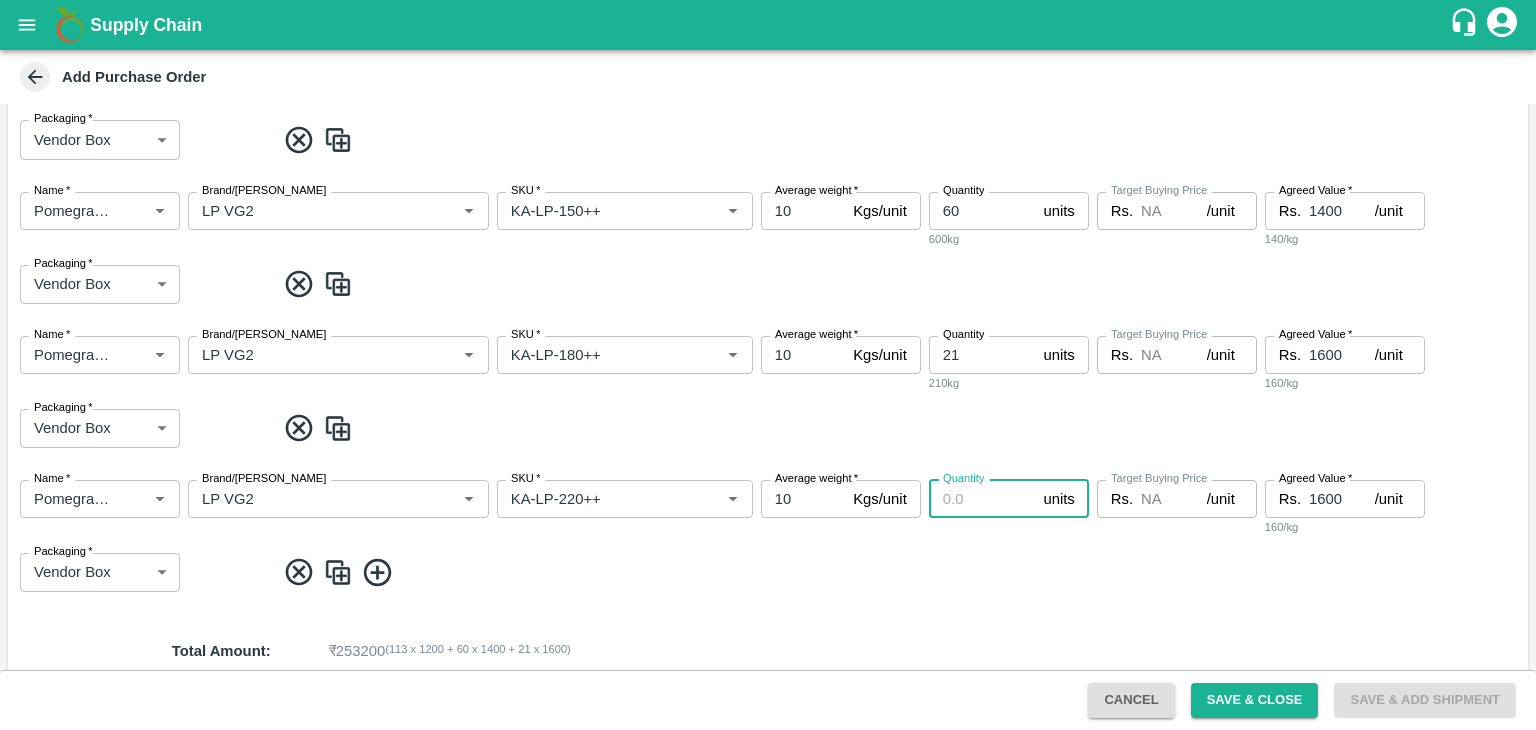 type on "3" 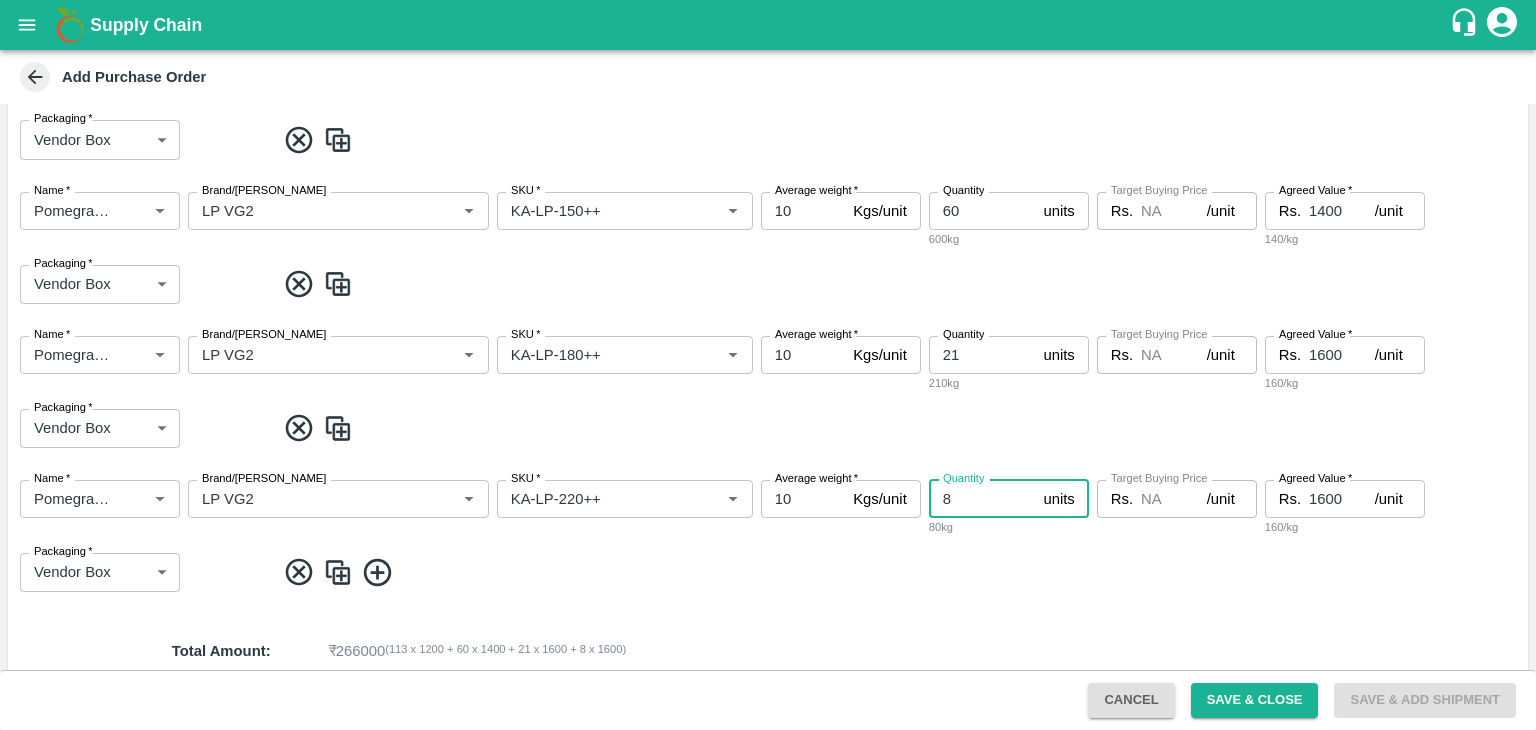 type on "8" 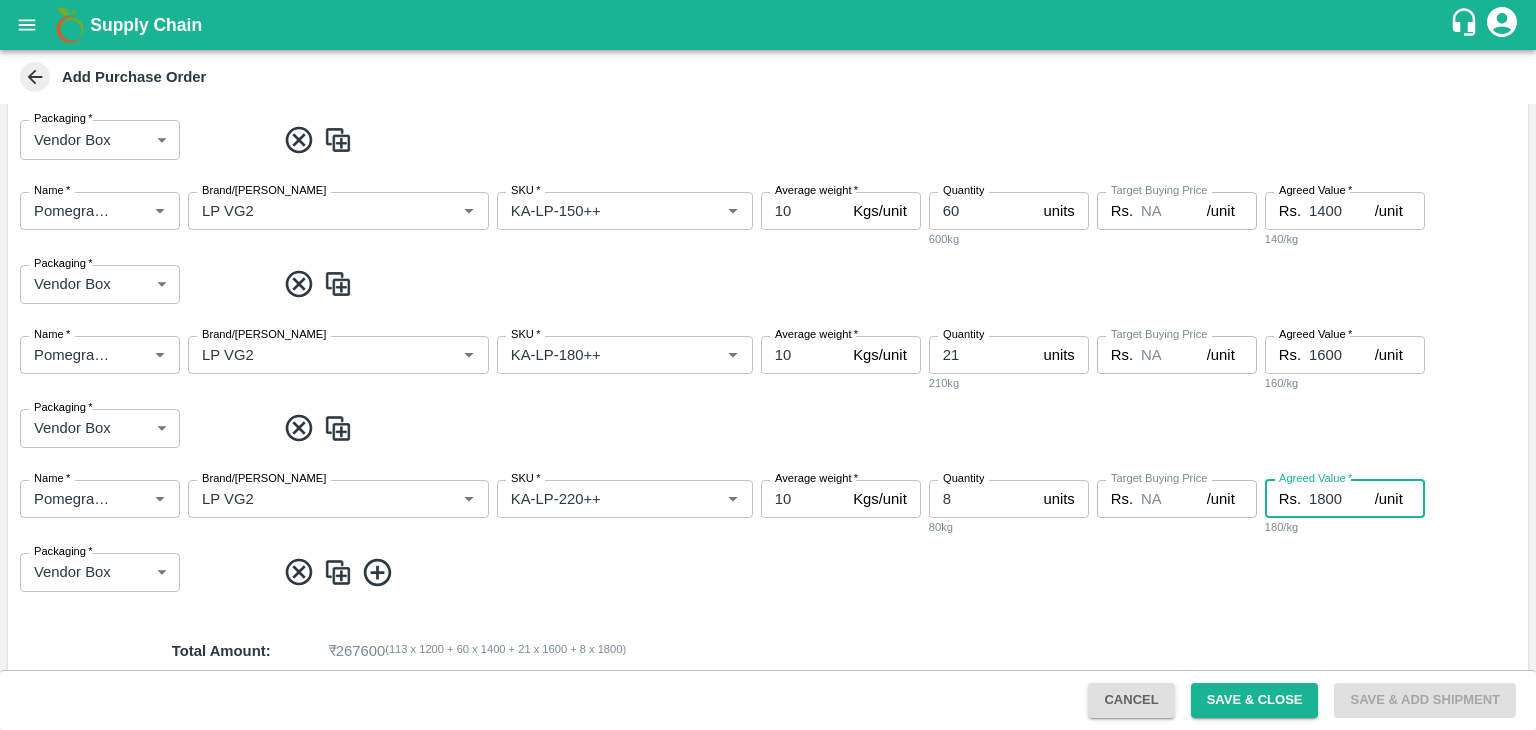 type on "1800" 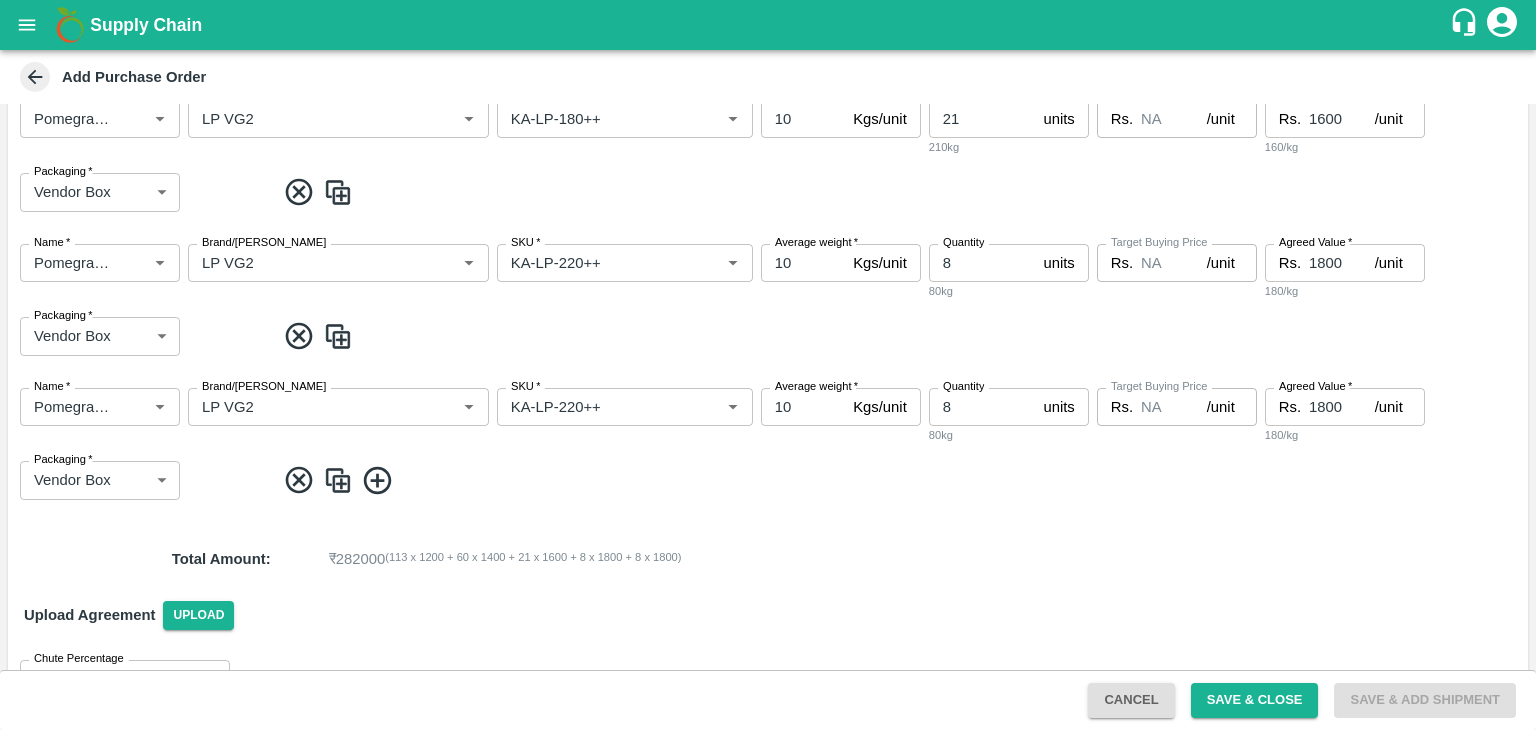 scroll, scrollTop: 730, scrollLeft: 0, axis: vertical 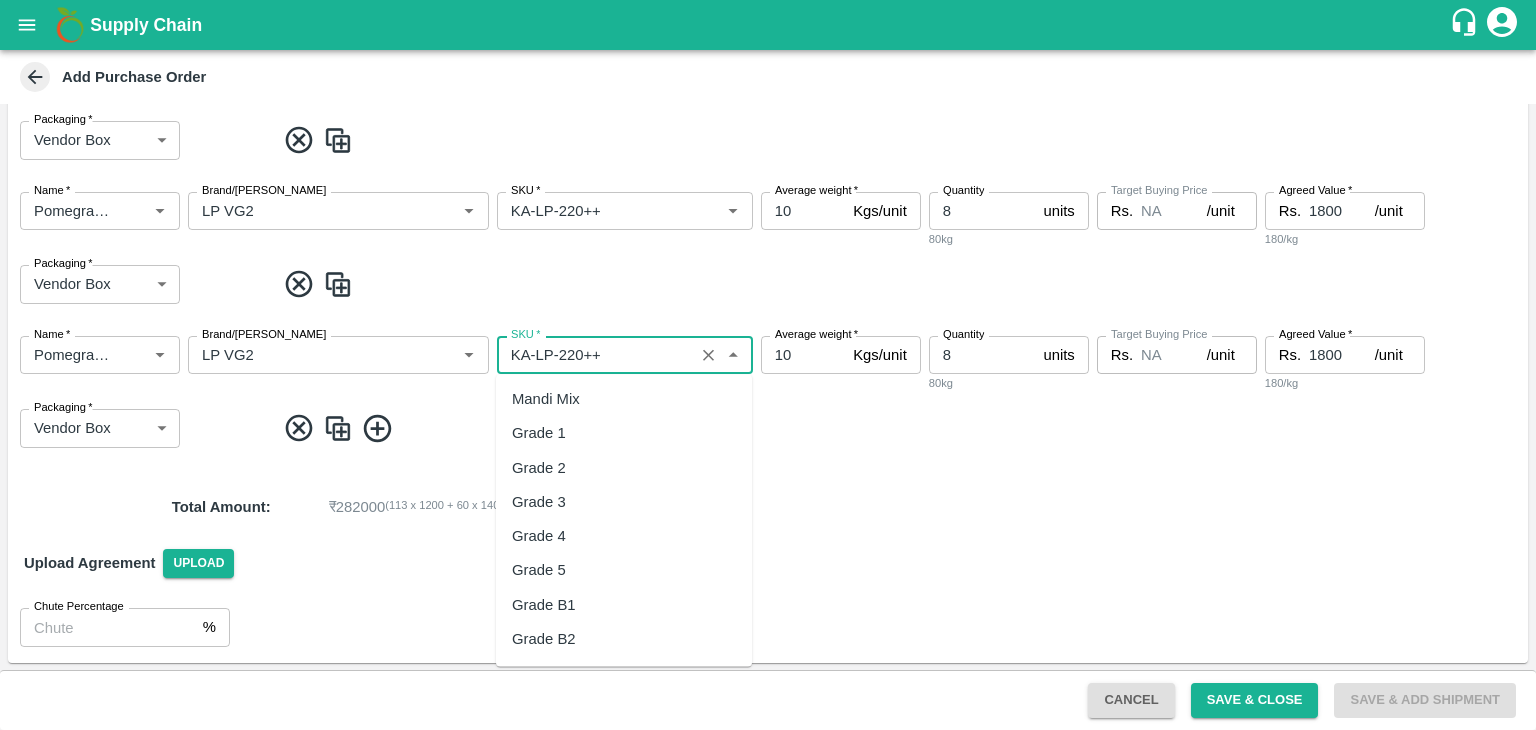 click on "SKU   *" at bounding box center (595, 355) 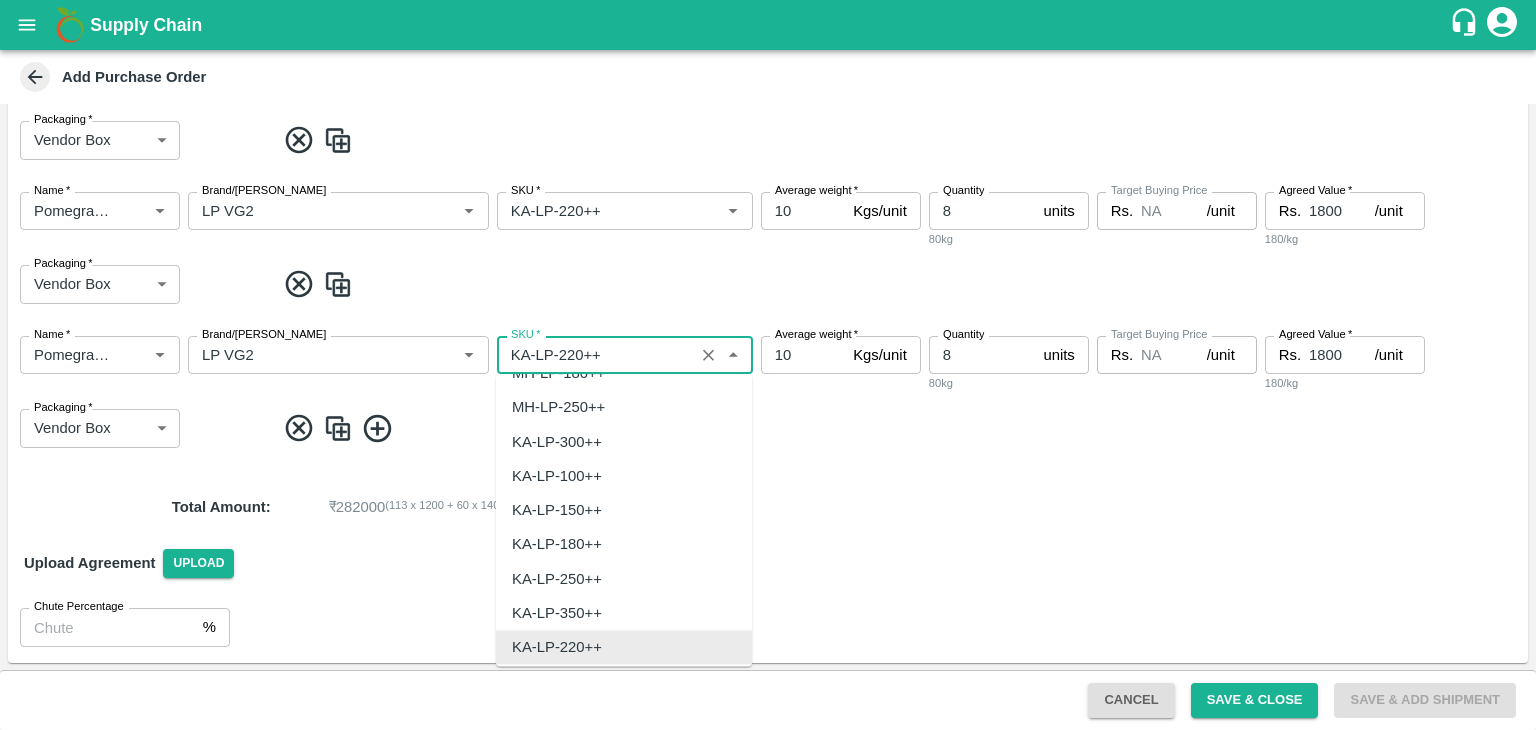 click on "SKU   *" at bounding box center (595, 355) 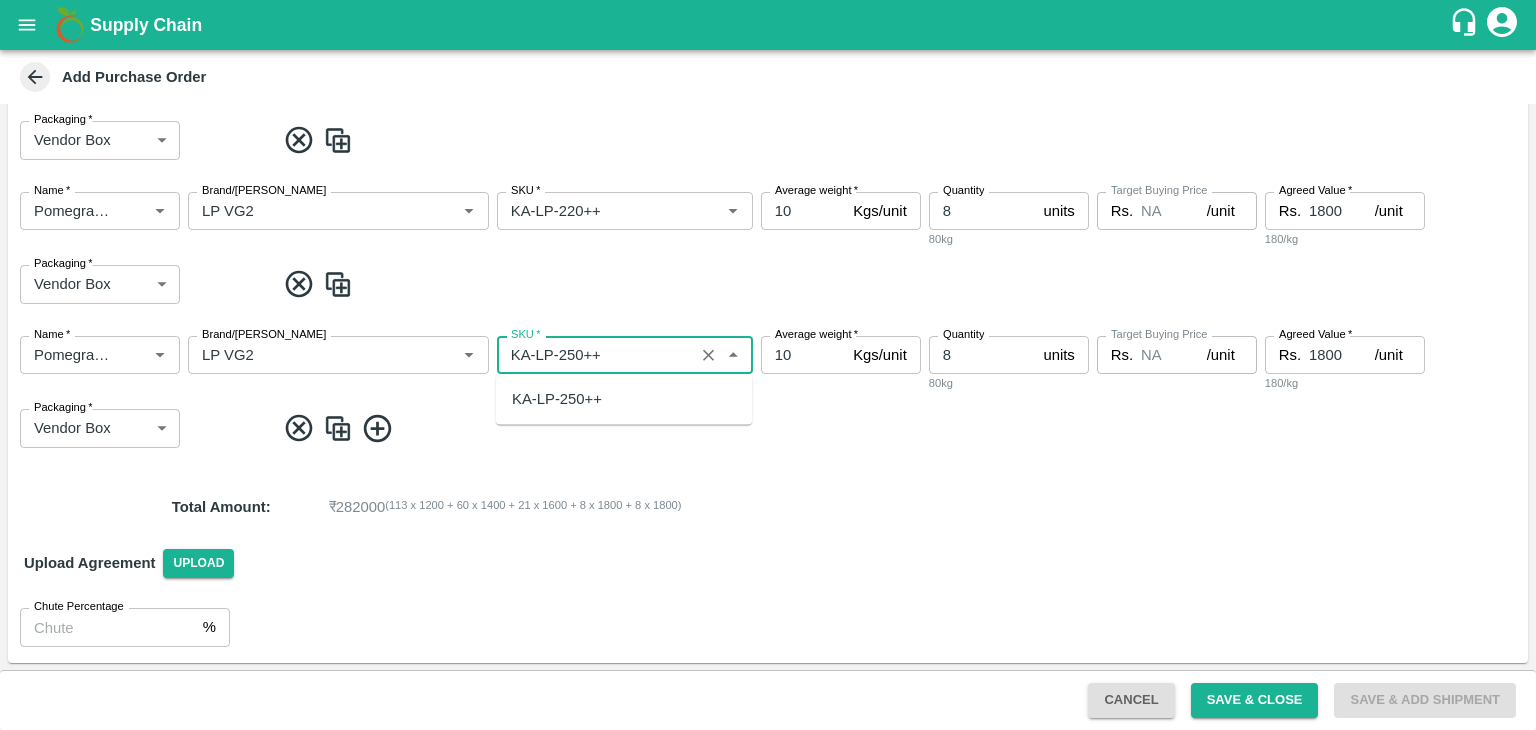 click on "KA-LP-250++" at bounding box center (557, 399) 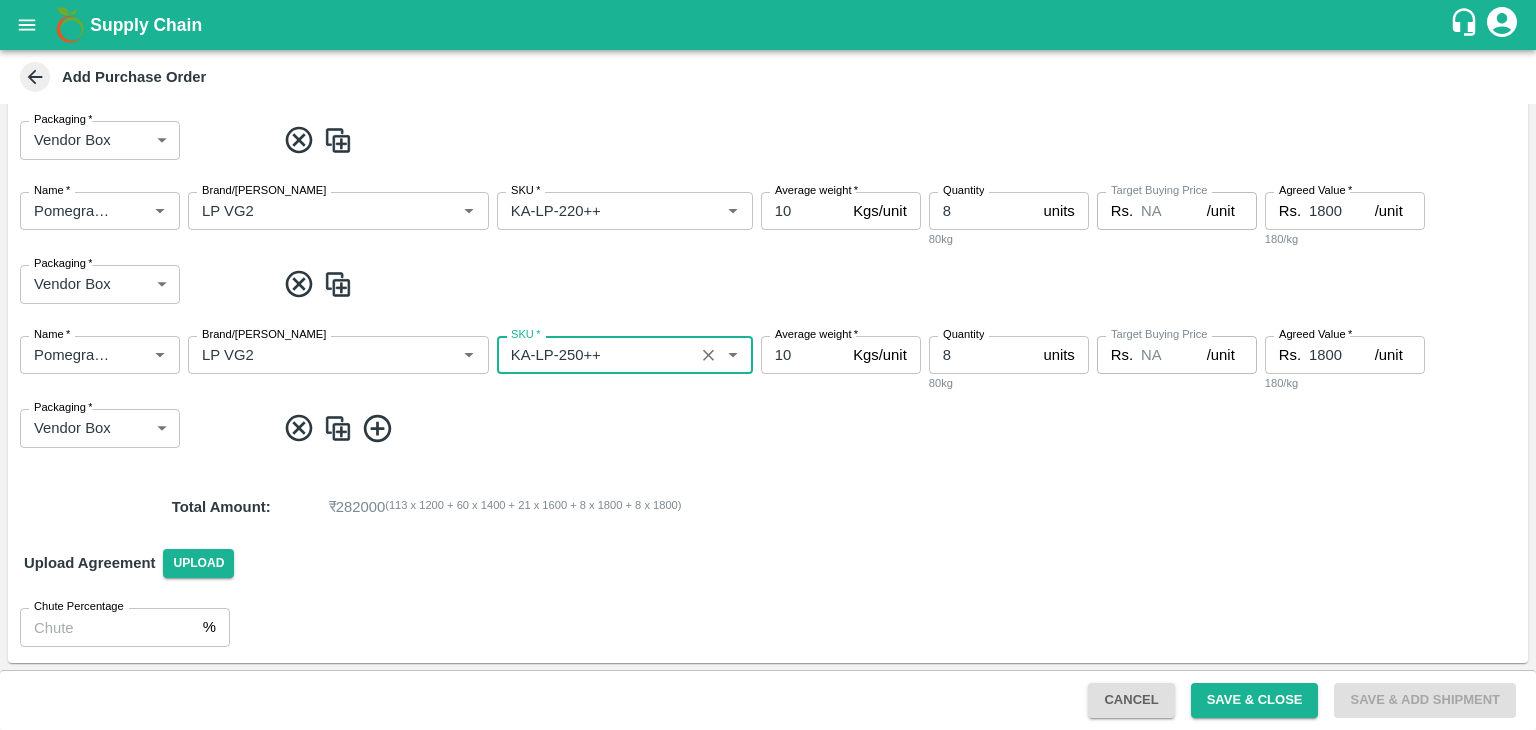 type on "KA-LP-250++" 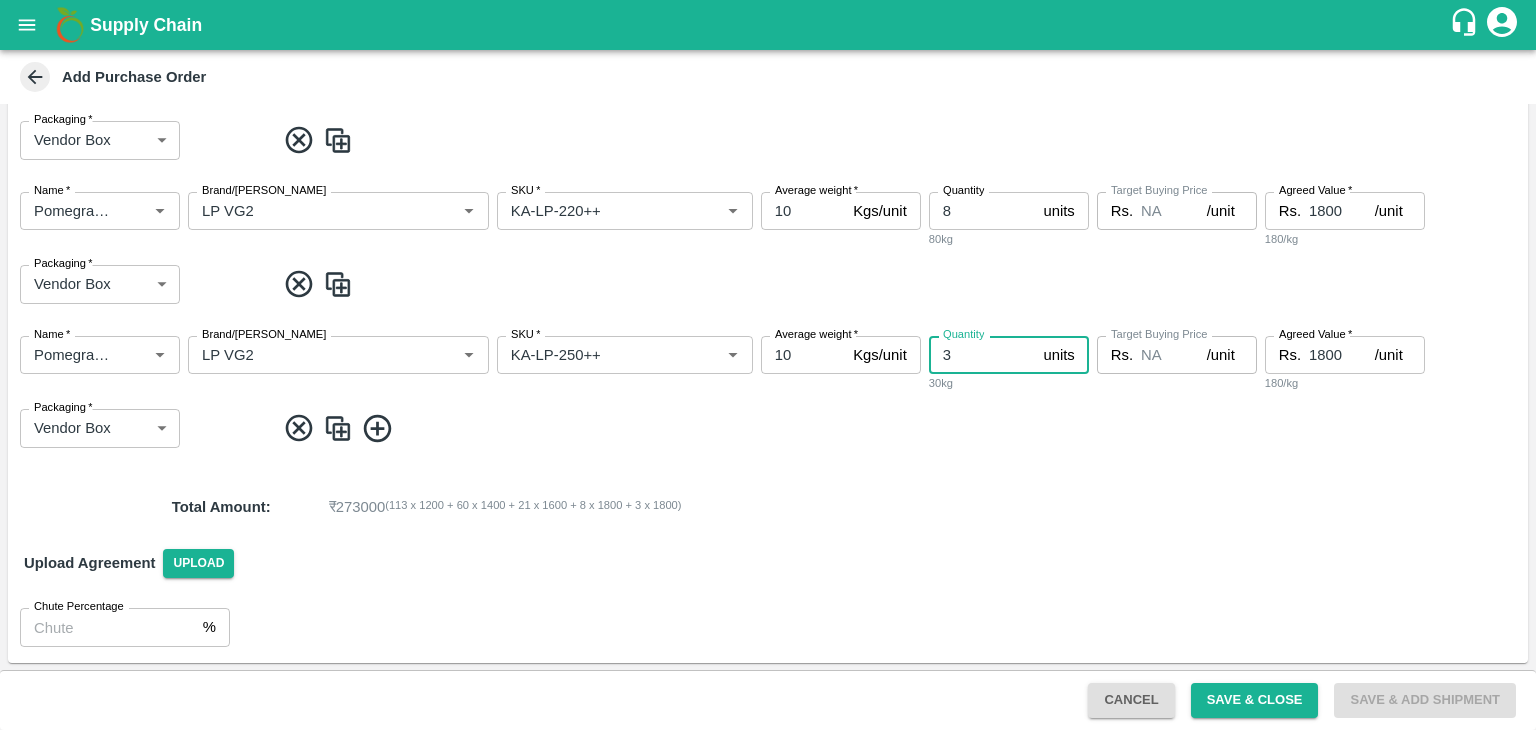 type on "3" 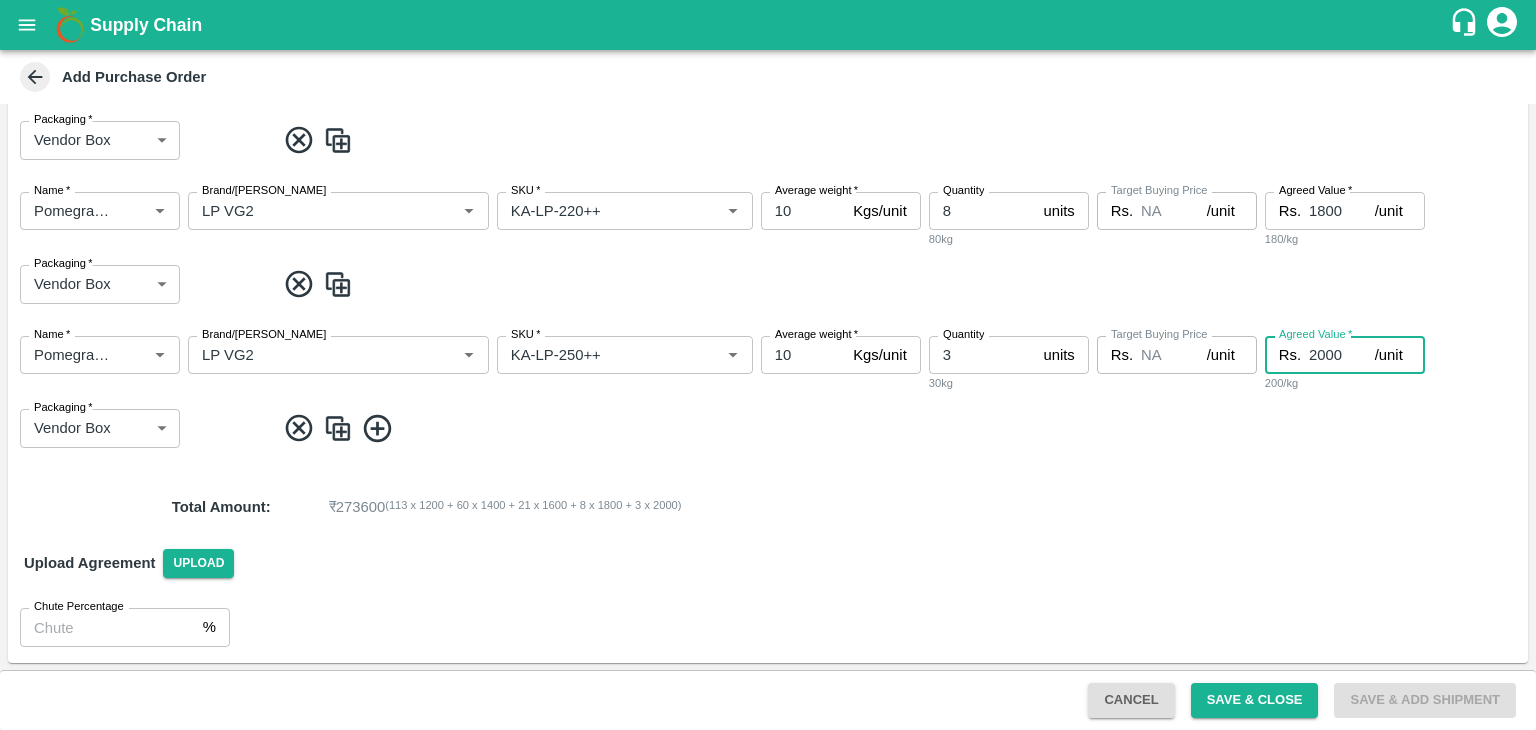 type on "2000" 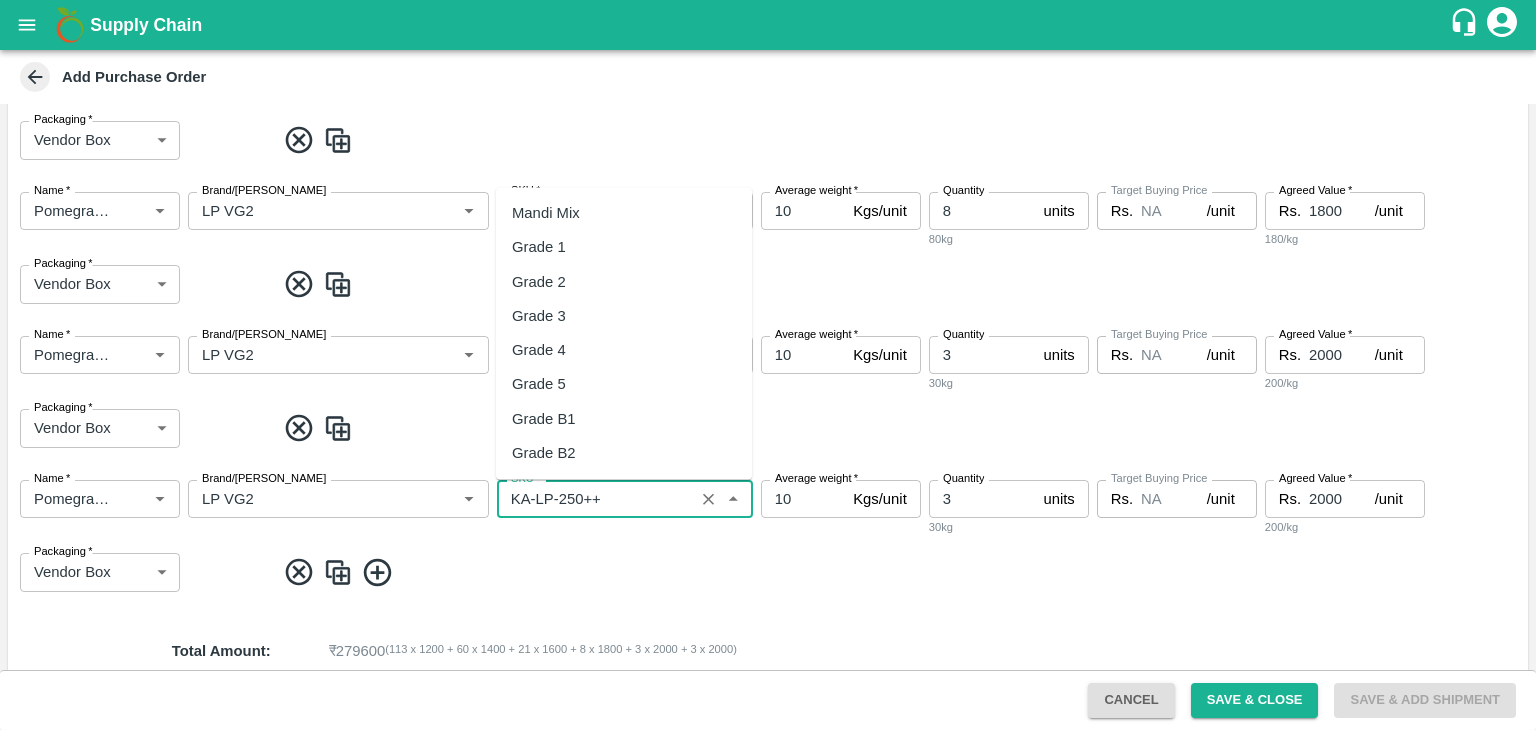 click on "SKU   *" at bounding box center [595, 499] 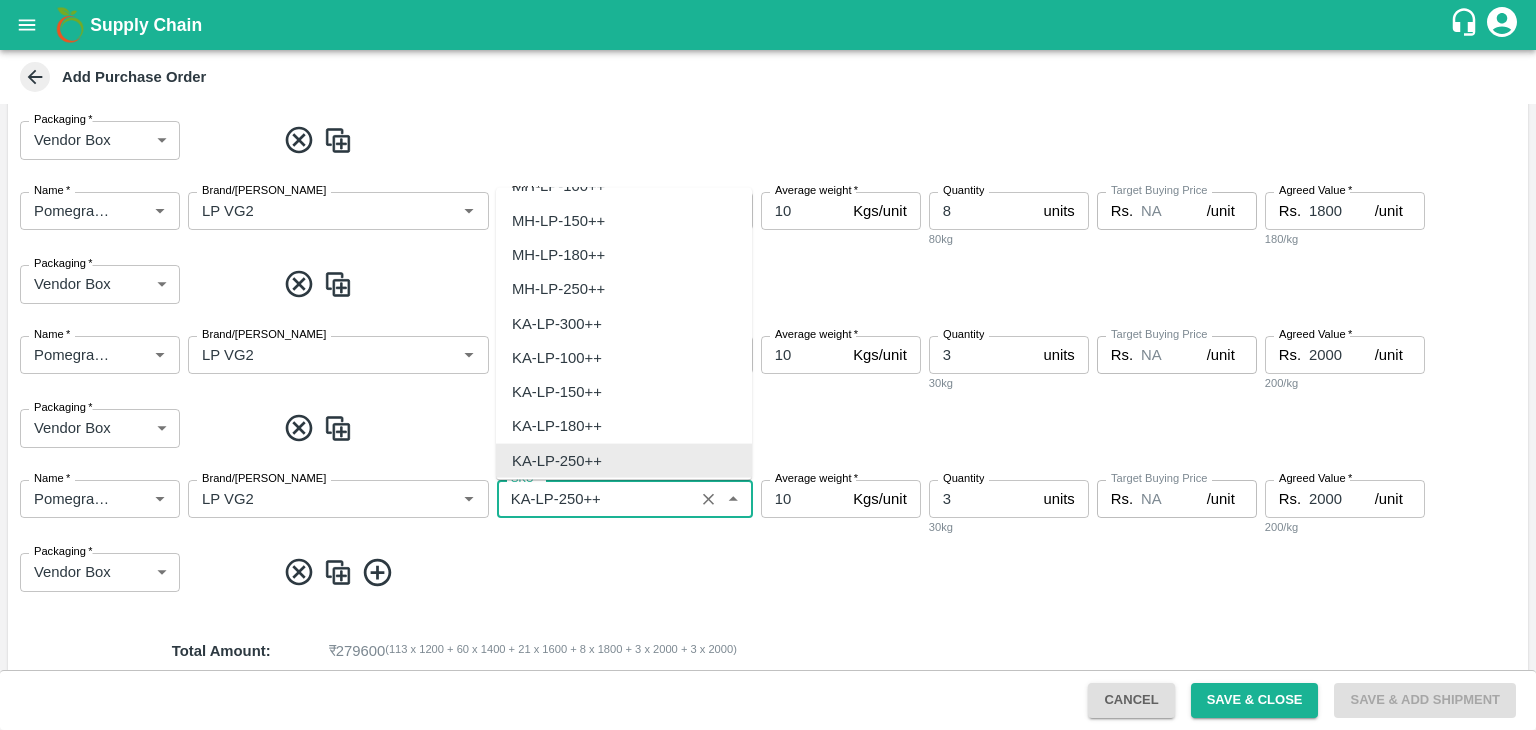 click on "SKU   *" at bounding box center (595, 499) 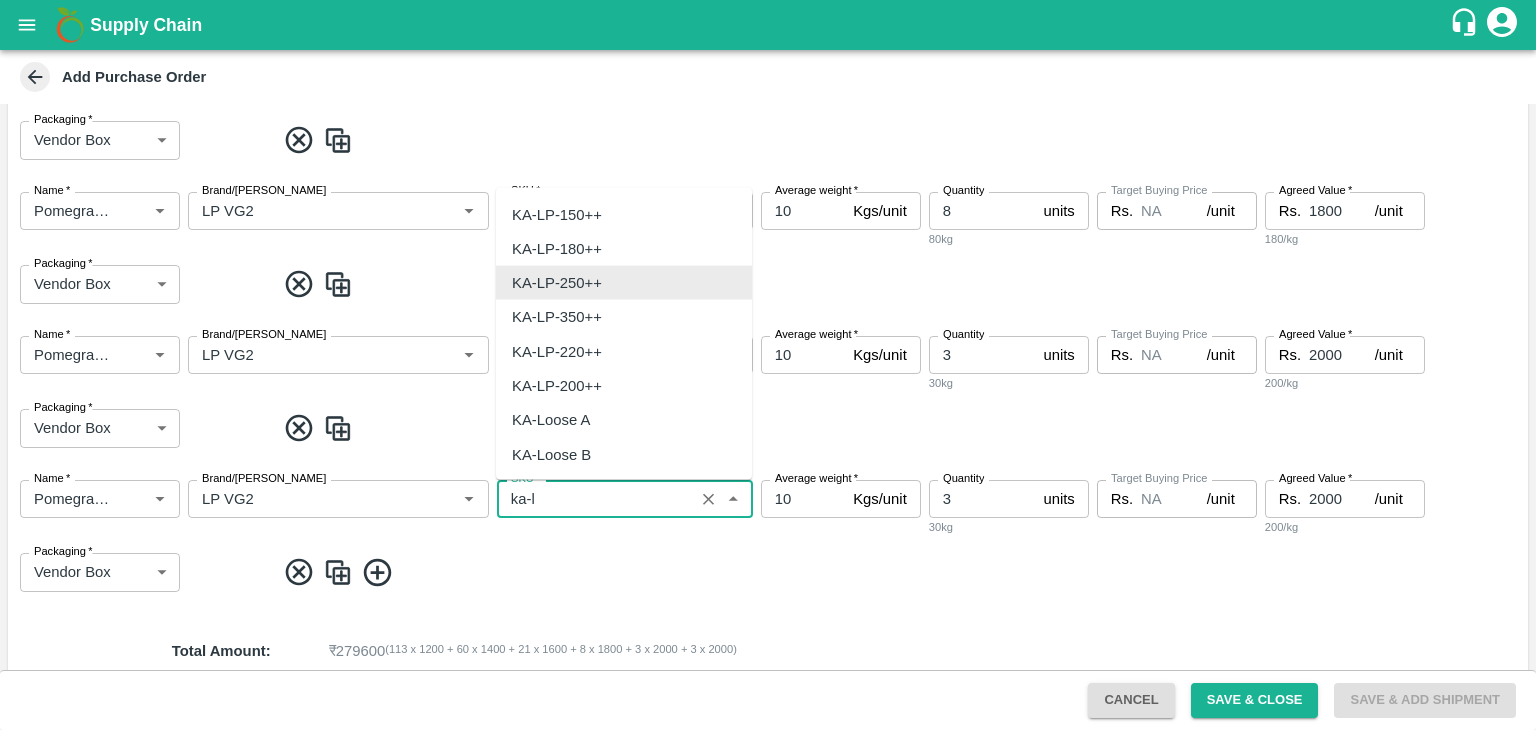 scroll, scrollTop: 0, scrollLeft: 0, axis: both 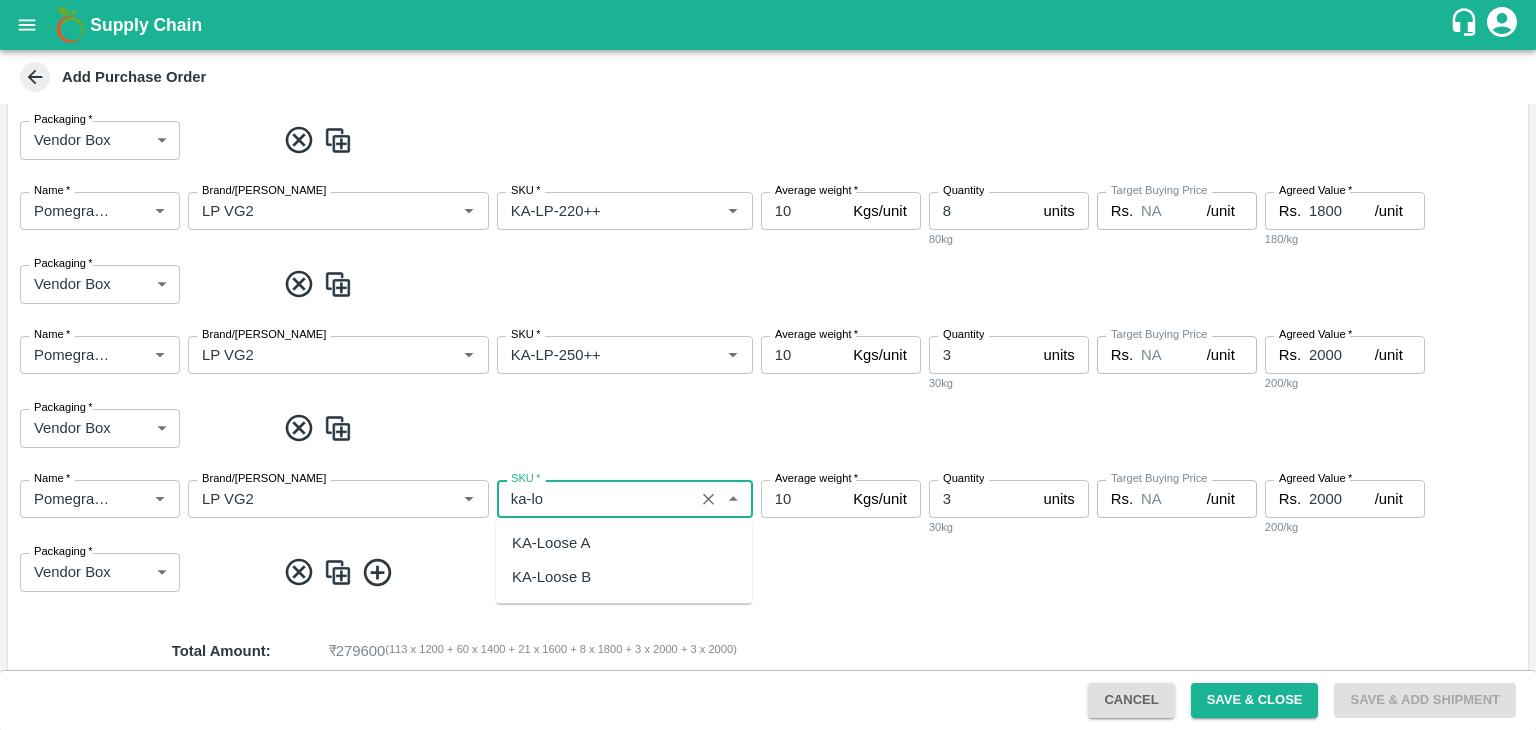 click on "KA-Loose A" at bounding box center (551, 543) 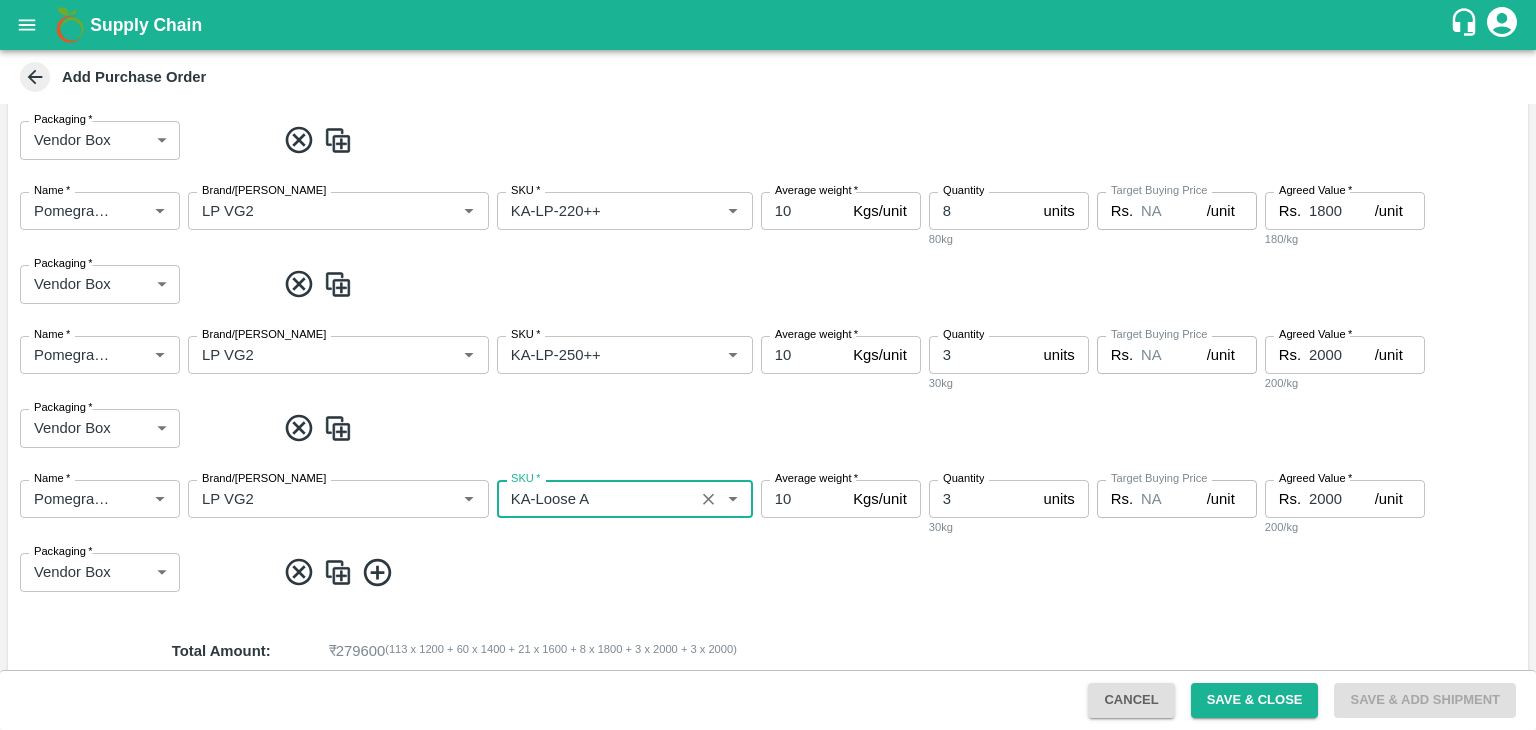 type on "KA-Loose A" 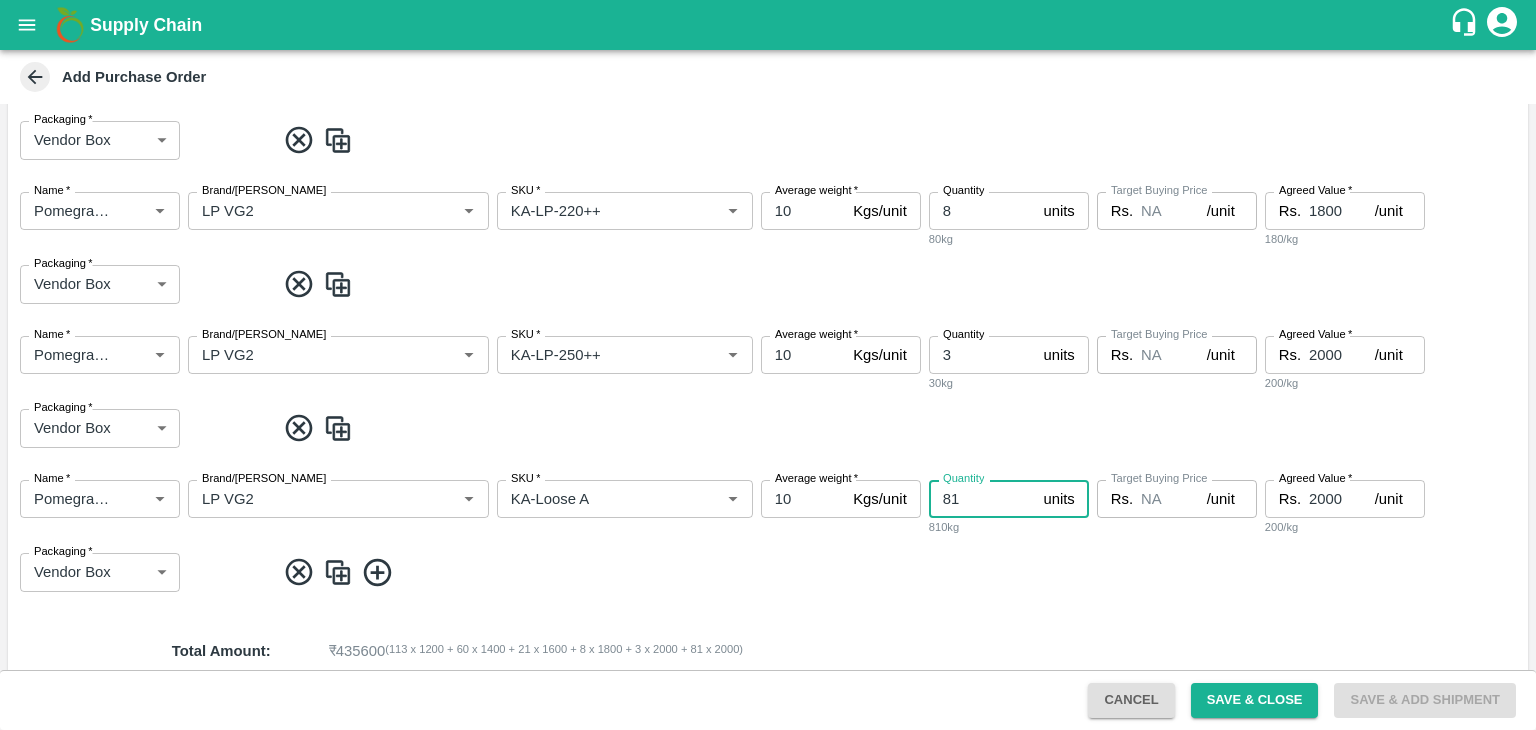 type on "81" 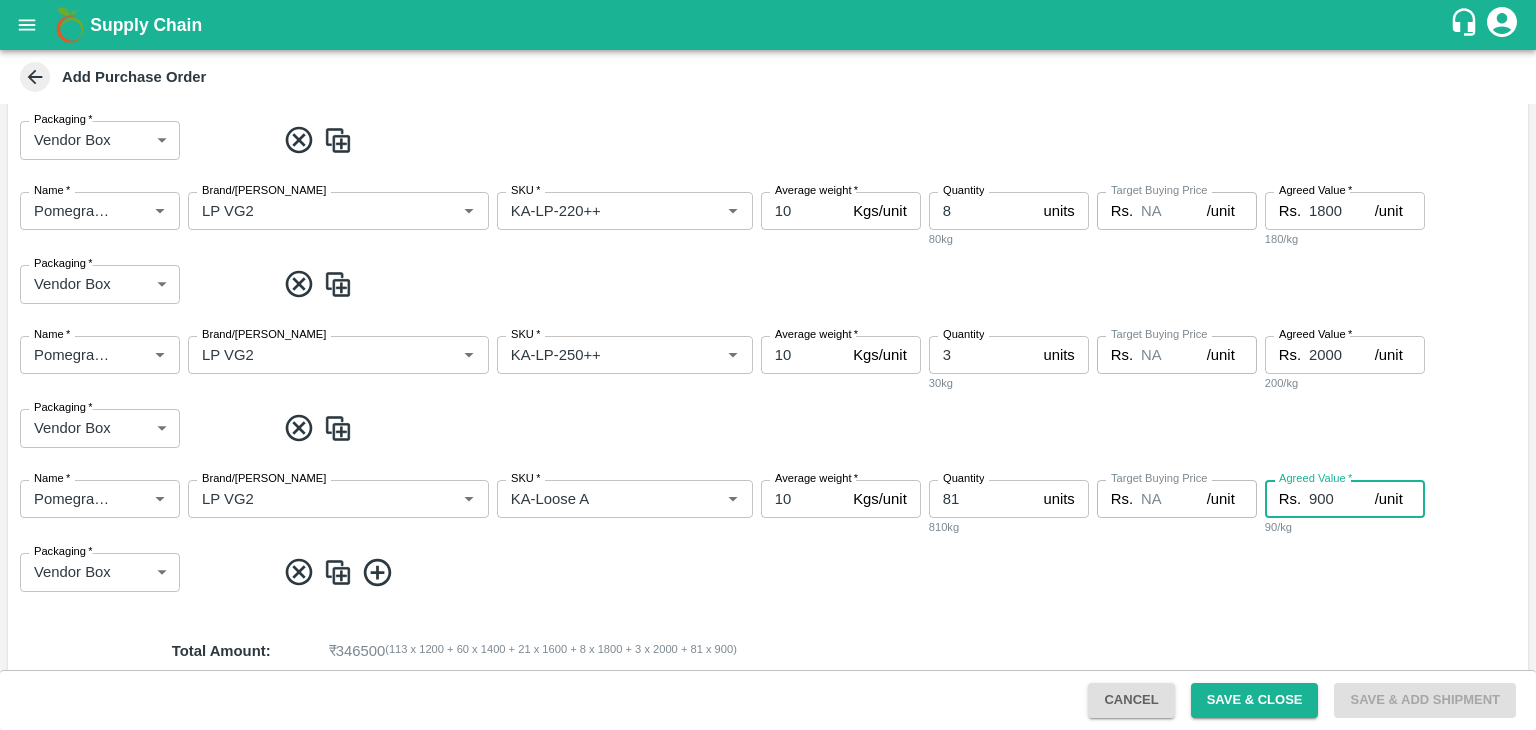 type on "900" 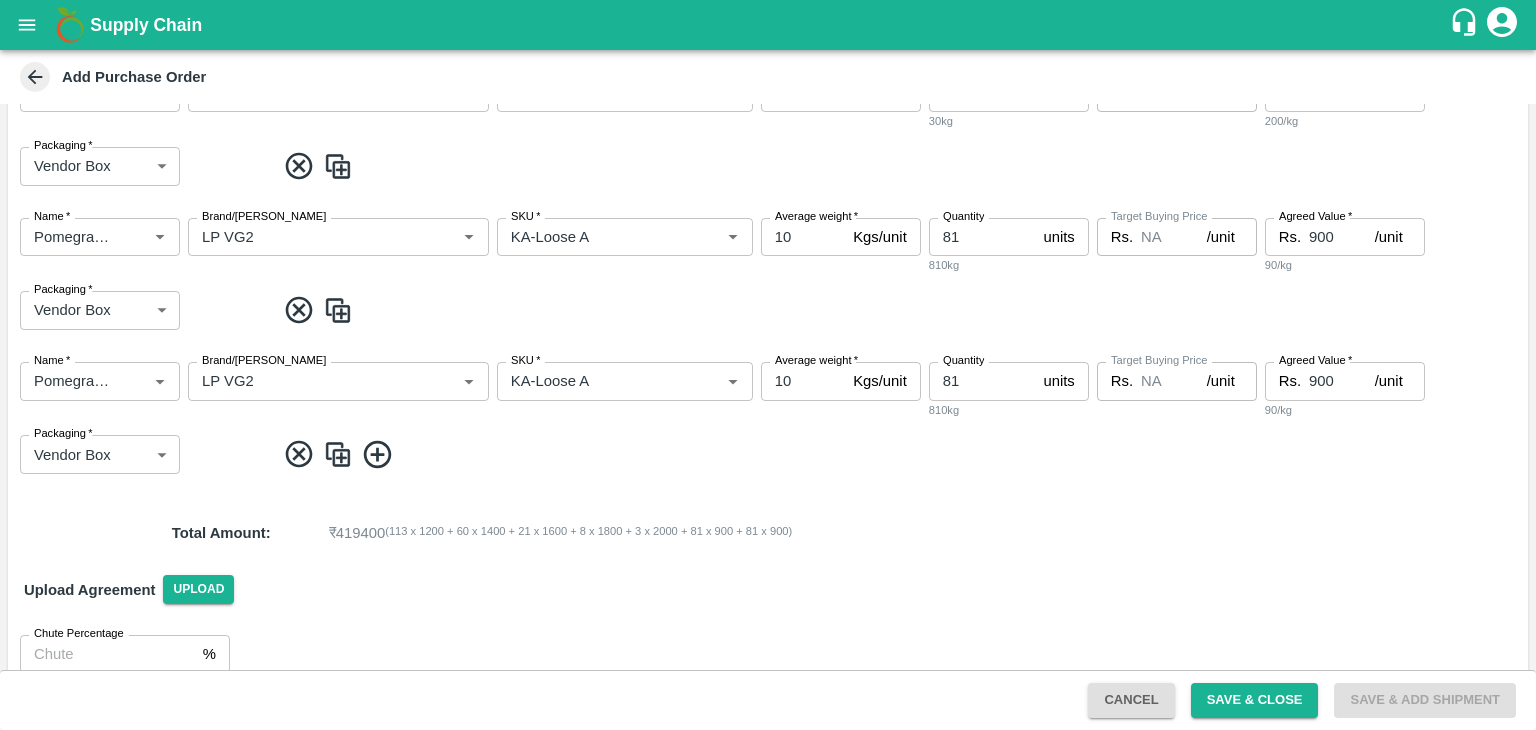 scroll, scrollTop: 1018, scrollLeft: 0, axis: vertical 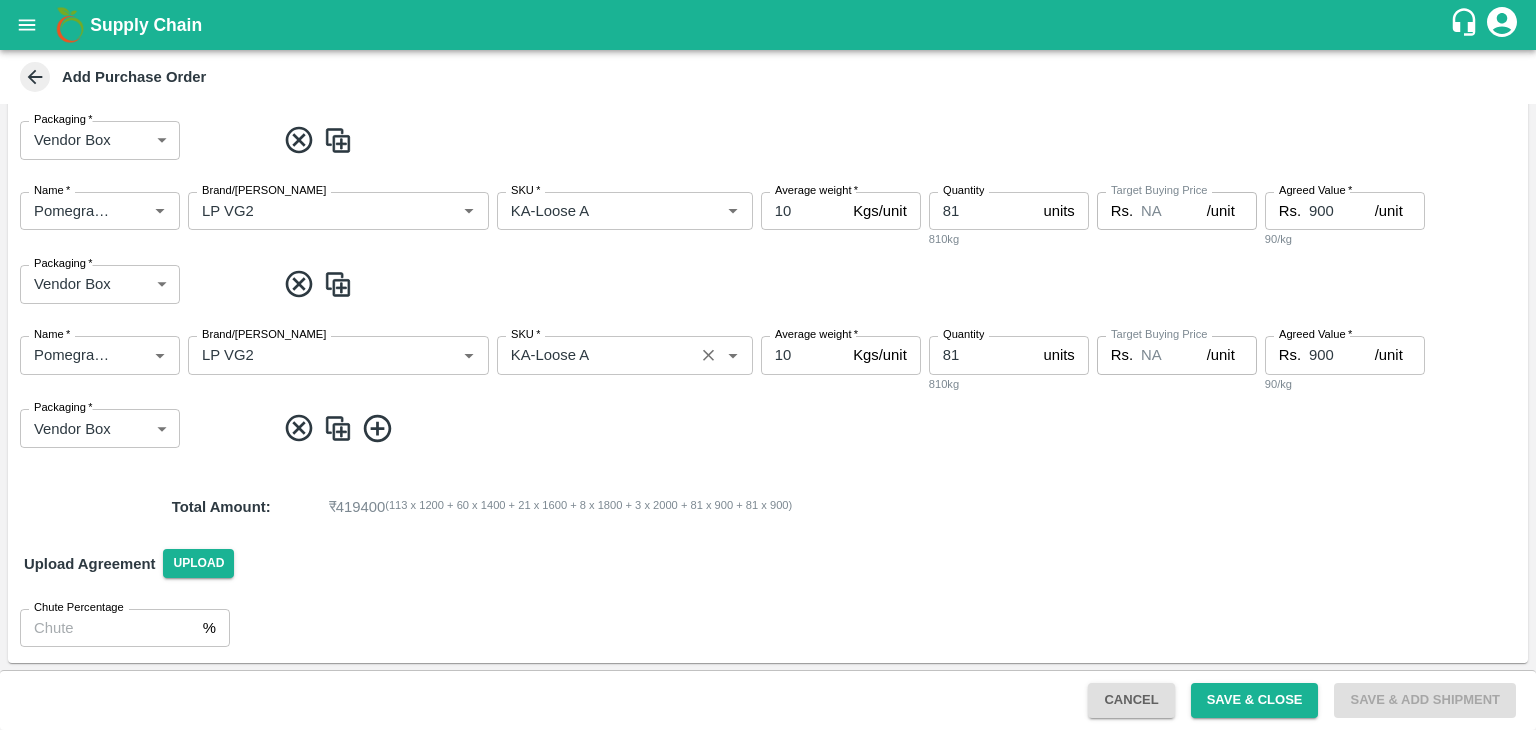 click on "SKU   *" at bounding box center (595, 355) 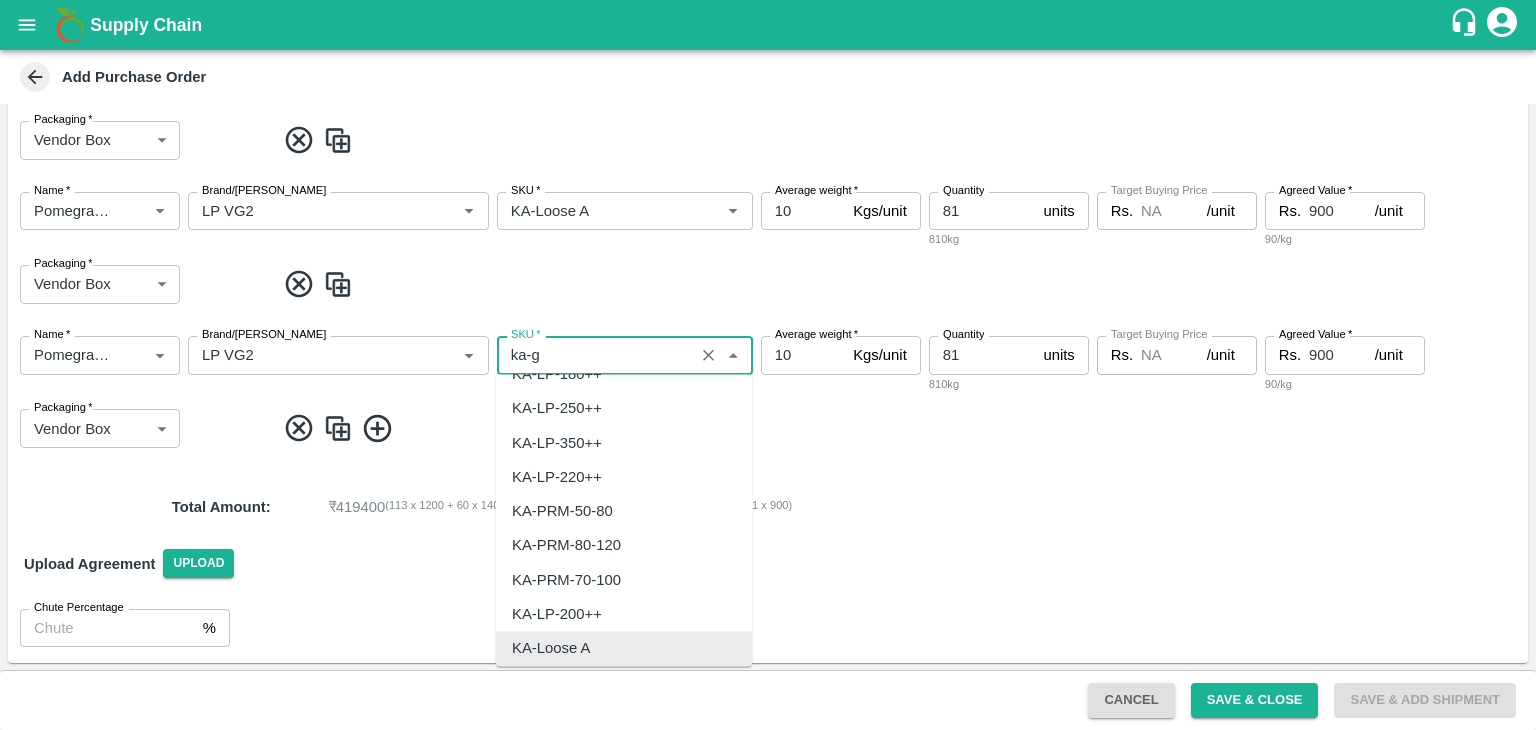 scroll, scrollTop: 0, scrollLeft: 0, axis: both 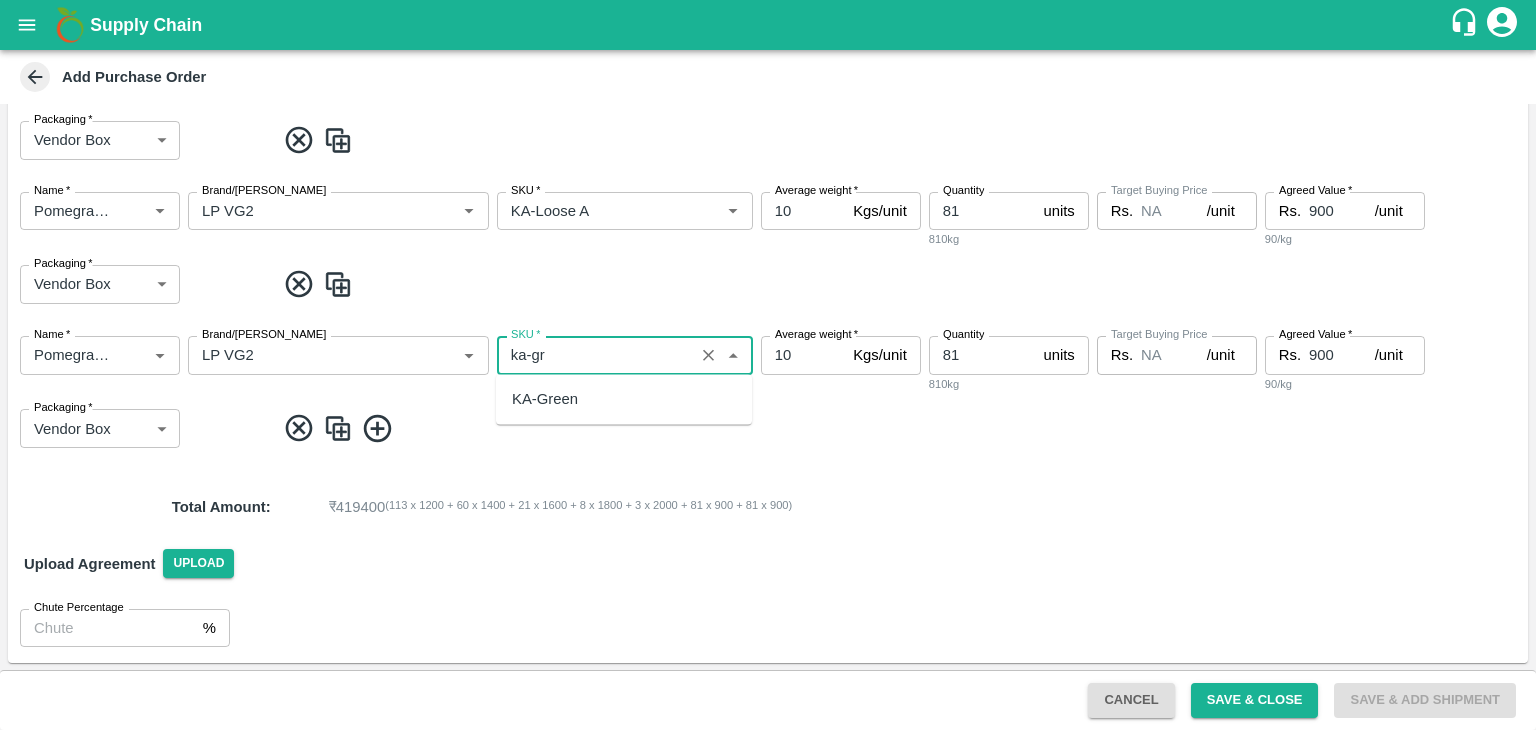 click on "KA-Green" at bounding box center (624, 399) 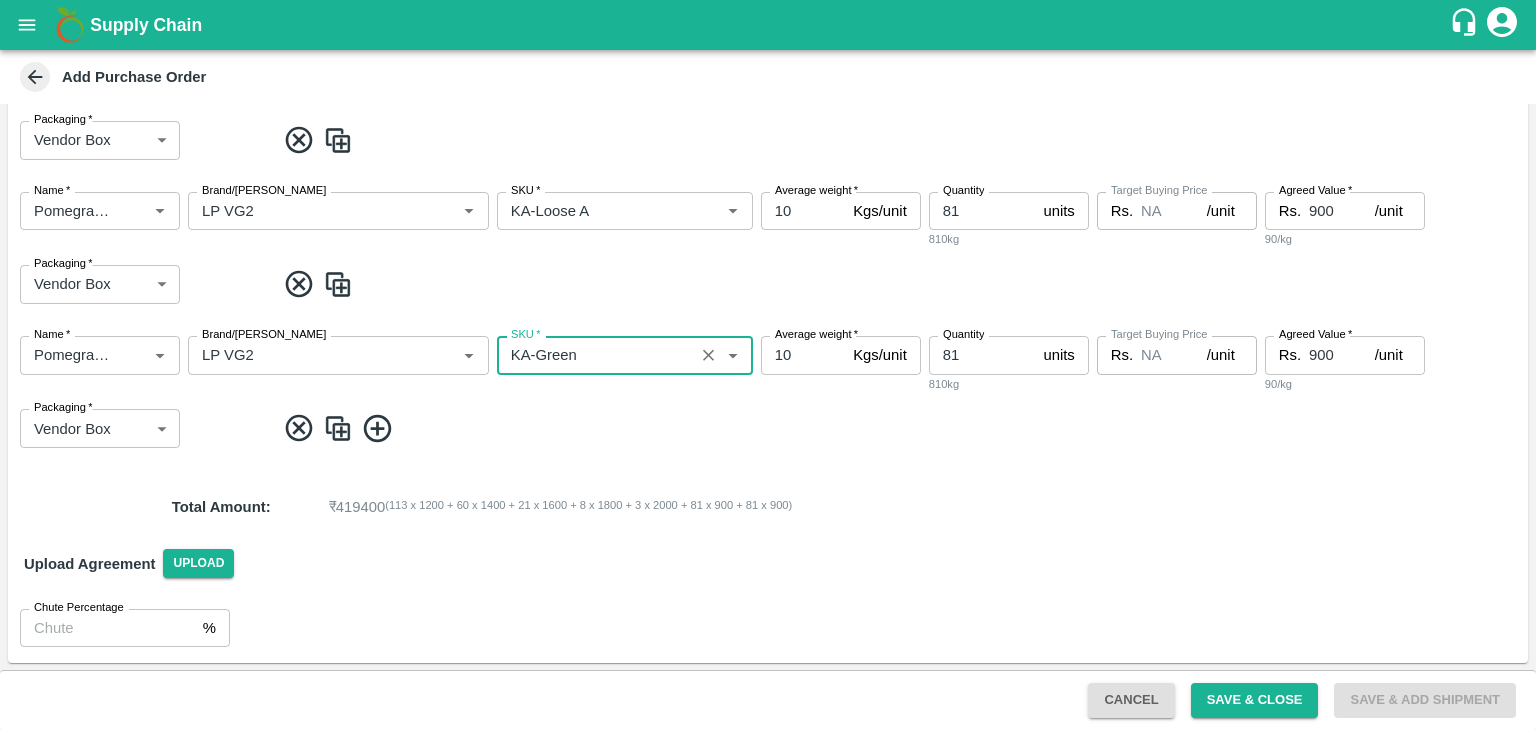 type on "KA-Green" 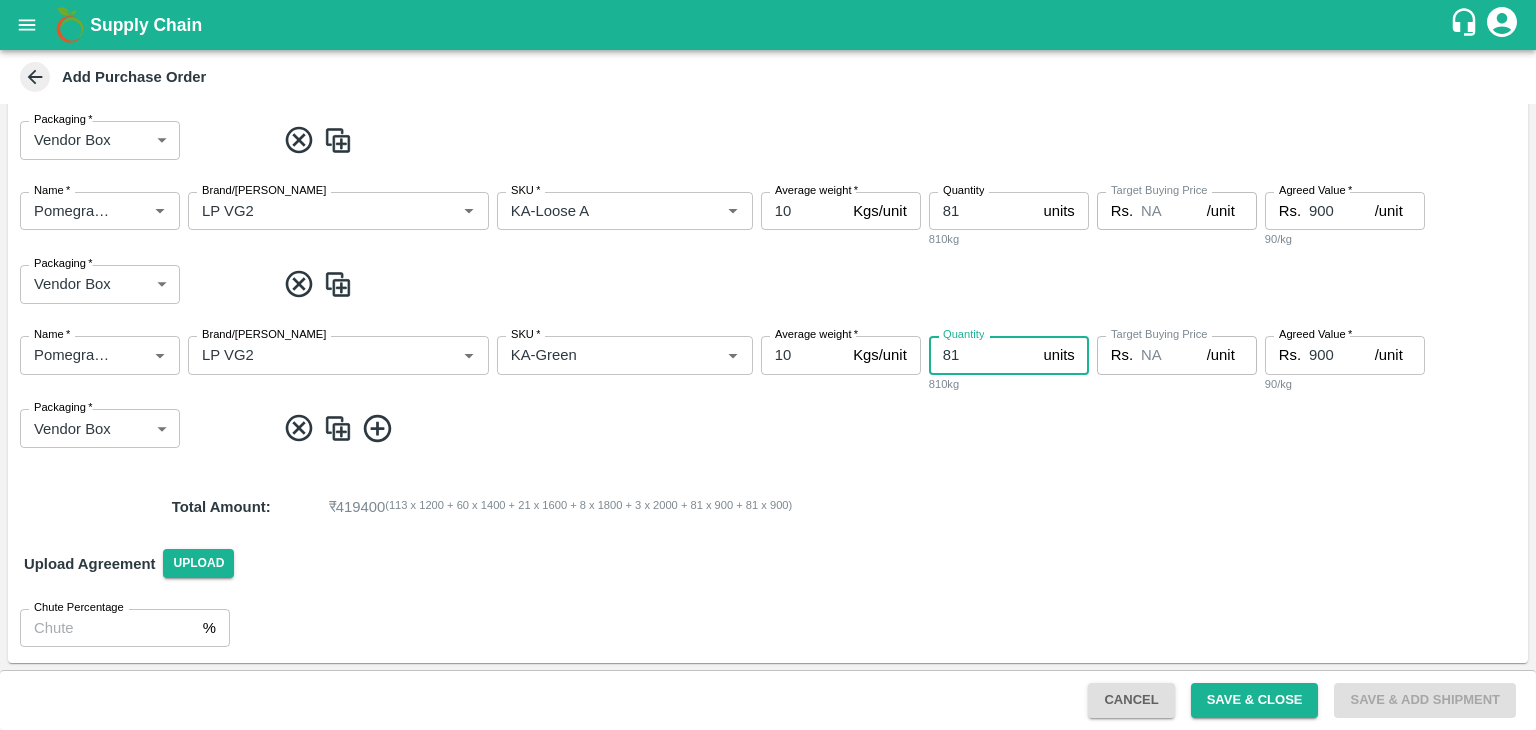 type on "8" 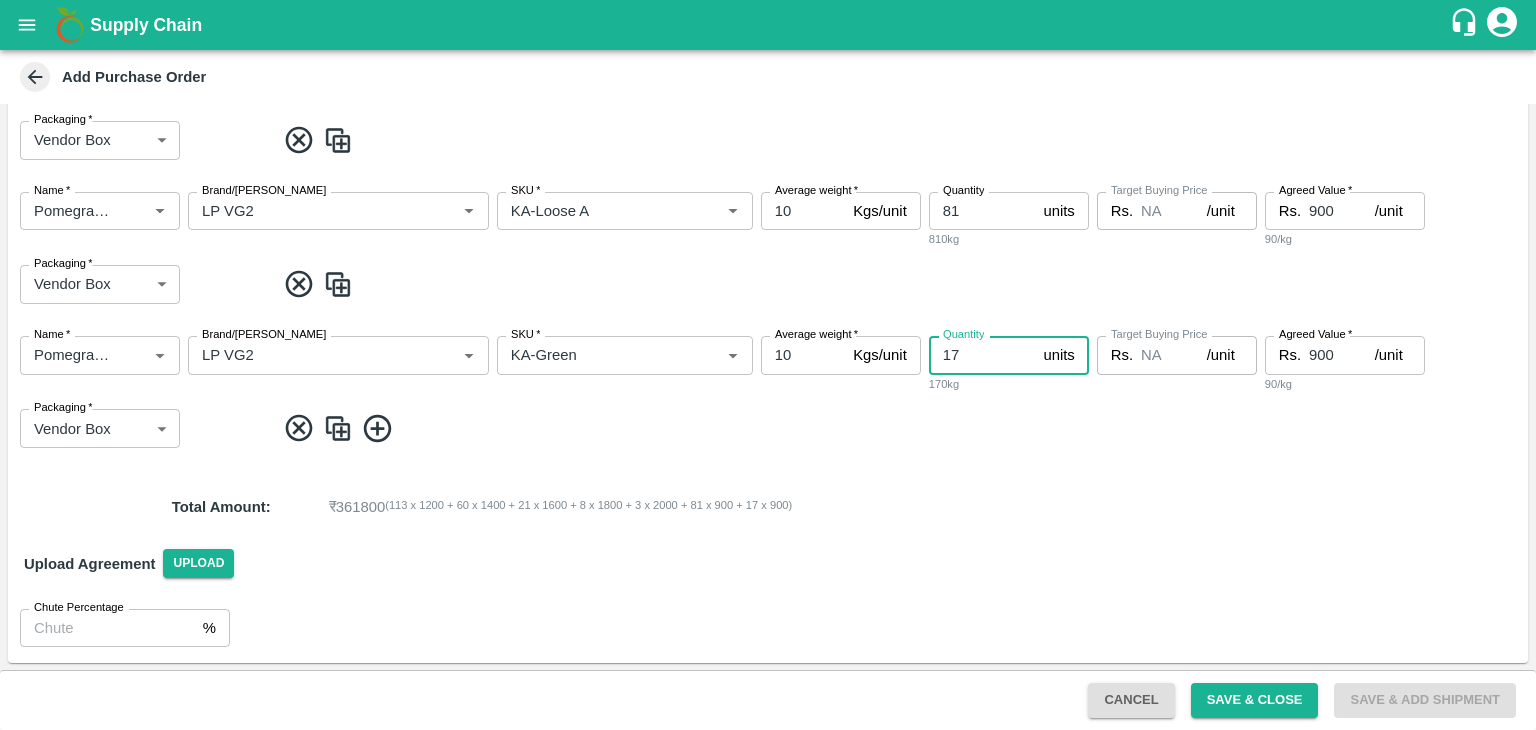 type on "17" 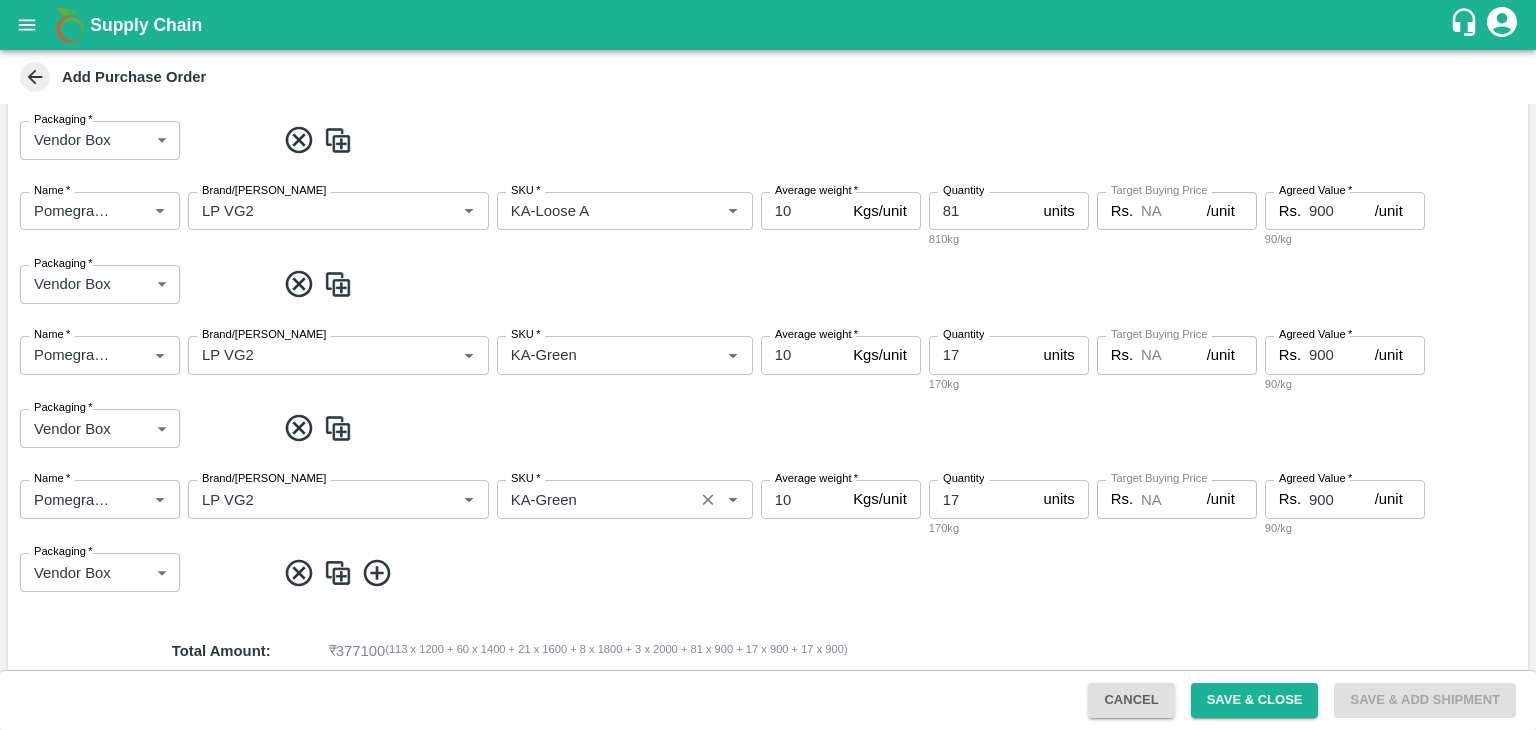 click on "SKU   *" at bounding box center (595, 499) 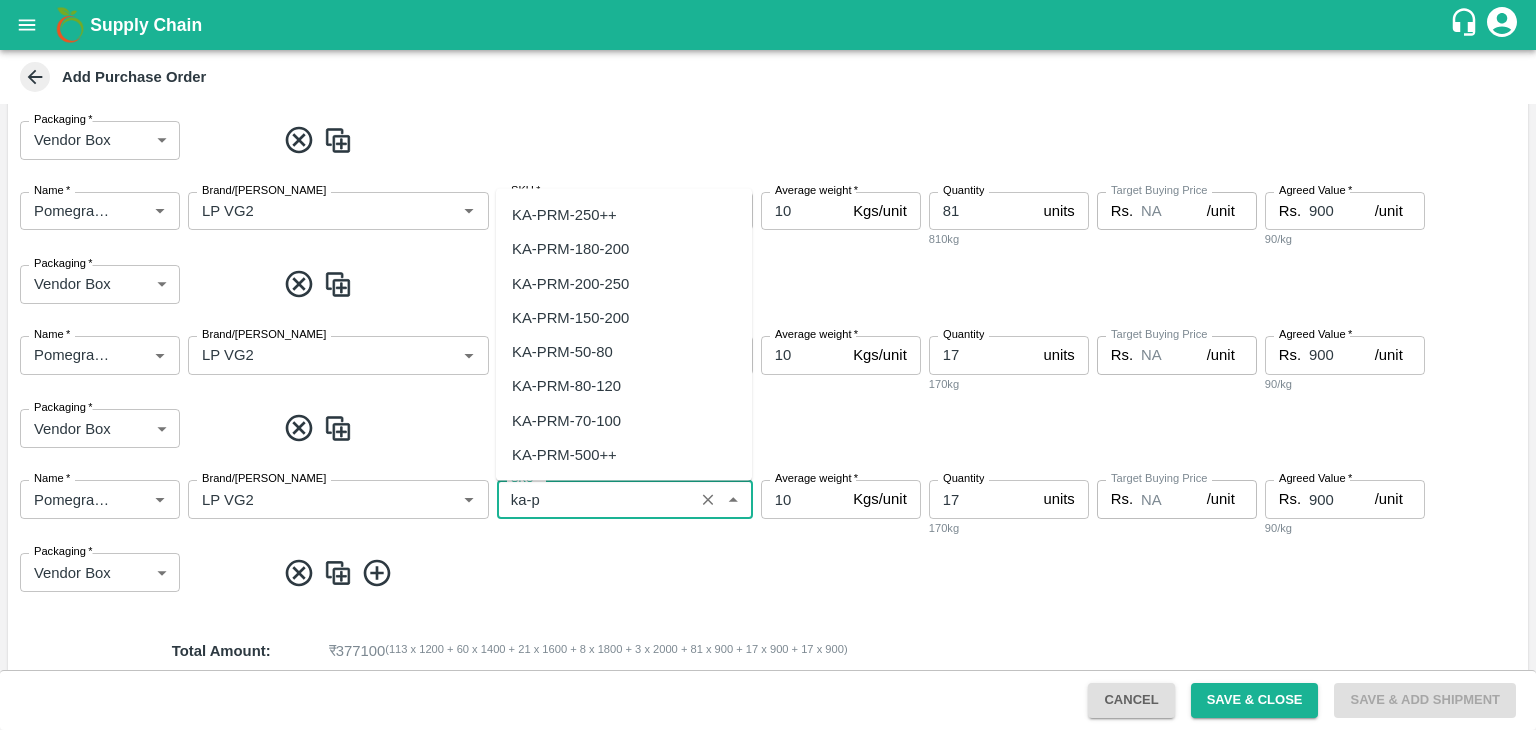 scroll, scrollTop: 0, scrollLeft: 0, axis: both 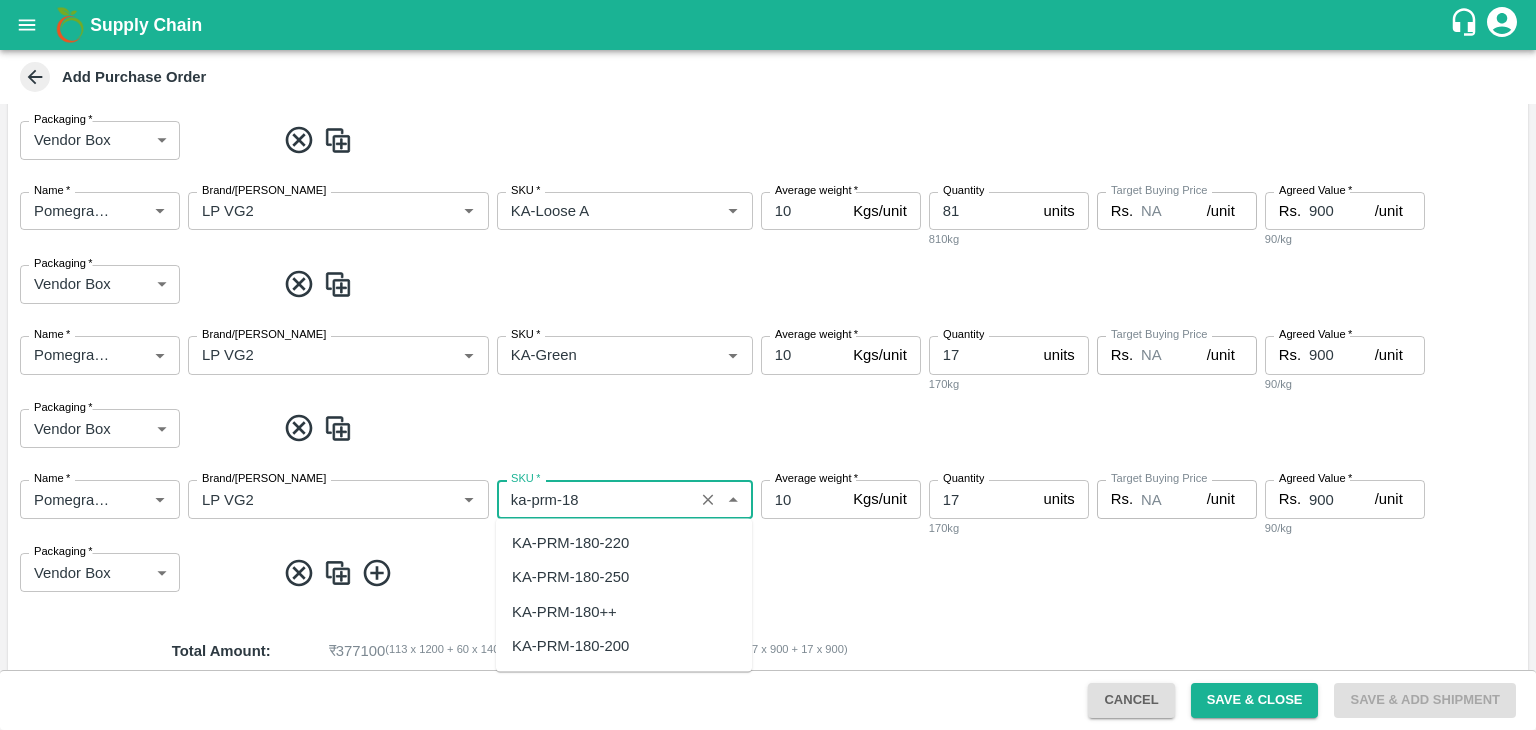 click on "KA-PRM-180++" at bounding box center (564, 612) 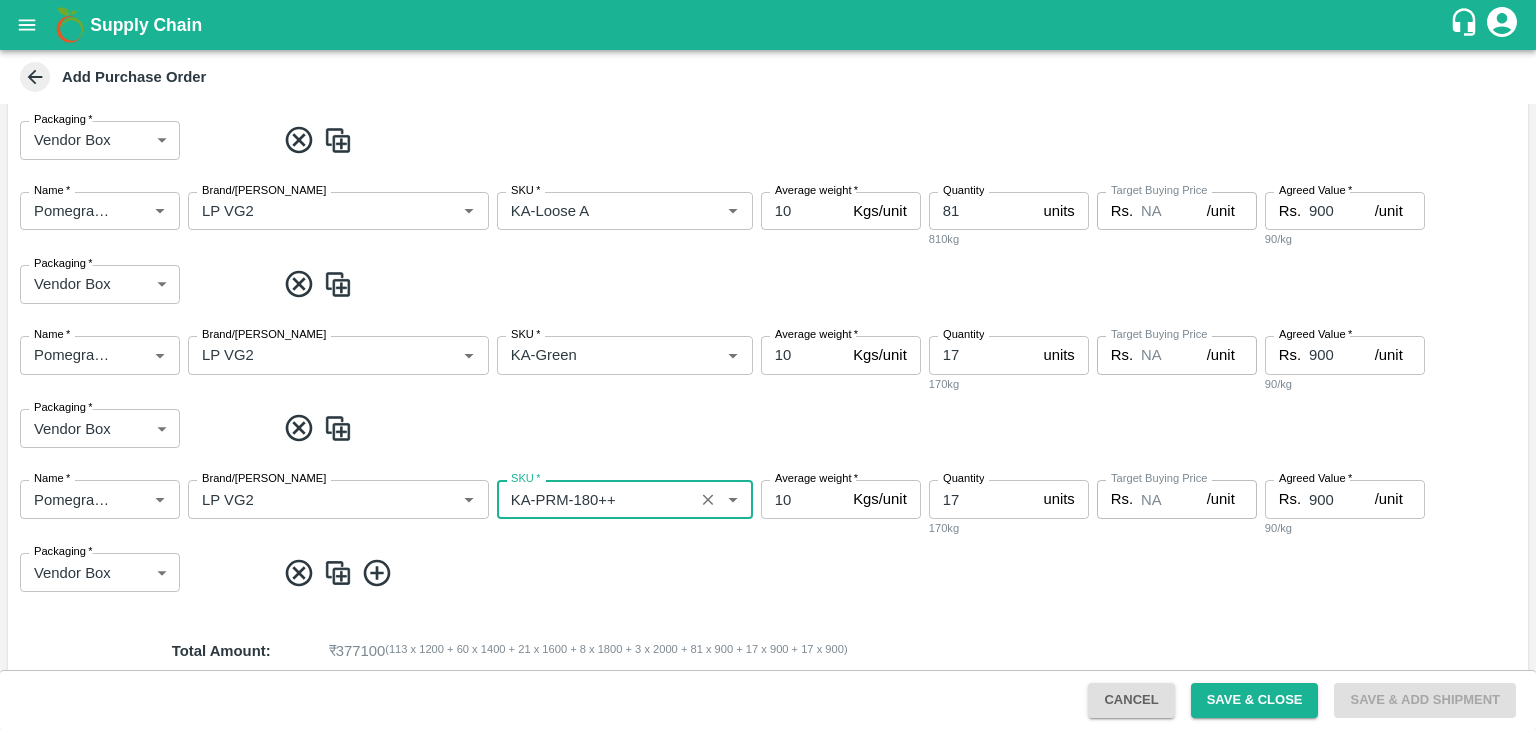 type on "KA-PRM-180++" 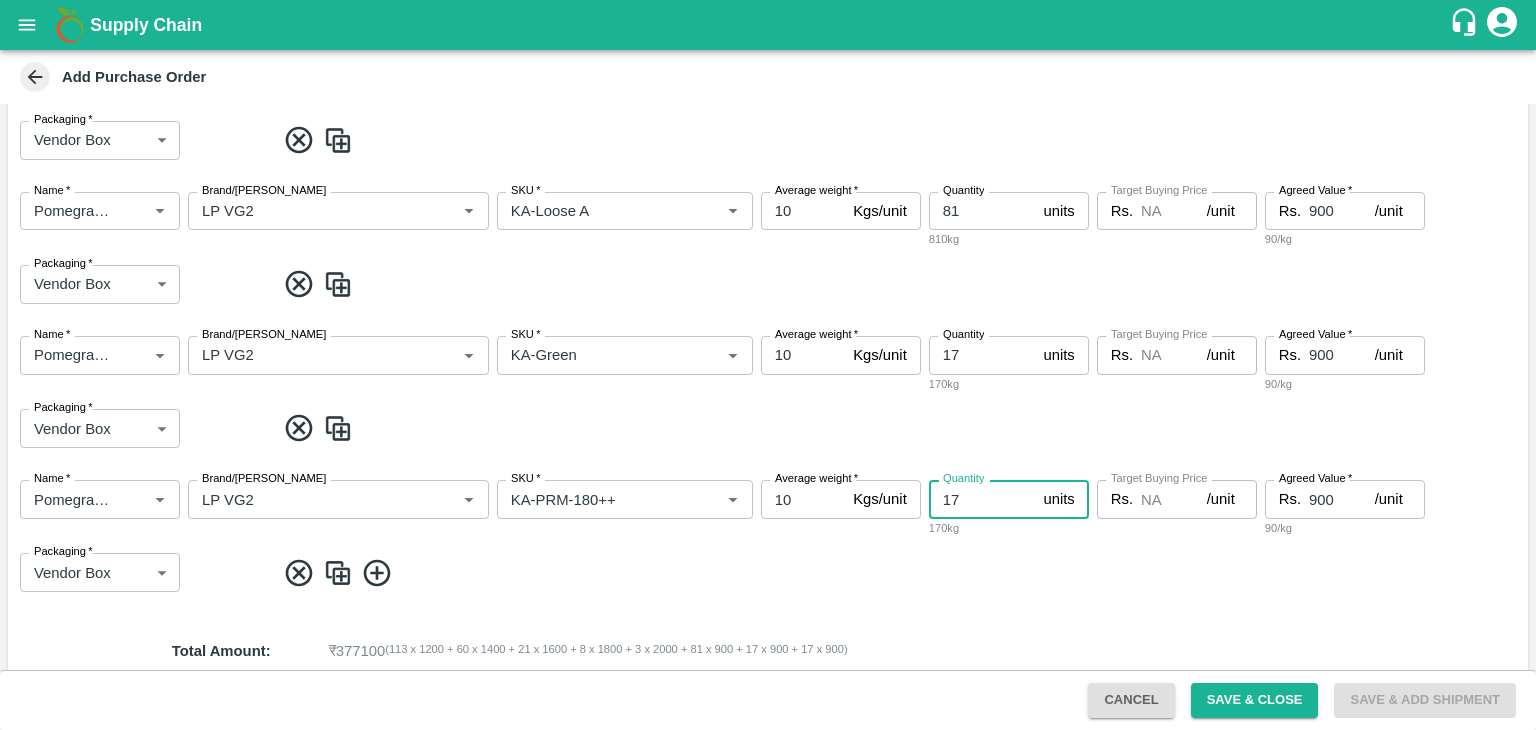 type on "1" 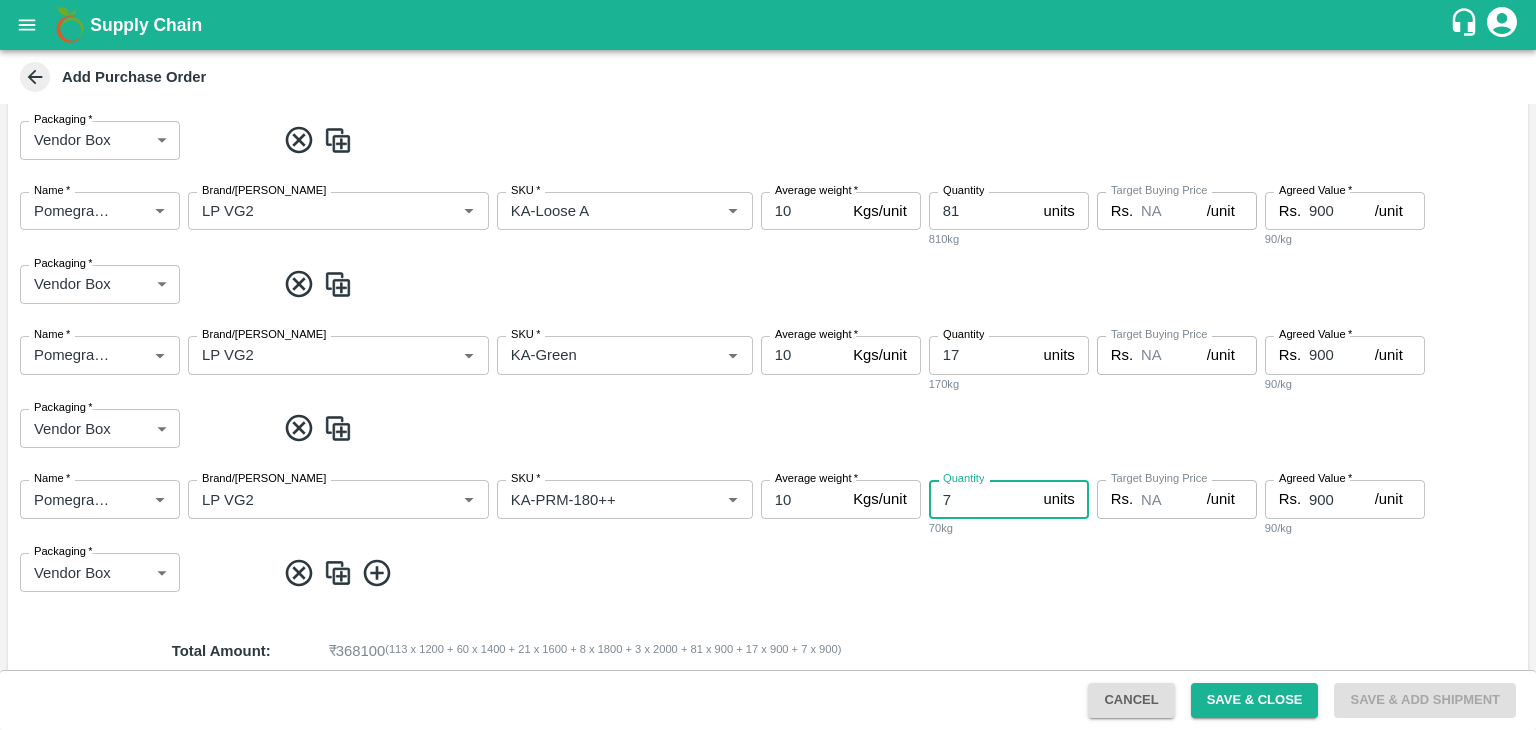 type on "7" 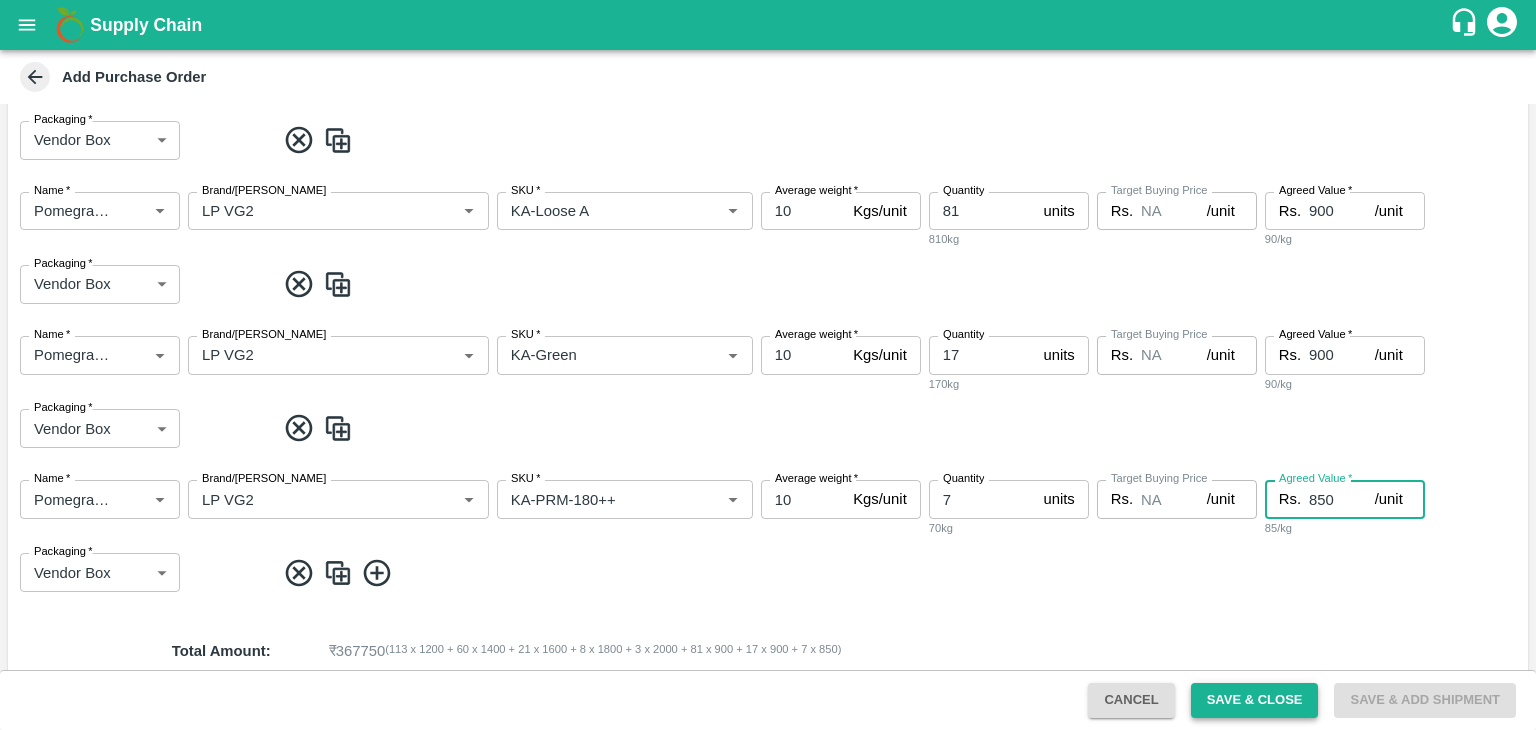 type on "850" 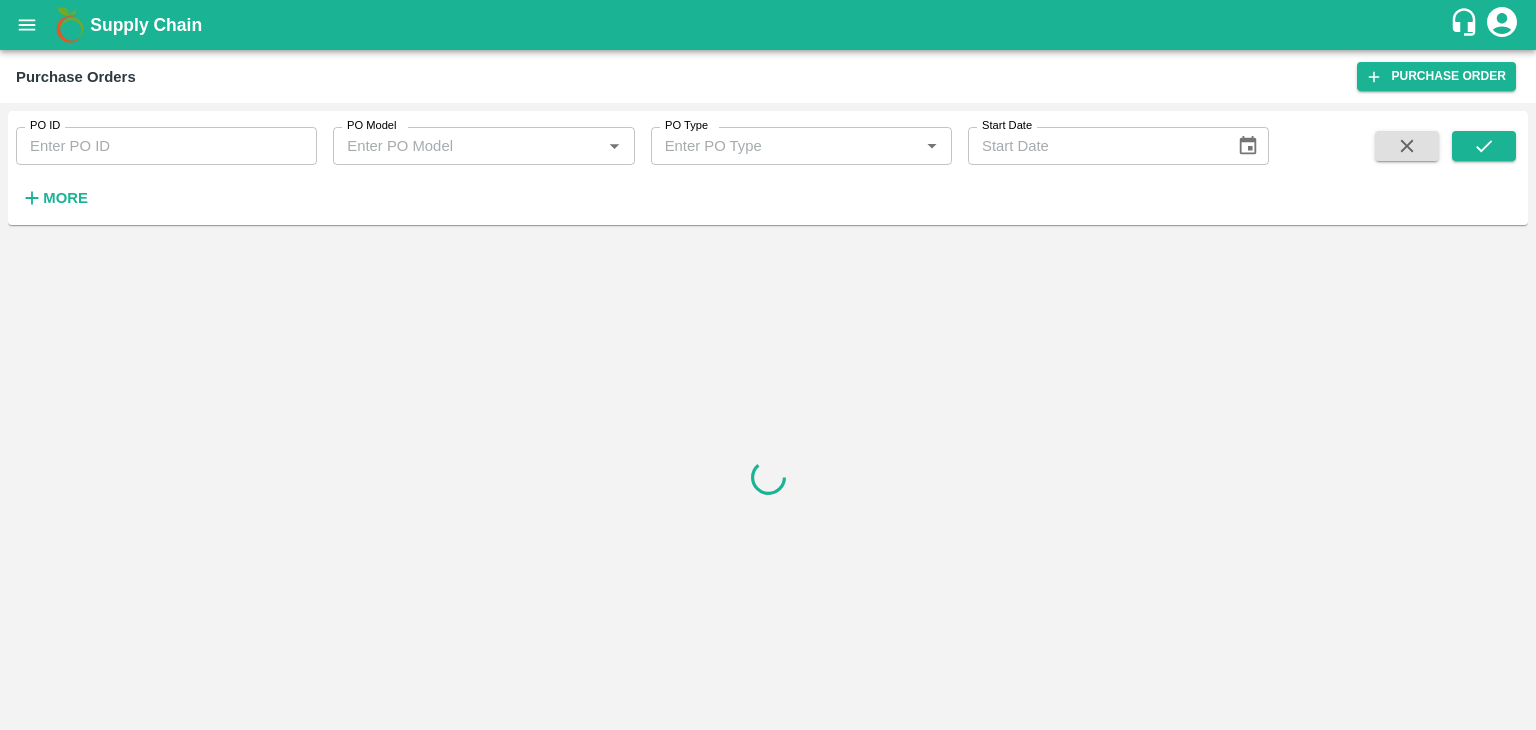 scroll, scrollTop: 0, scrollLeft: 0, axis: both 